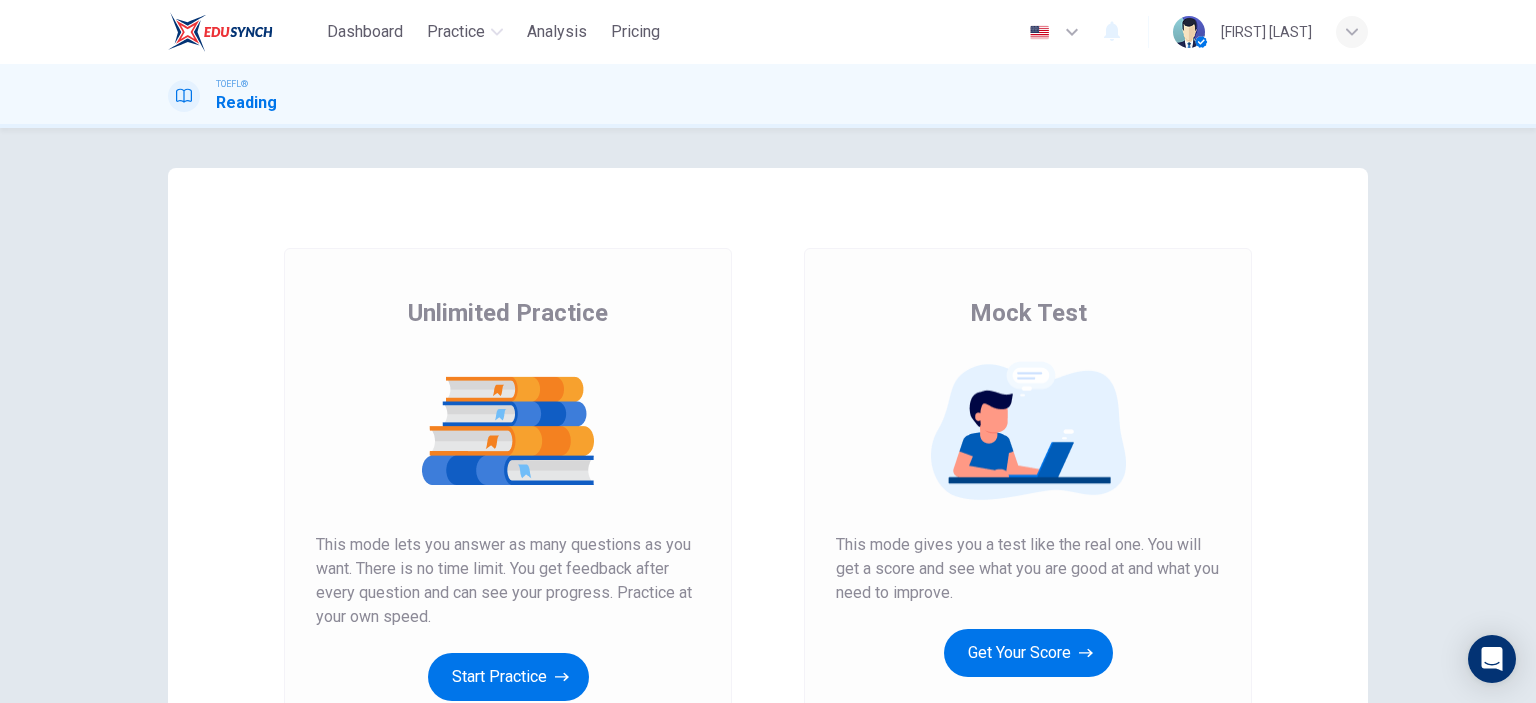 scroll, scrollTop: 0, scrollLeft: 0, axis: both 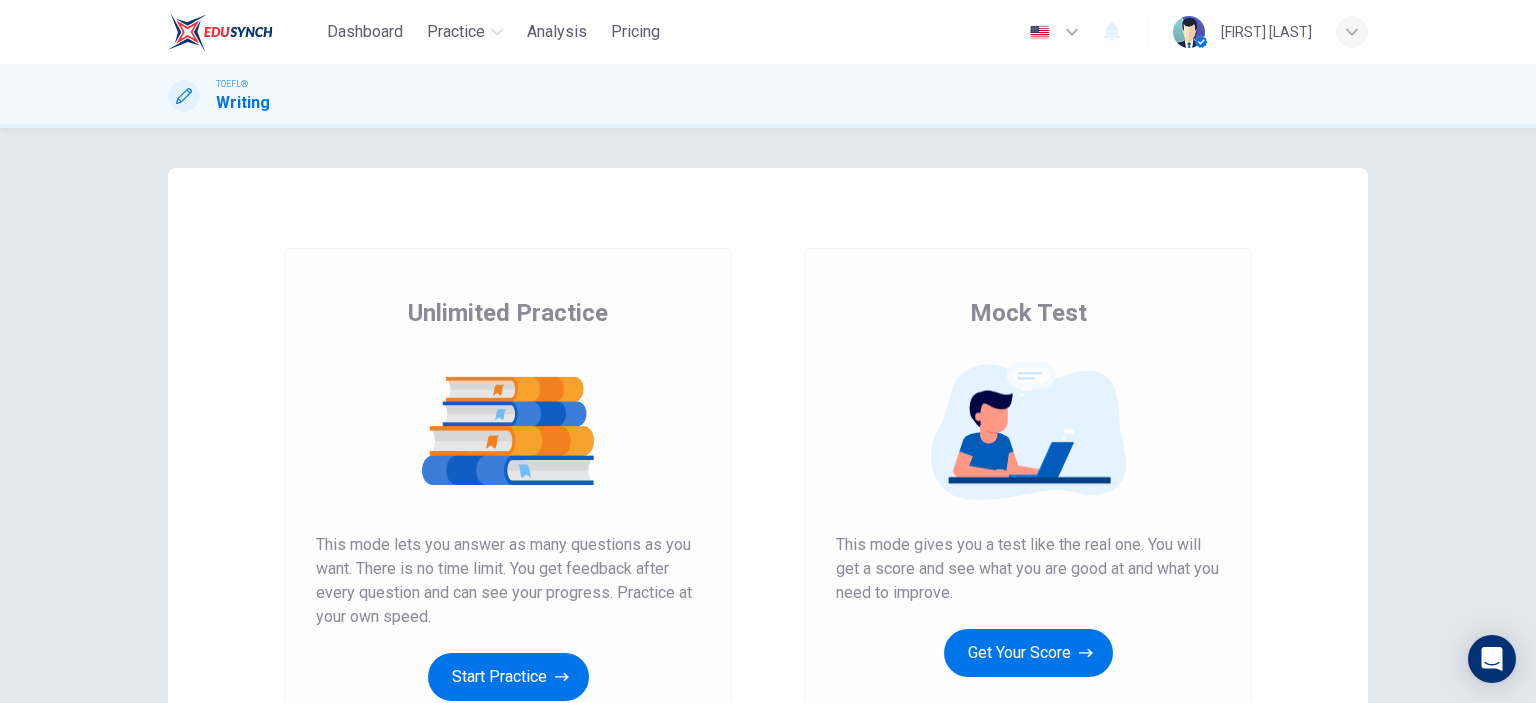 click on "Start Practice" at bounding box center [508, 677] 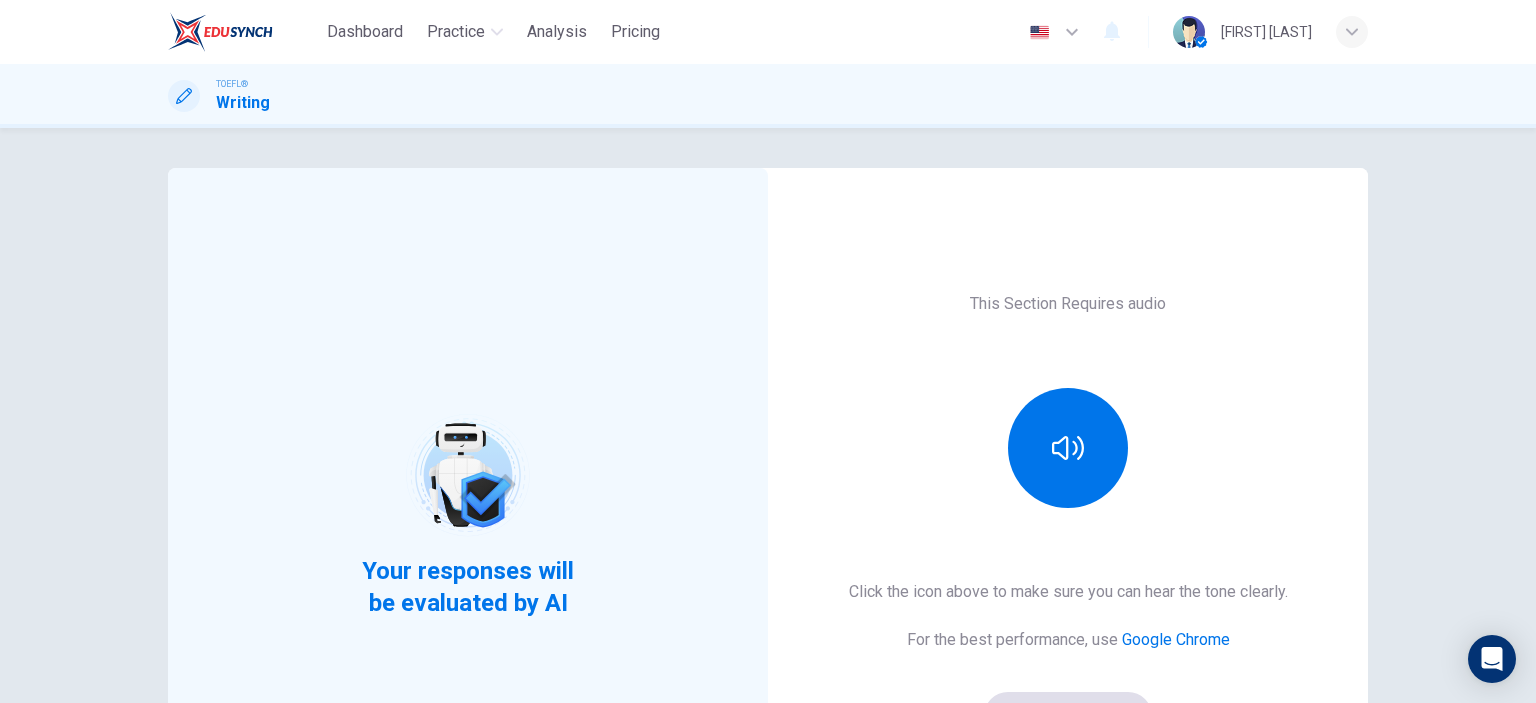 click at bounding box center (1068, 448) 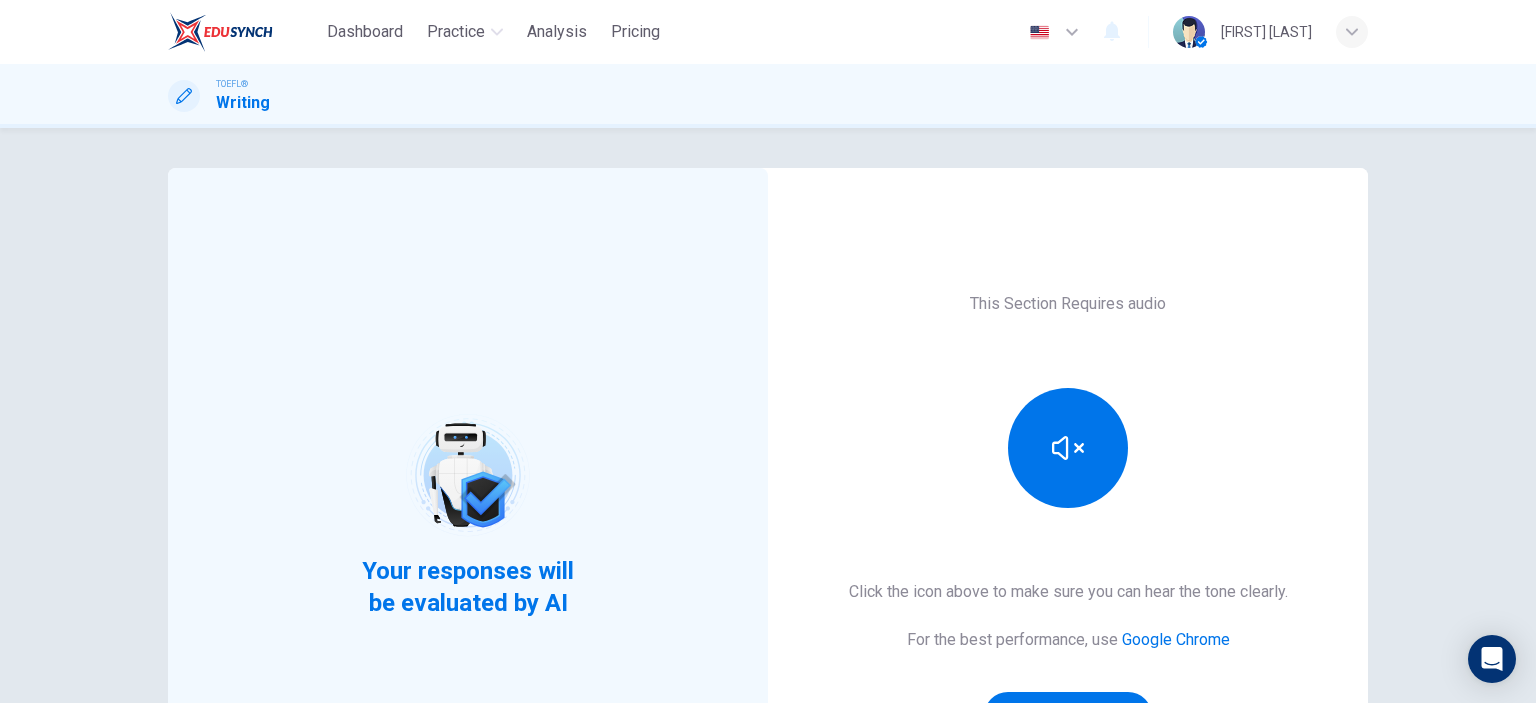 click on "Click the icon above to make sure you can hear the tone clearly. For the best performance, use   Google Chrome Sounds good!" at bounding box center (1068, 660) 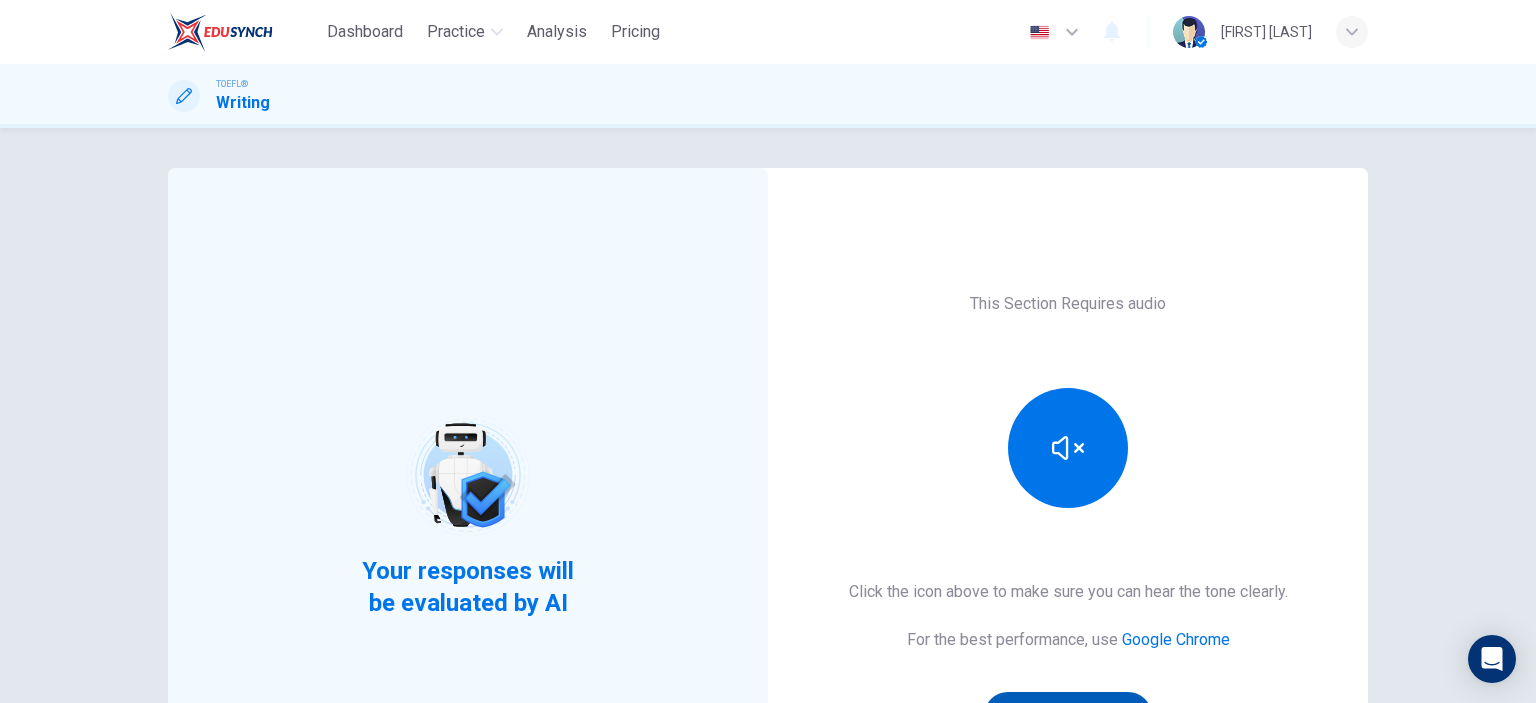 click on "Sounds good!" at bounding box center (1068, 716) 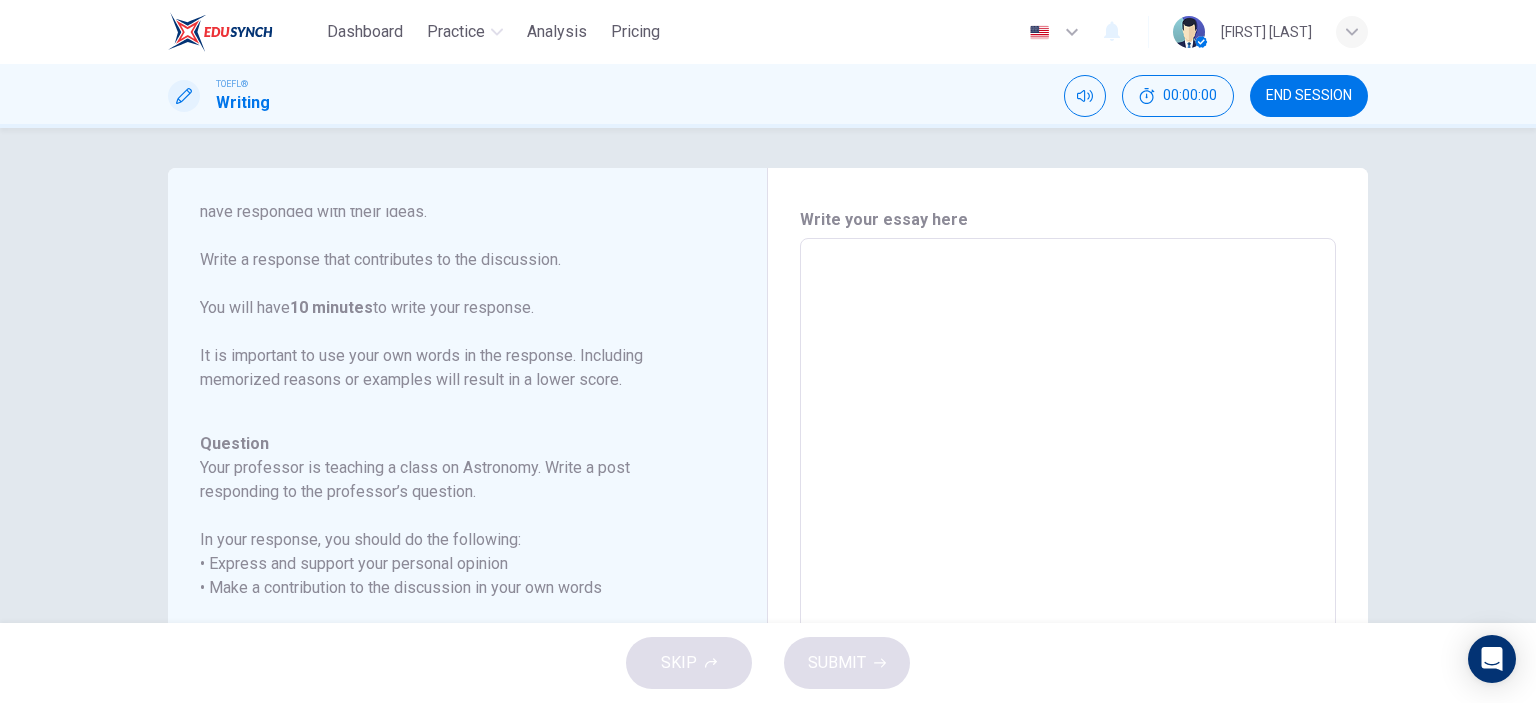 scroll, scrollTop: 221, scrollLeft: 0, axis: vertical 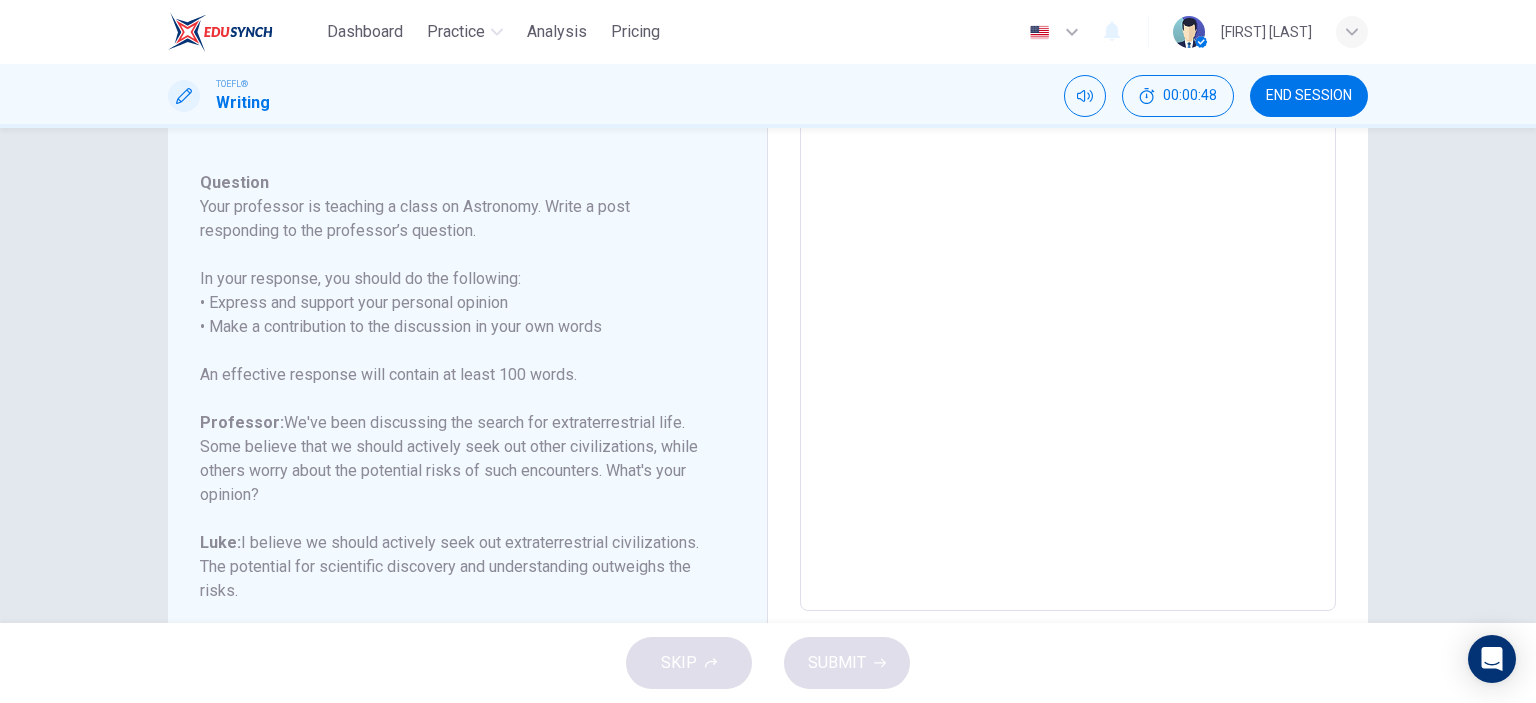 drag, startPoint x: 198, startPoint y: 186, endPoint x: 268, endPoint y: 188, distance: 70.028564 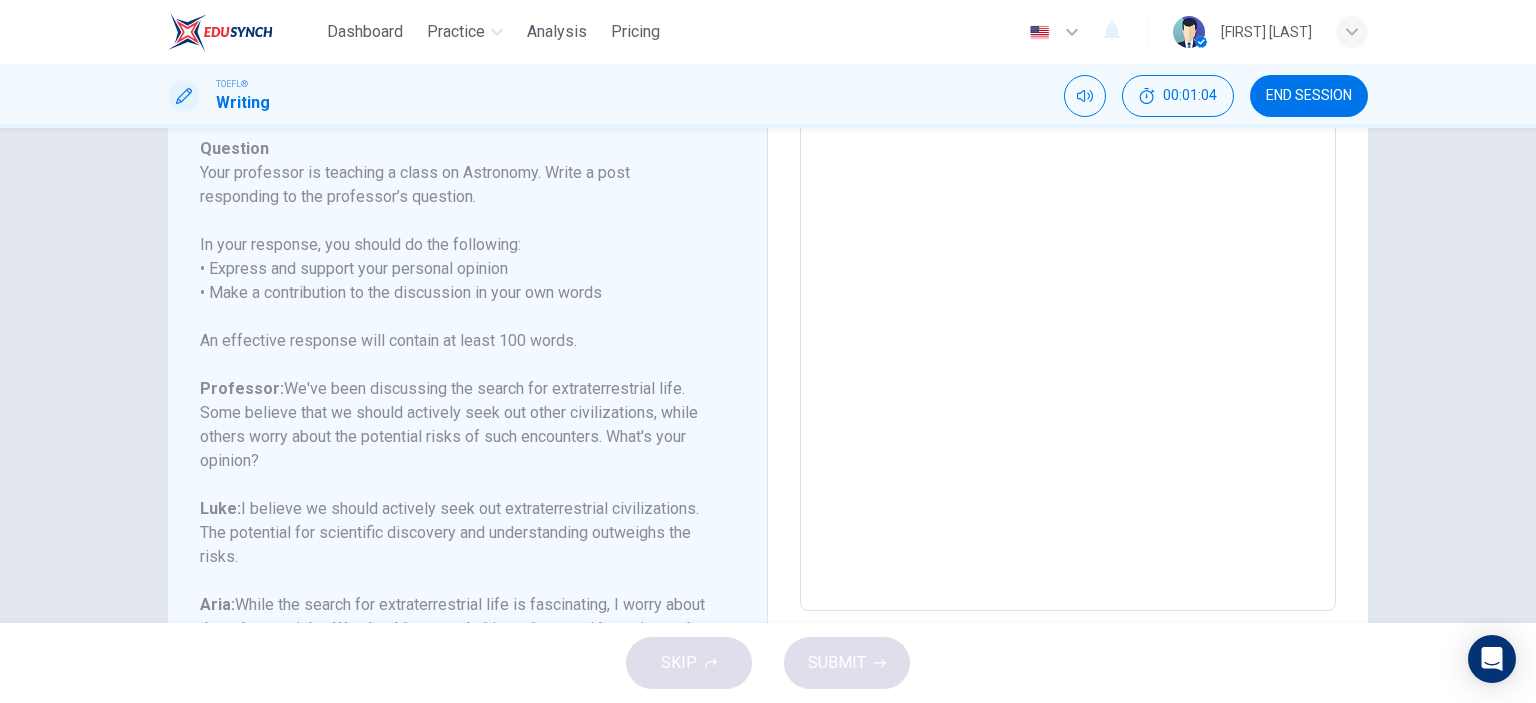 scroll, scrollTop: 221, scrollLeft: 0, axis: vertical 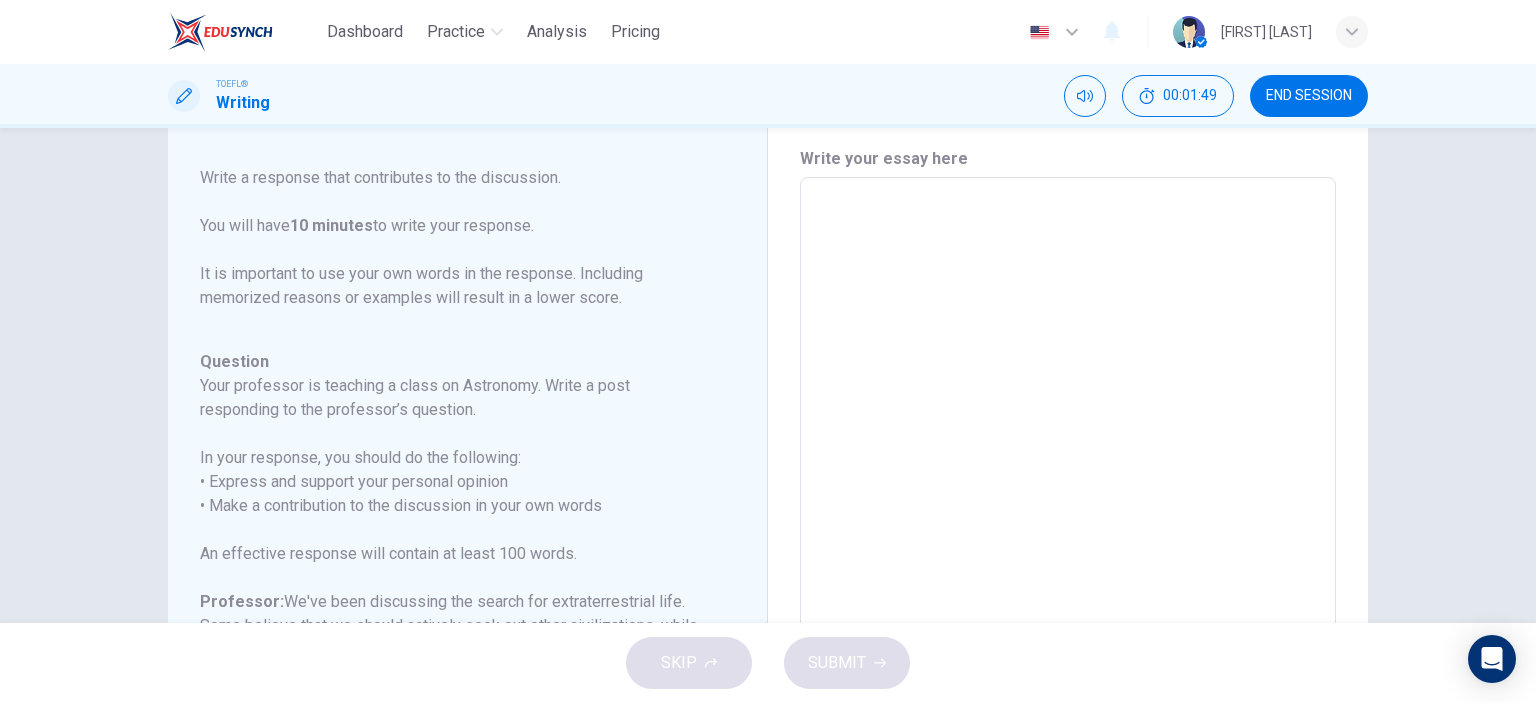 drag, startPoint x: 994, startPoint y: 284, endPoint x: 1442, endPoint y: 400, distance: 462.77423 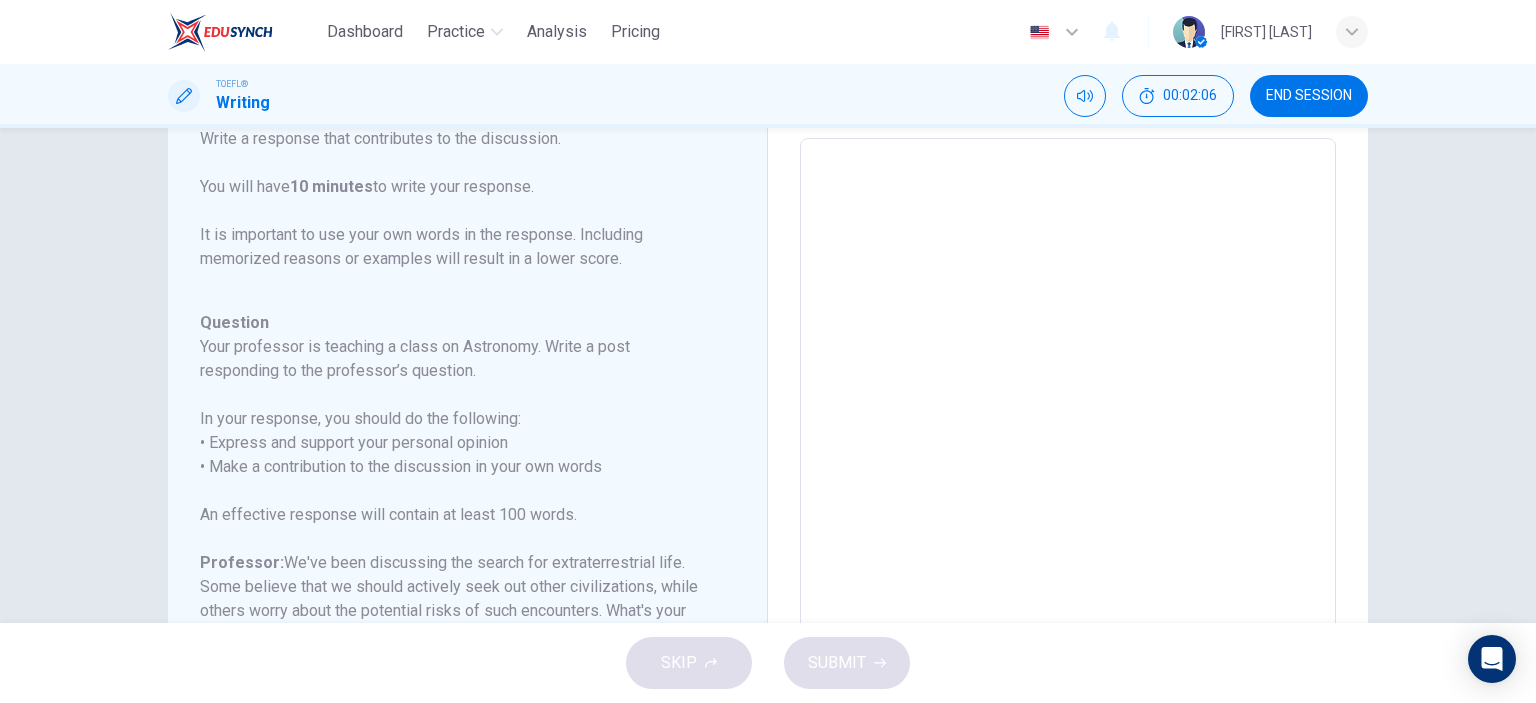 scroll, scrollTop: 133, scrollLeft: 0, axis: vertical 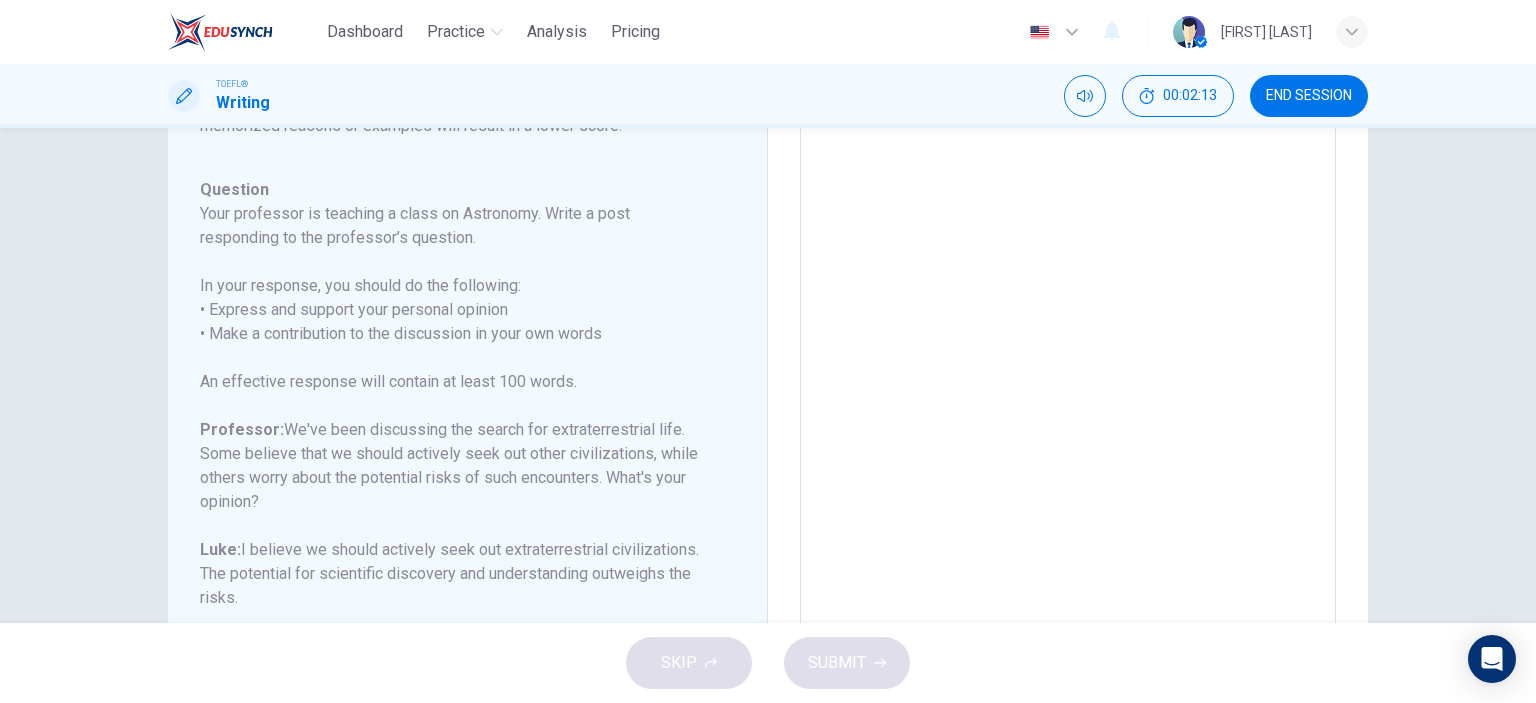 drag, startPoint x: 542, startPoint y: 425, endPoint x: 660, endPoint y: 444, distance: 119.519875 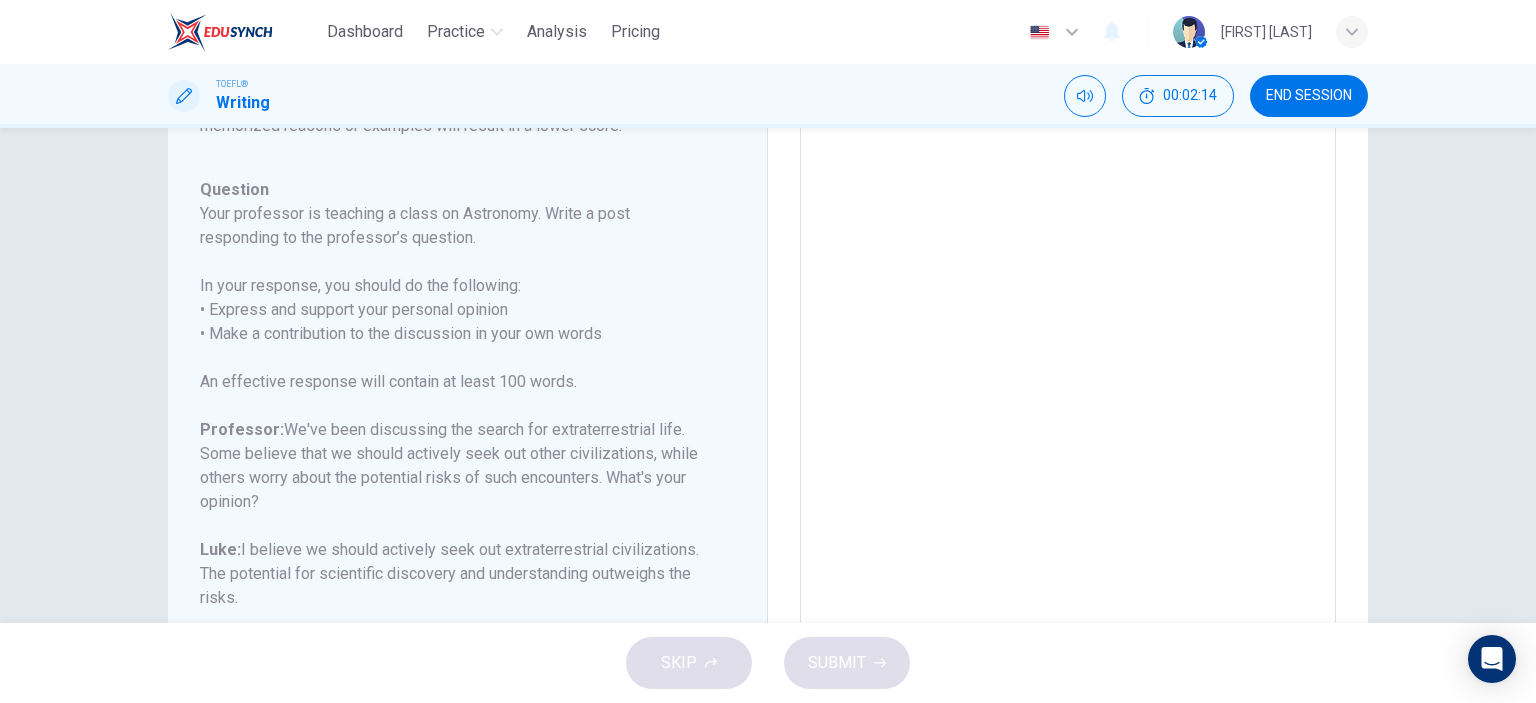 drag, startPoint x: 636, startPoint y: 427, endPoint x: 592, endPoint y: 415, distance: 45.607018 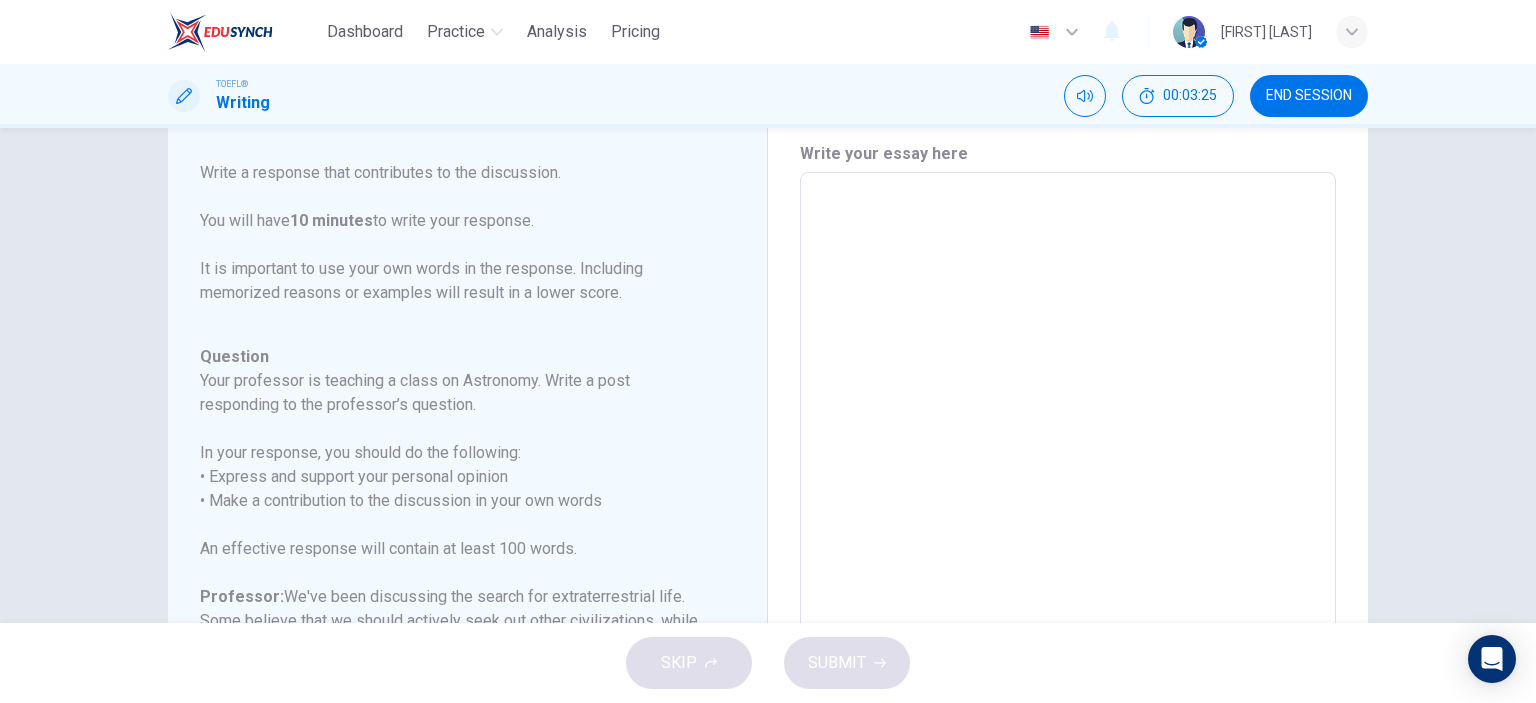 scroll, scrollTop: 33, scrollLeft: 0, axis: vertical 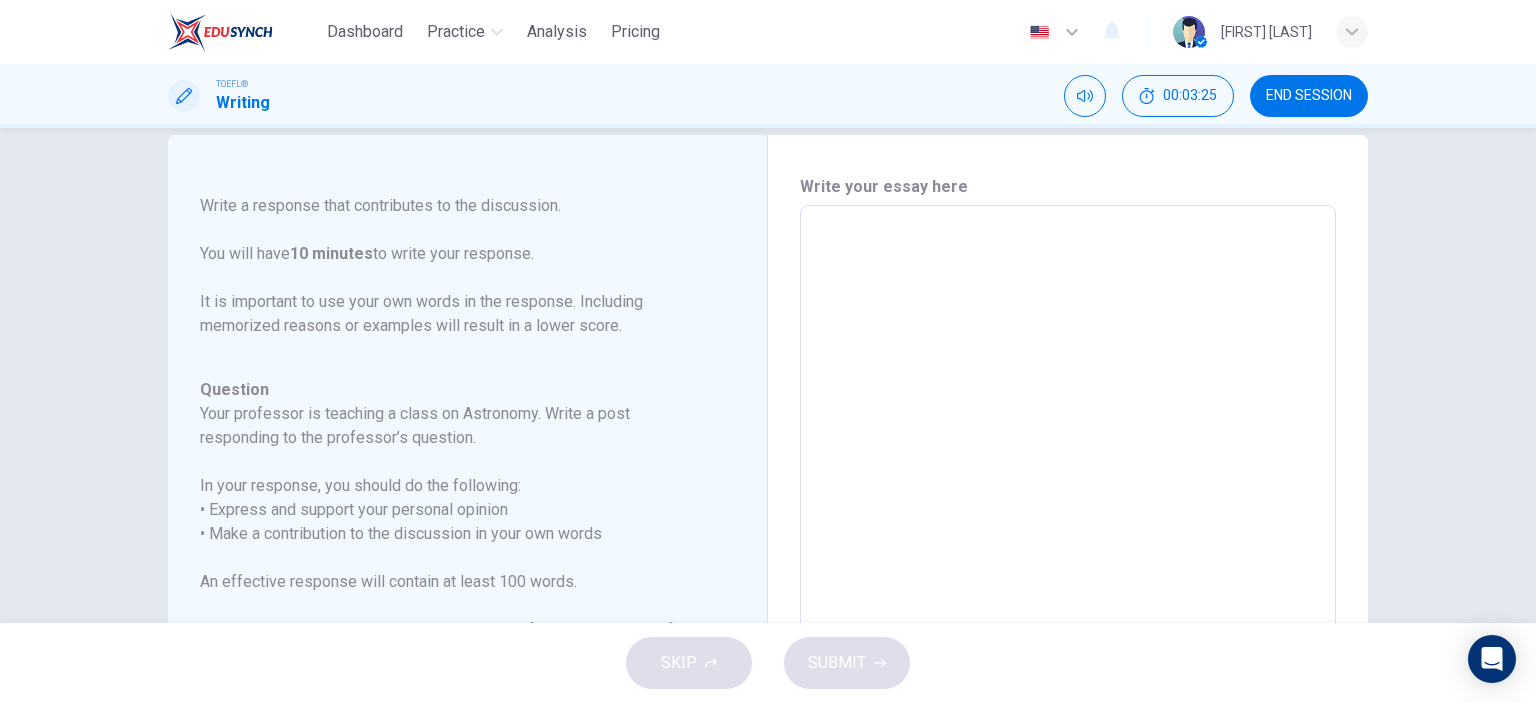 click at bounding box center [1068, 539] 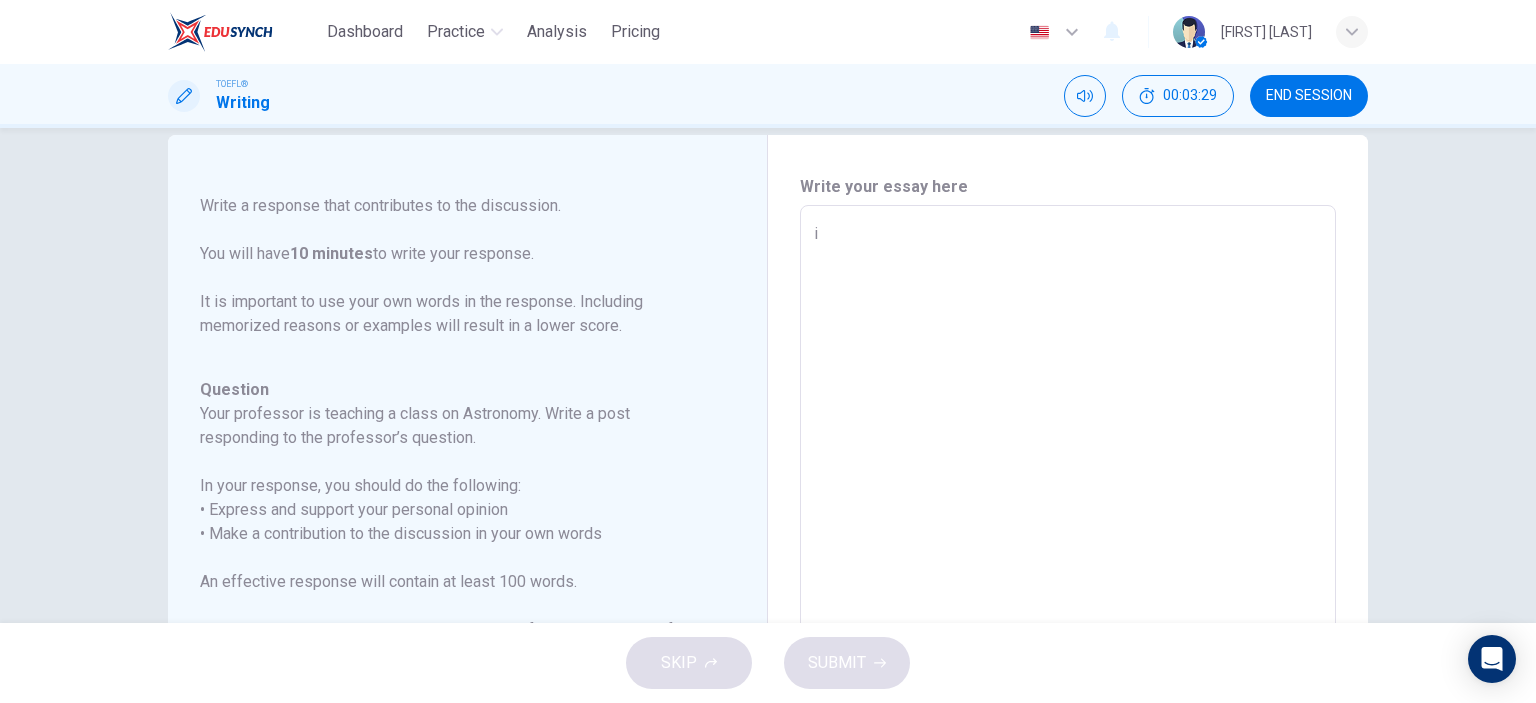 type on "it" 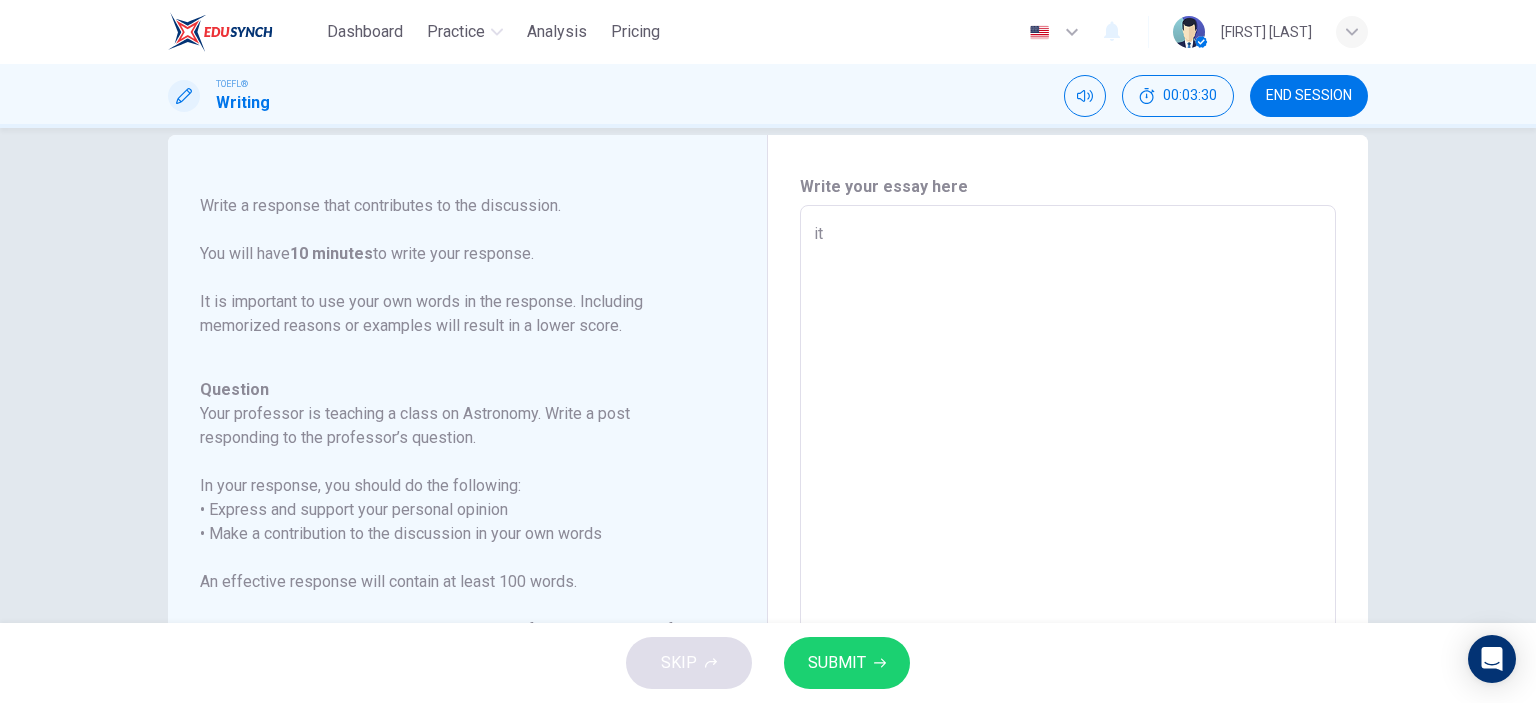 type on "x" 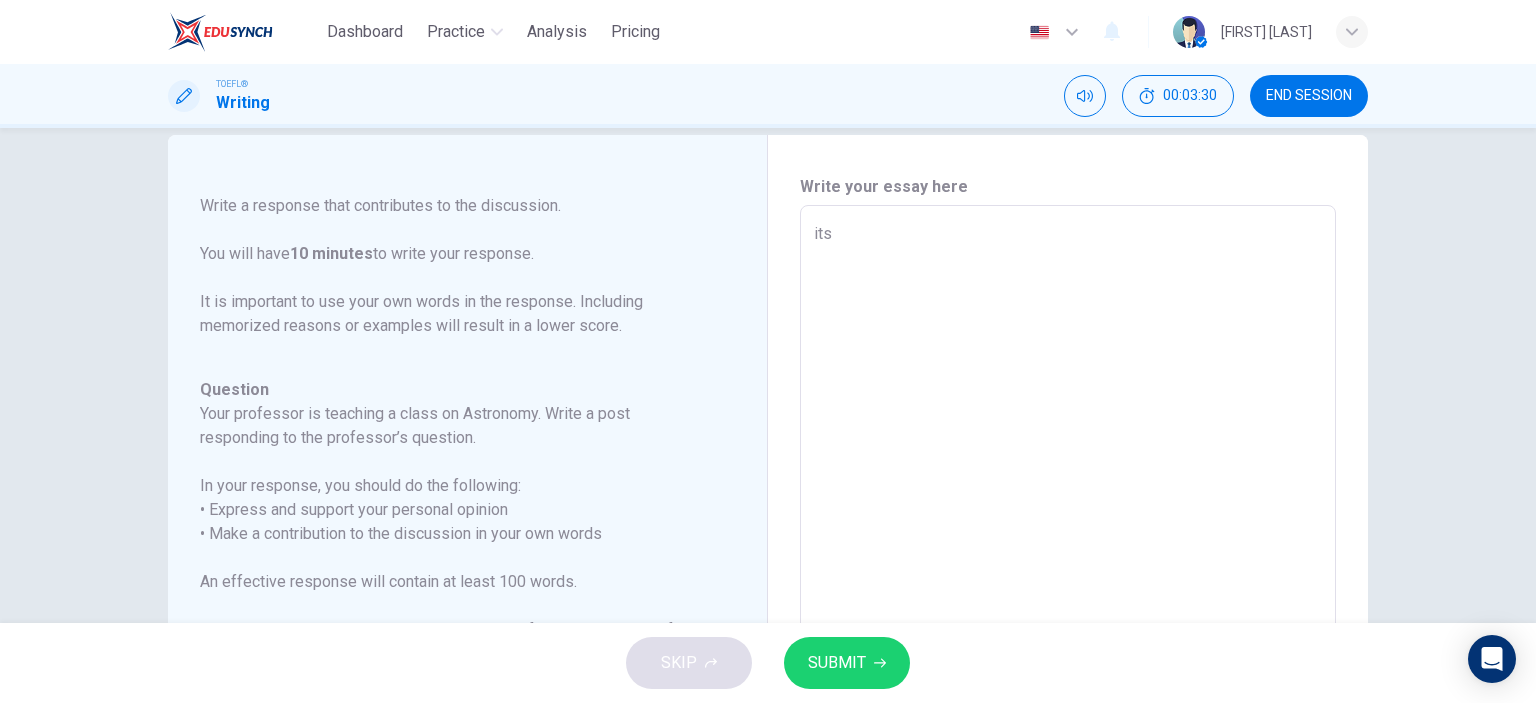type on "its" 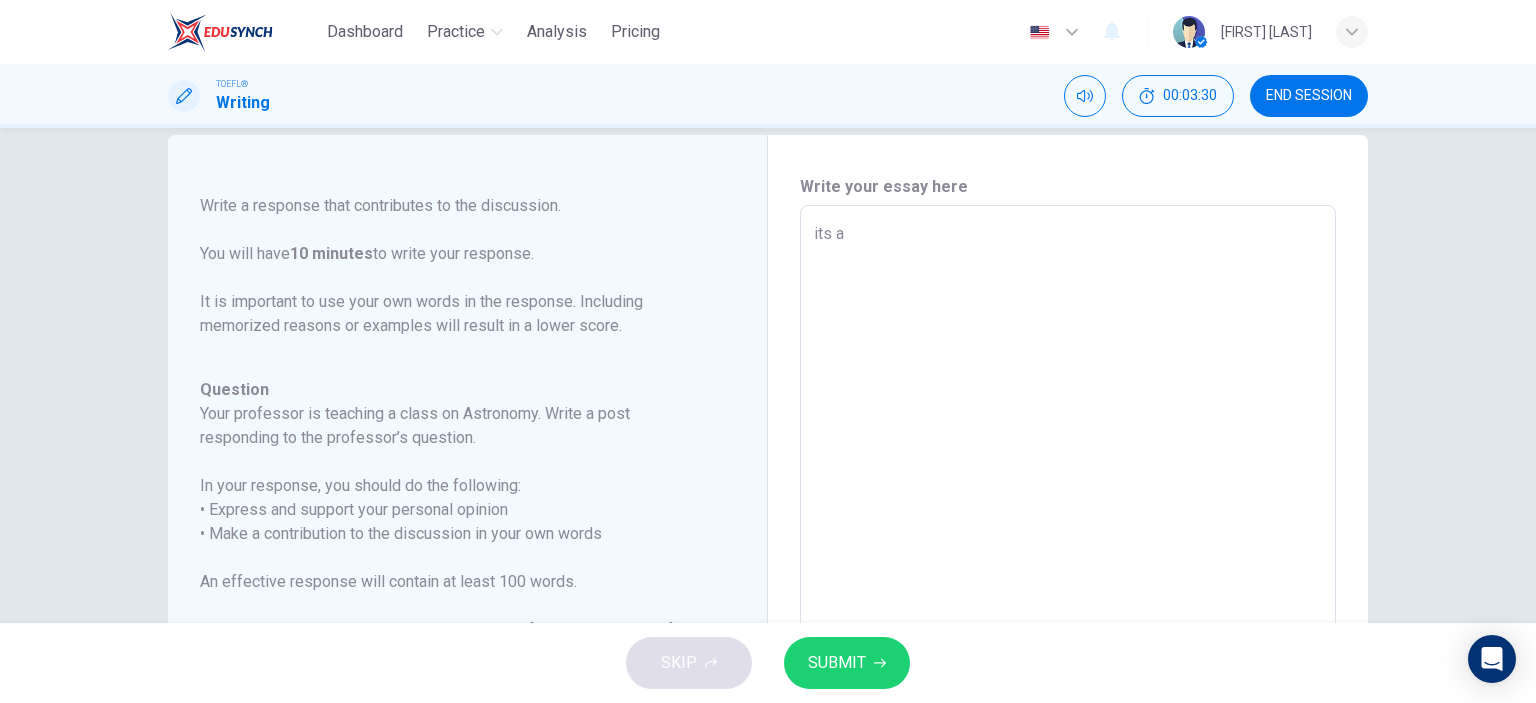 type on "its an" 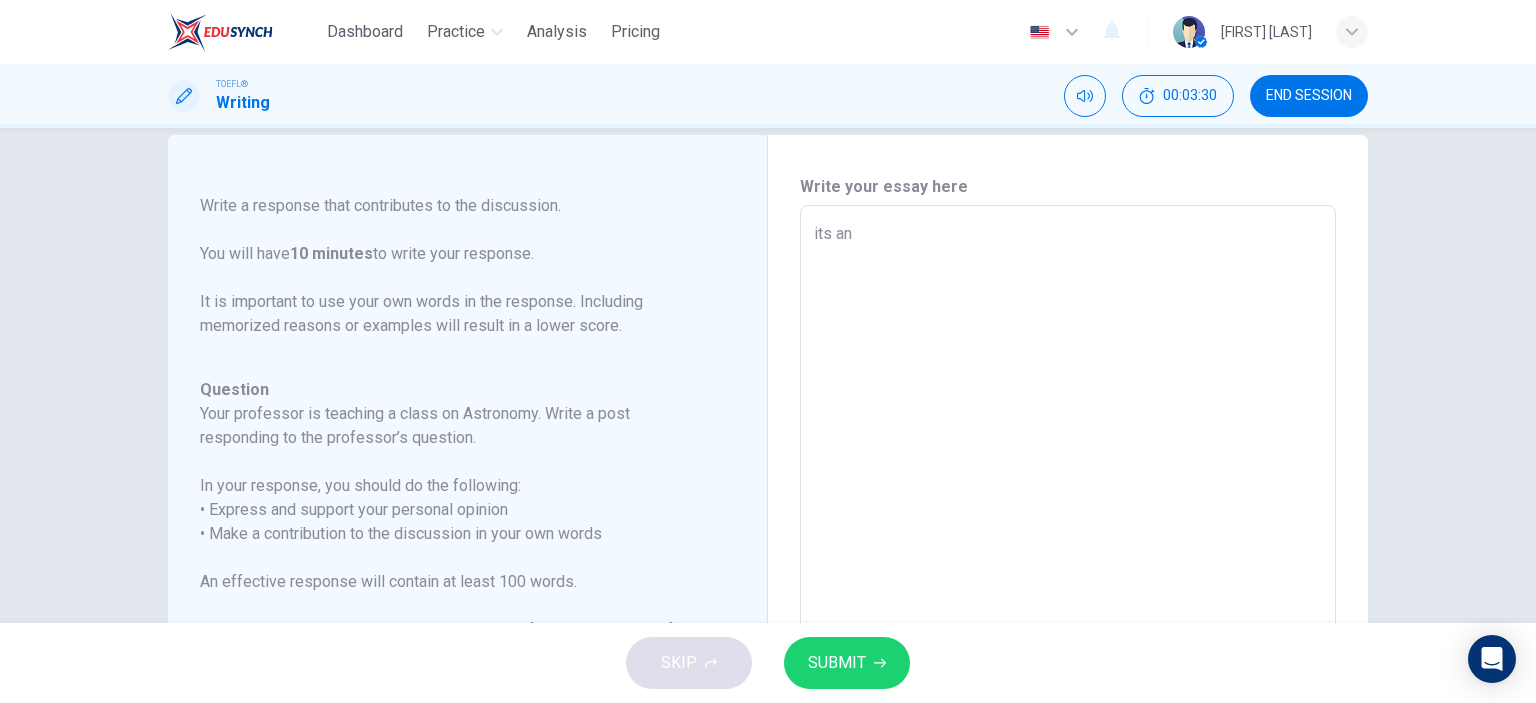 type on "x" 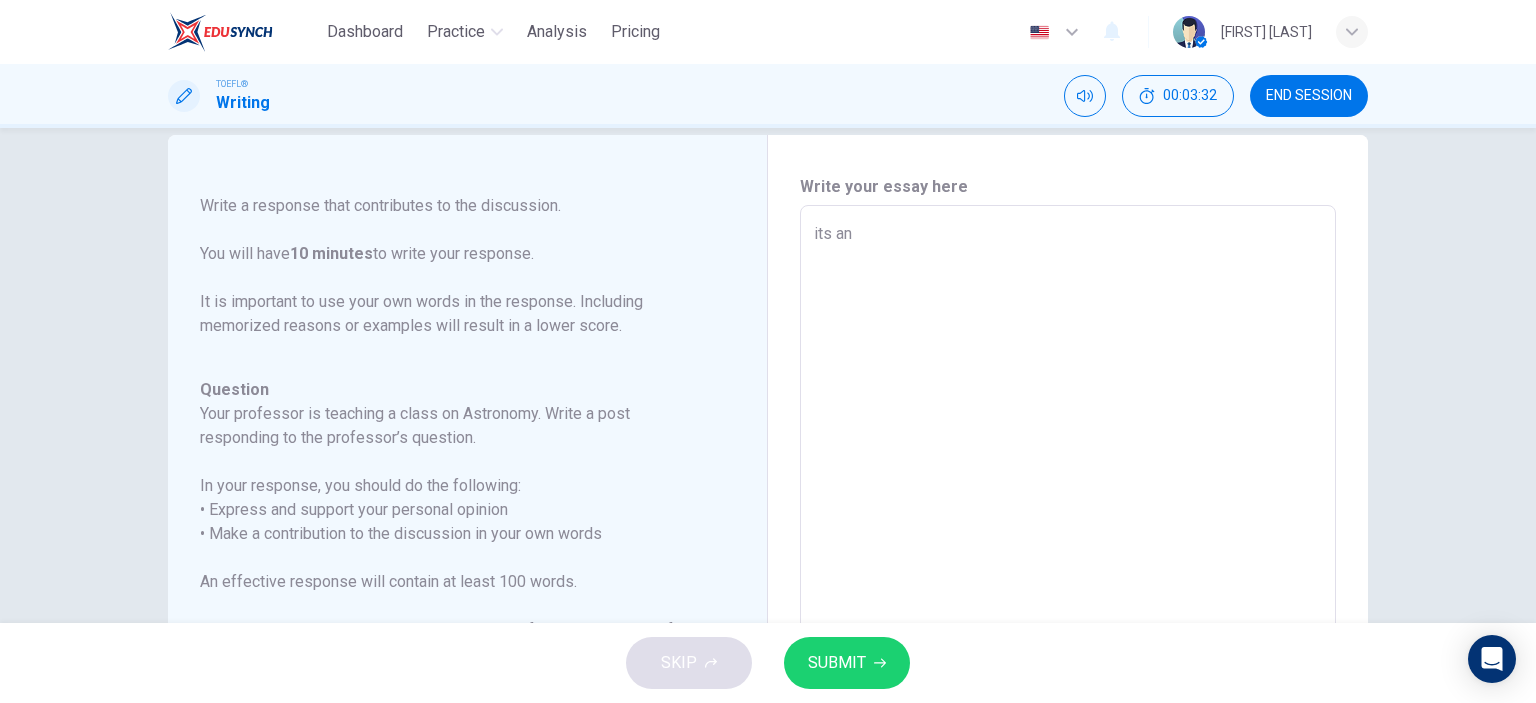 type on "its an g" 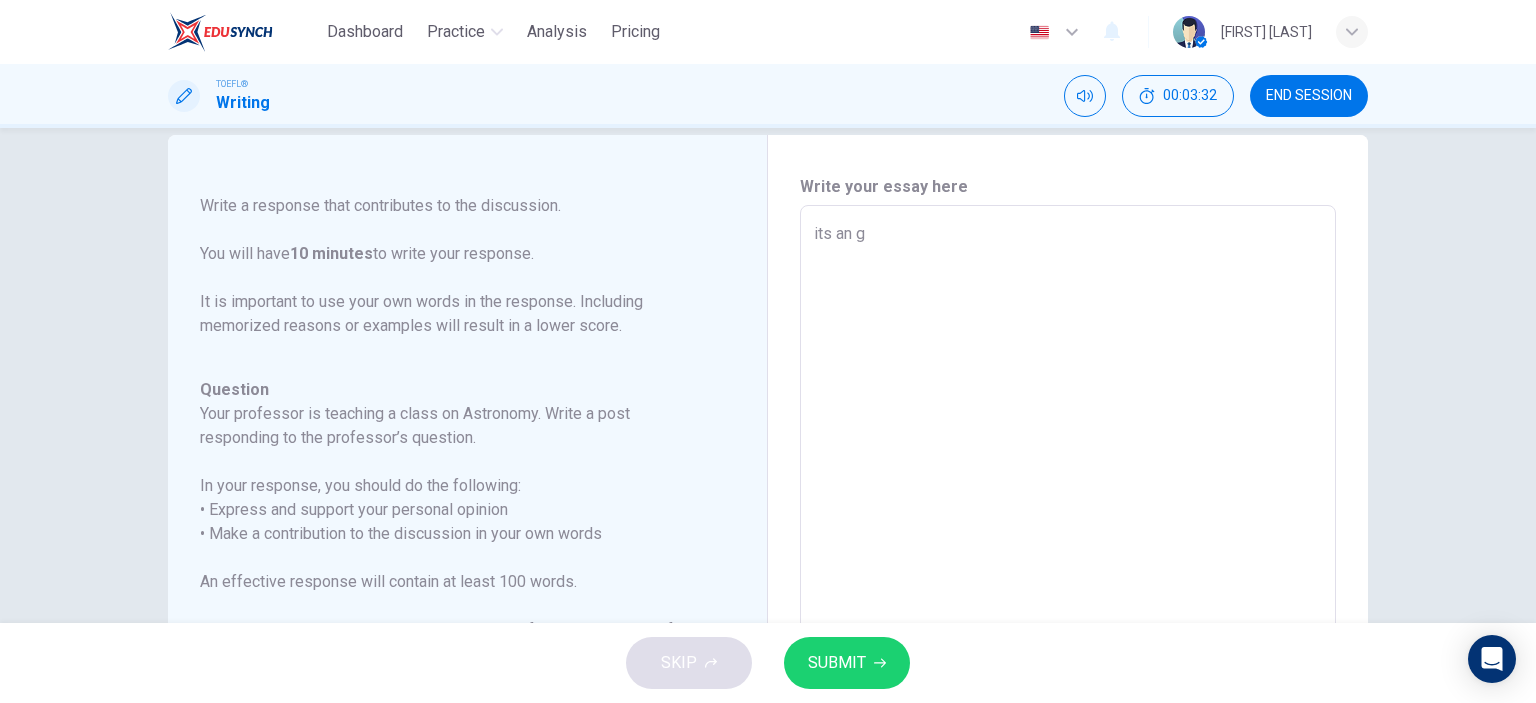 type on "its an gr" 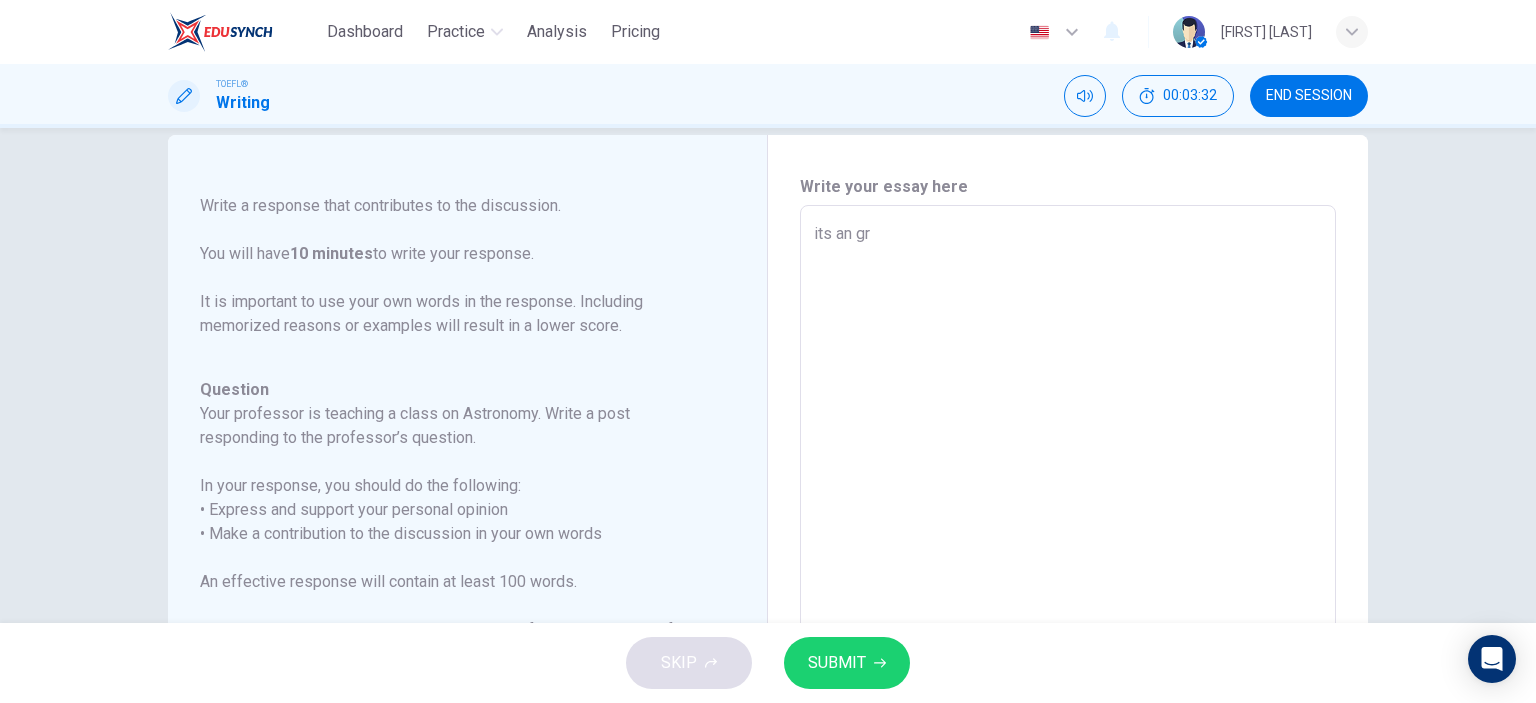 type on "x" 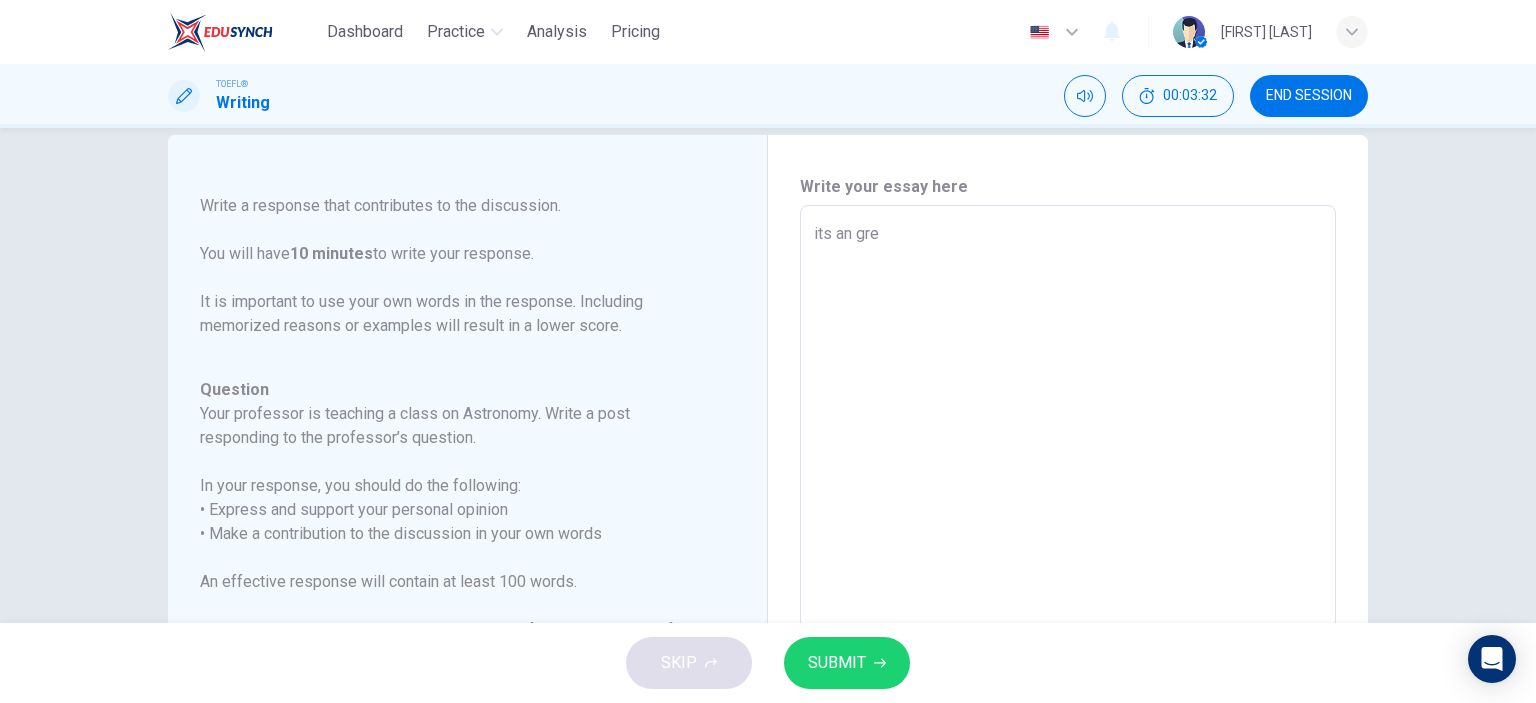 type on "x" 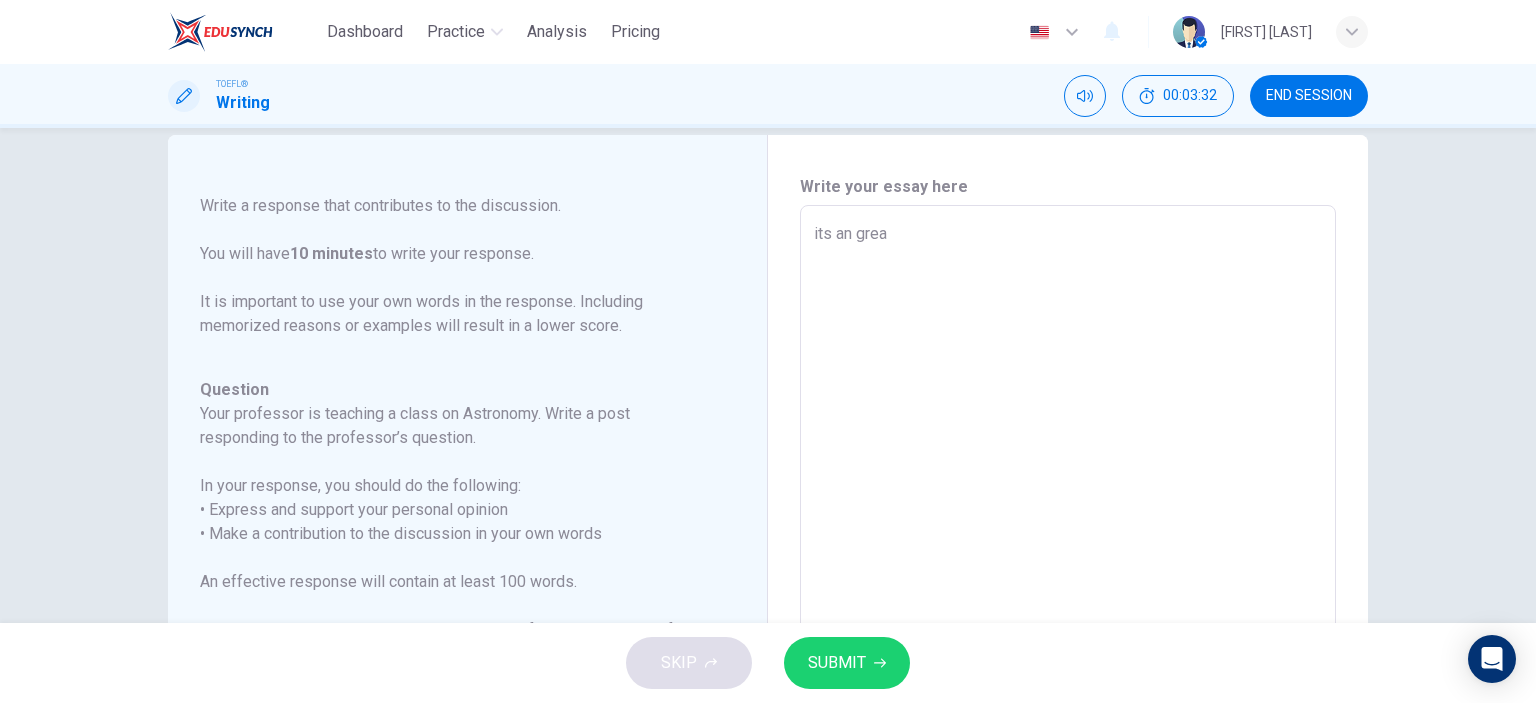 type on "its an great" 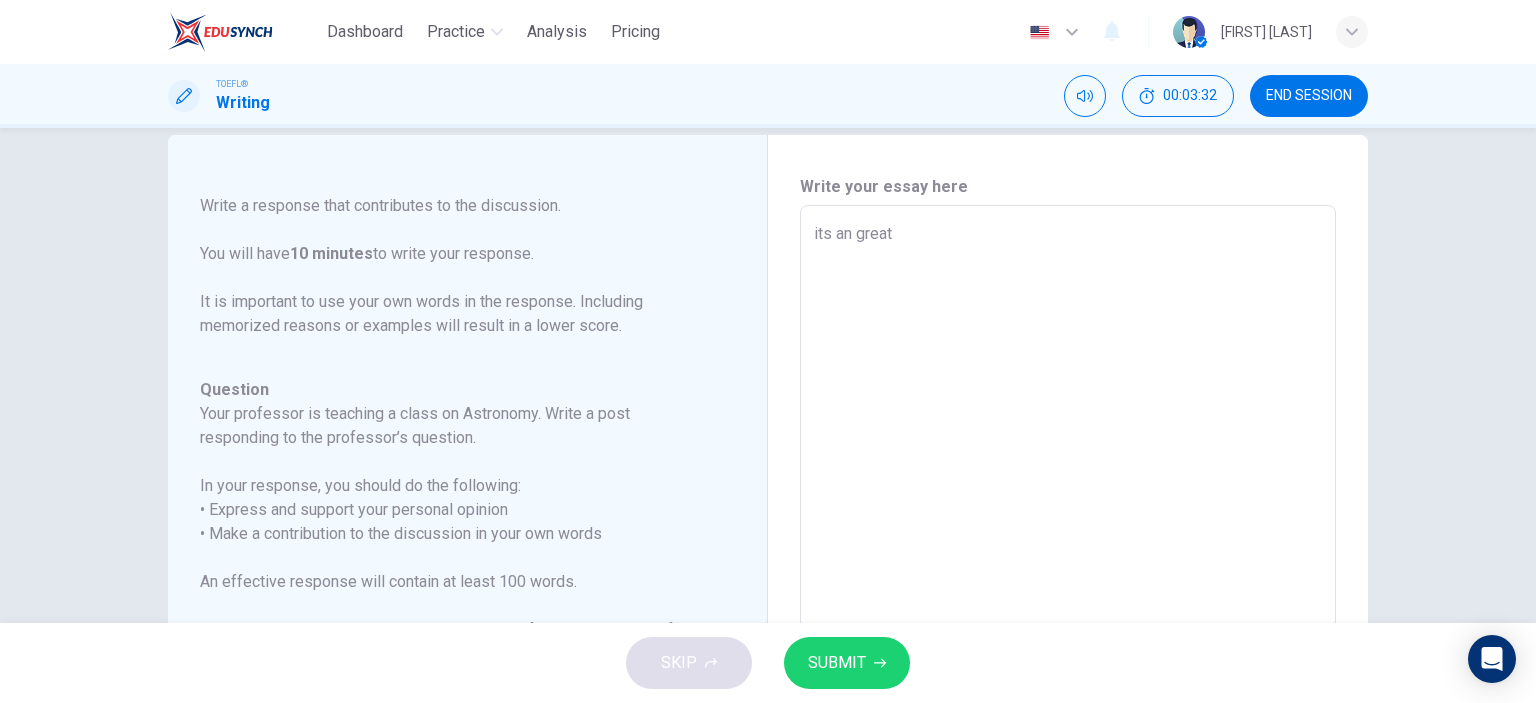 type on "x" 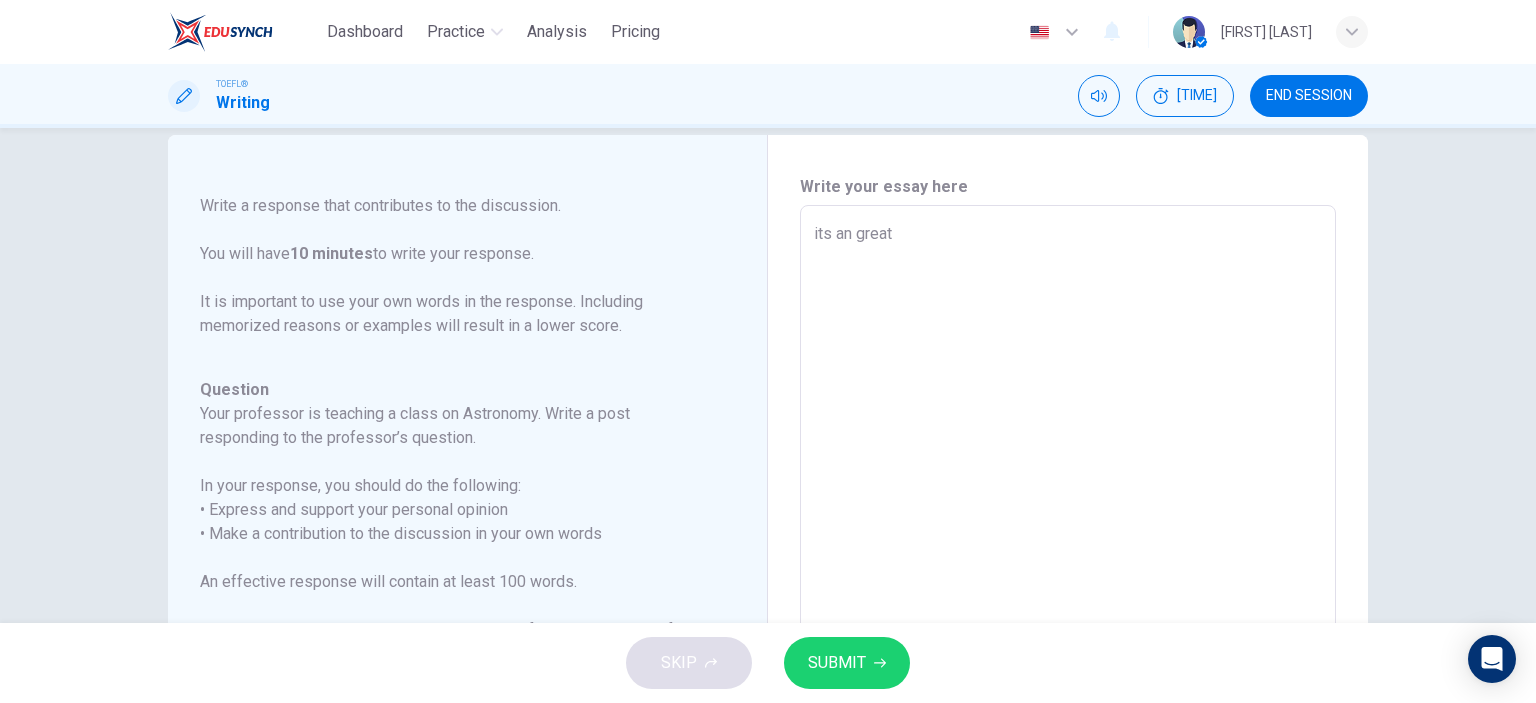 type on "its an great i" 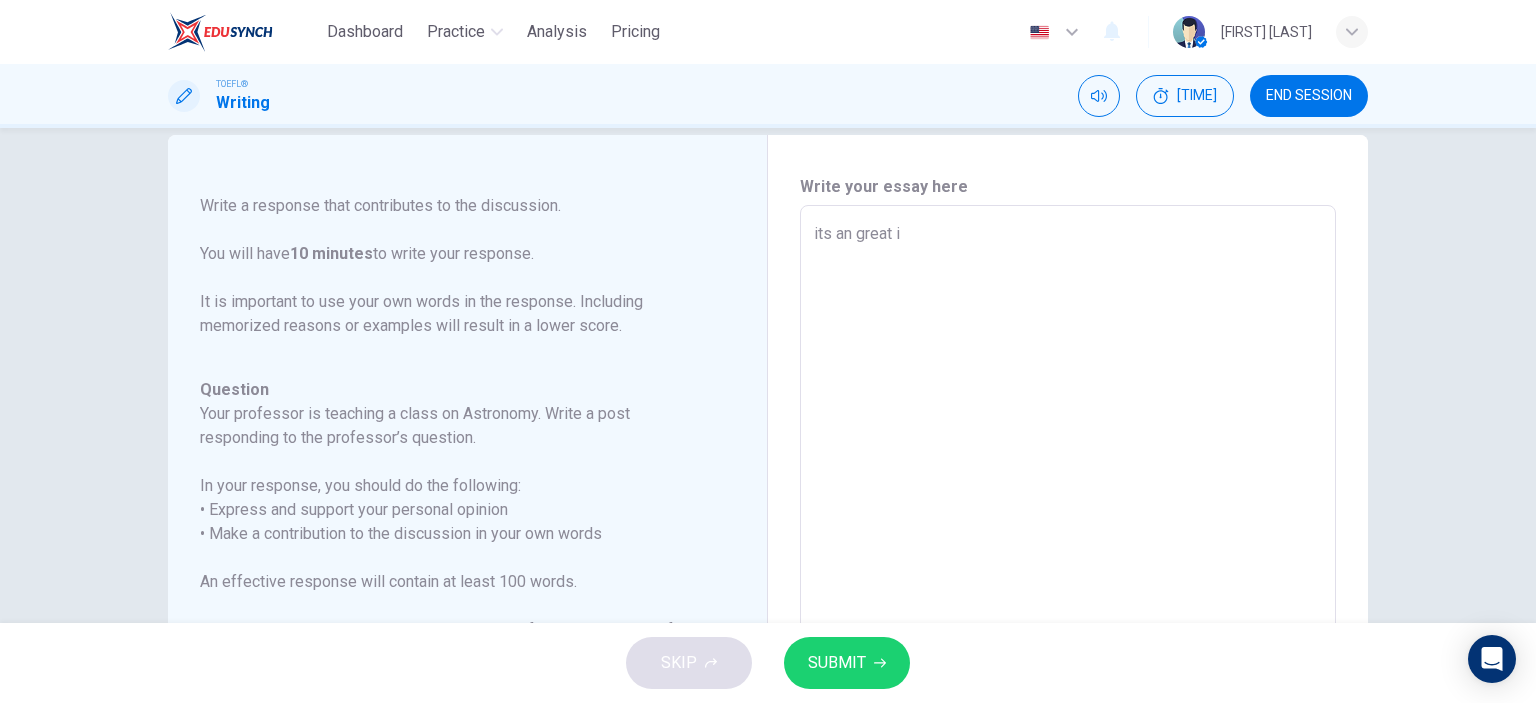 type on "x" 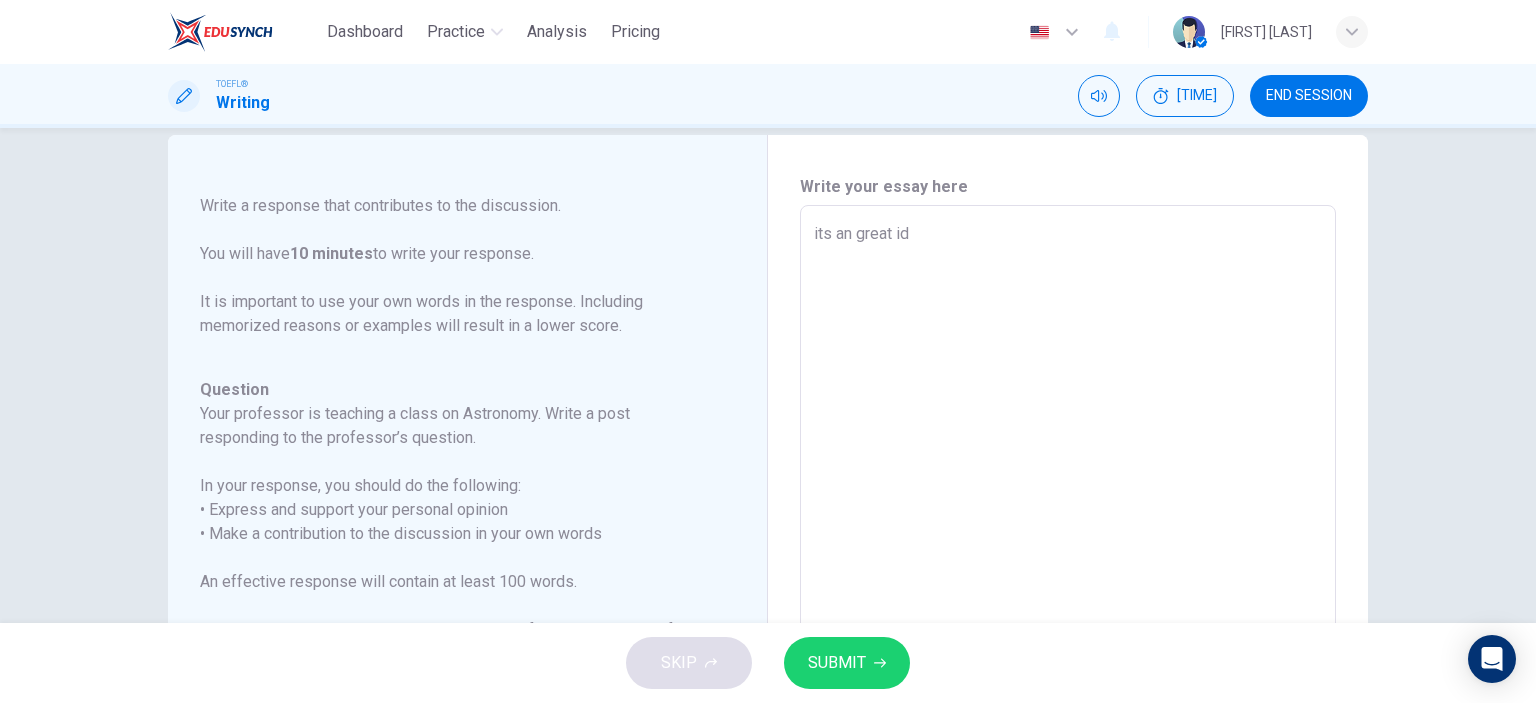 type on "x" 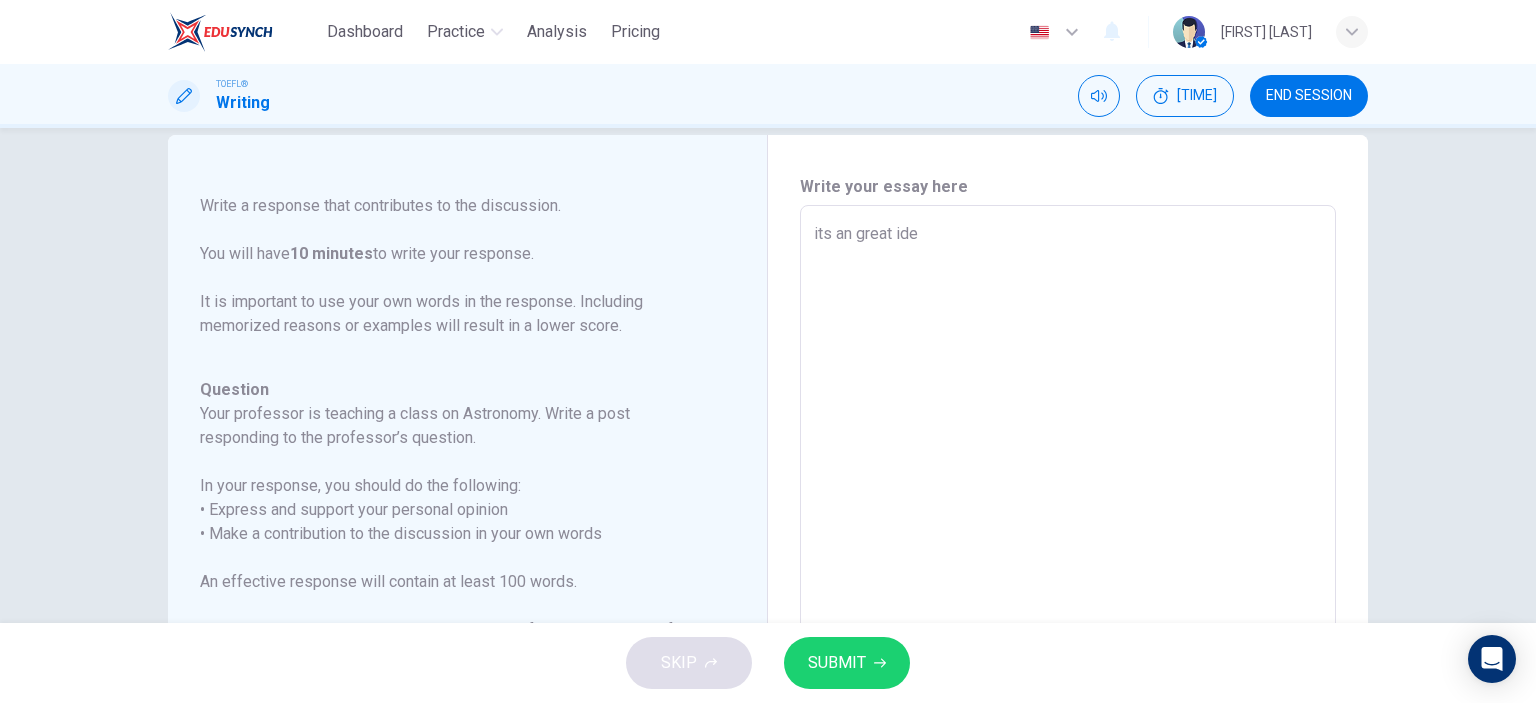 type on "x" 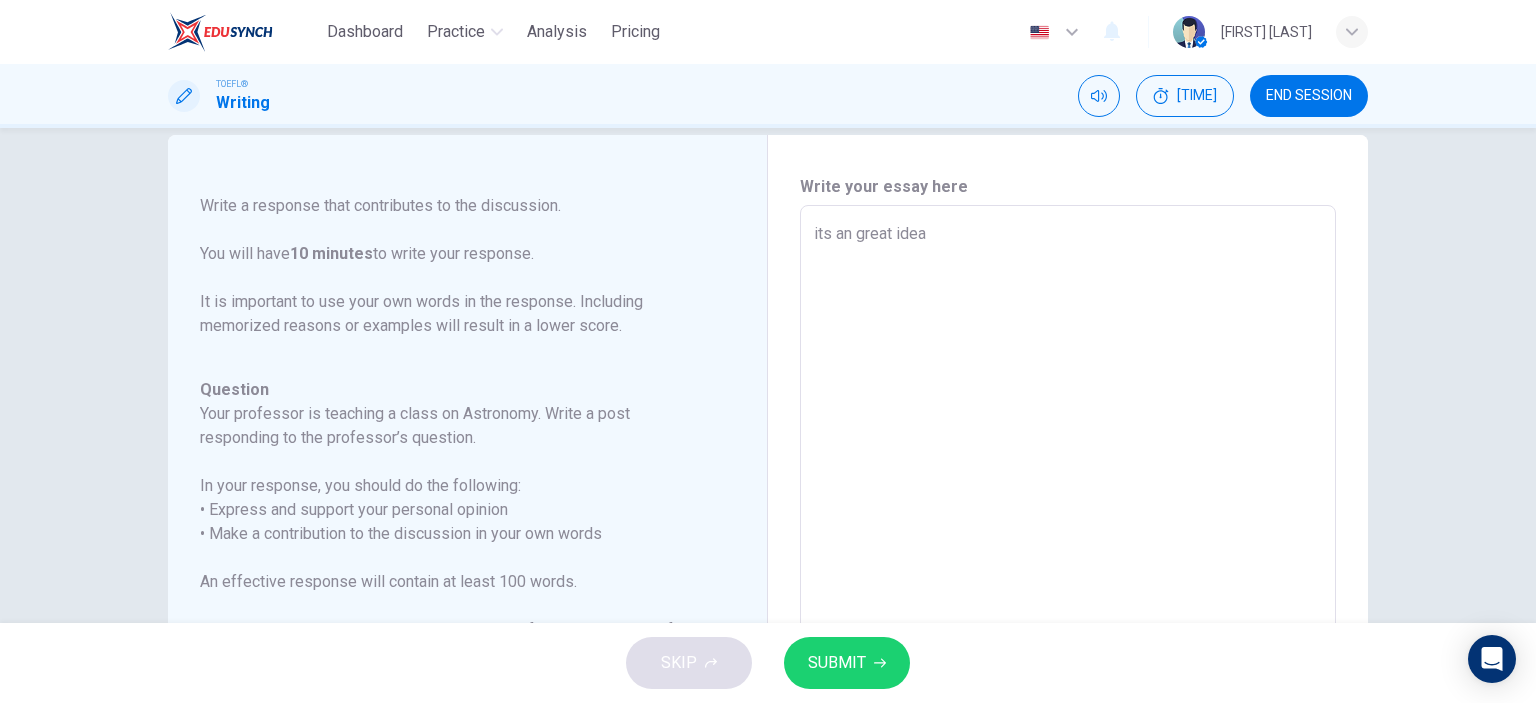 type on "x" 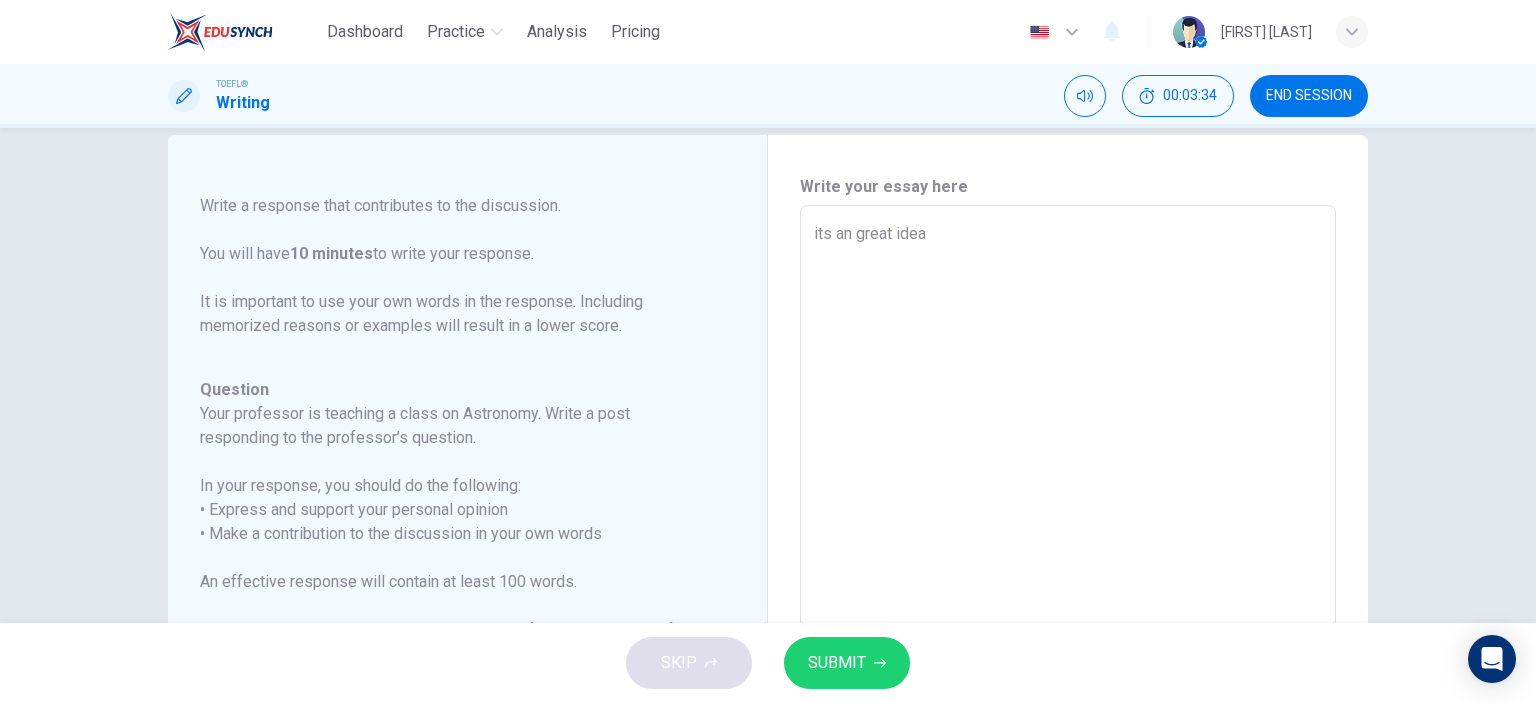 type on "its an great idea f" 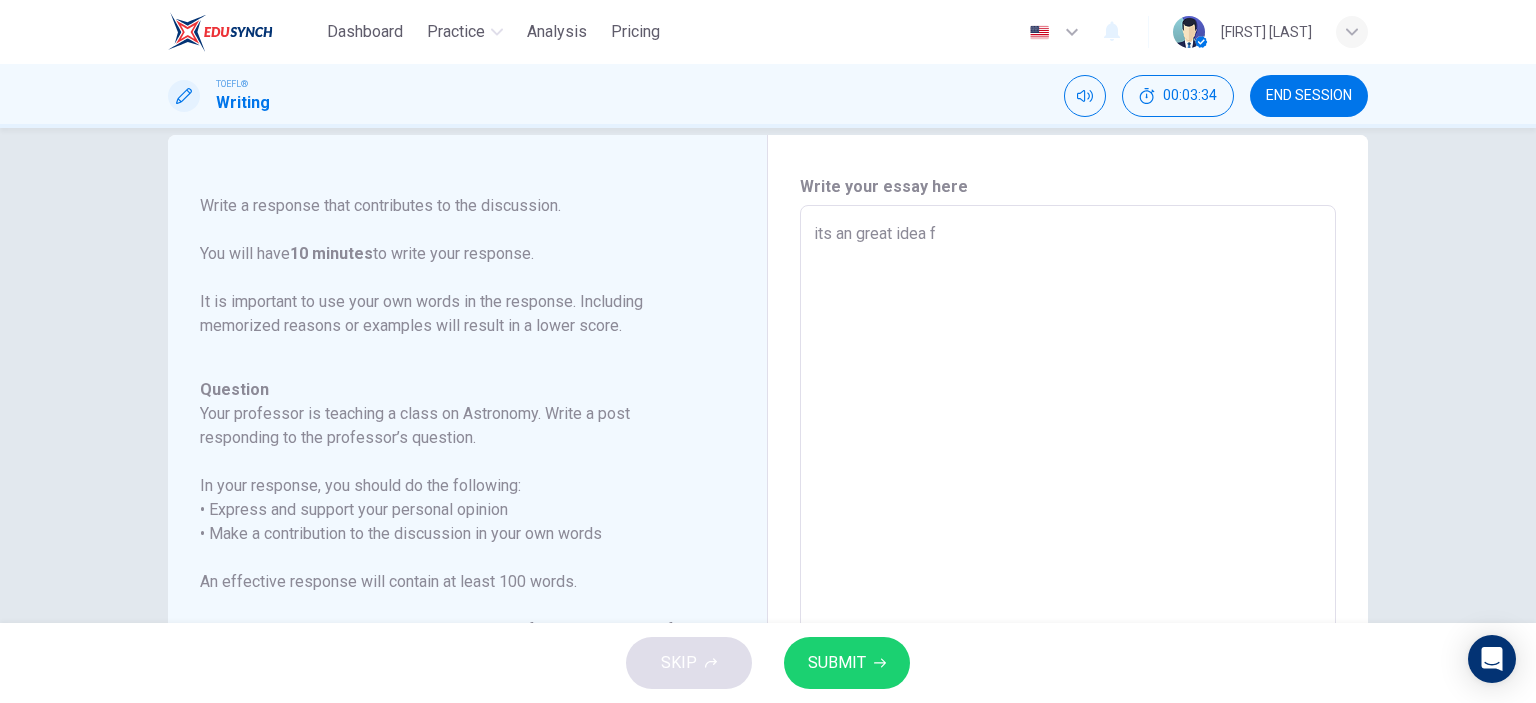 type on "its an great idea fo" 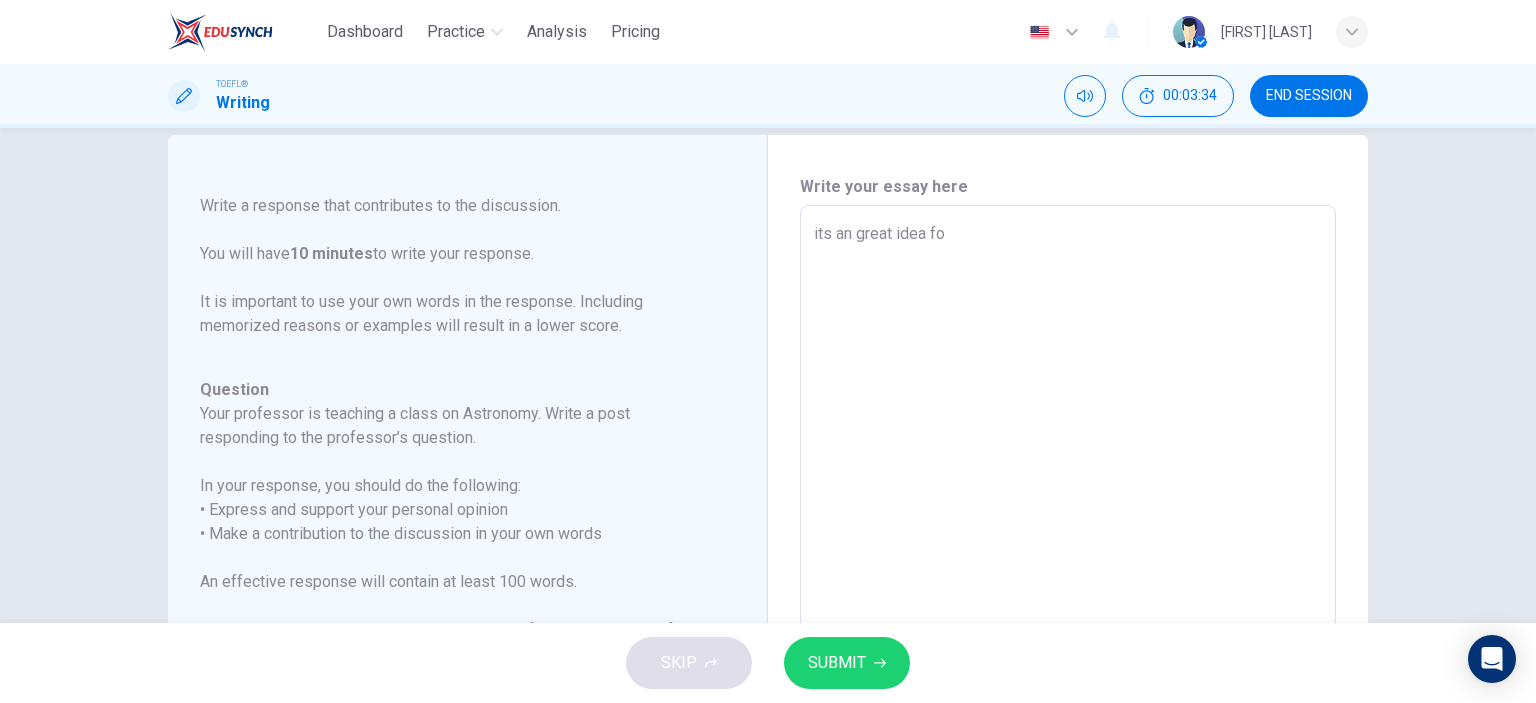 type on "x" 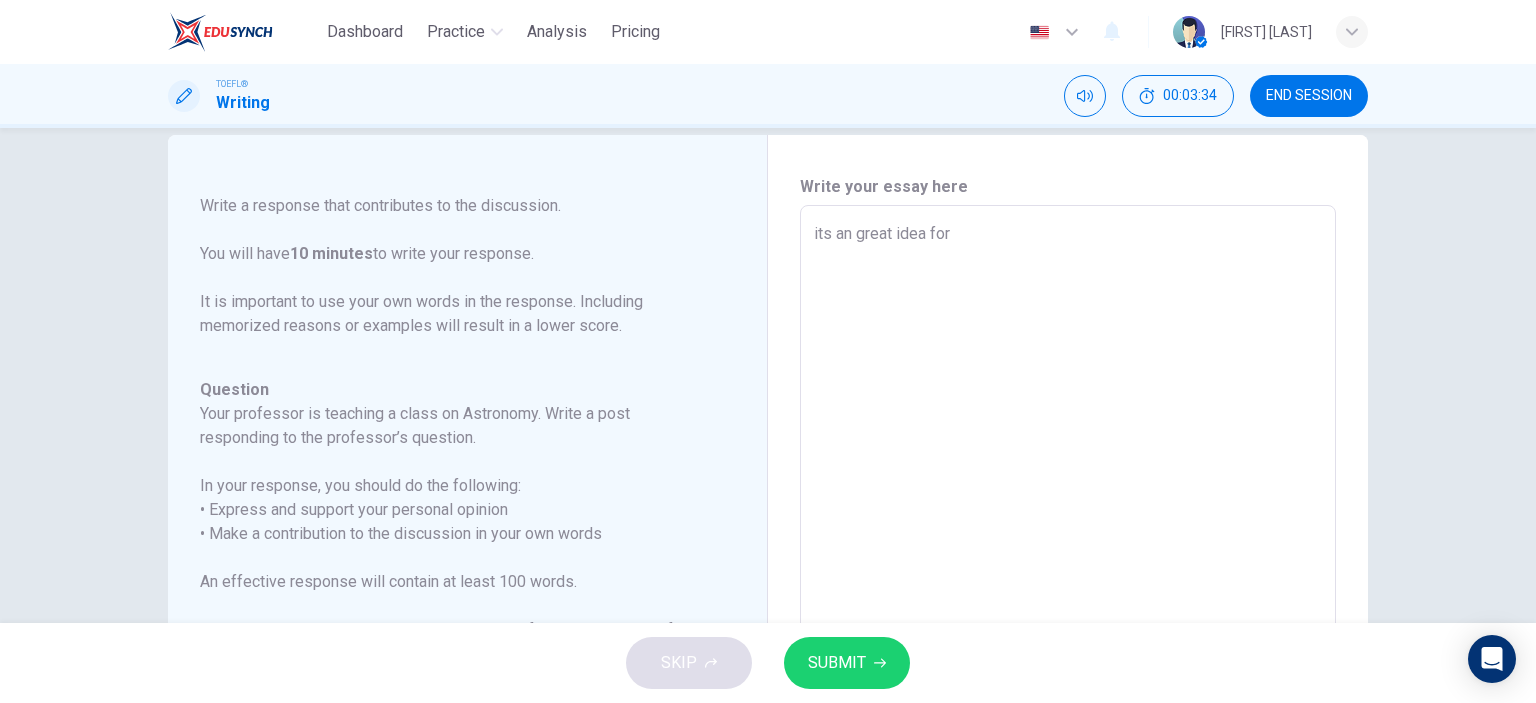 type on "its an great idea for" 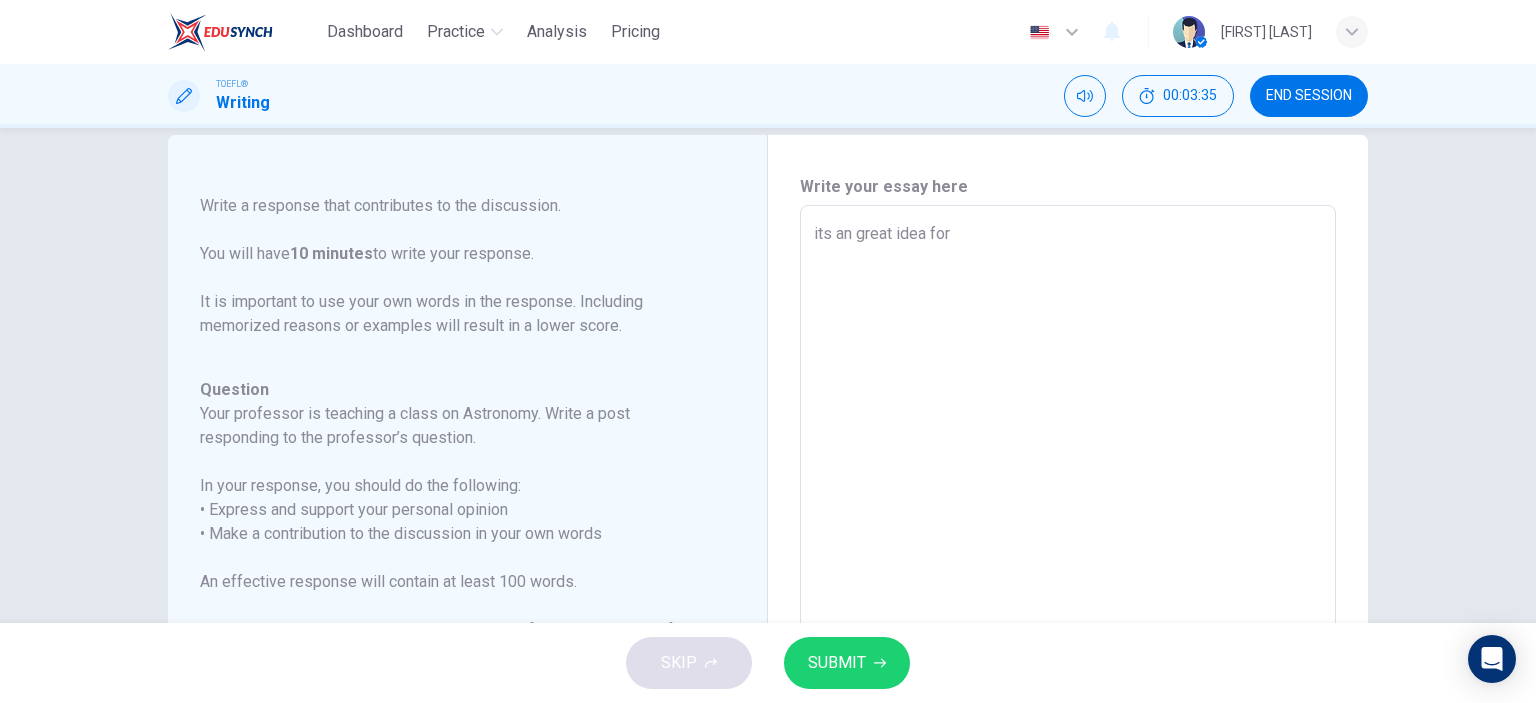 type on "its an great idea for s" 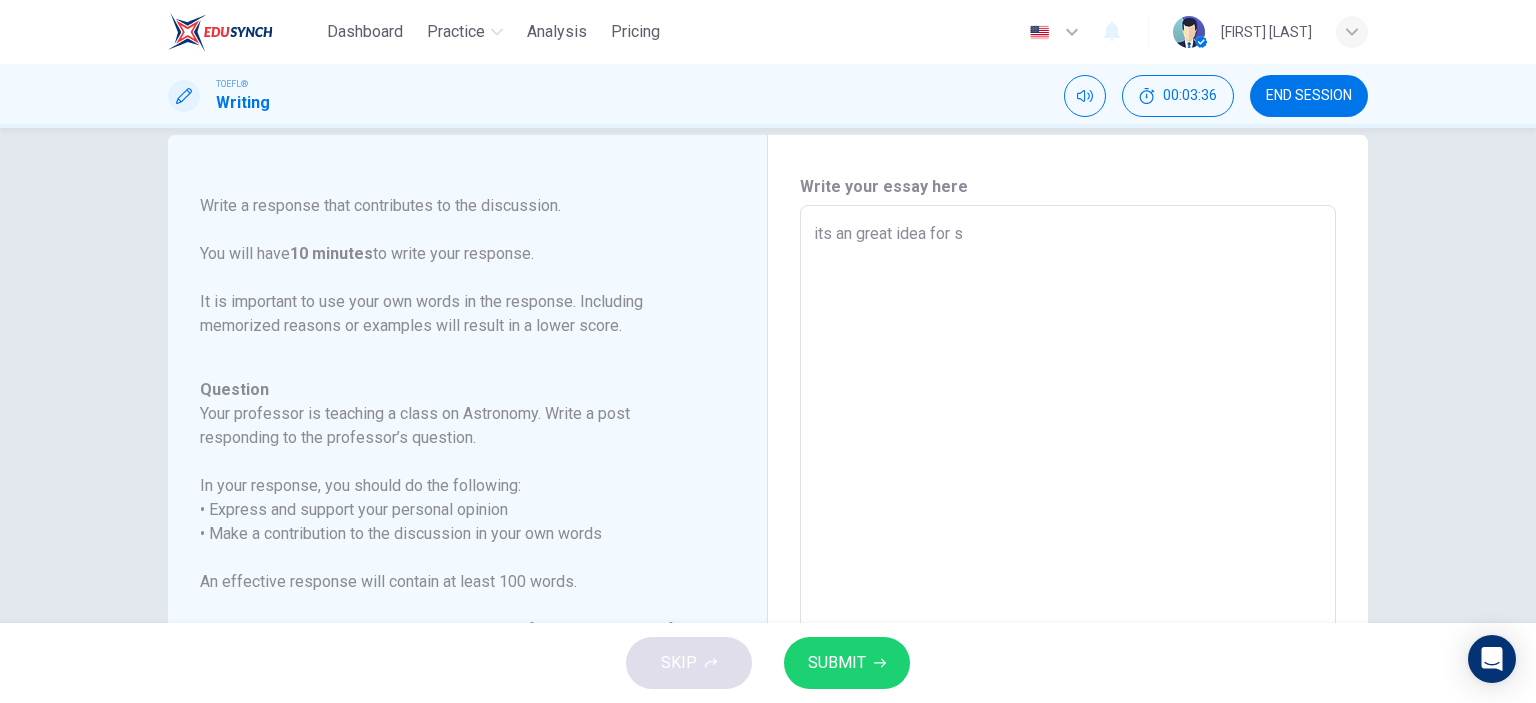 type on "its an great idea for" 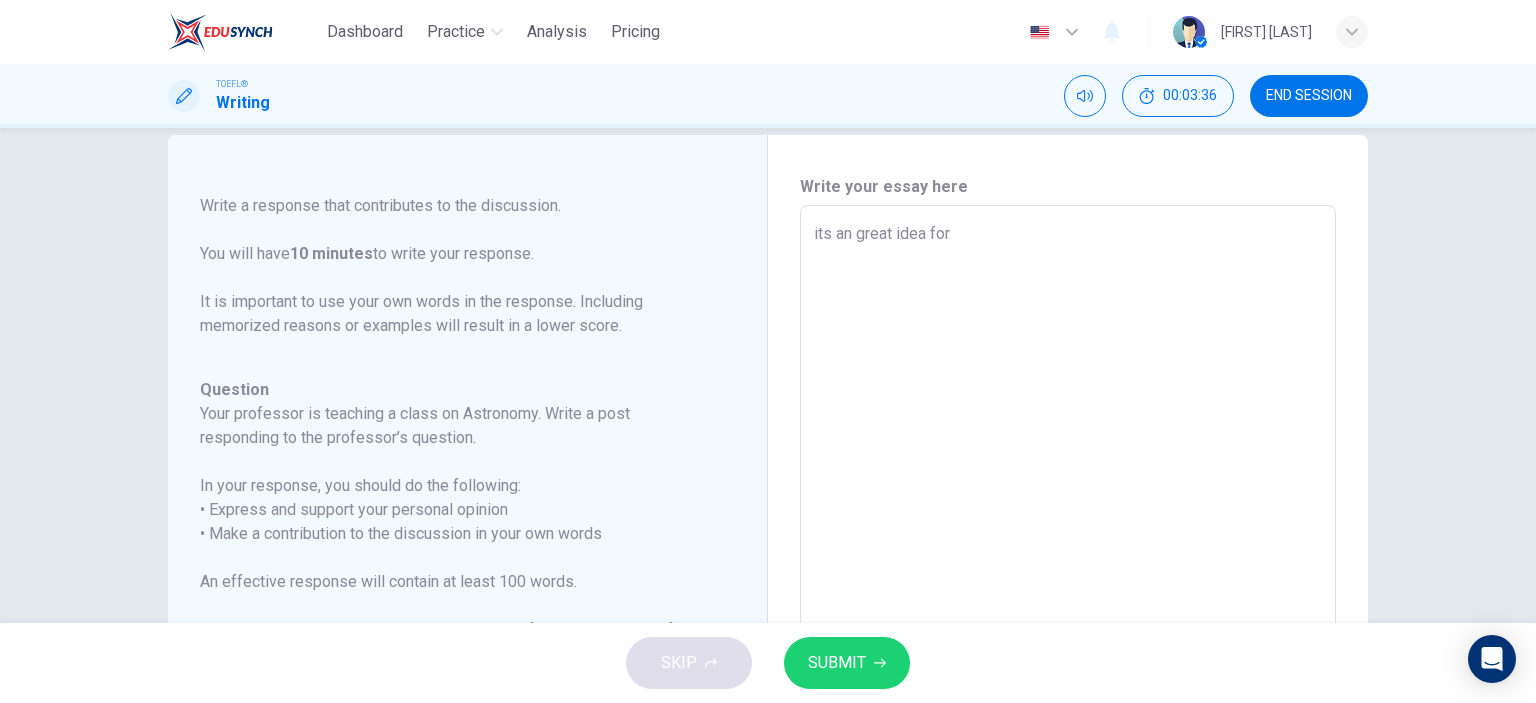 type on "x" 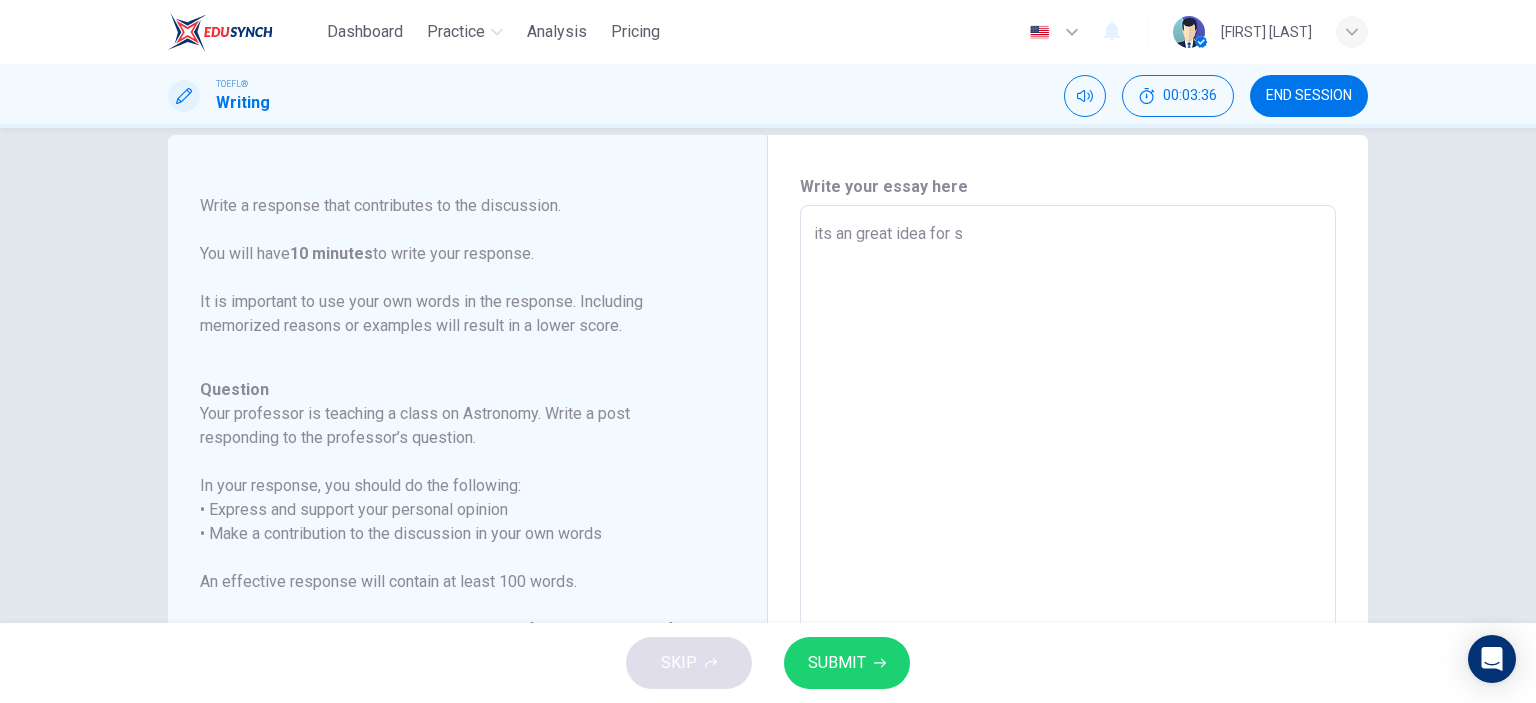 type on "x" 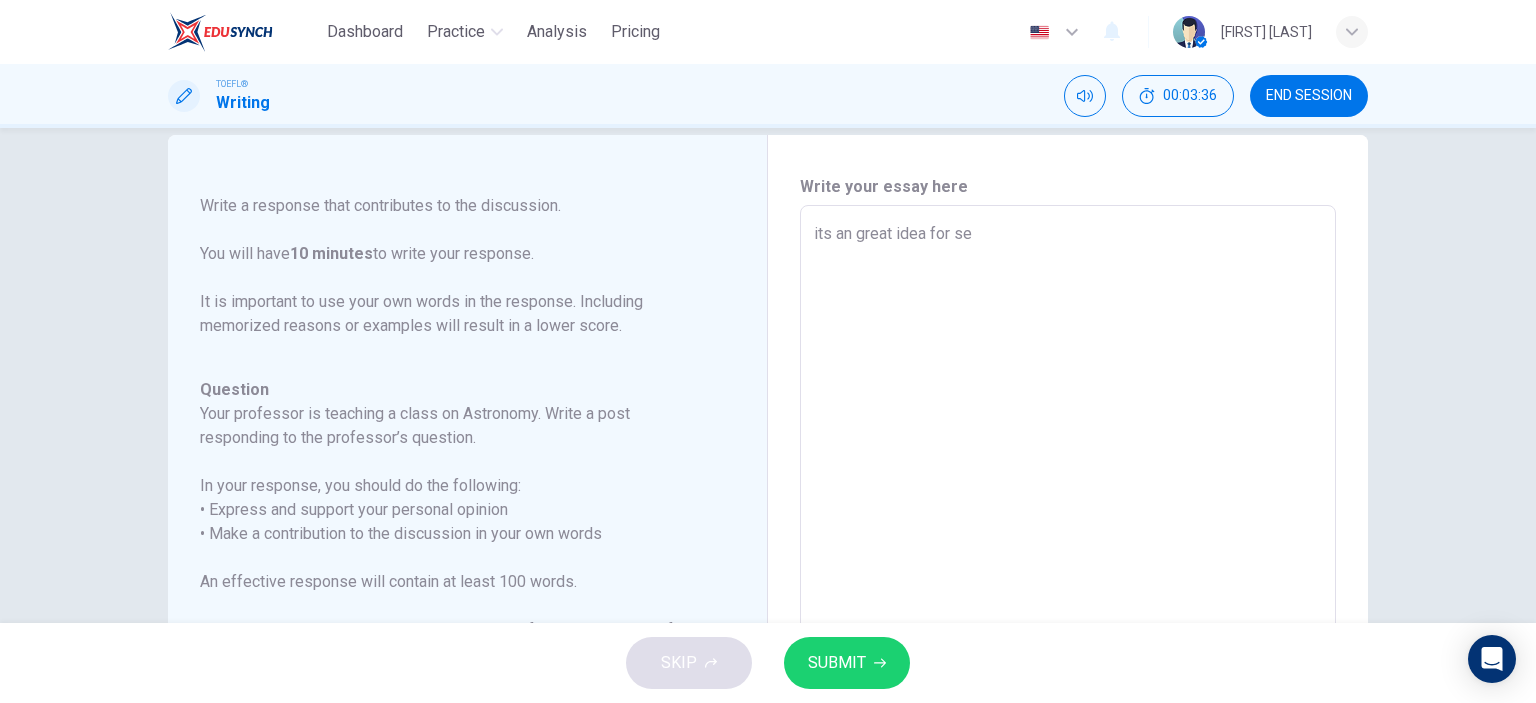 type on "x" 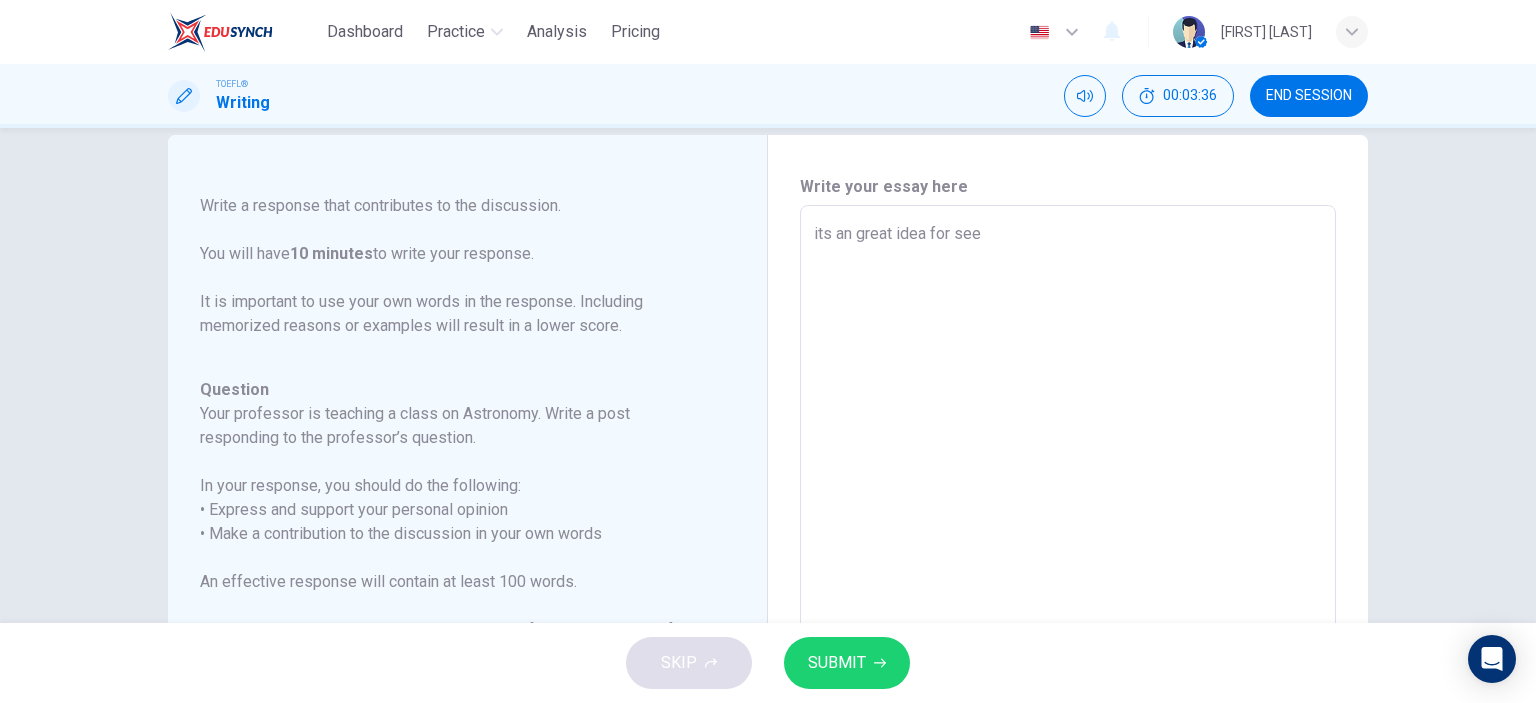 type on "x" 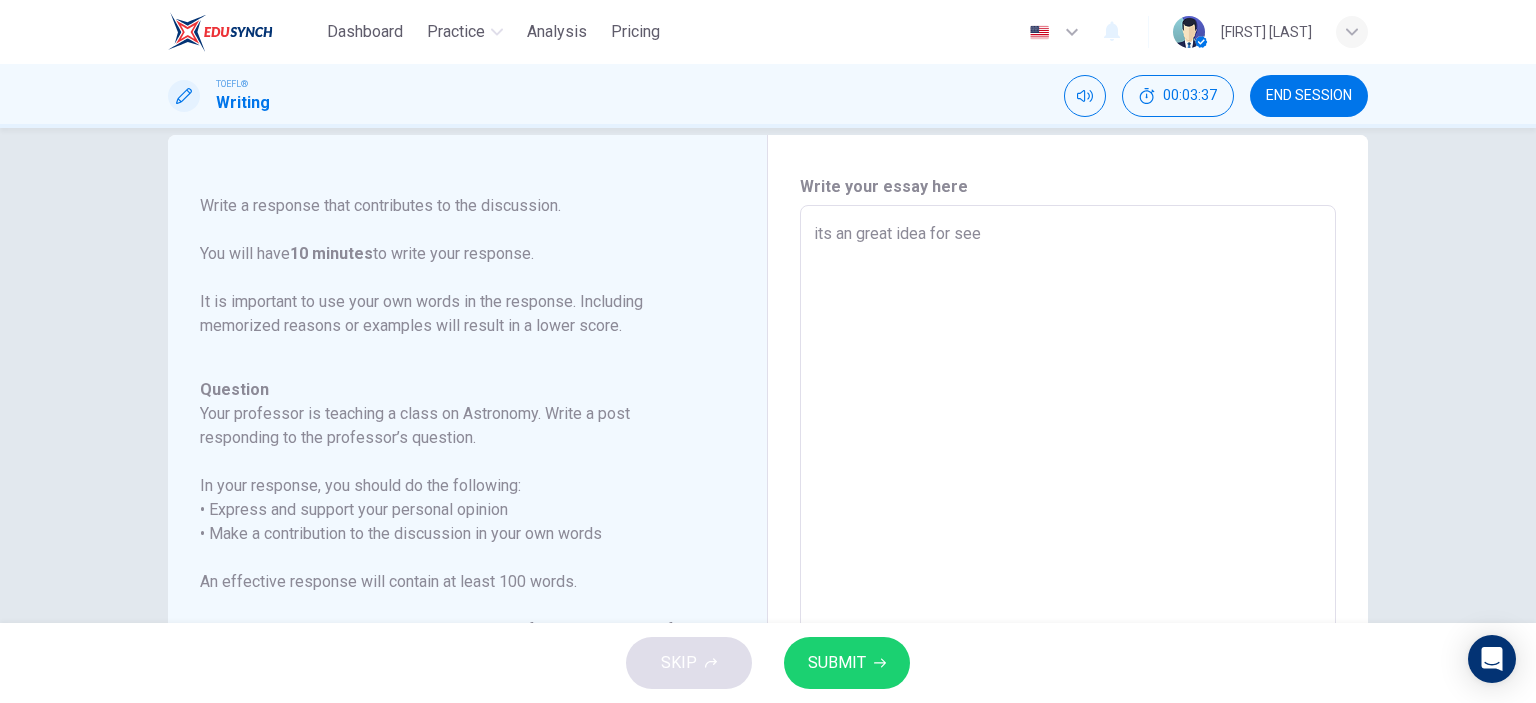 type on "its an great idea for seek" 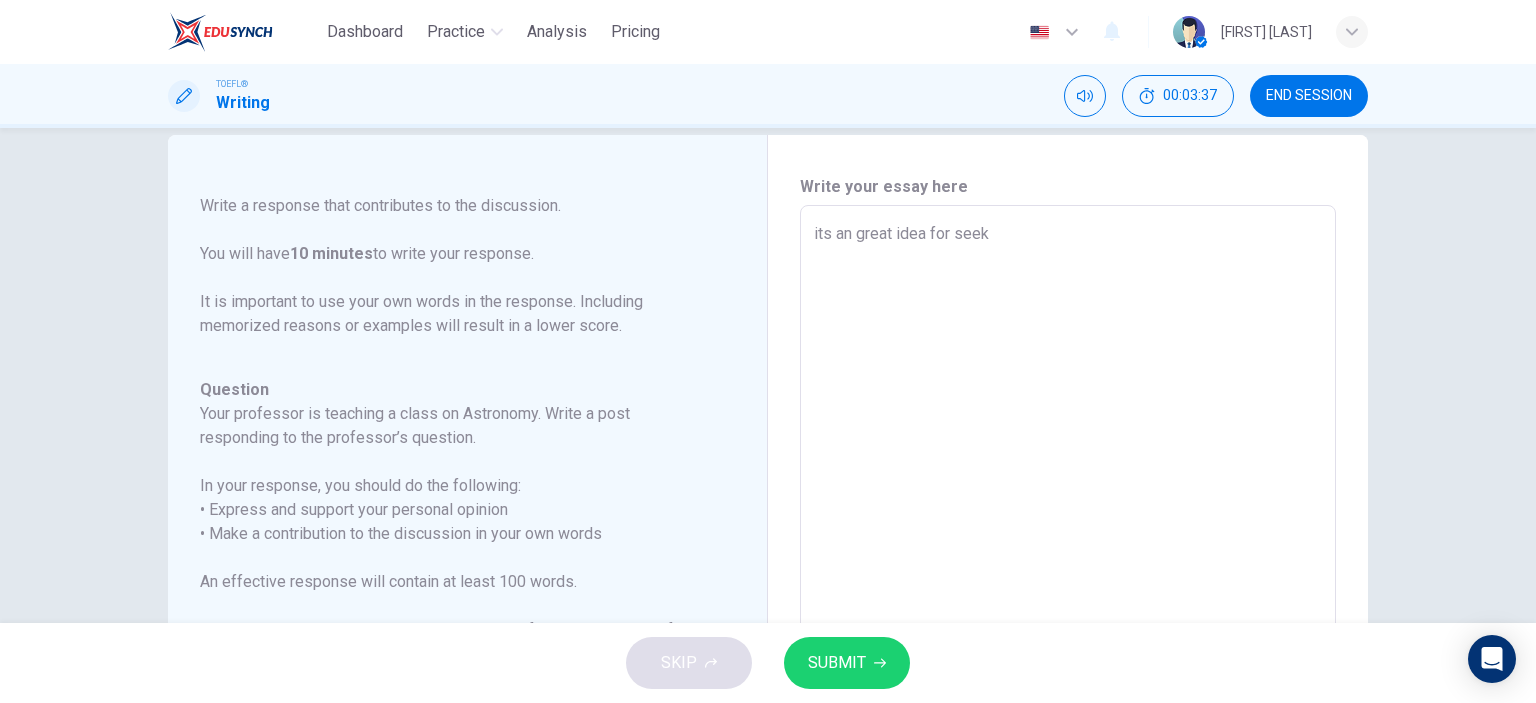 type on "x" 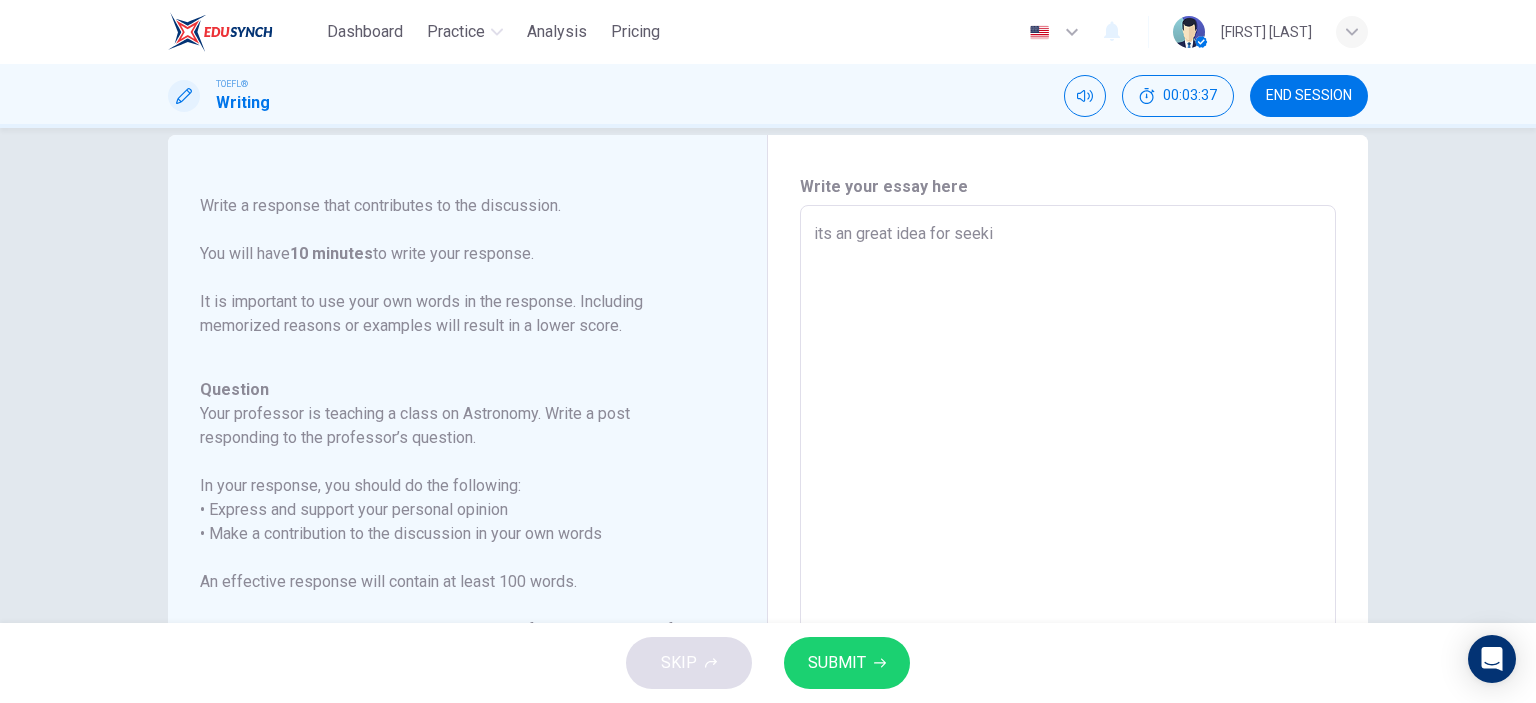 type on "its an great idea for seekin" 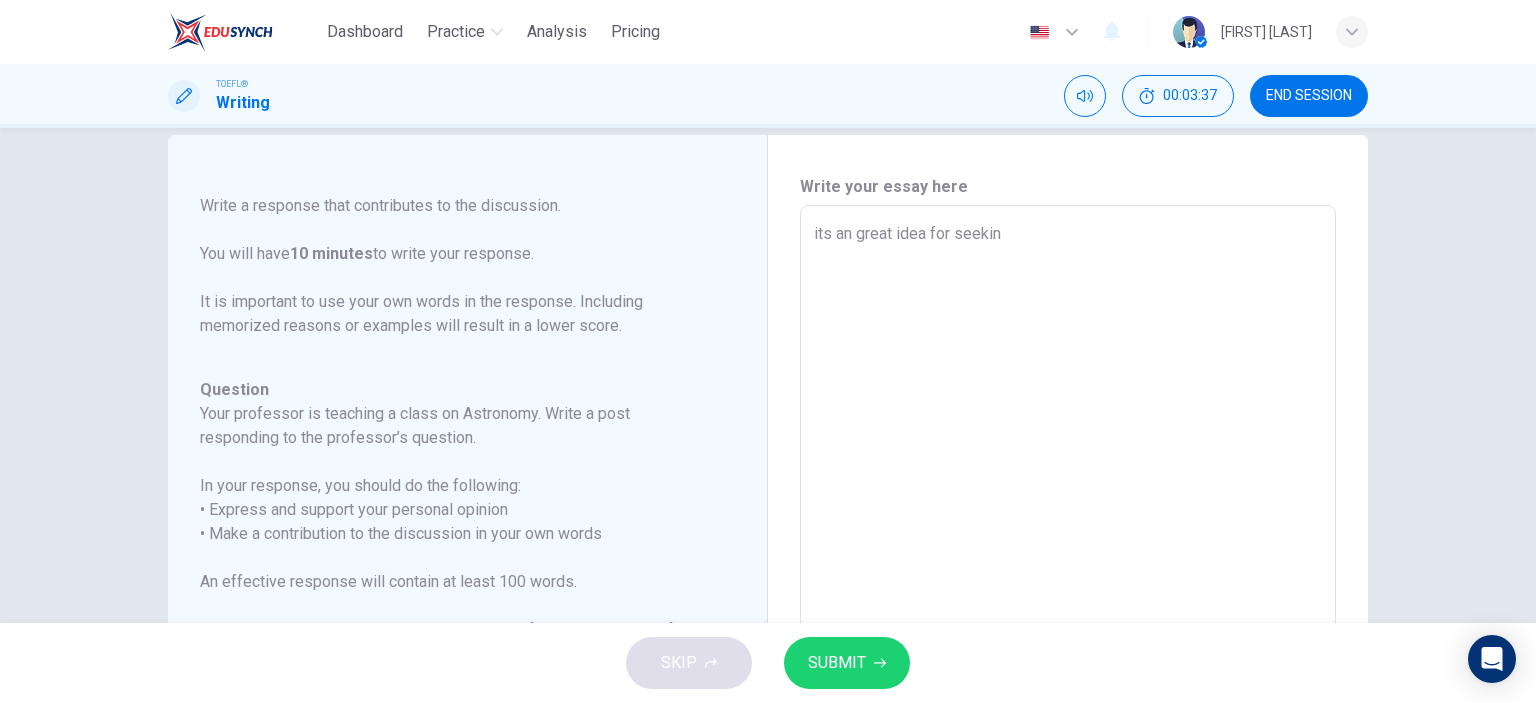 type on "x" 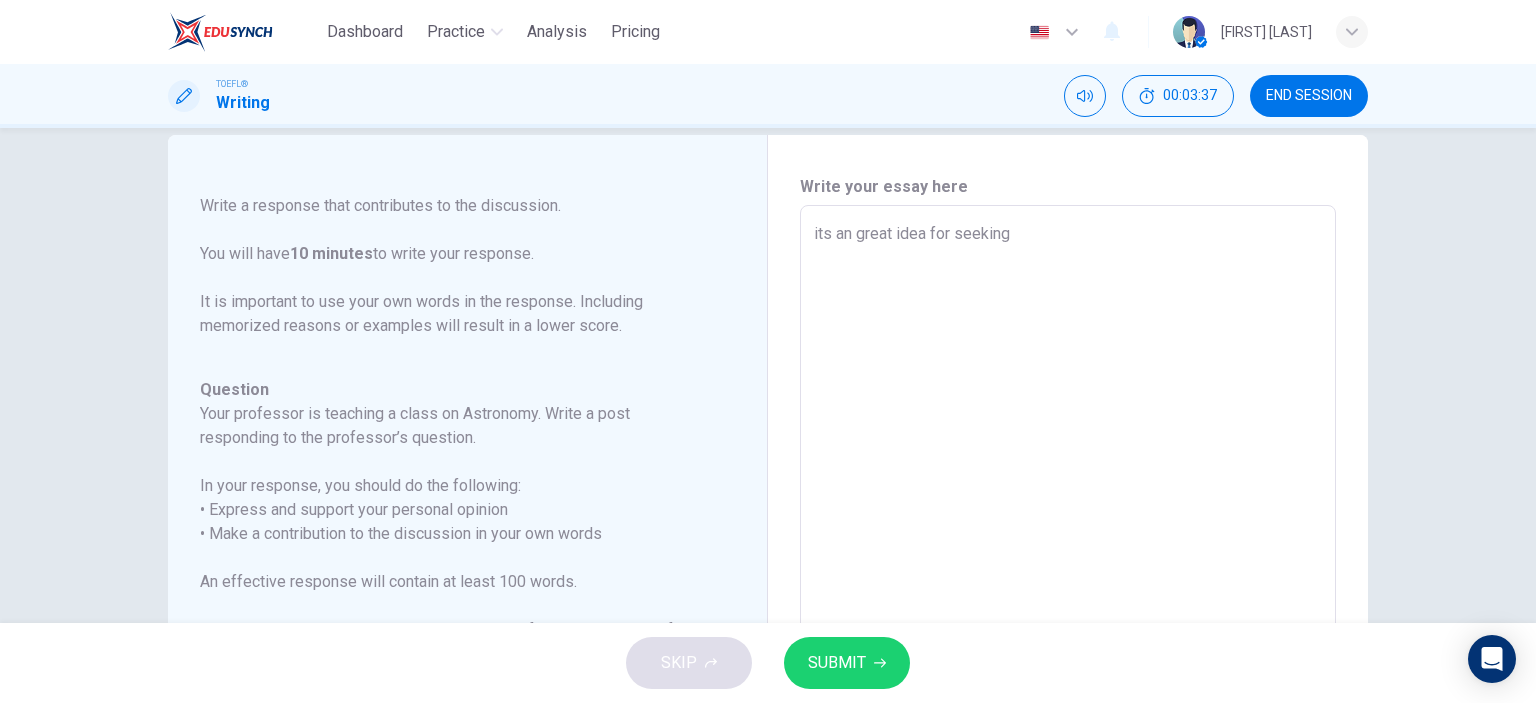 type on "its an great idea for seeking" 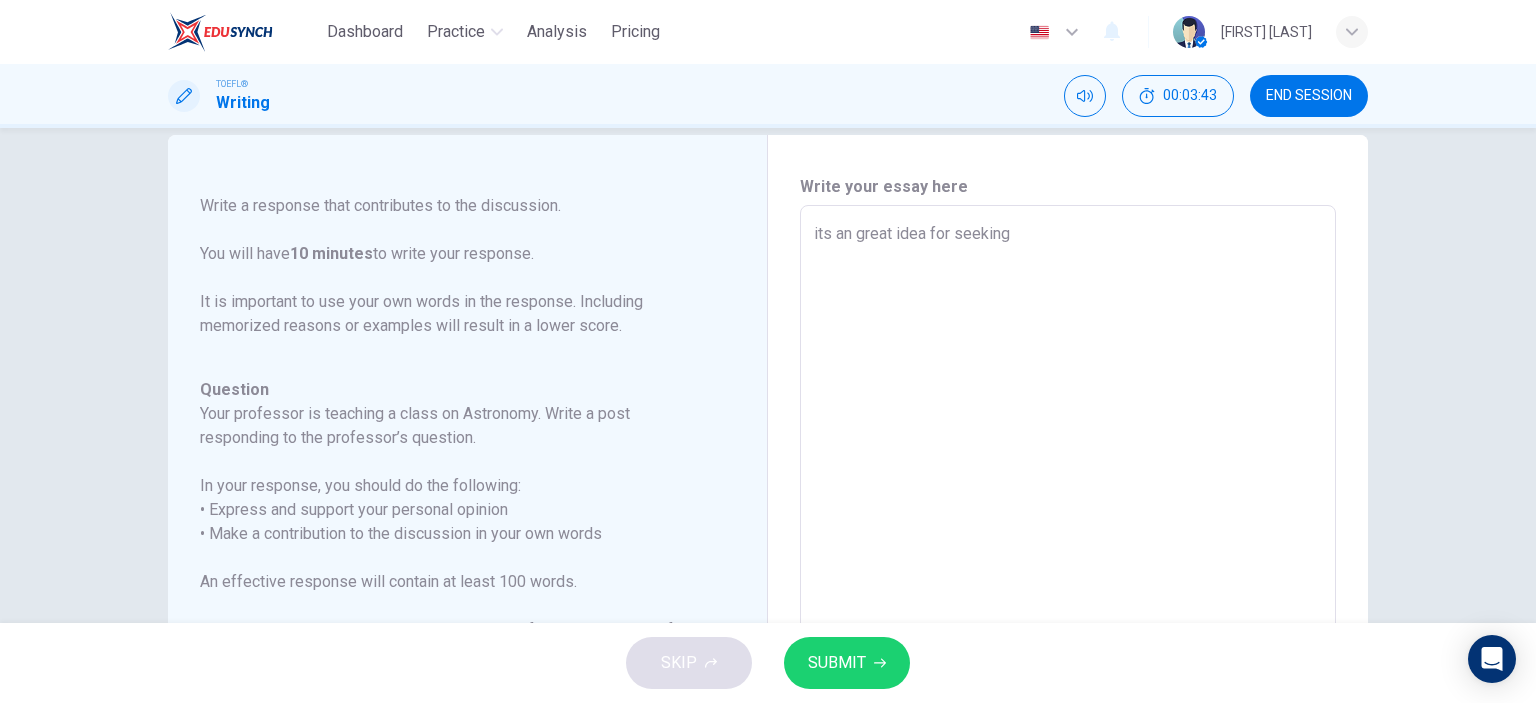 type on "its an great idea for seeking e" 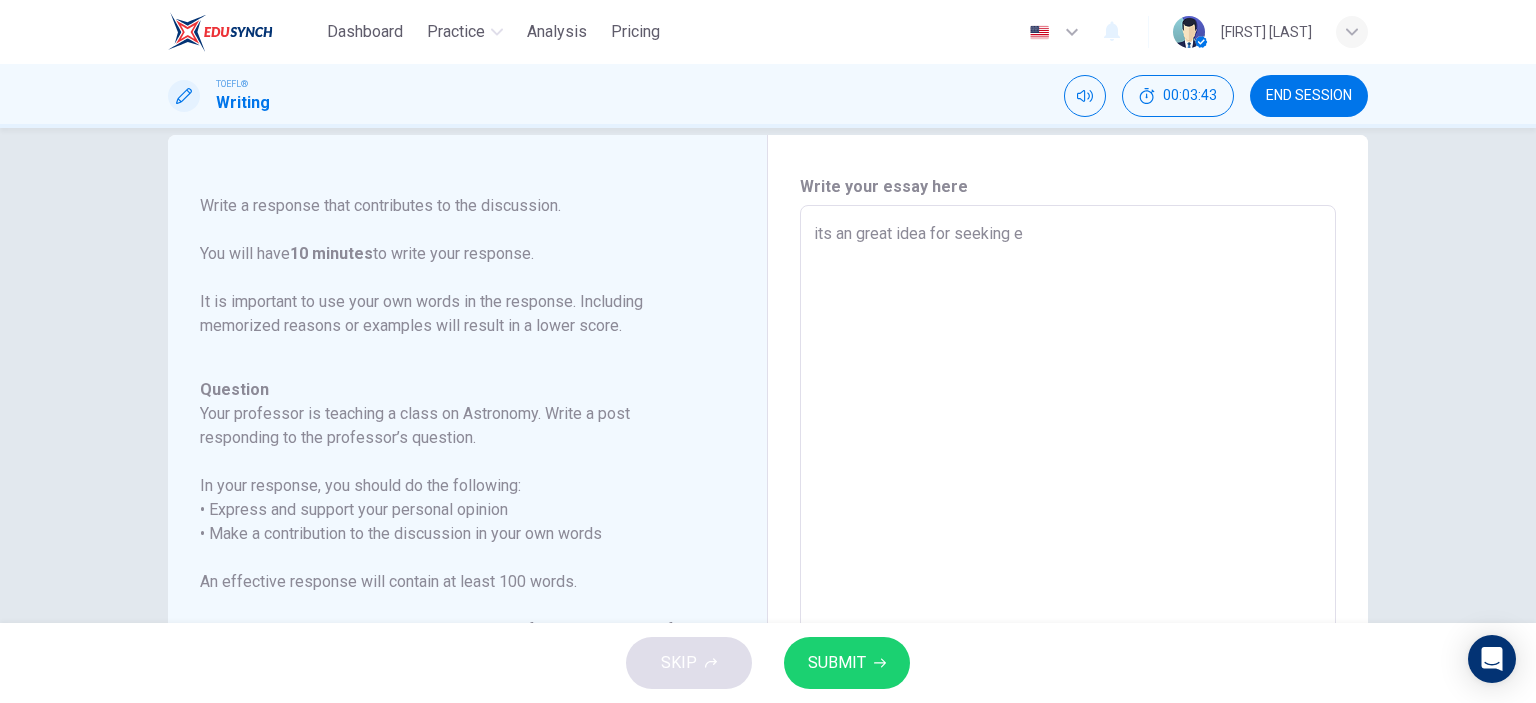 type on "x" 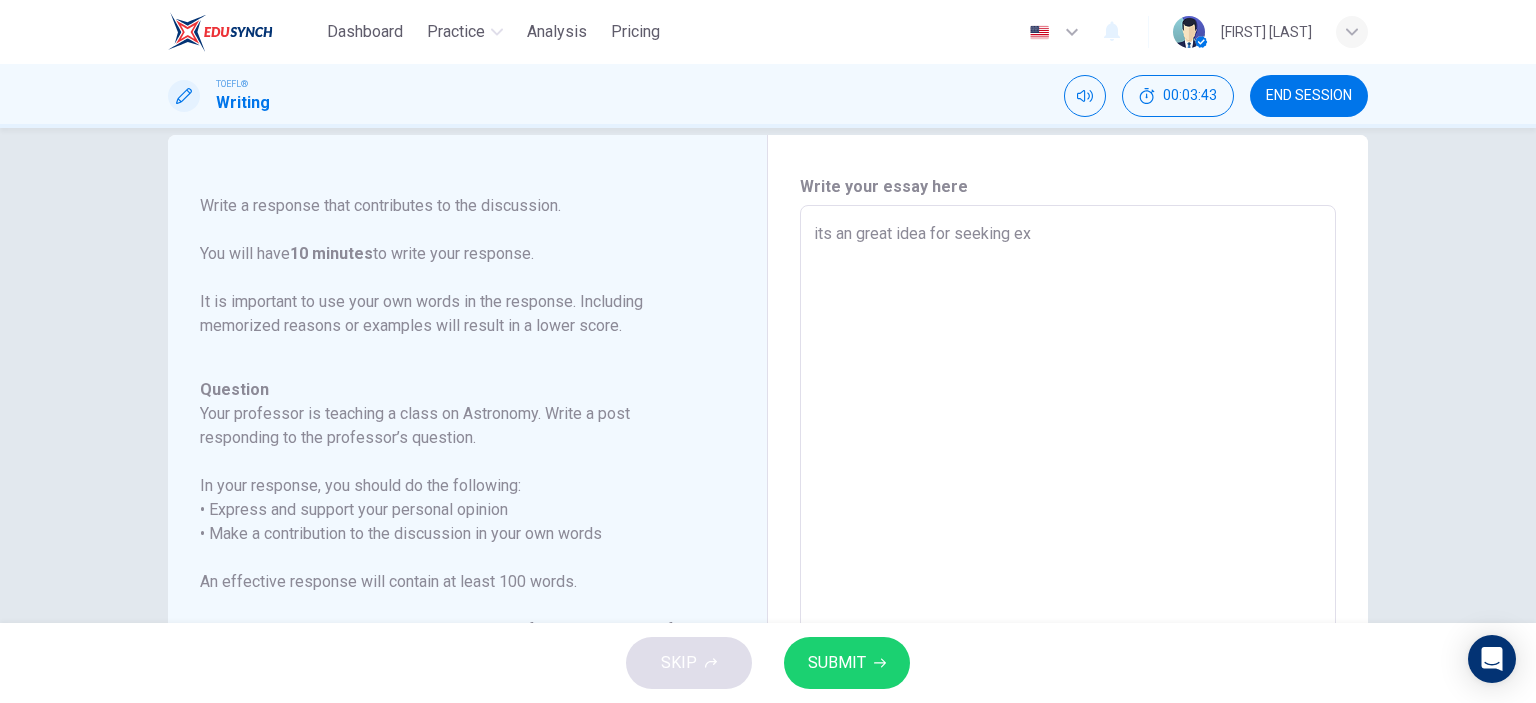 type on "x" 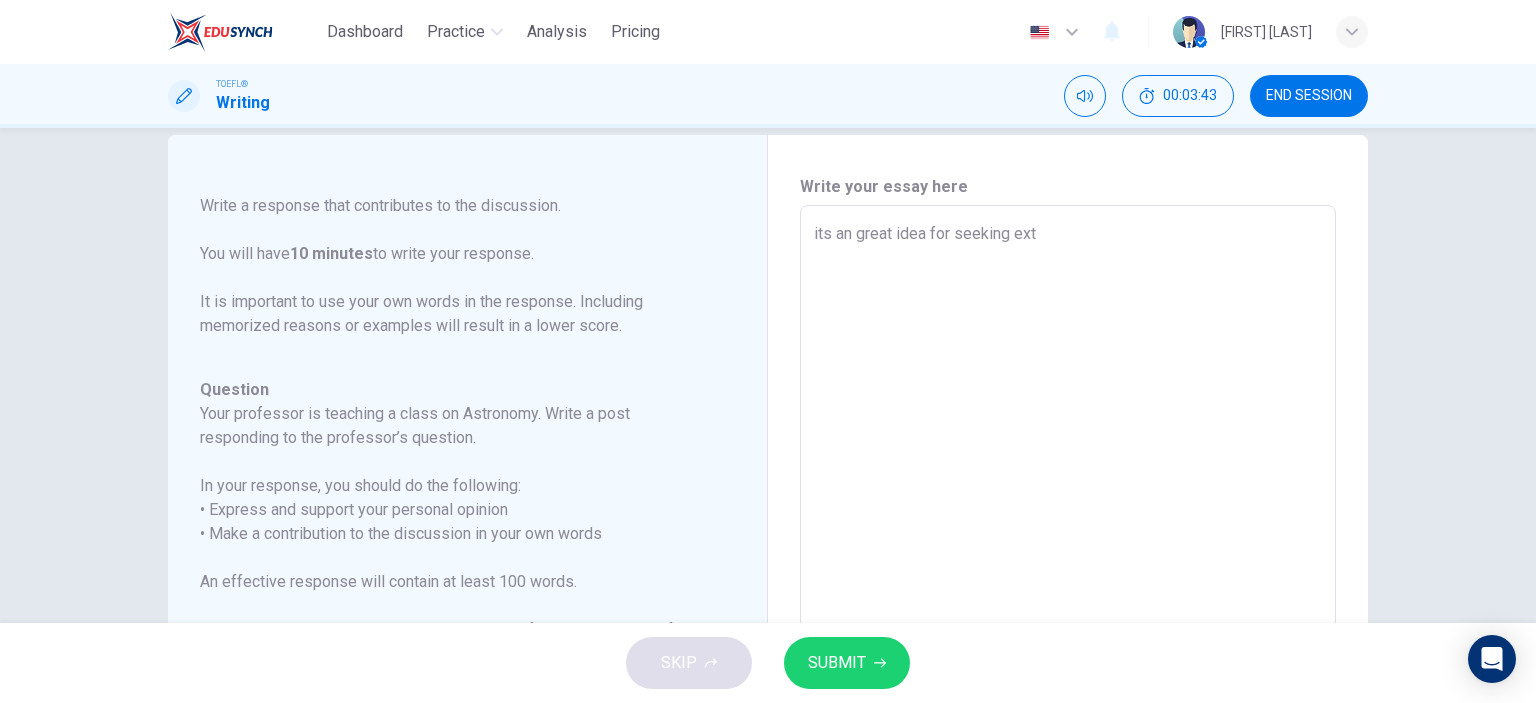 type on "x" 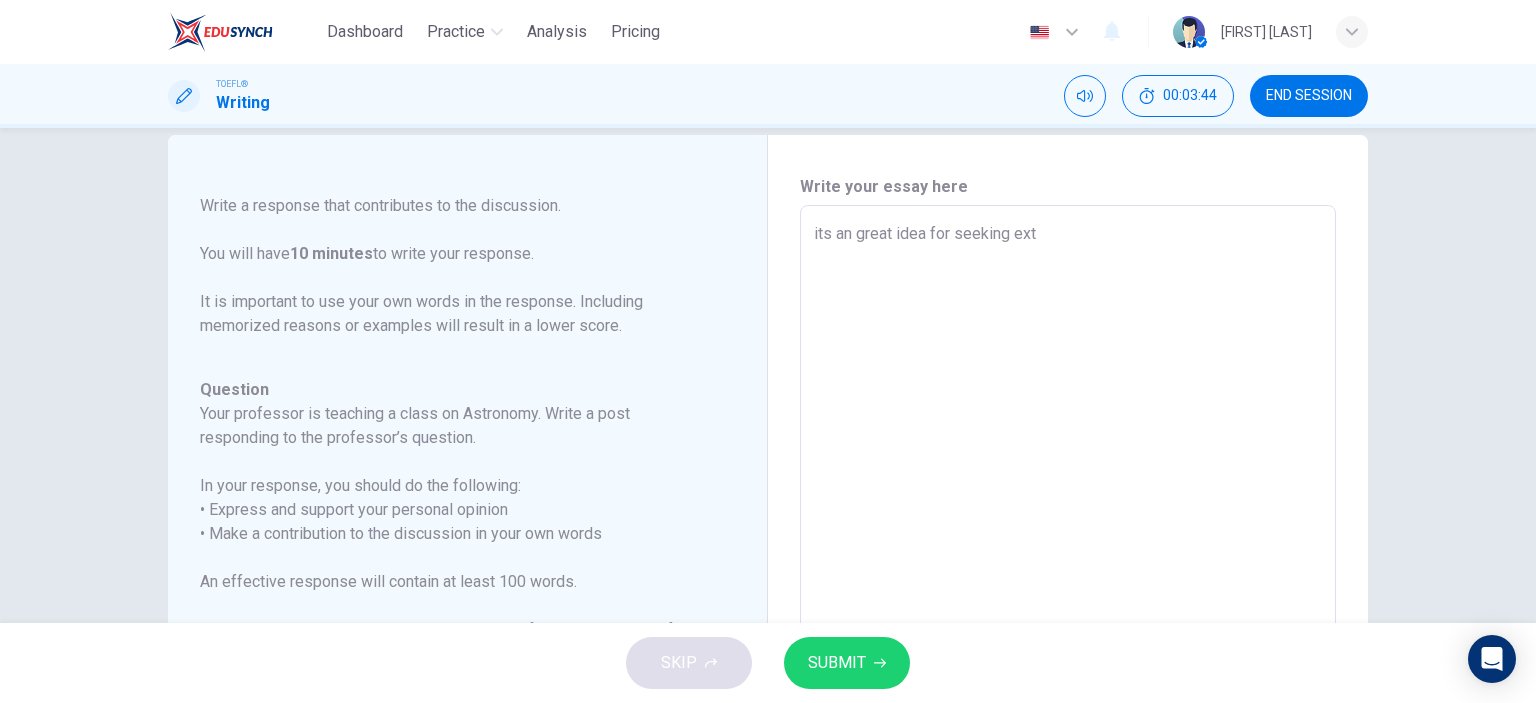 type on "its an great idea for seeking extr" 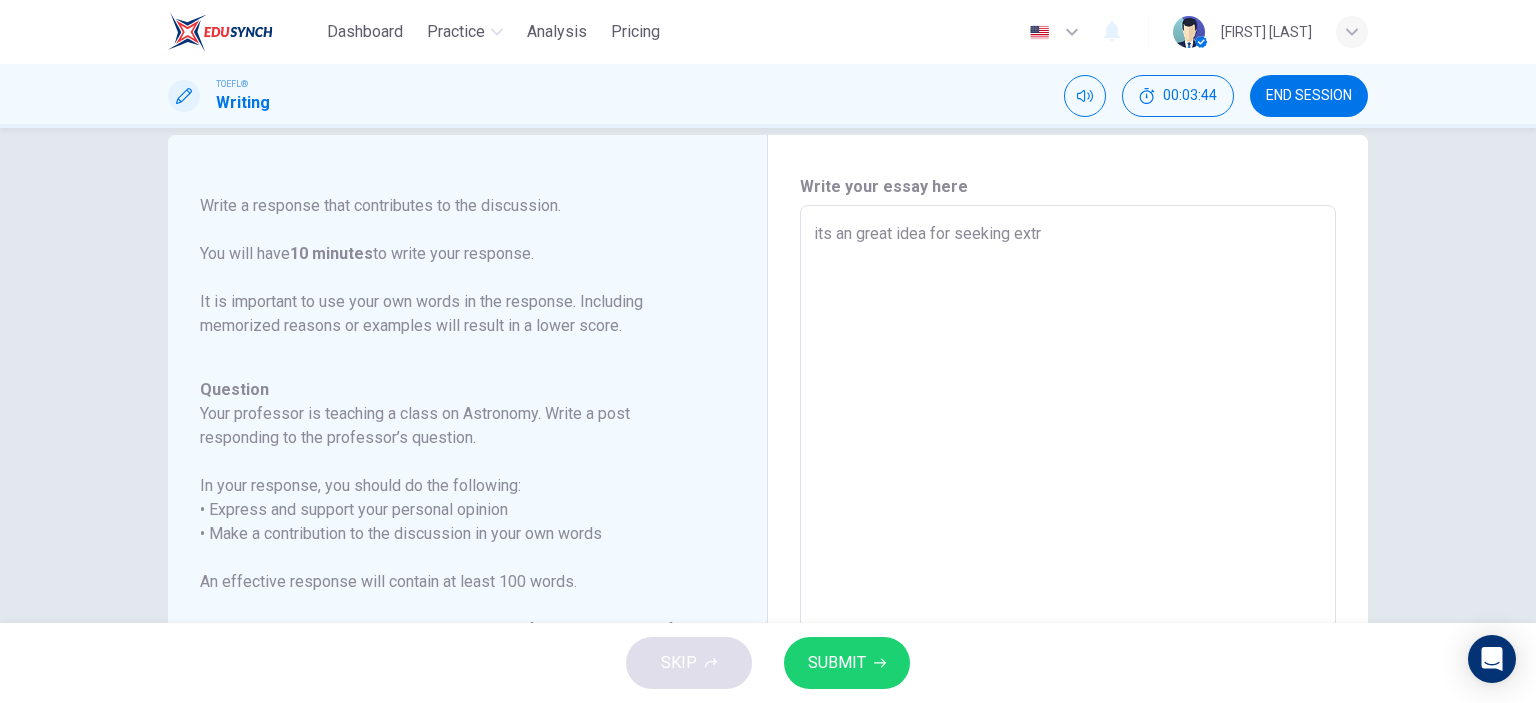 type on "x" 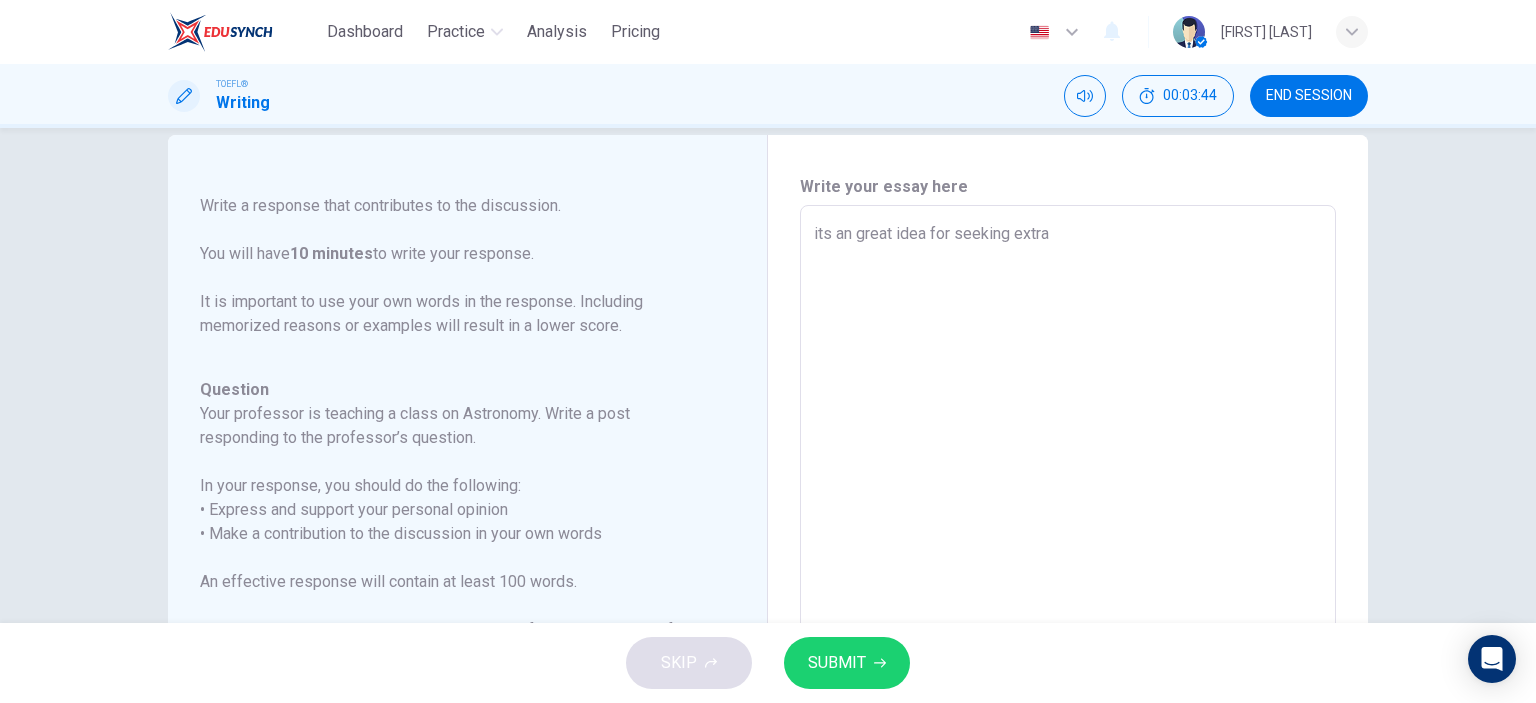 type on "x" 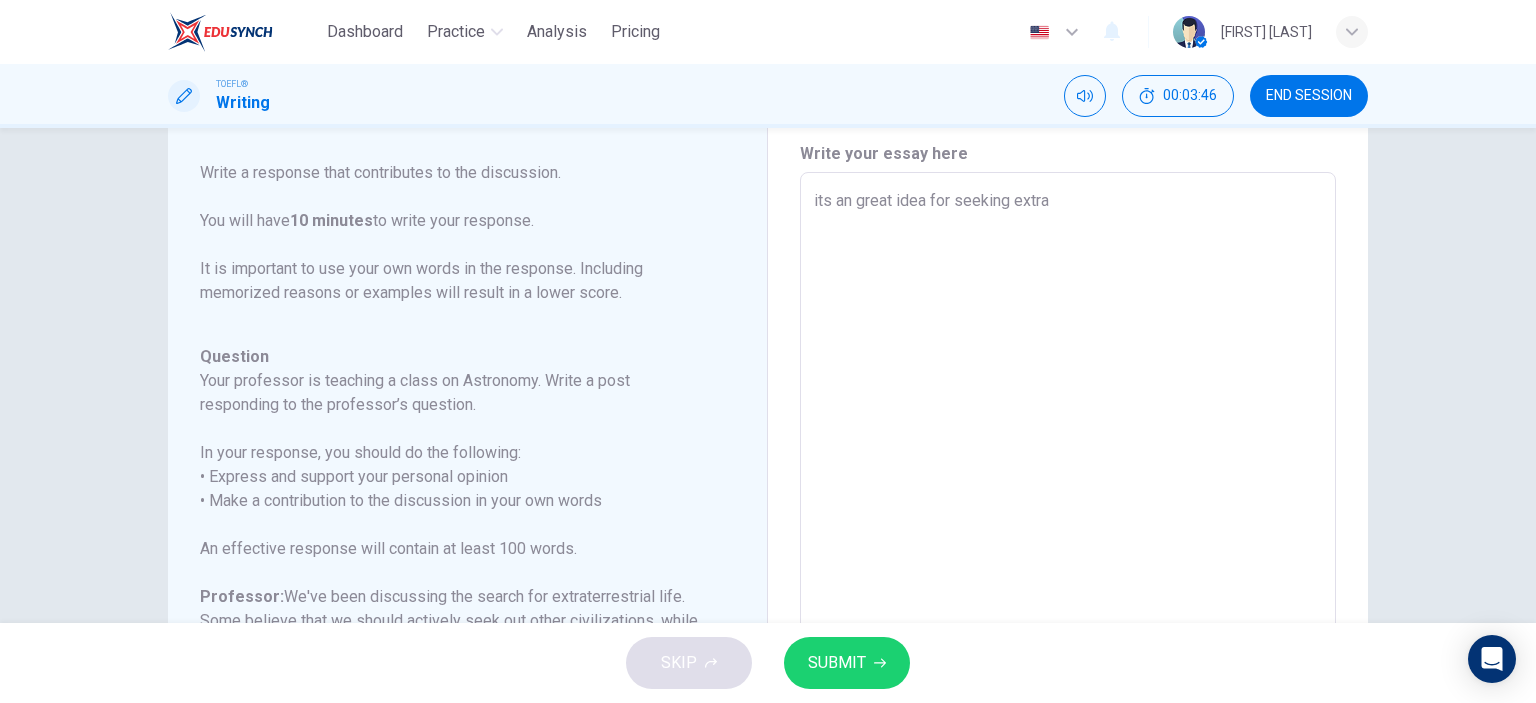 scroll, scrollTop: 100, scrollLeft: 0, axis: vertical 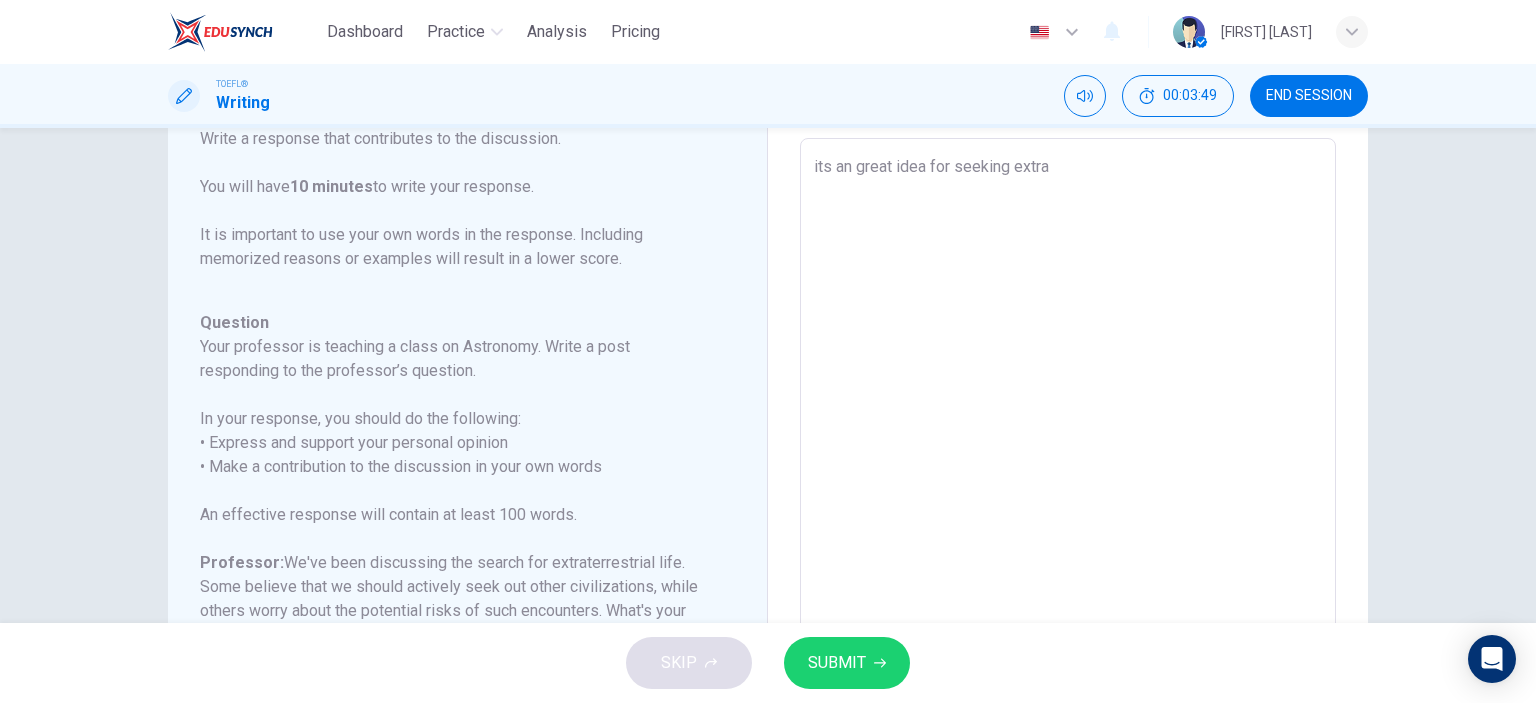type on "its an great idea for seeking extrat" 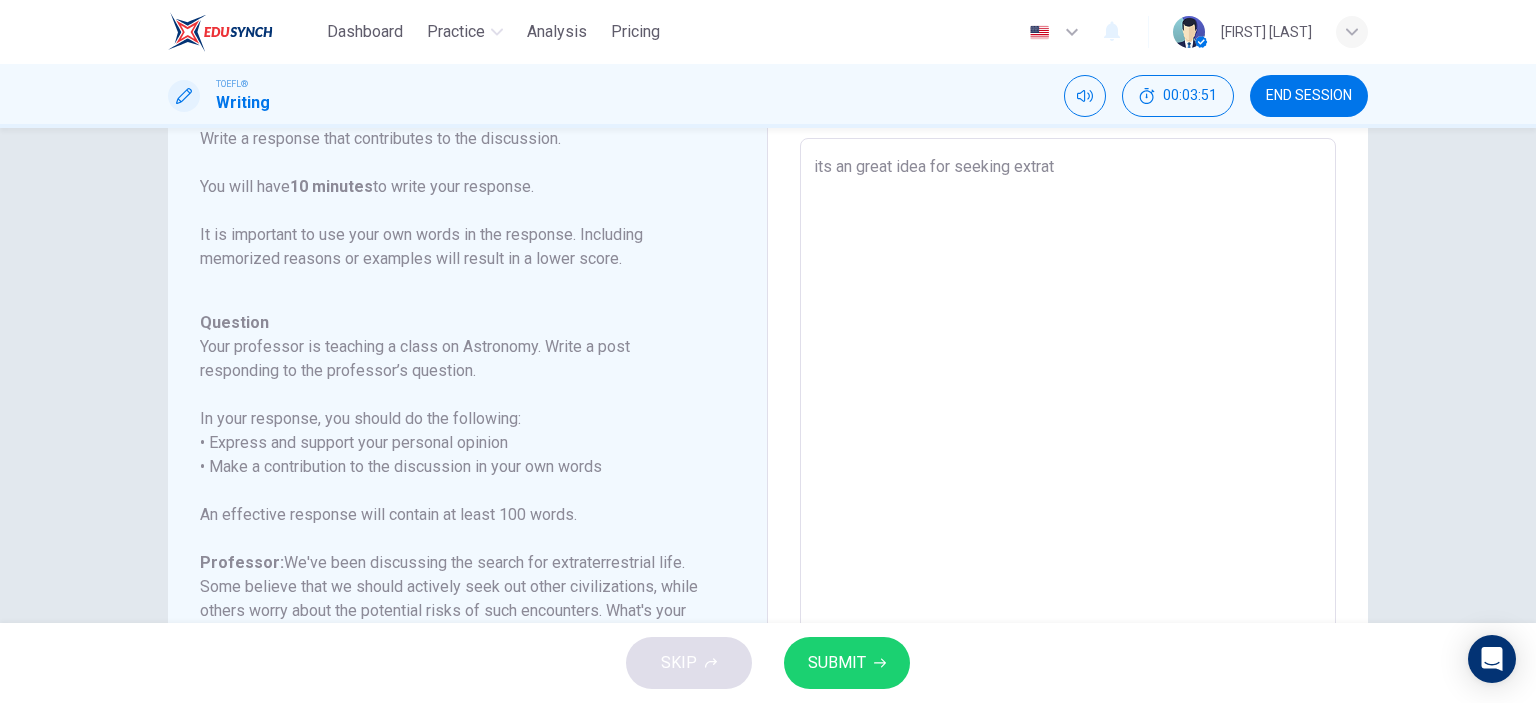 type on "its an great idea for seeking extrate" 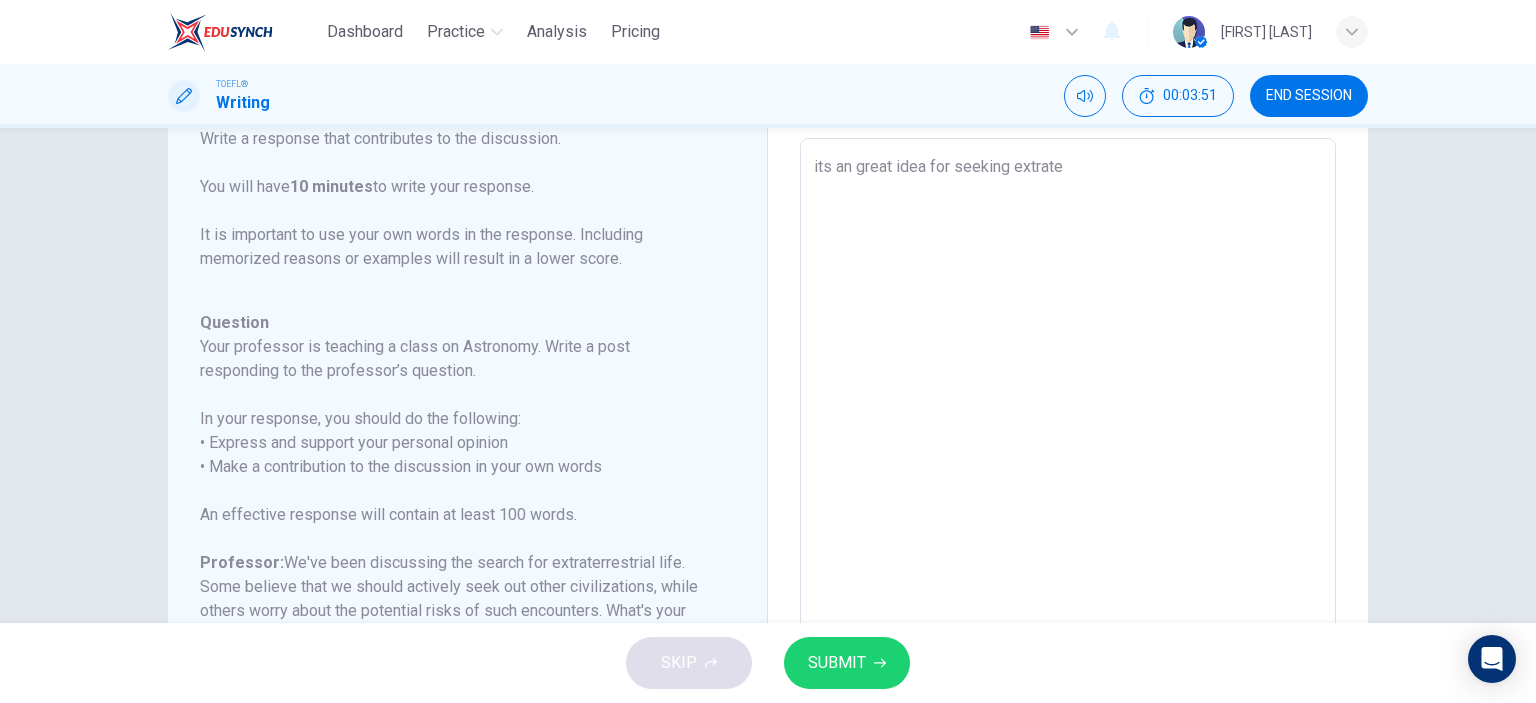 type on "its an great idea for seeking extrater" 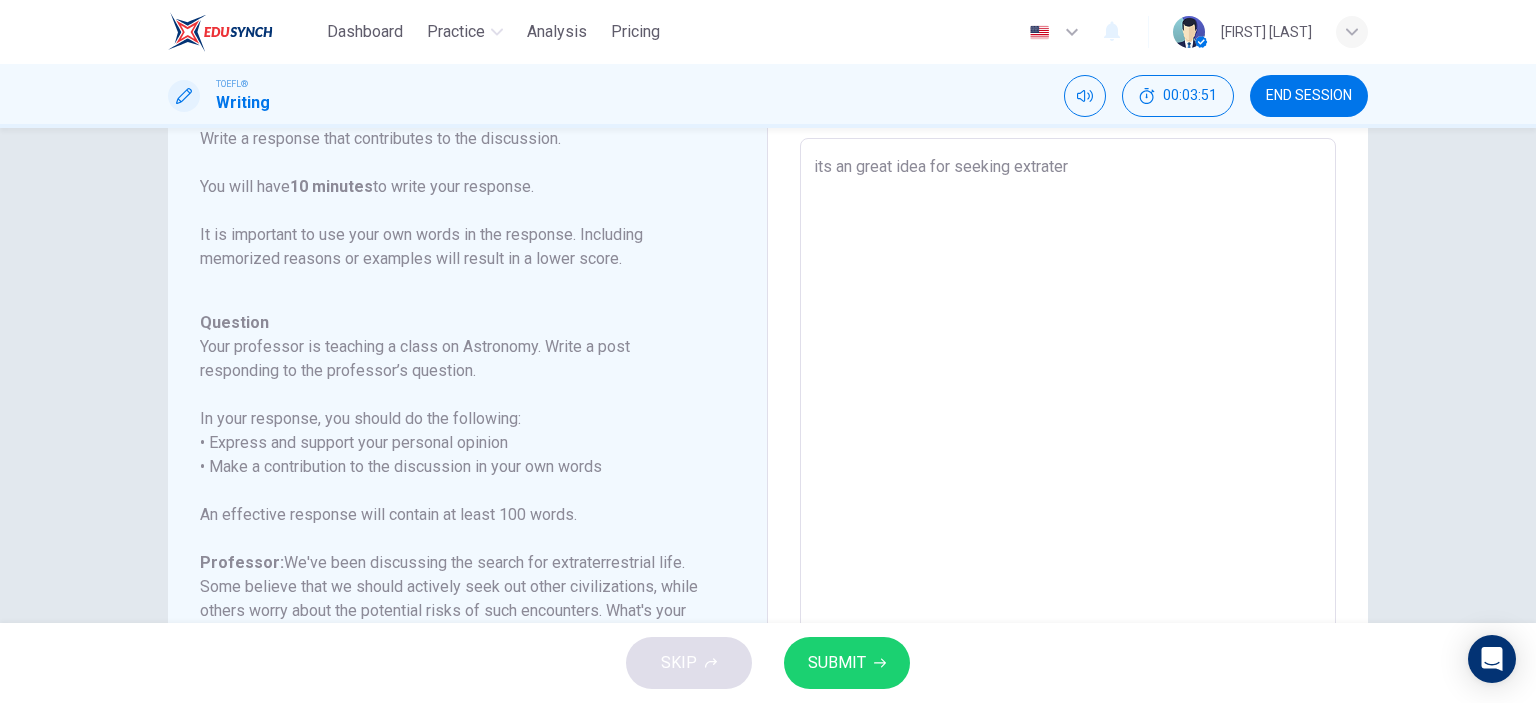 type on "x" 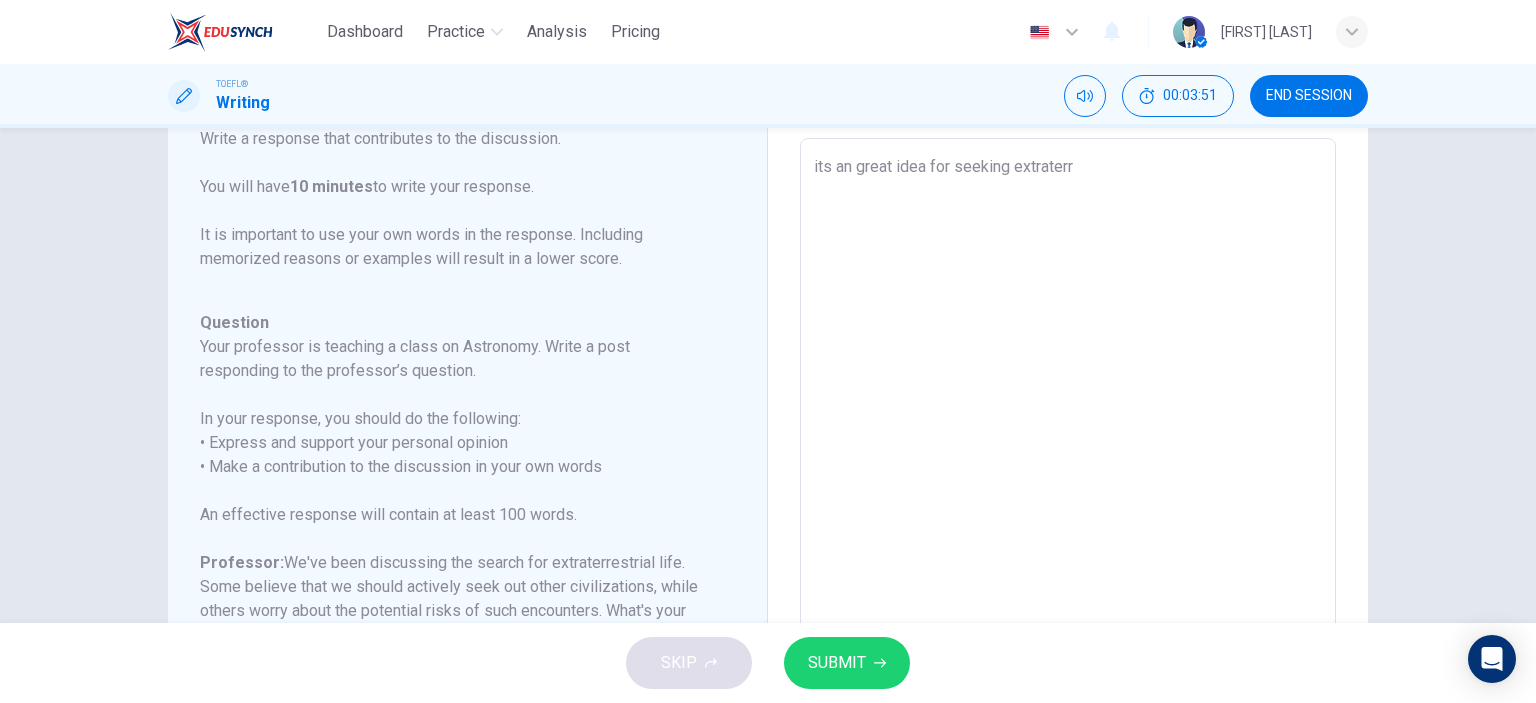 type on "x" 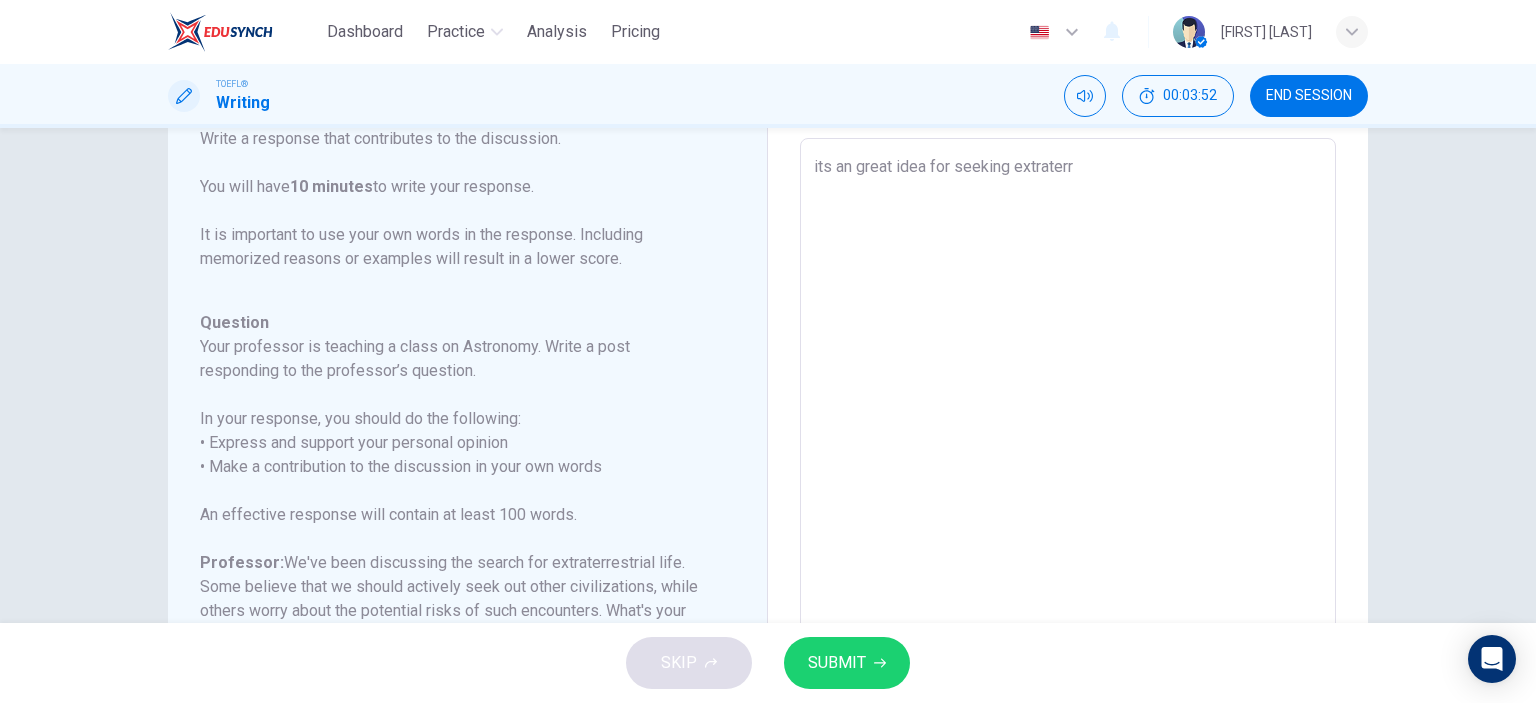 type on "its an great idea for seeking extraterre" 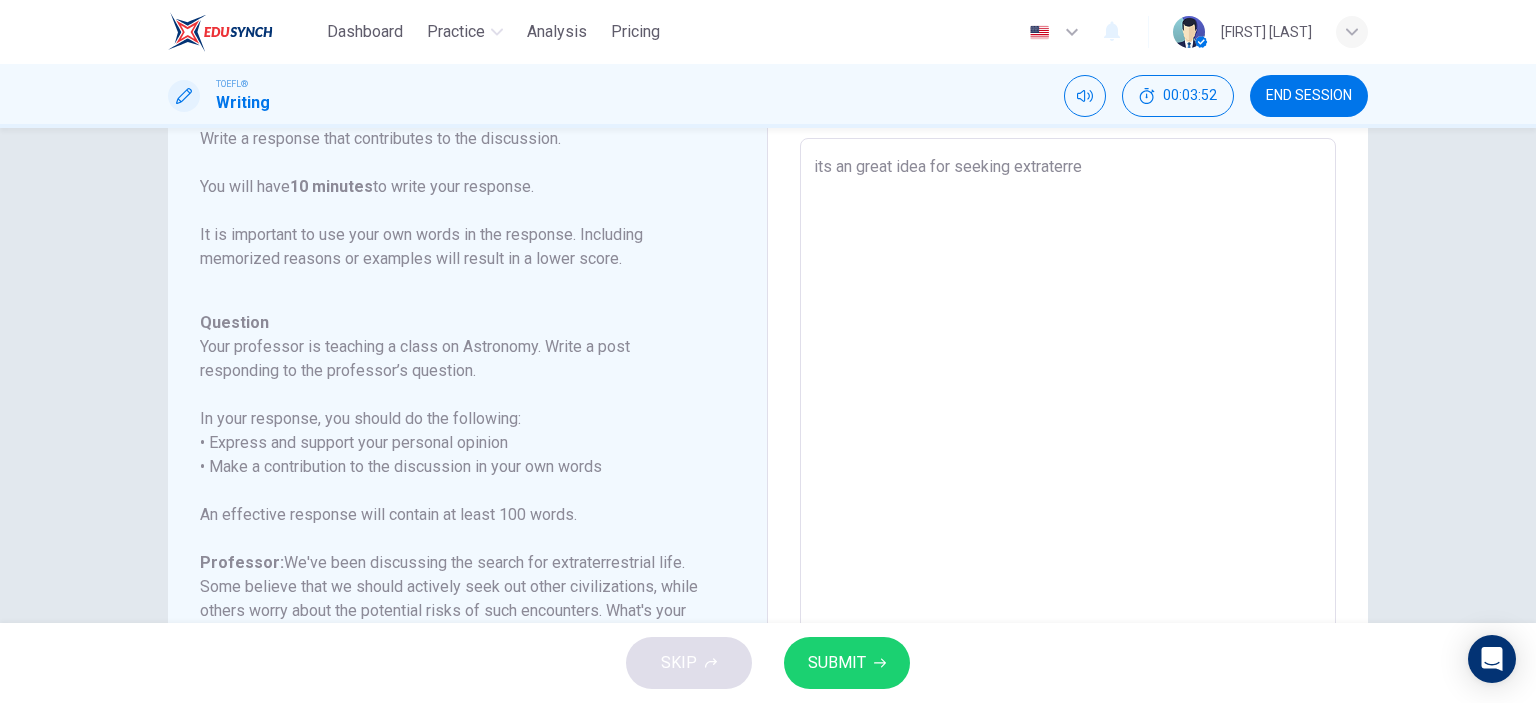 type on "its an great idea for seeking extraterres" 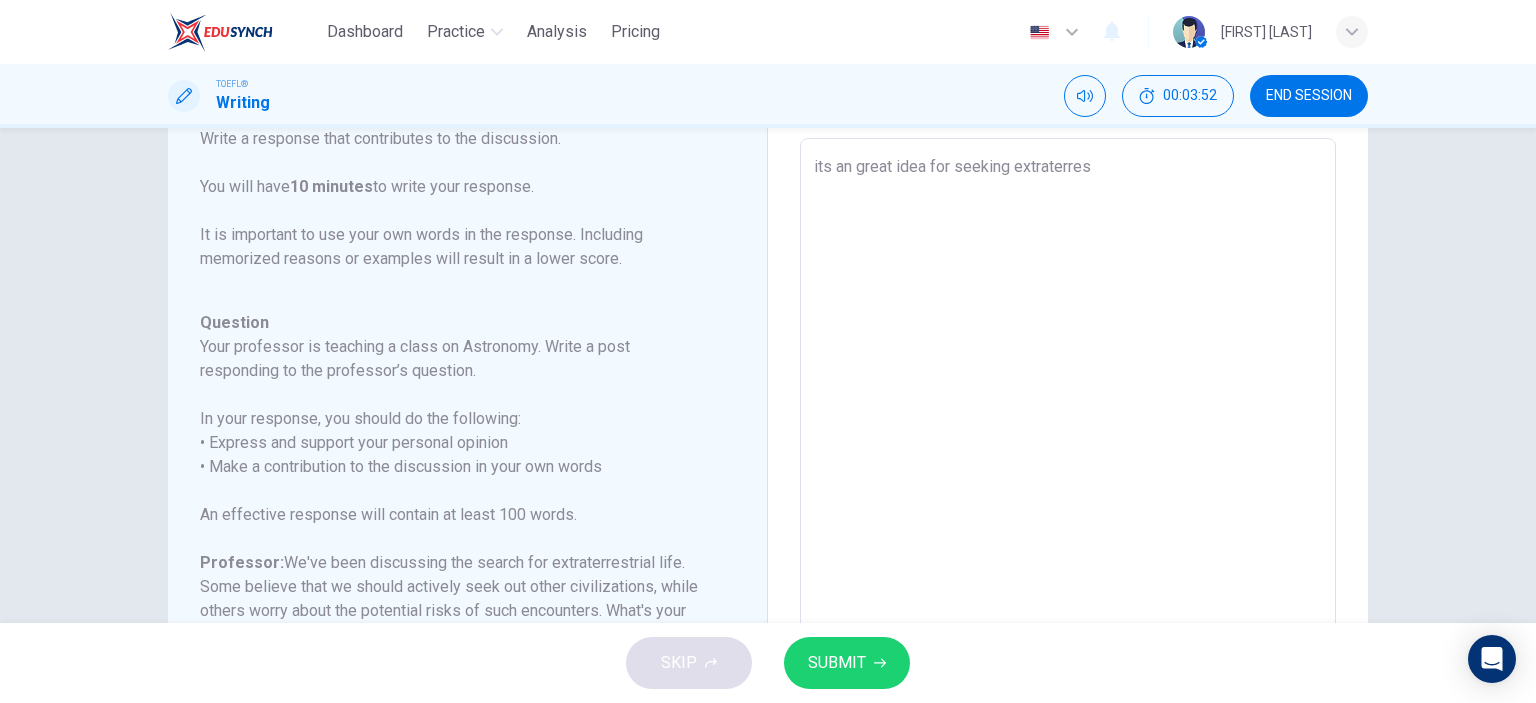 type on "x" 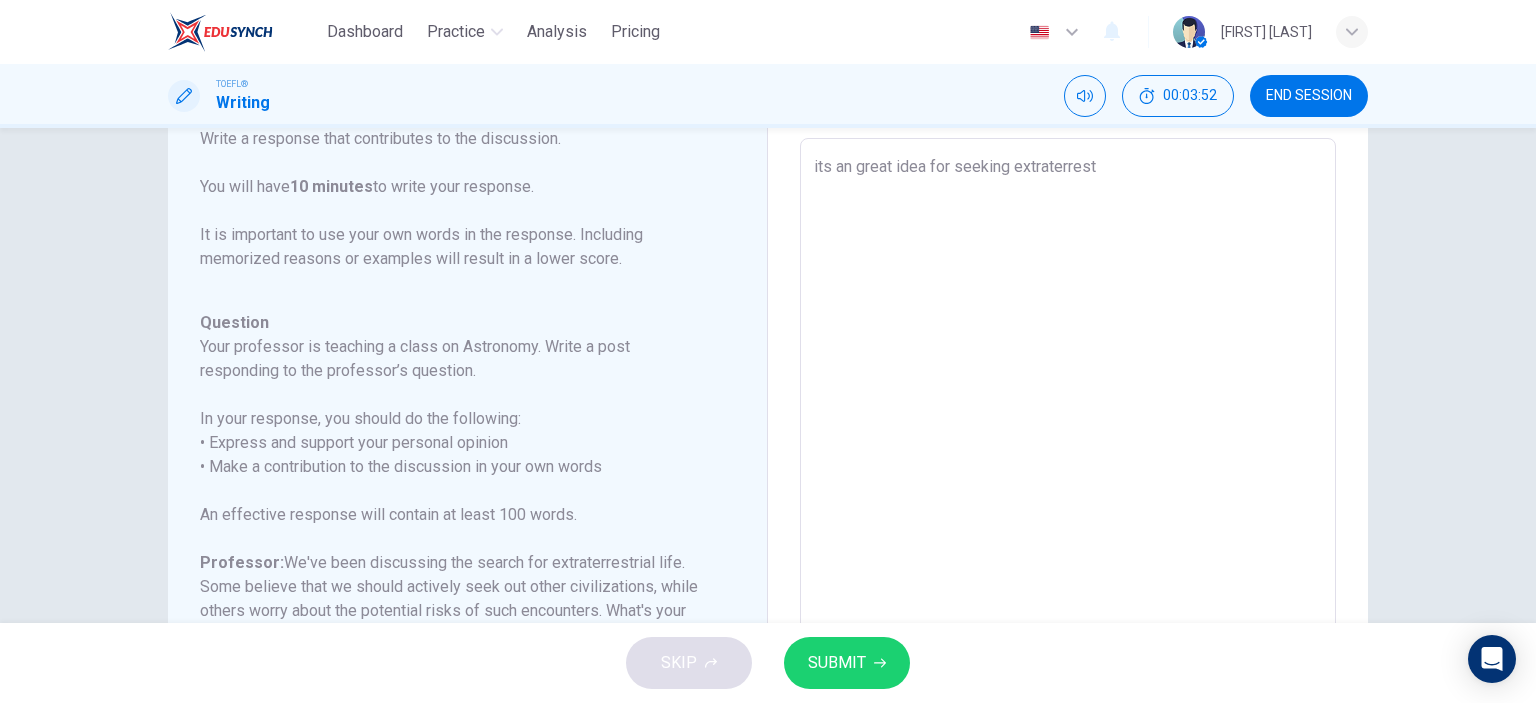 type on "x" 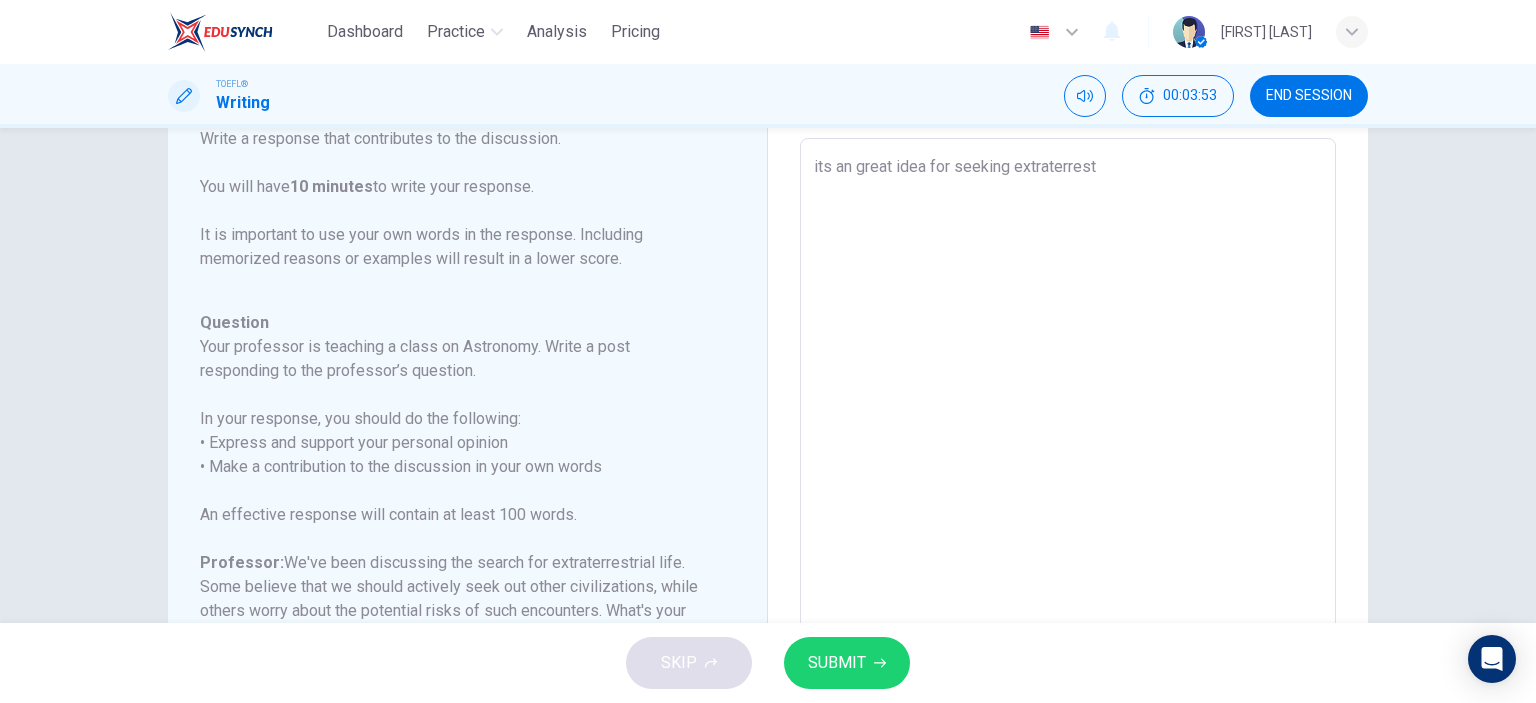 type on "its an great idea for seeking extraterrestr" 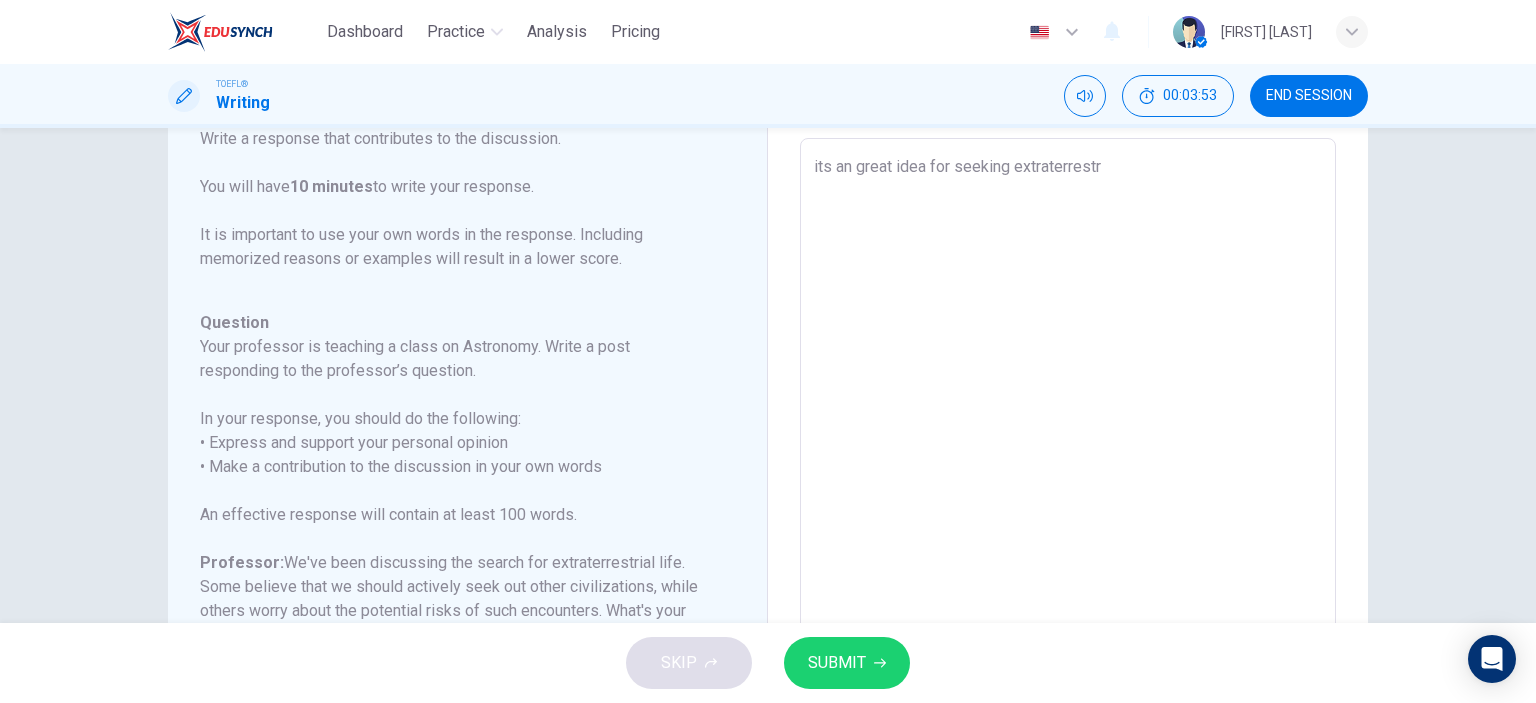 type on "its an great idea for seeking extraterrestri" 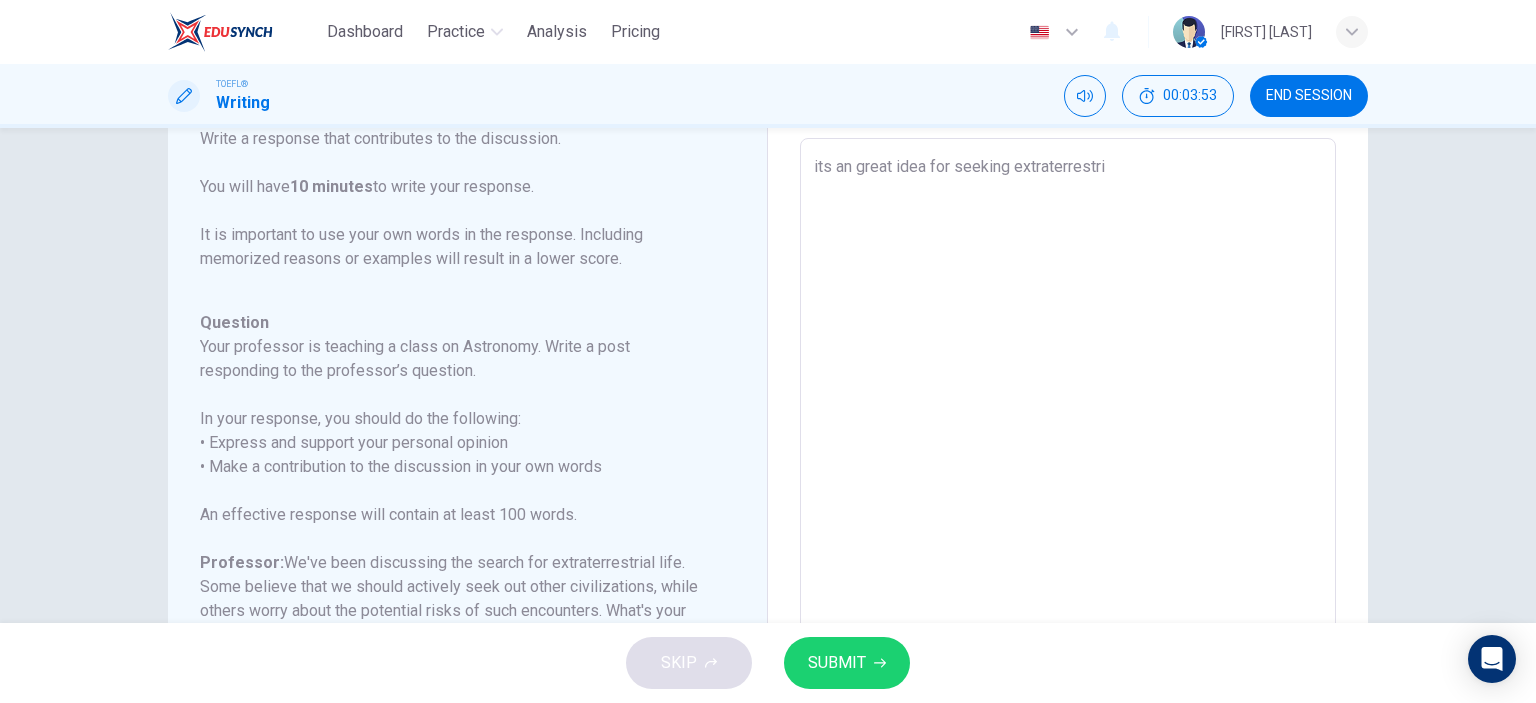 type on "x" 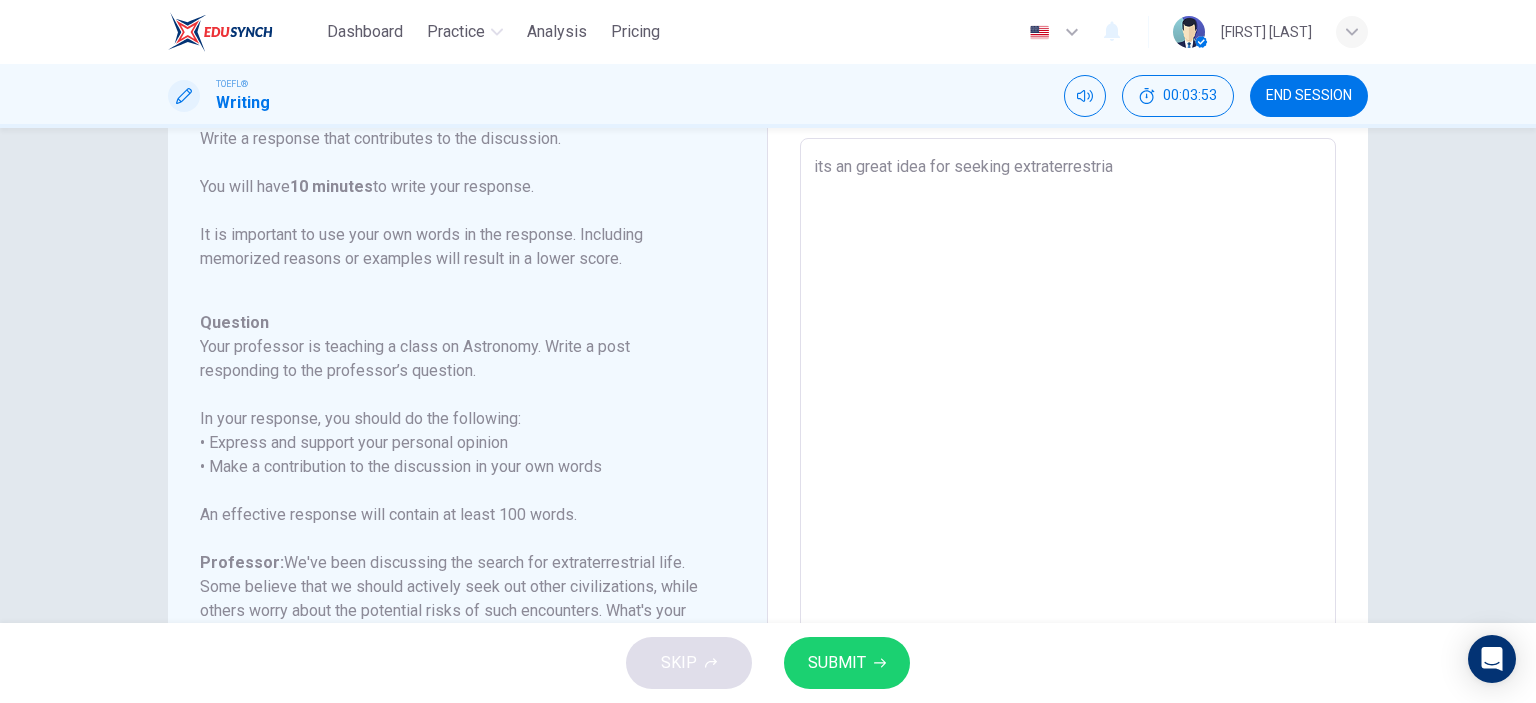 type on "x" 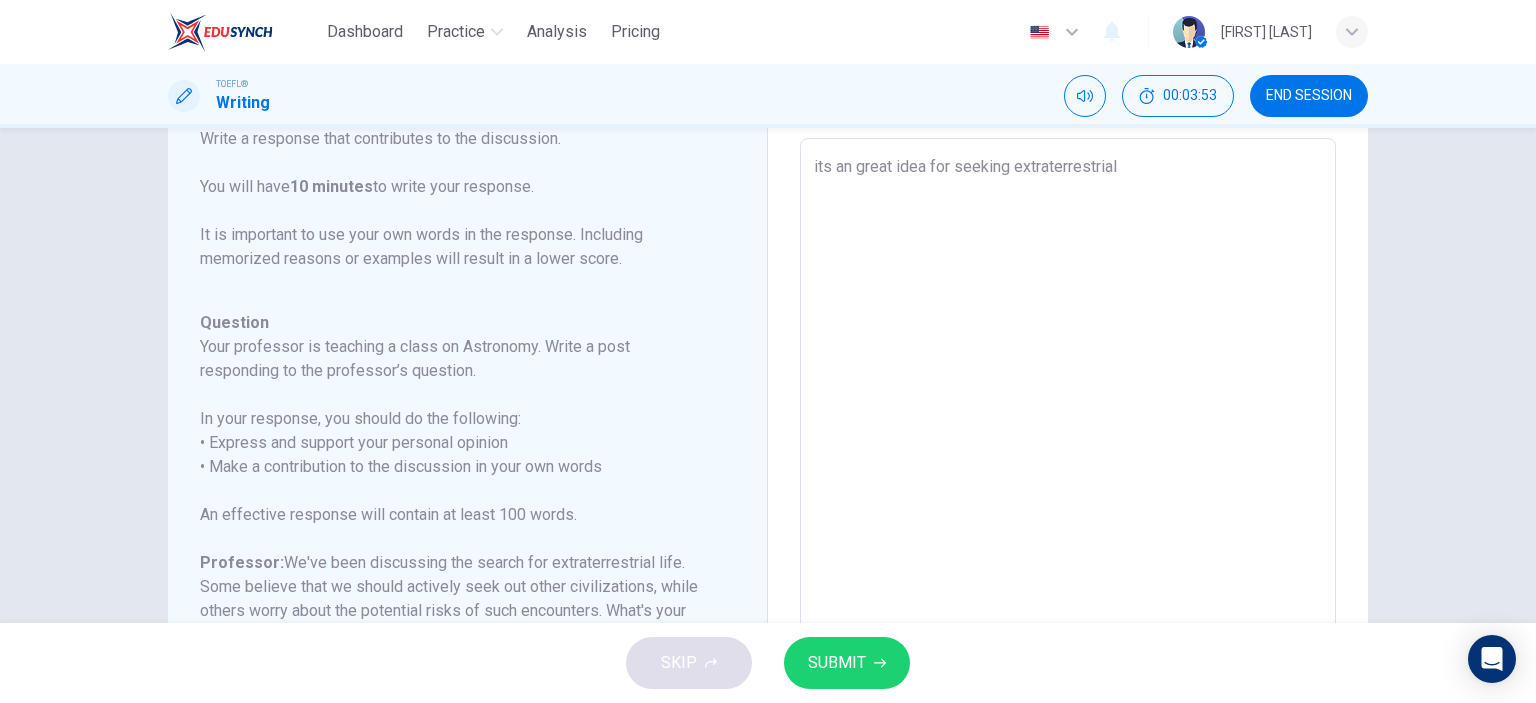 type on "x" 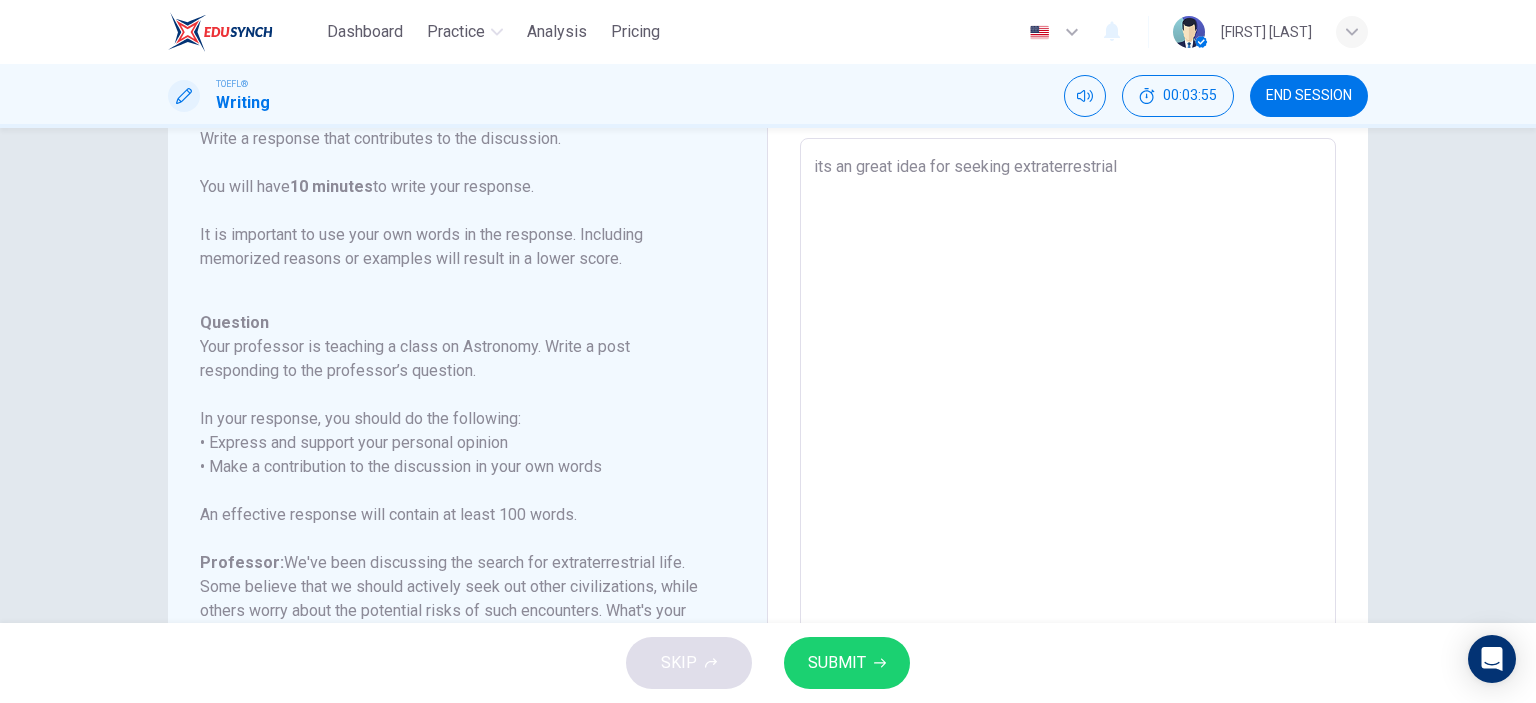 type on "its an great idea for seeking extraterrestrial l" 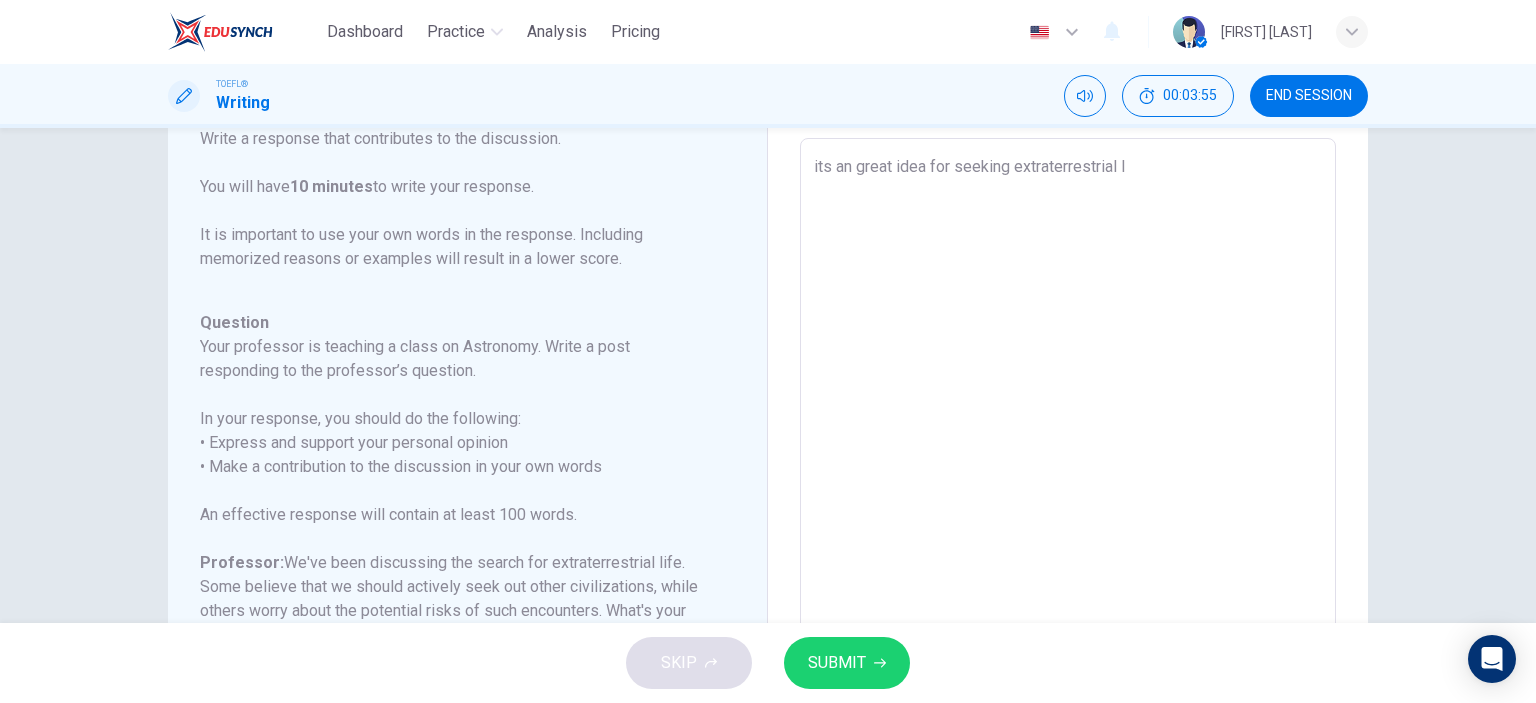 type on "its an great idea for seeking extraterrestrial li" 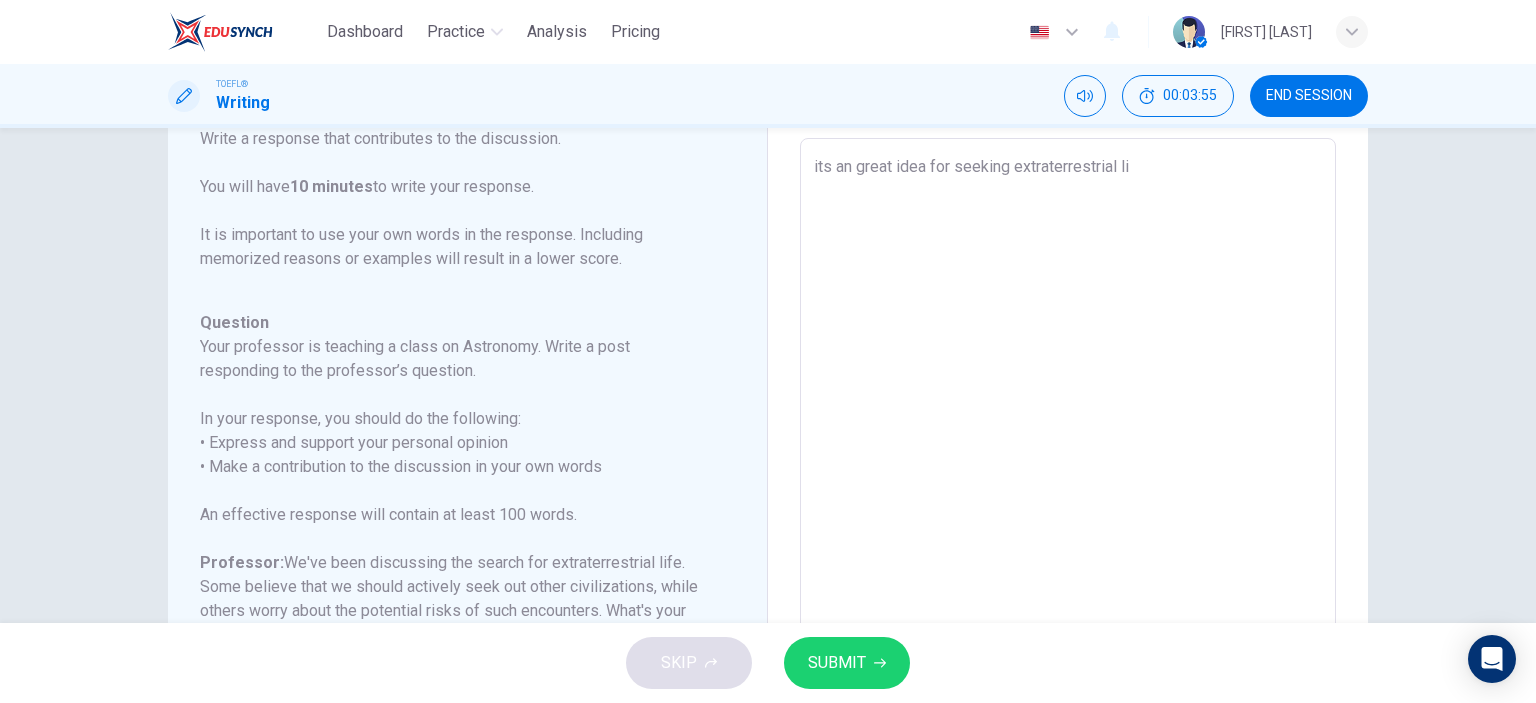 type on "x" 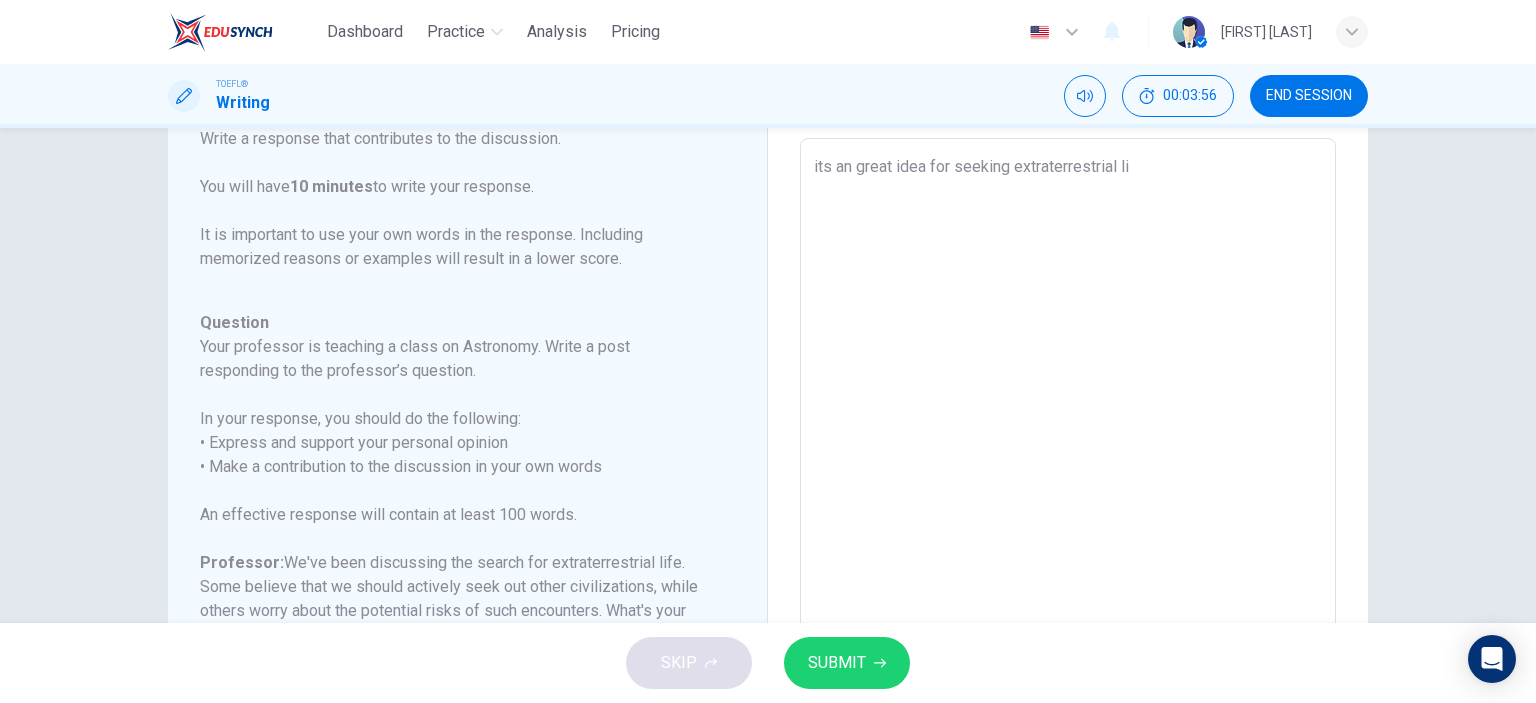 type on "its an great idea for seeking extraterrestrial lif" 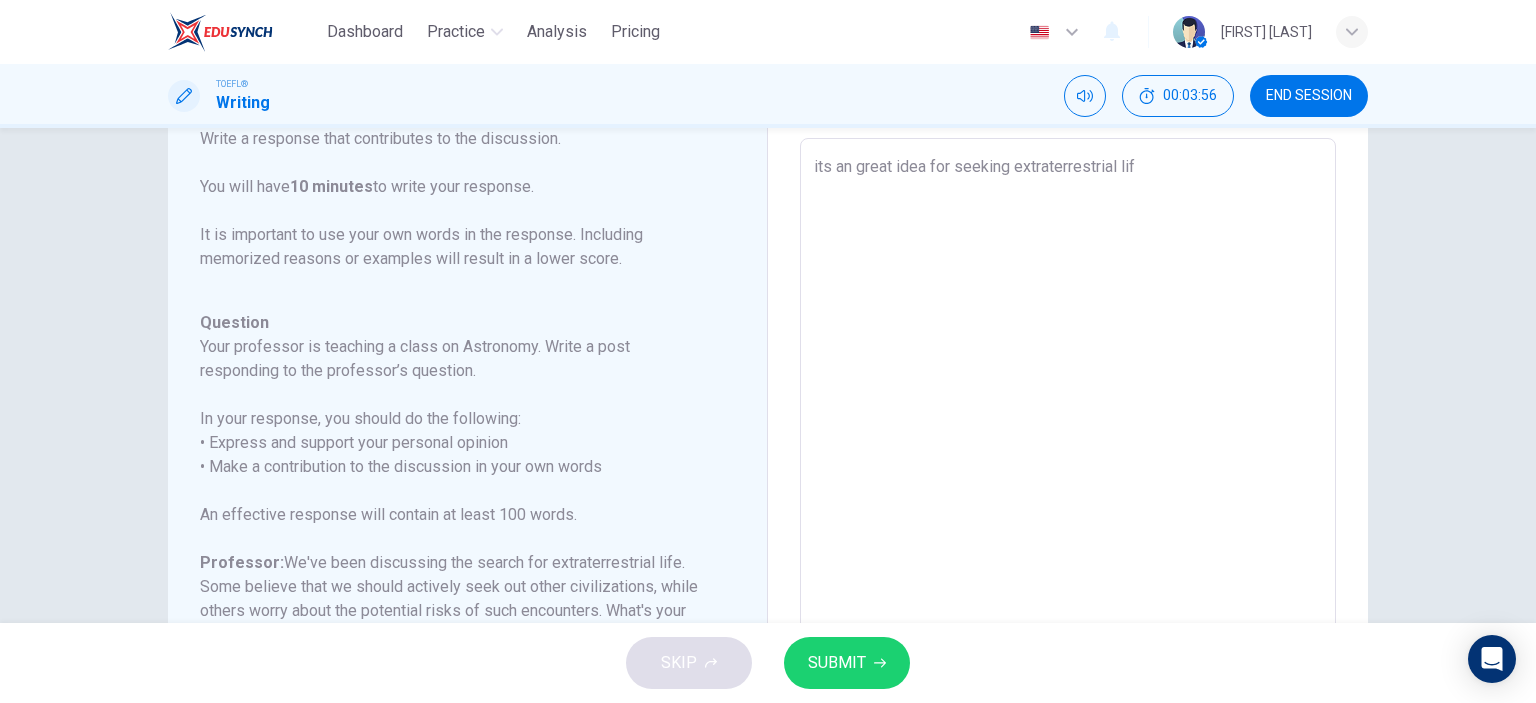 type on "x" 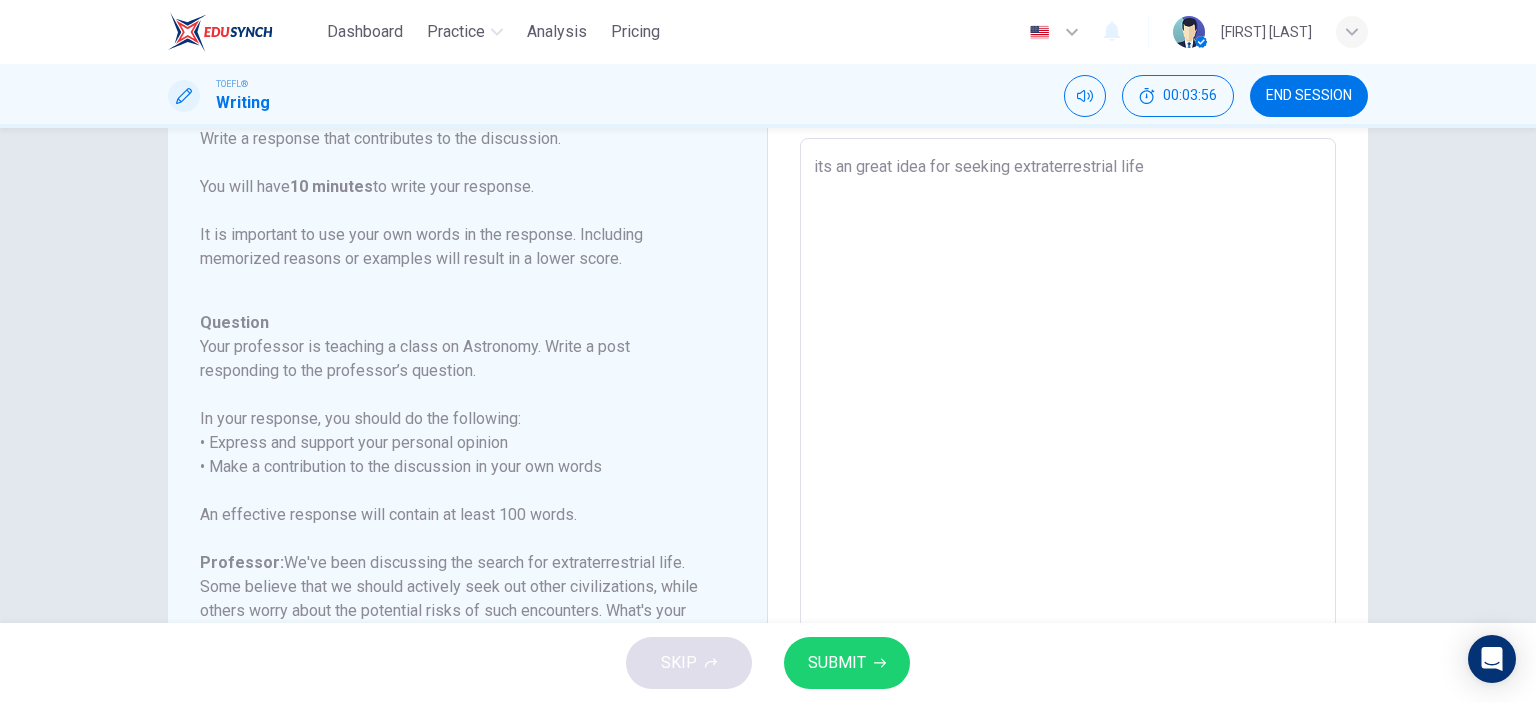type on "x" 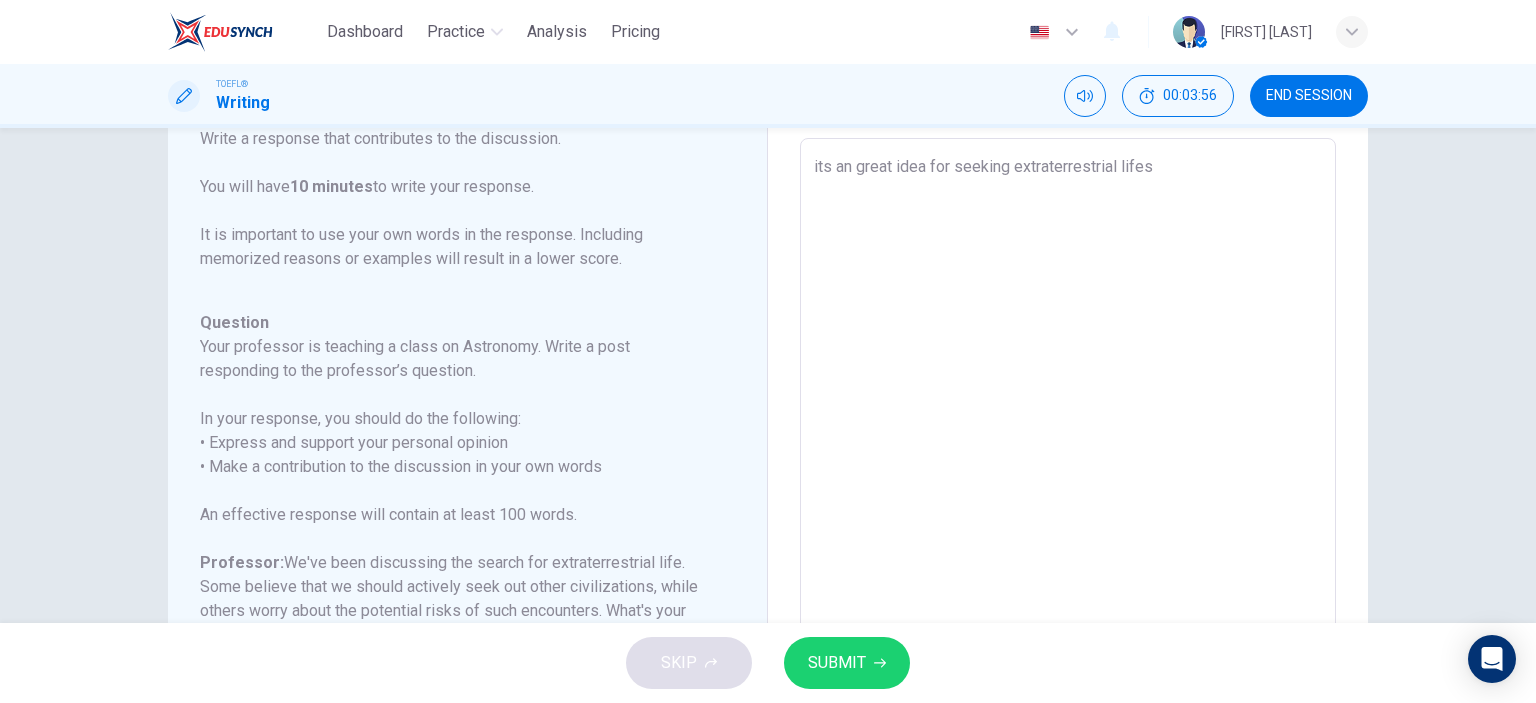 type on "x" 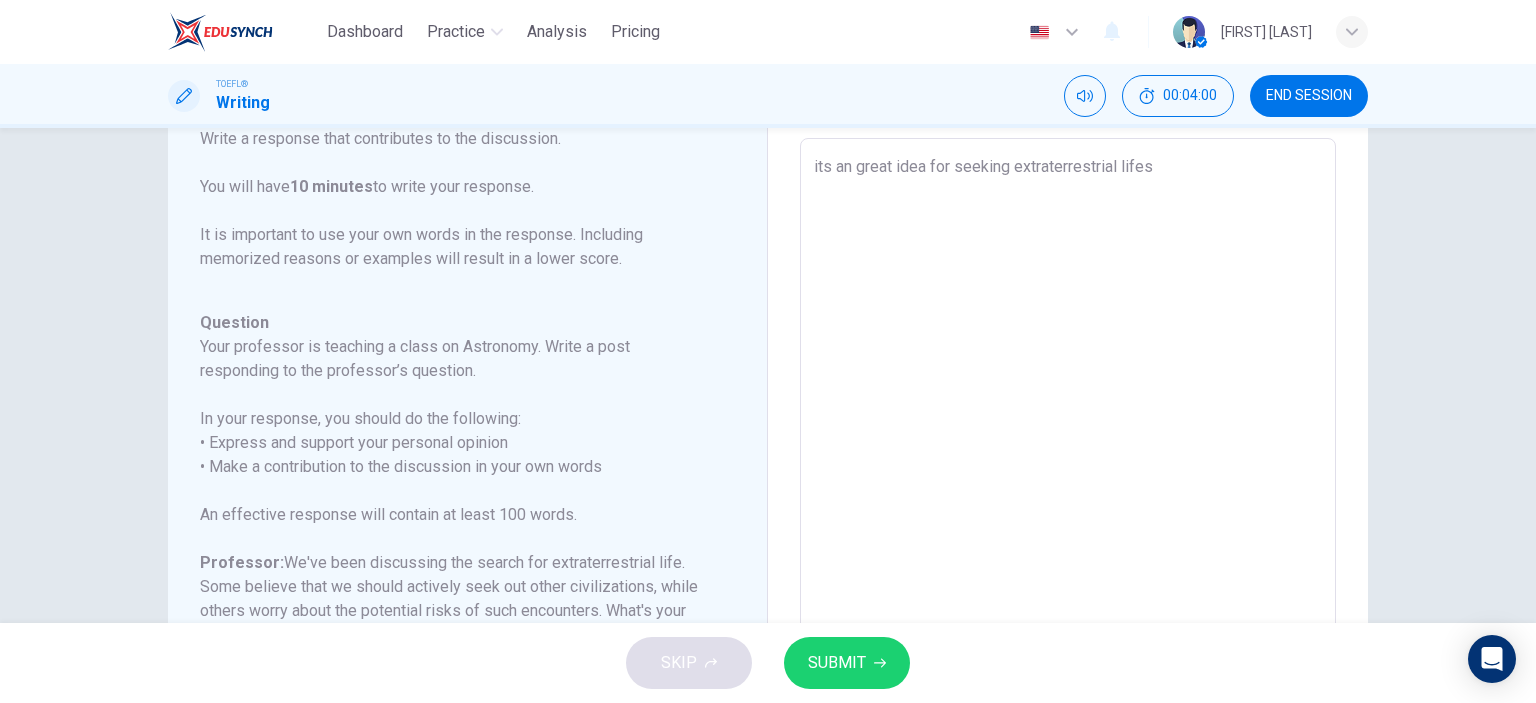type on "its an great idea for seeking extraterrestrial lifes" 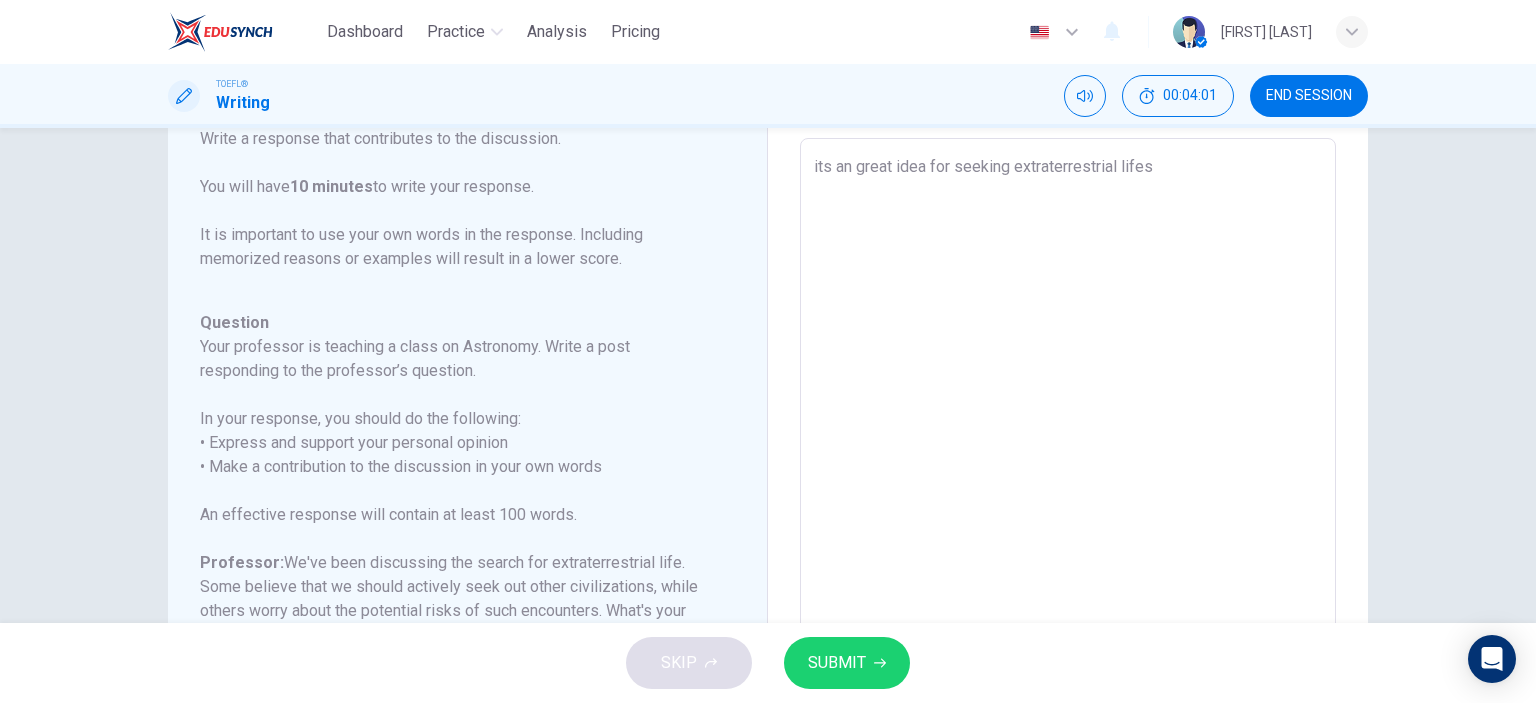 type on "its an great idea for seeking extraterrestrial lifes." 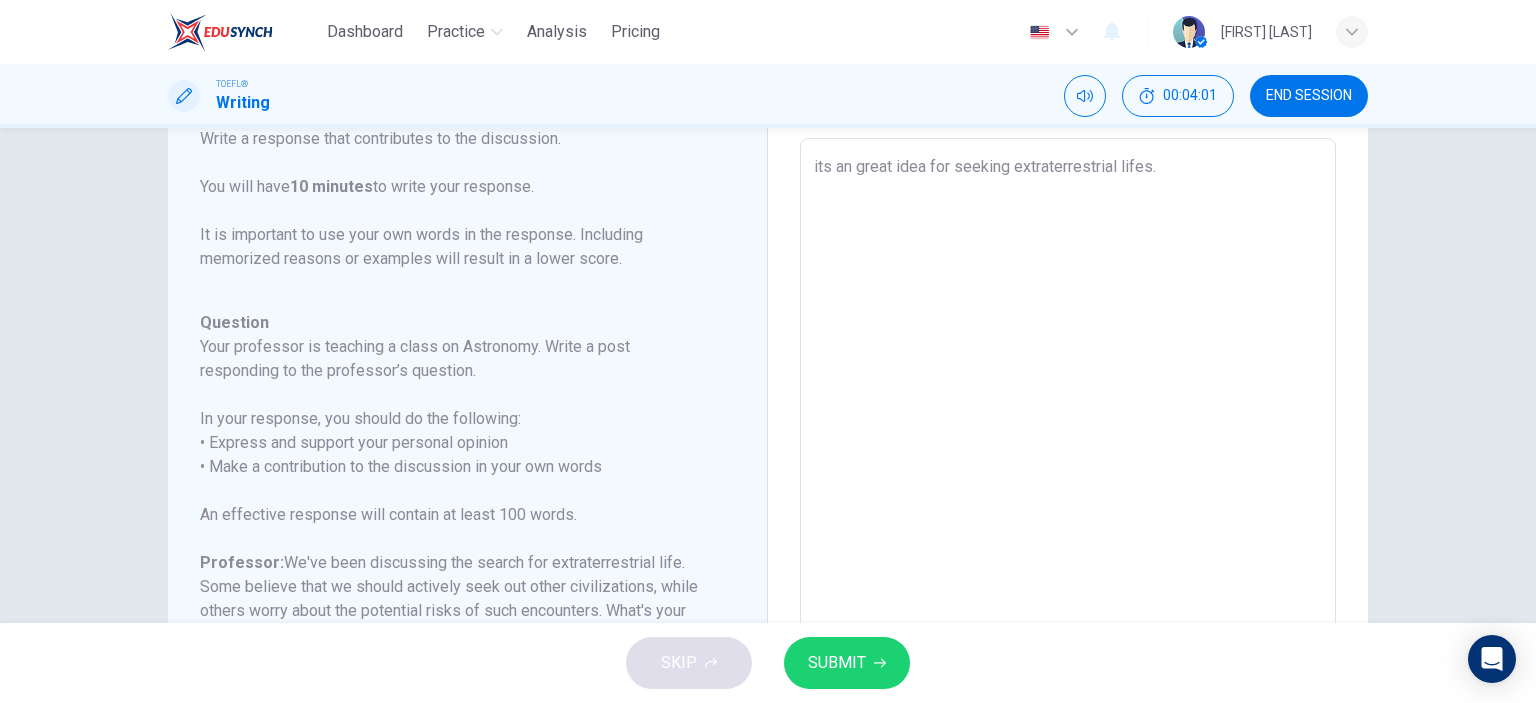 type on "its an great idea for seeking extraterrestrial lifes." 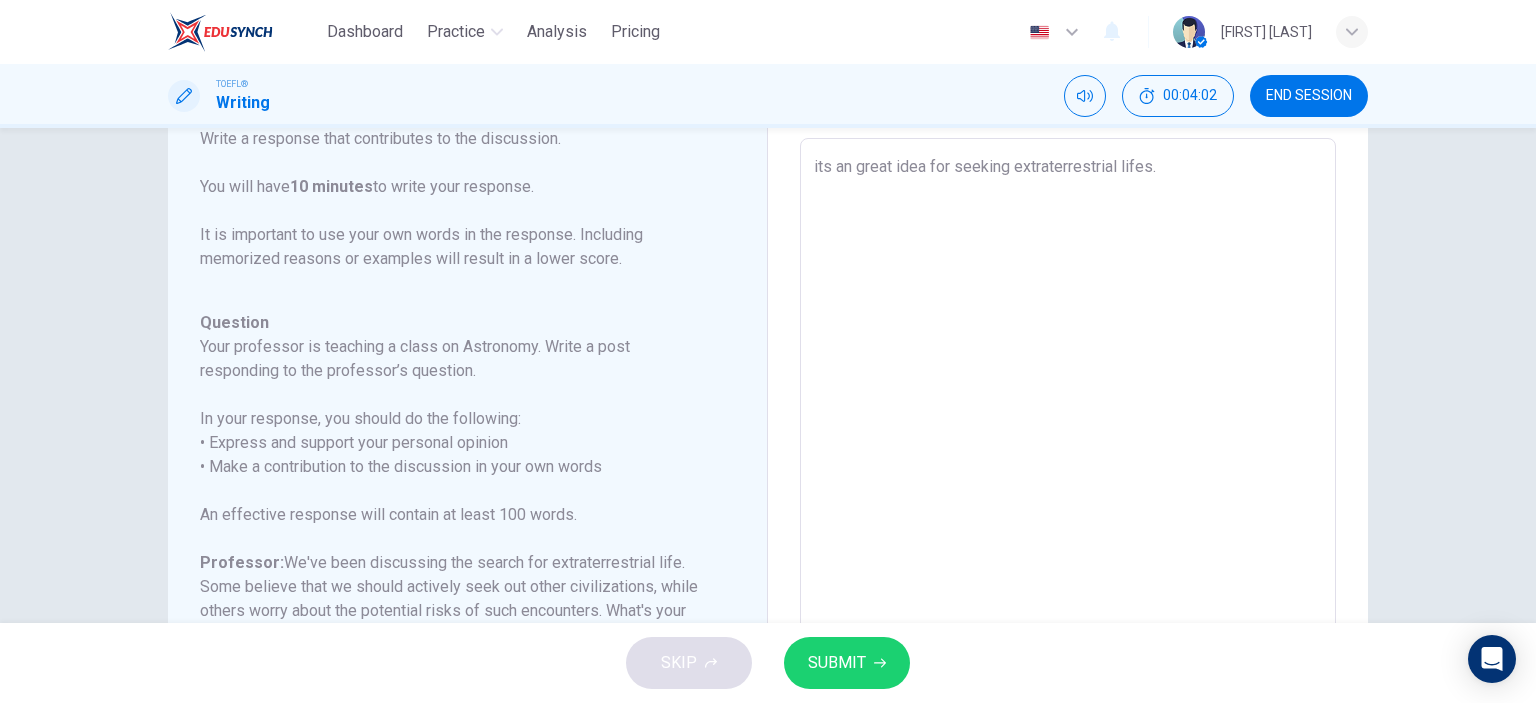 type on "its an great idea for seeking extraterrestrial lifes." 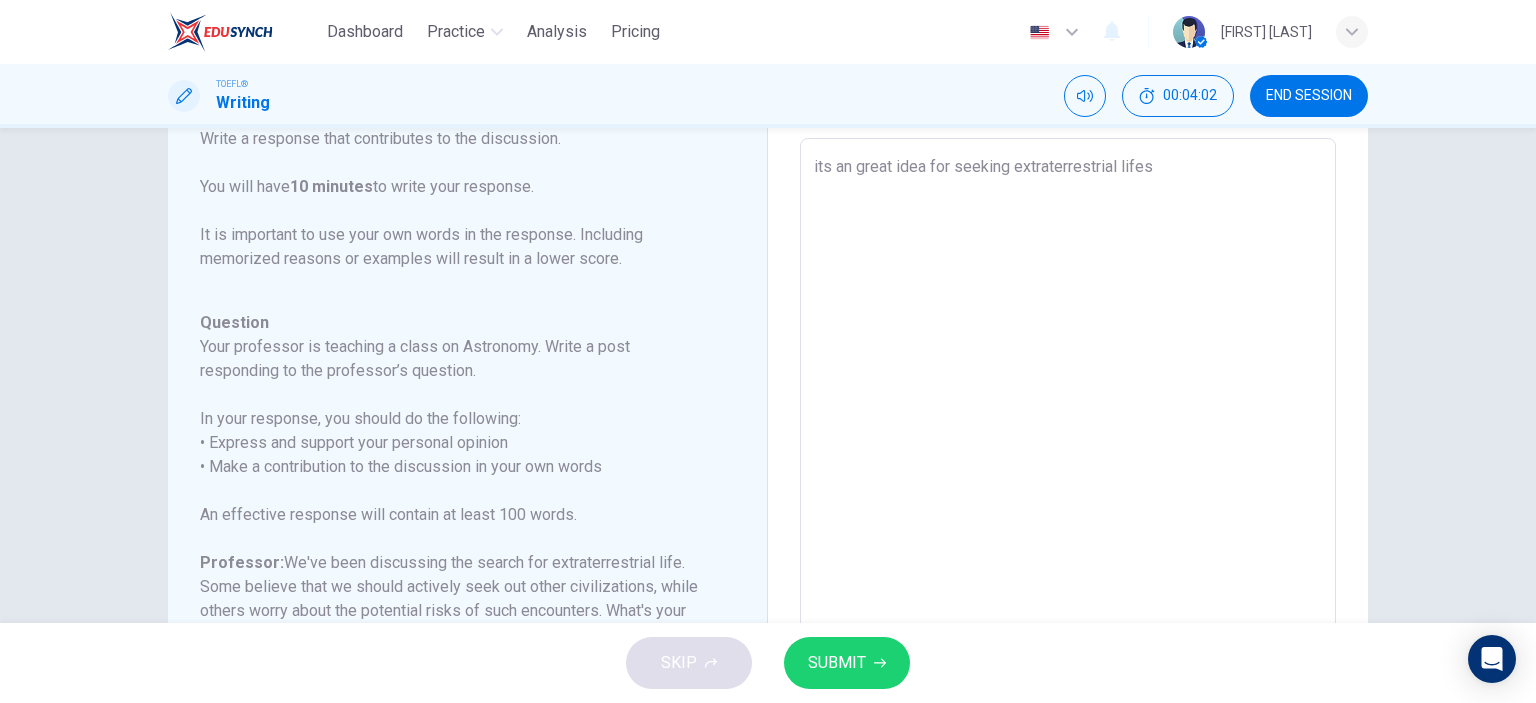 type on "x" 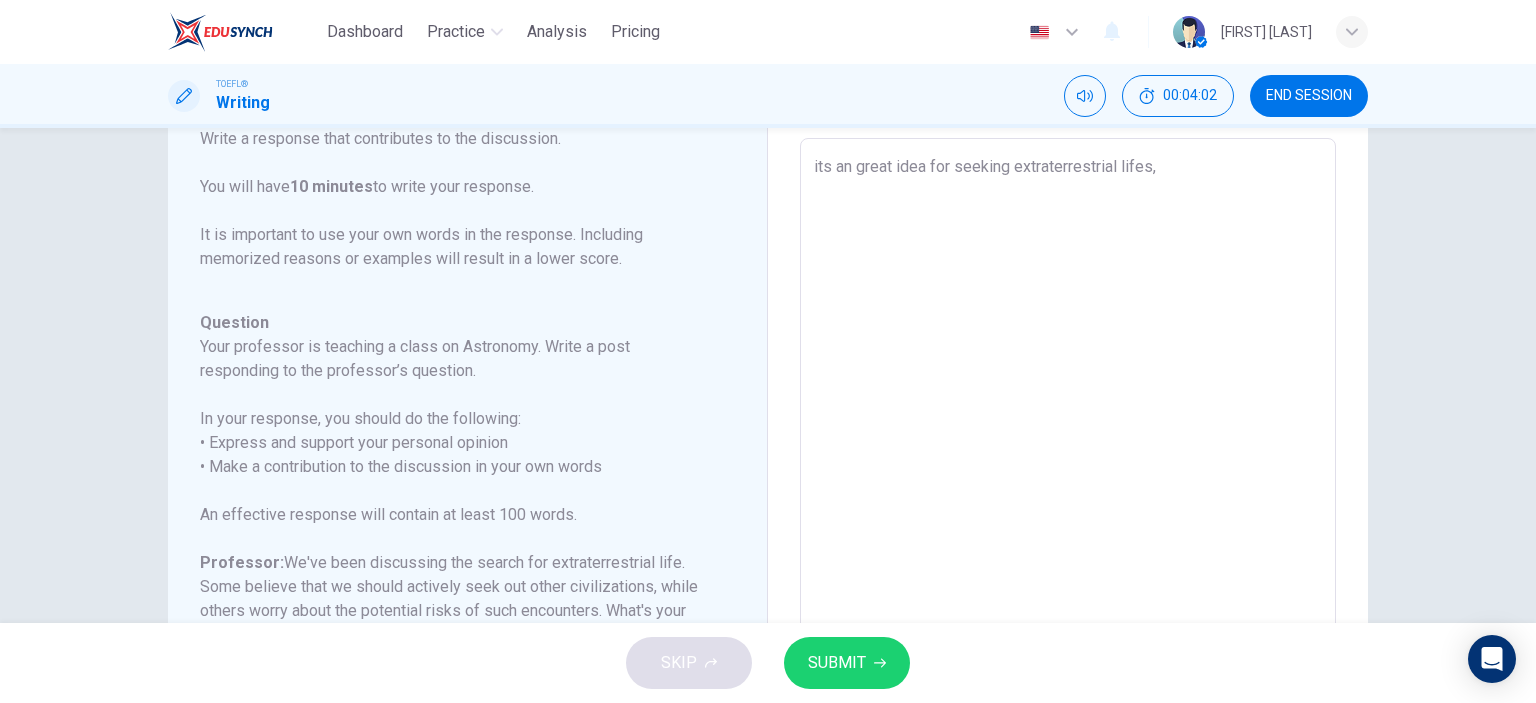 type on "x" 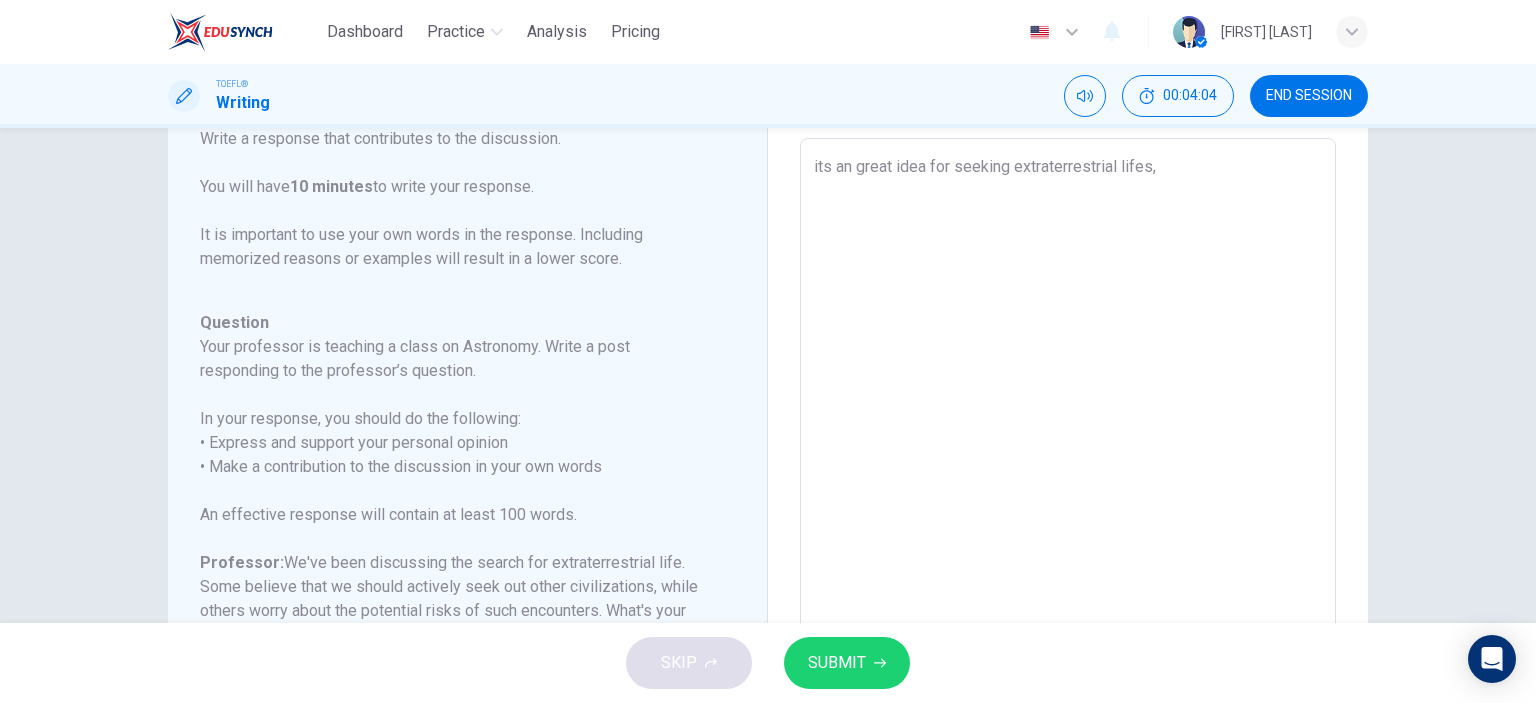 type on "its an great idea for seeking extraterrestrial lifes, i" 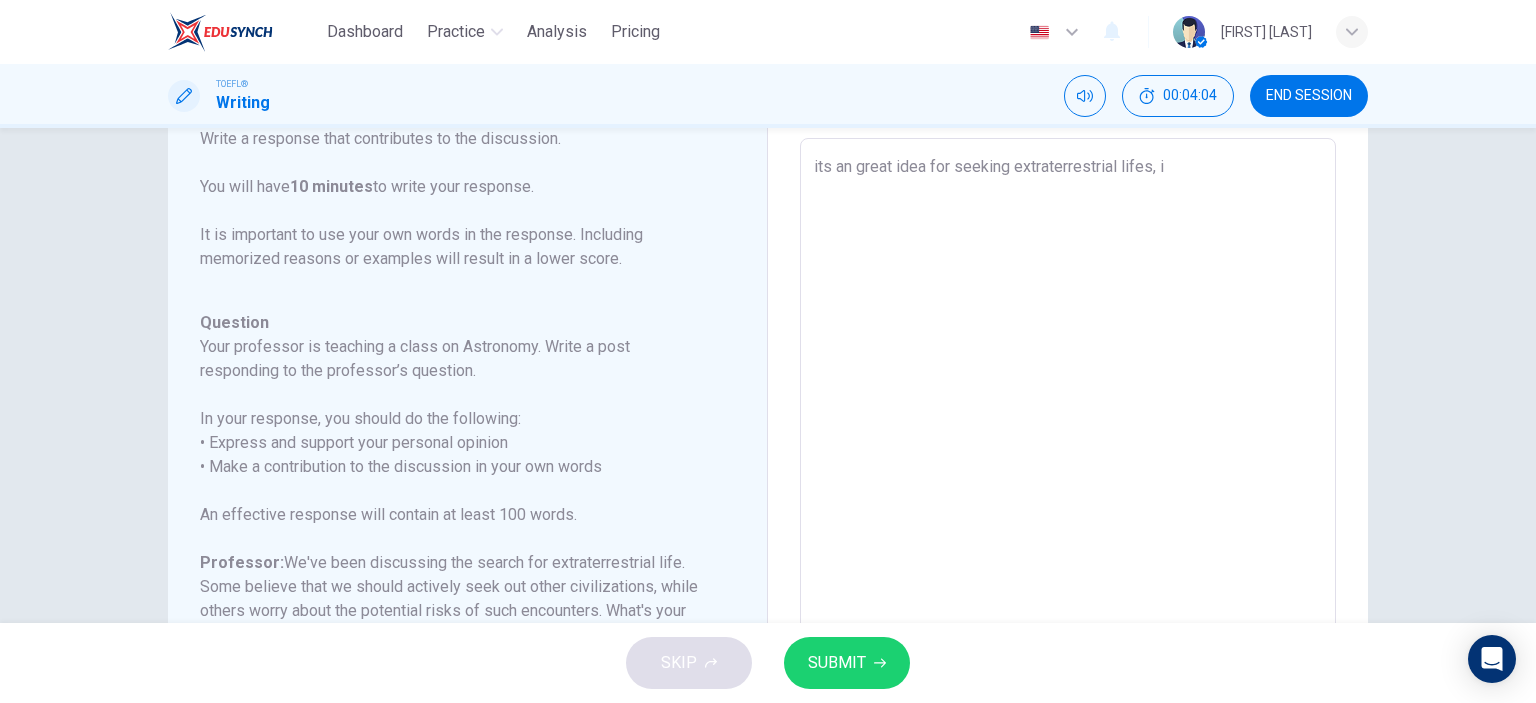 type on "x" 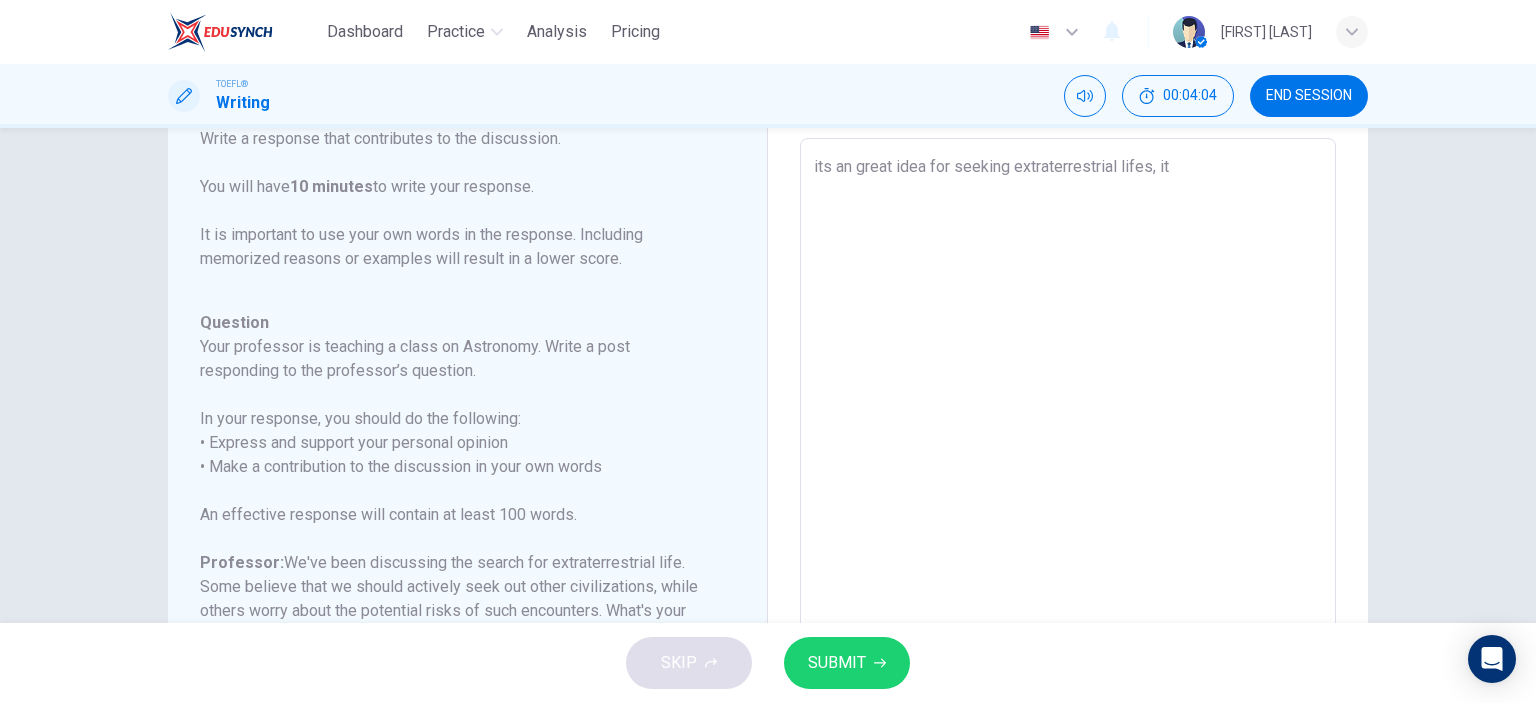 type on "x" 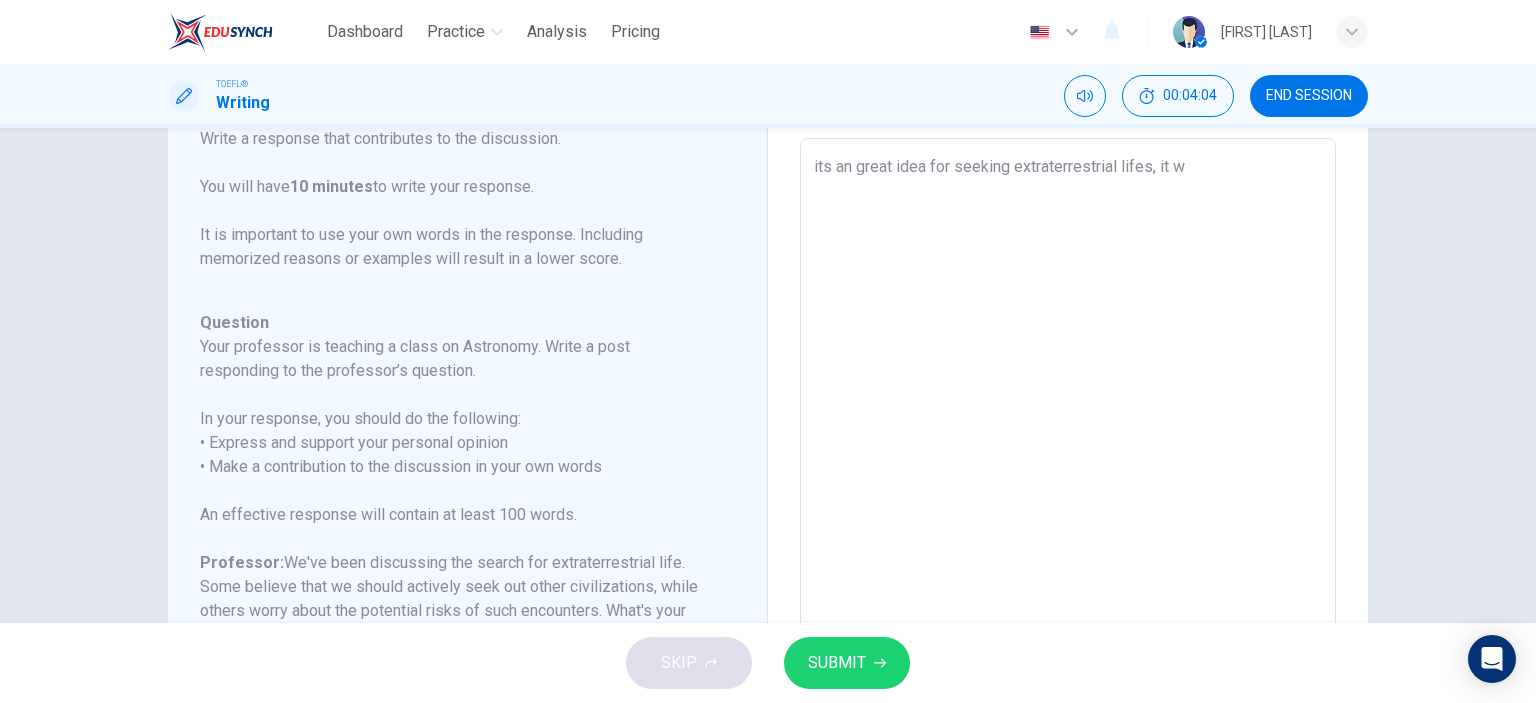 type on "x" 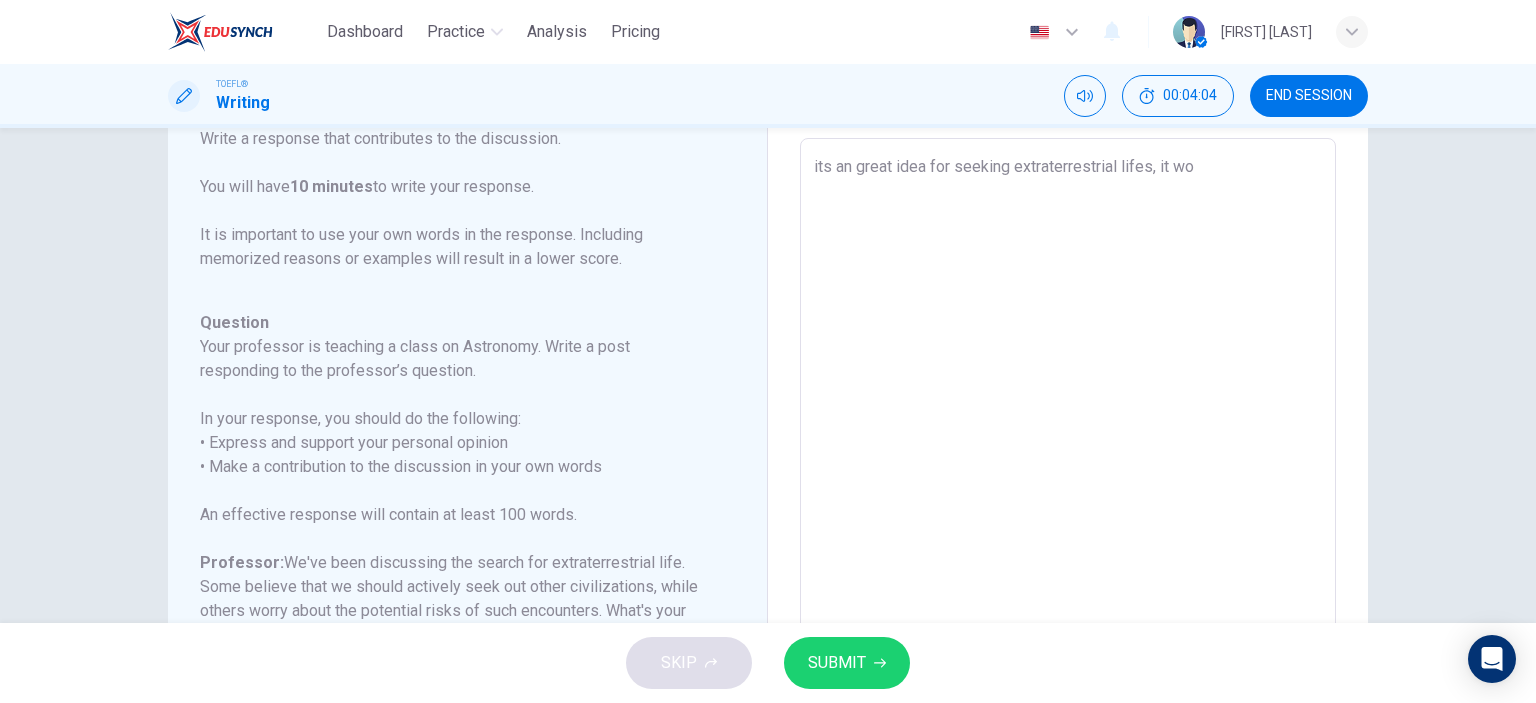 type on "x" 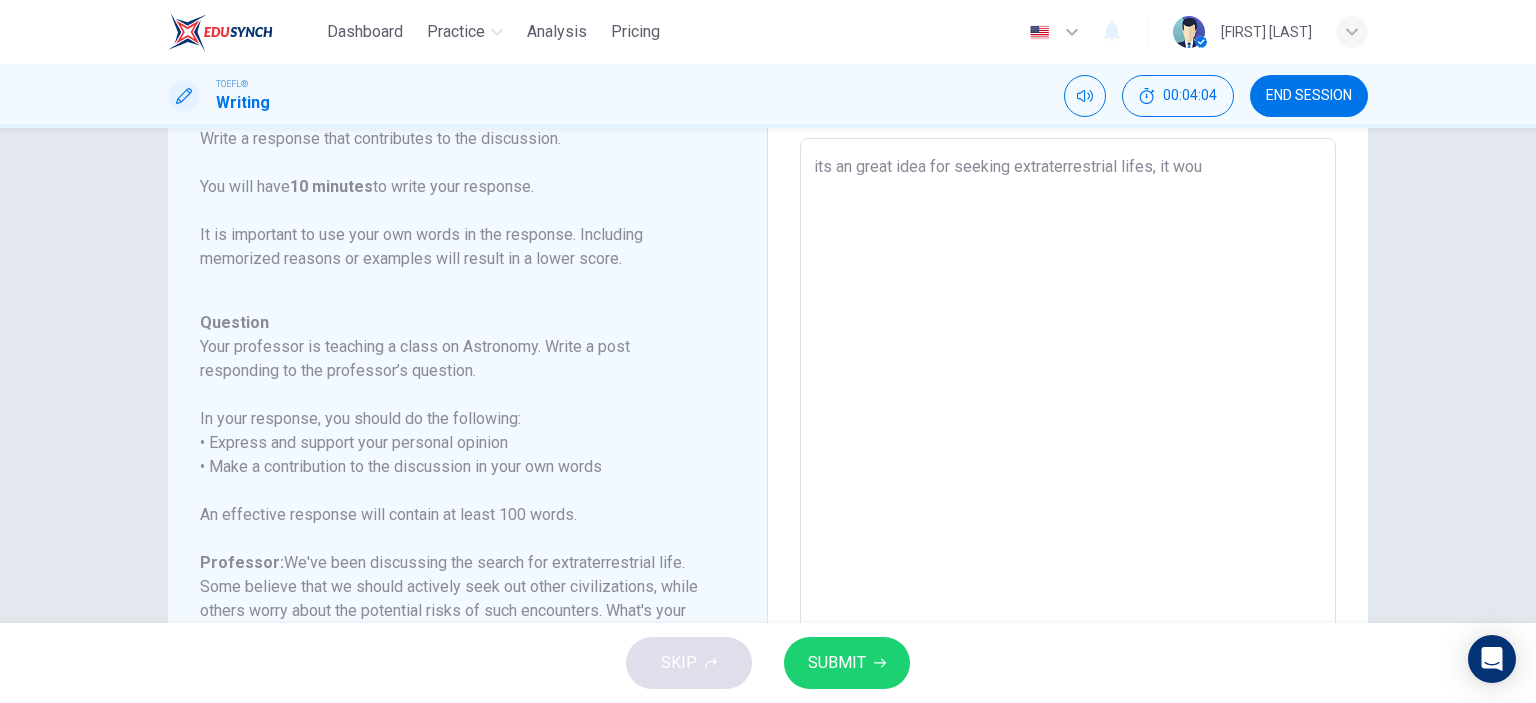 type on "x" 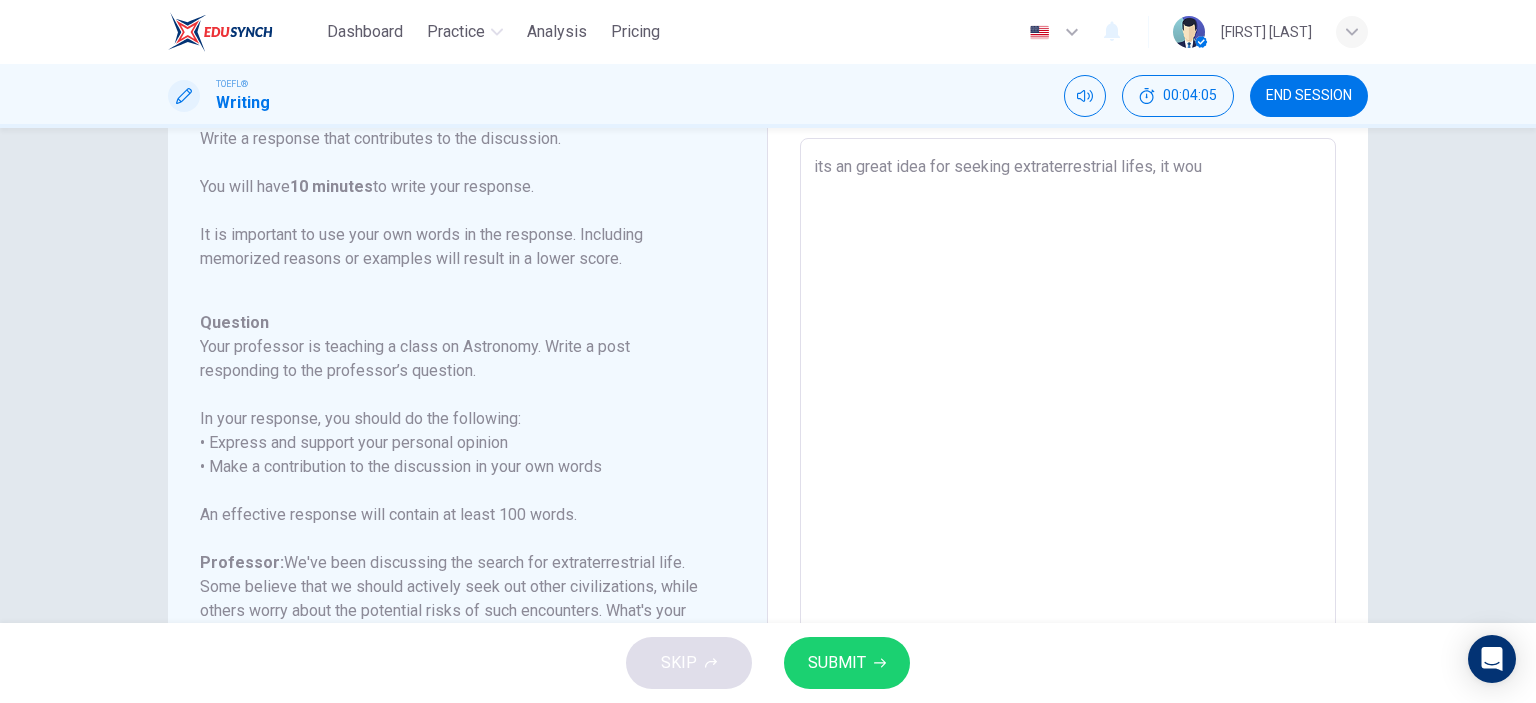 type on "its an great idea for seeking extraterrestrial lifes, it wo" 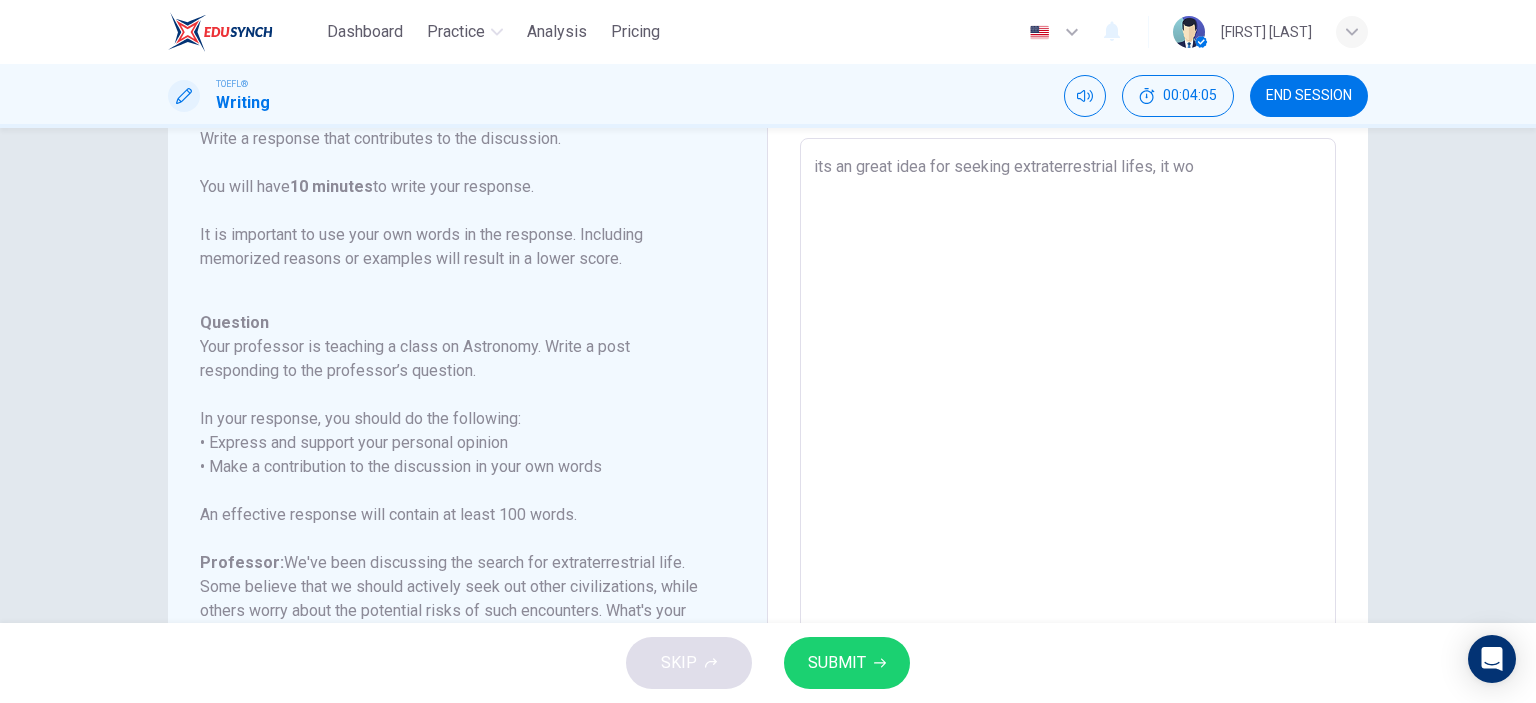 type on "its an great idea for seeking extraterrestrial lifes, it won" 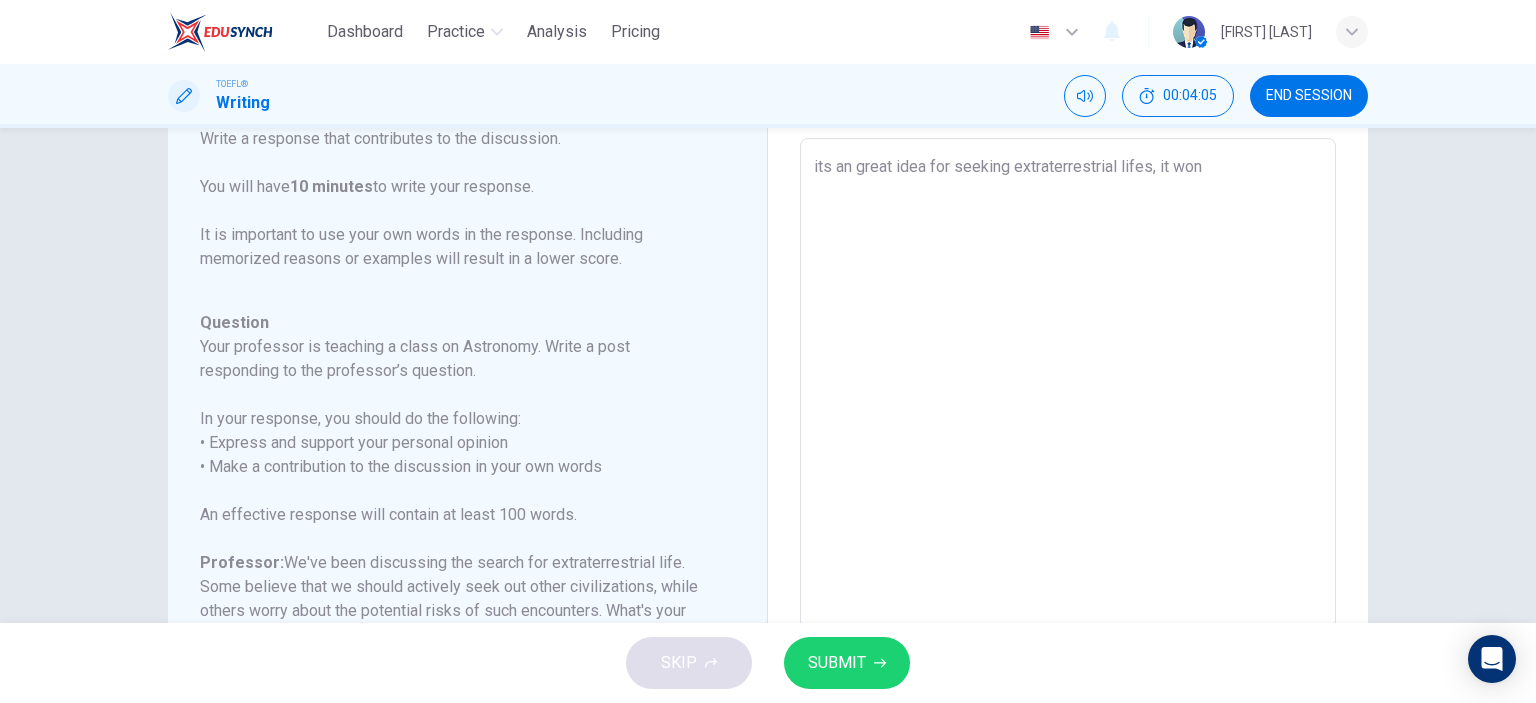 type on "x" 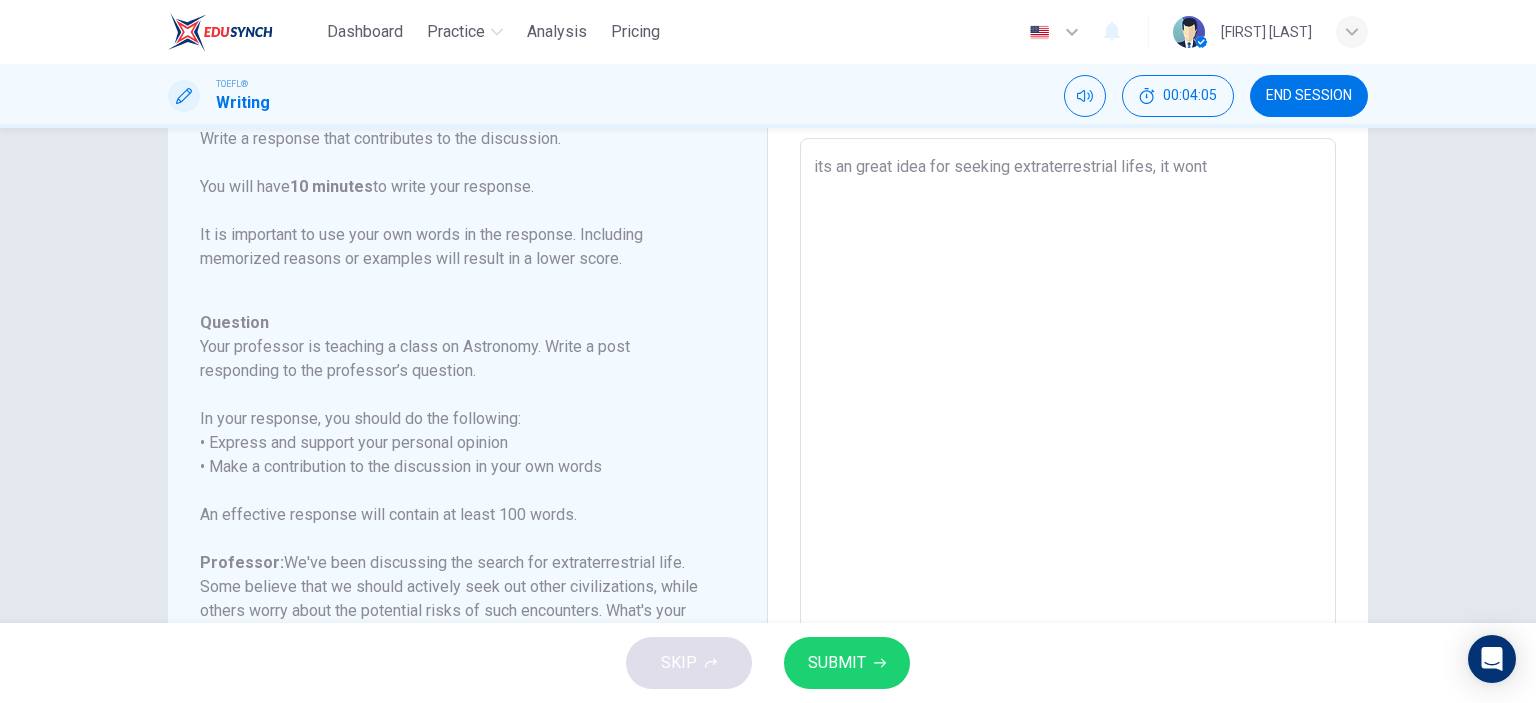 type on "x" 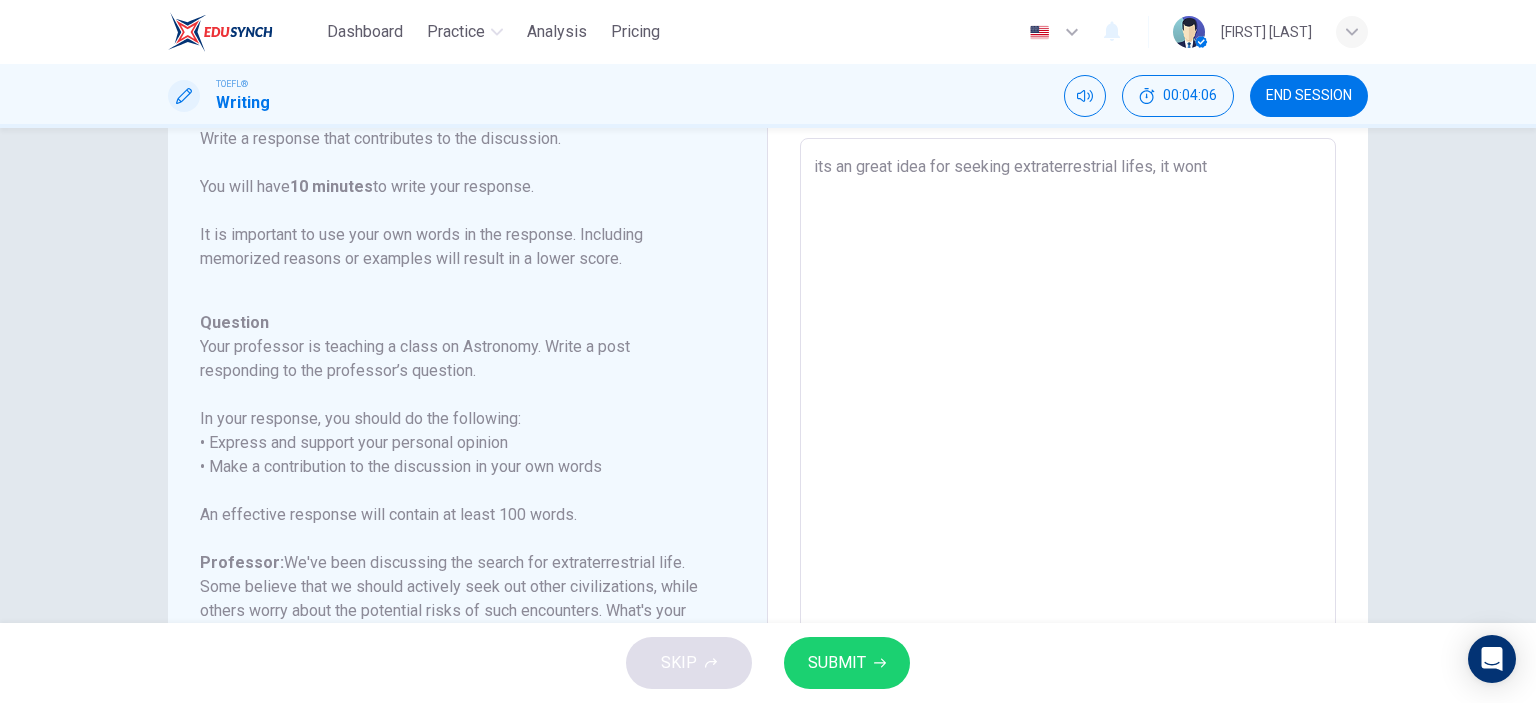 type on "its an great idea for seeking extraterrestrial lifes, it wont" 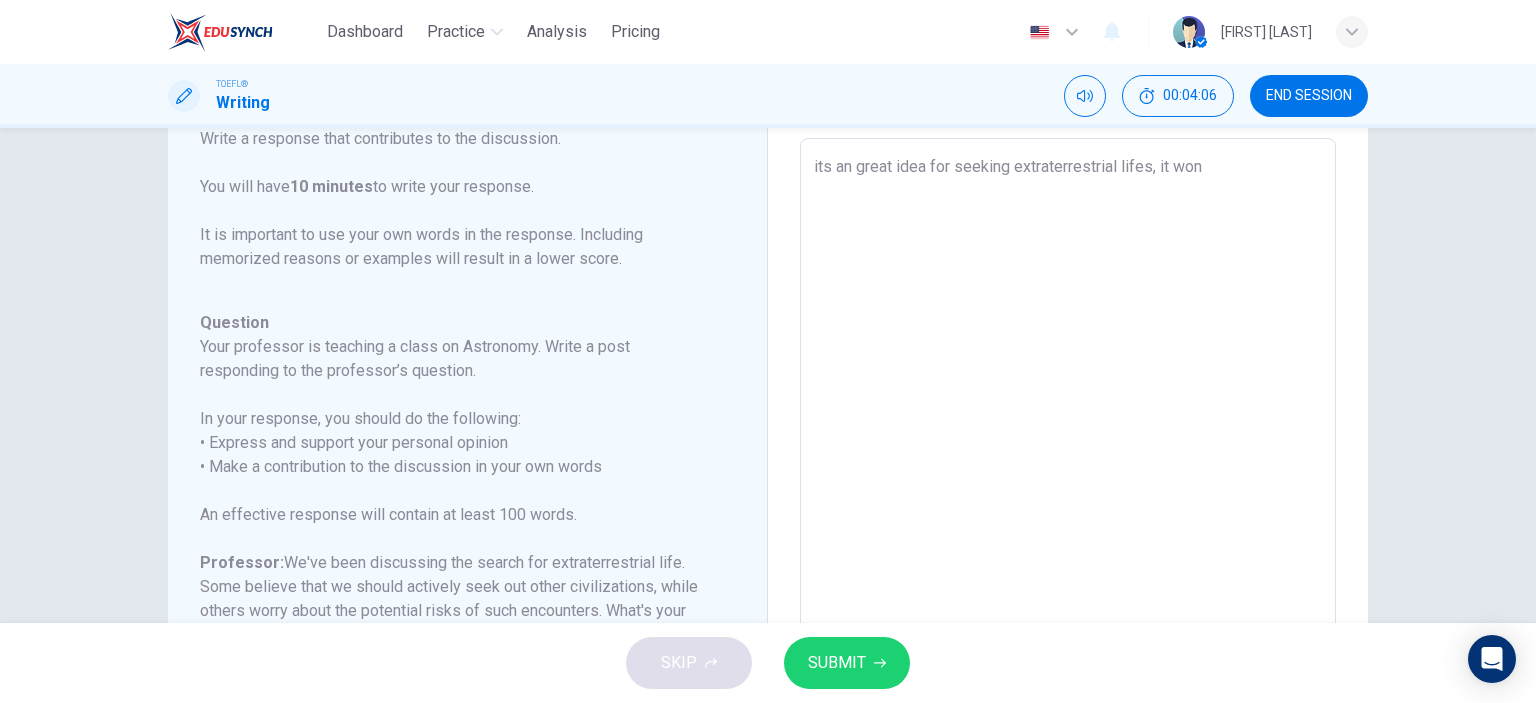 type on "x" 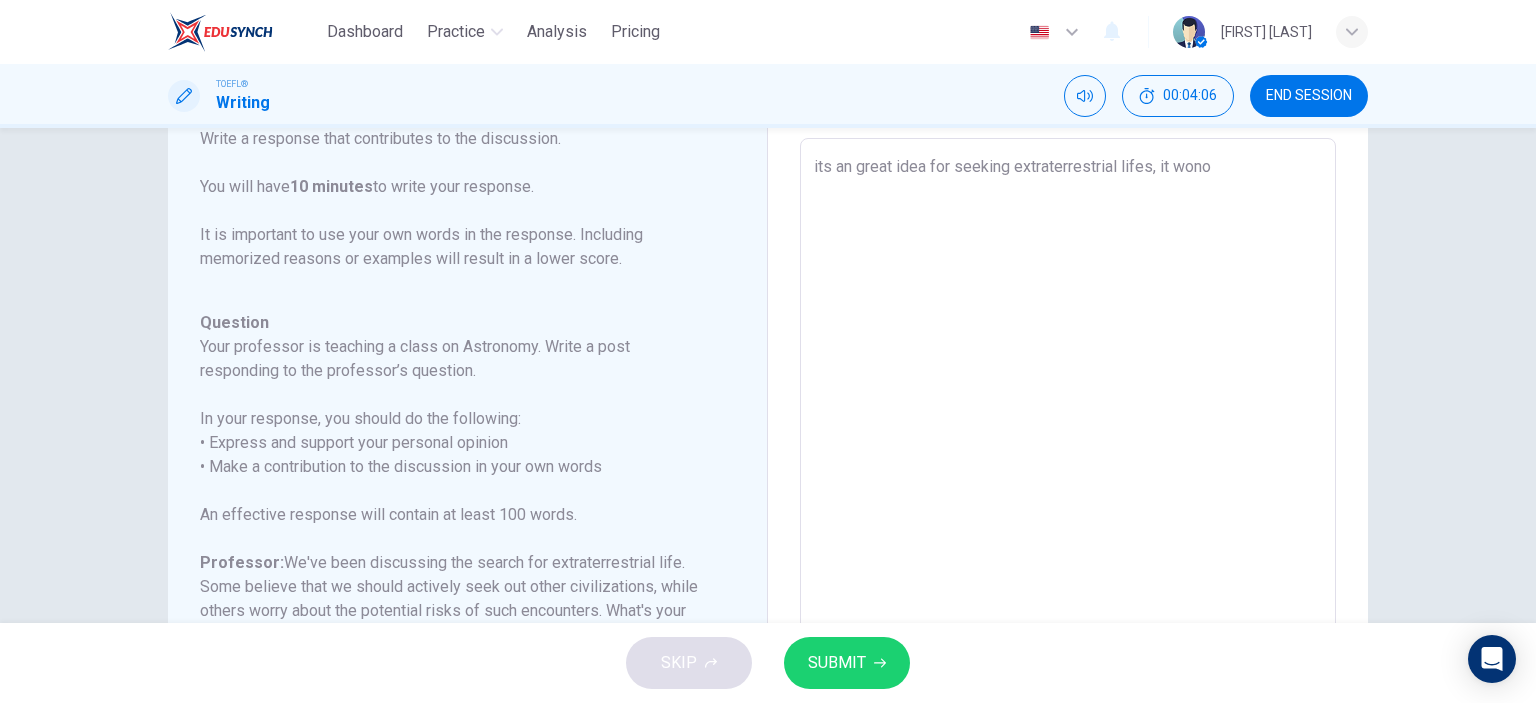 type on "x" 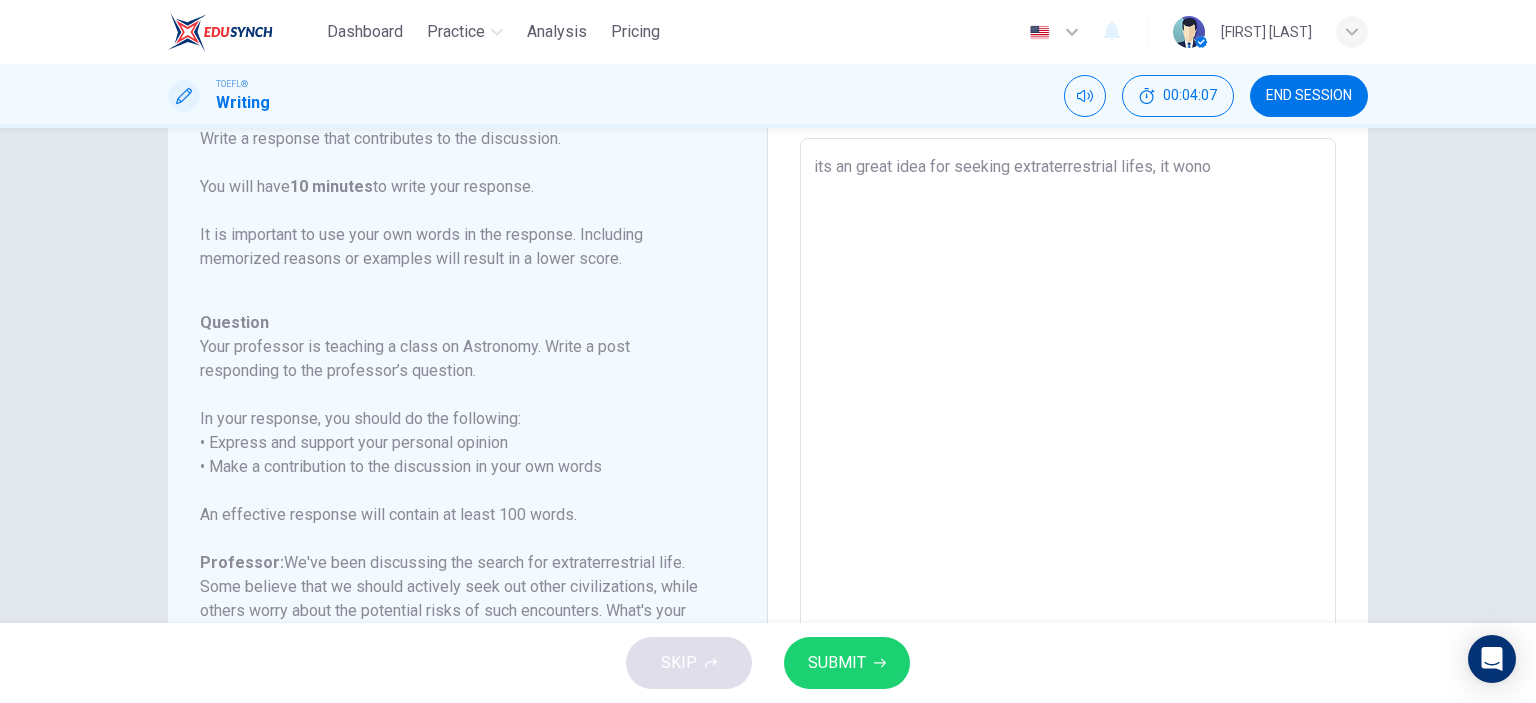 type on "its an great idea for seeking extraterrestrial lifes, it wonot" 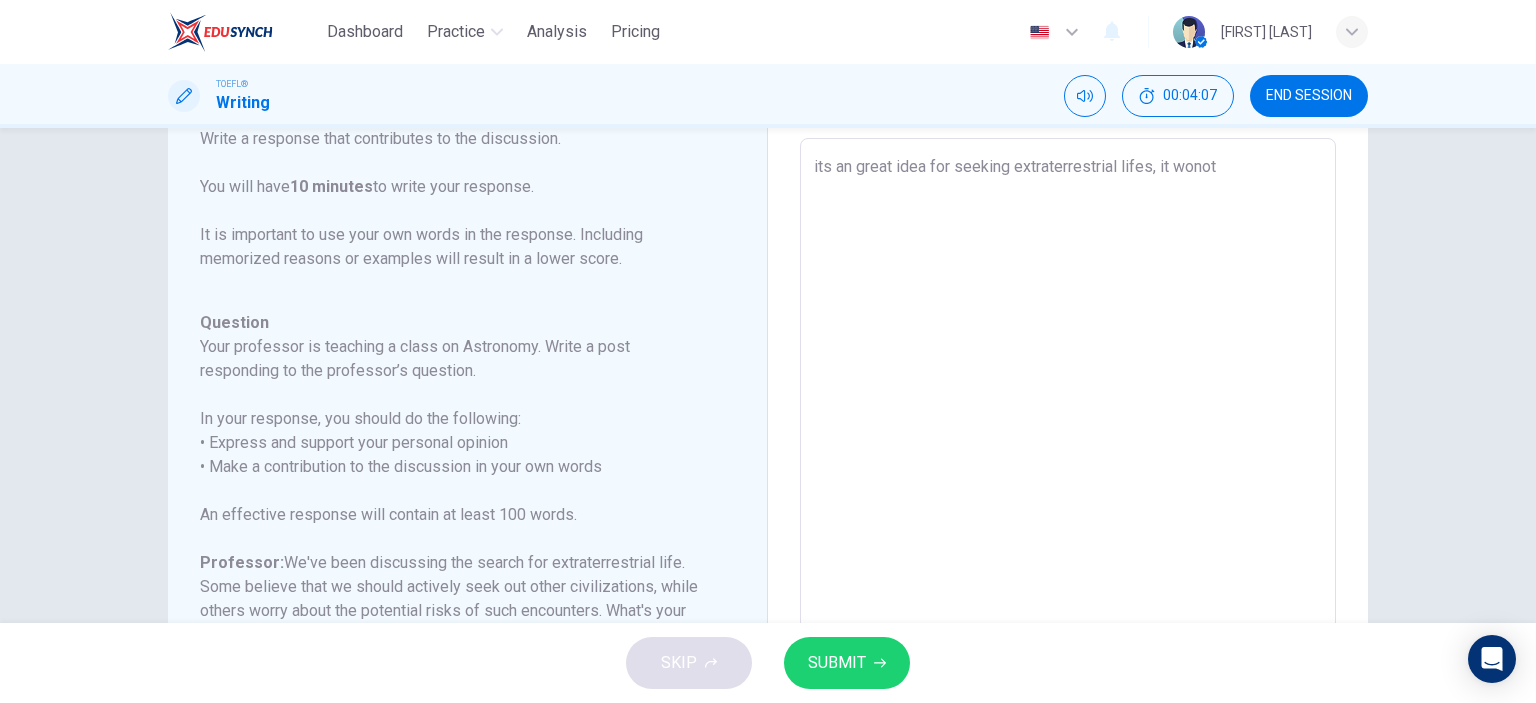 type on "x" 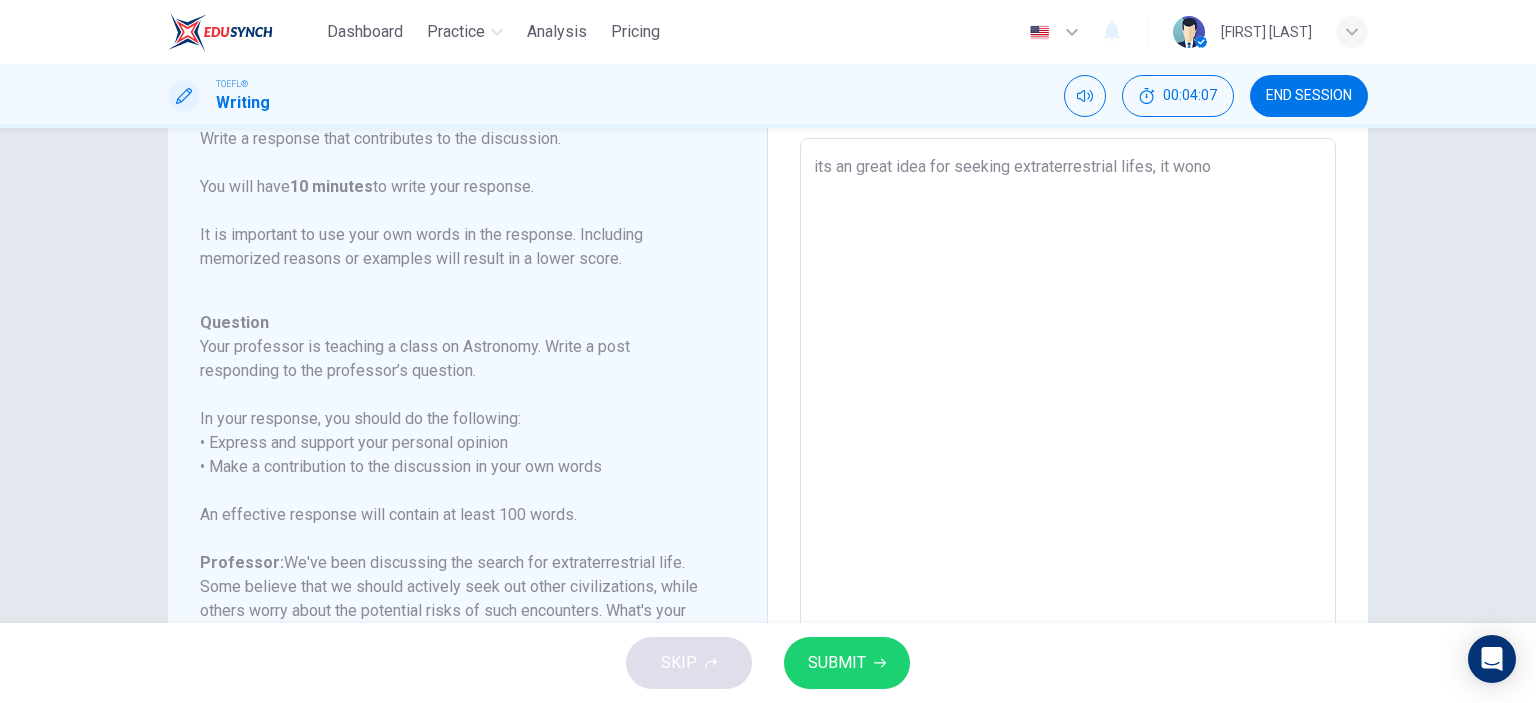 type on "x" 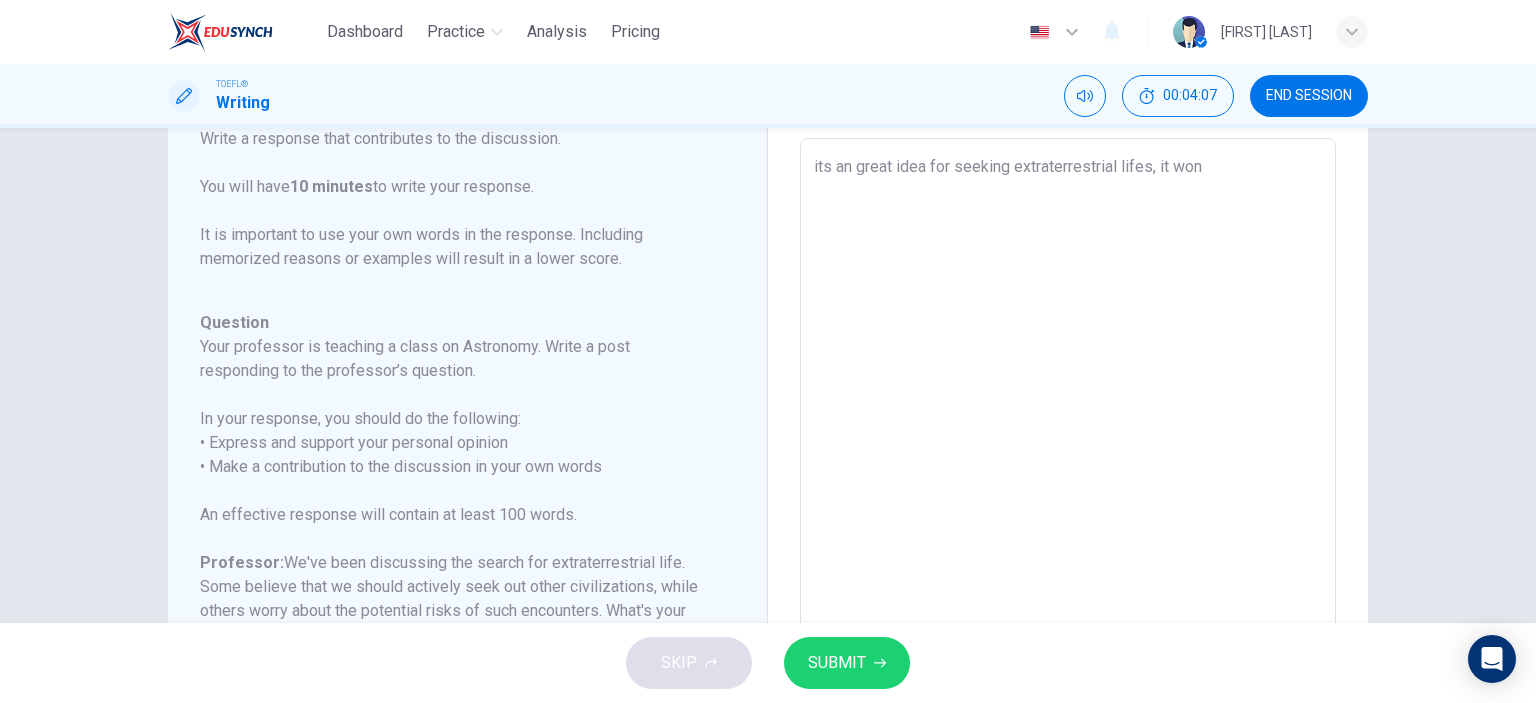 type on "x" 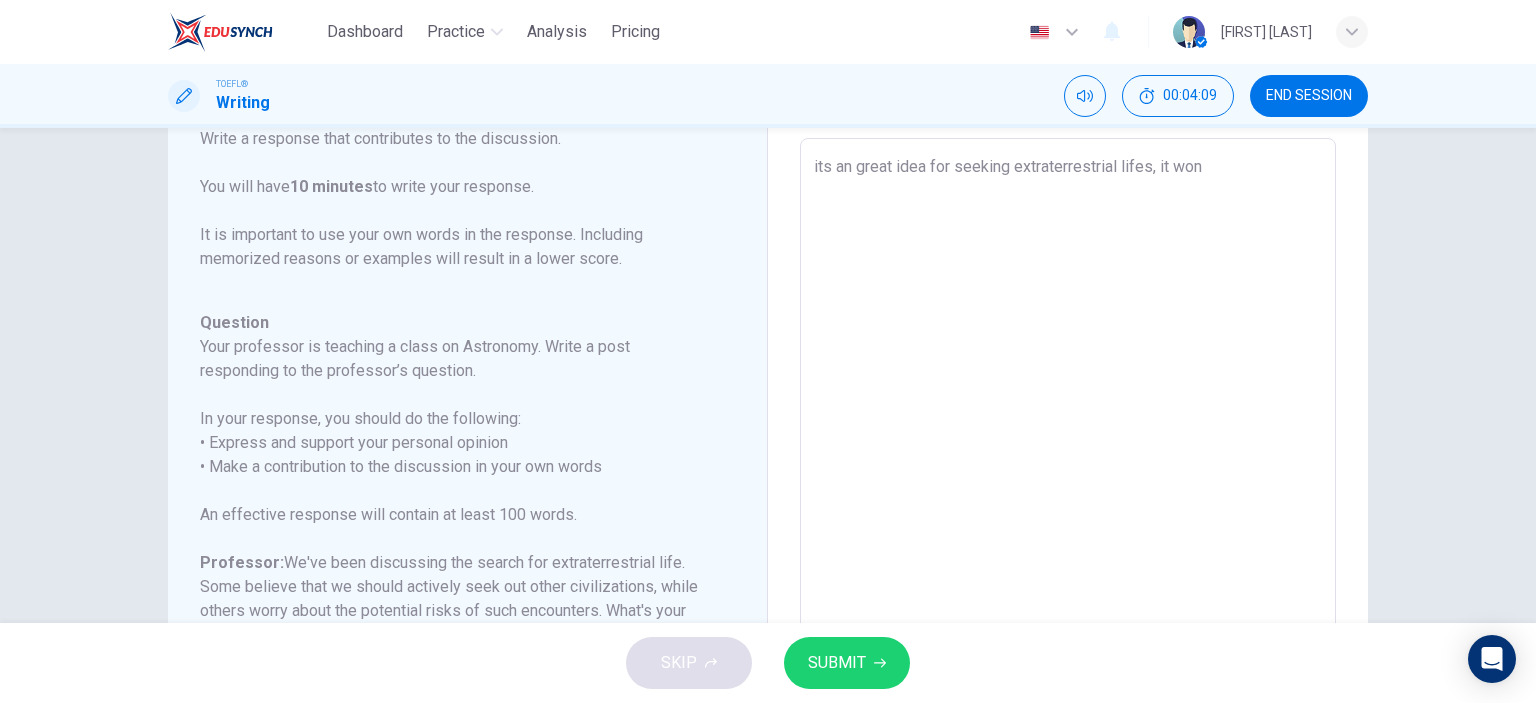 type on "its an great idea for seeking extraterrestrial lifes, it won'" 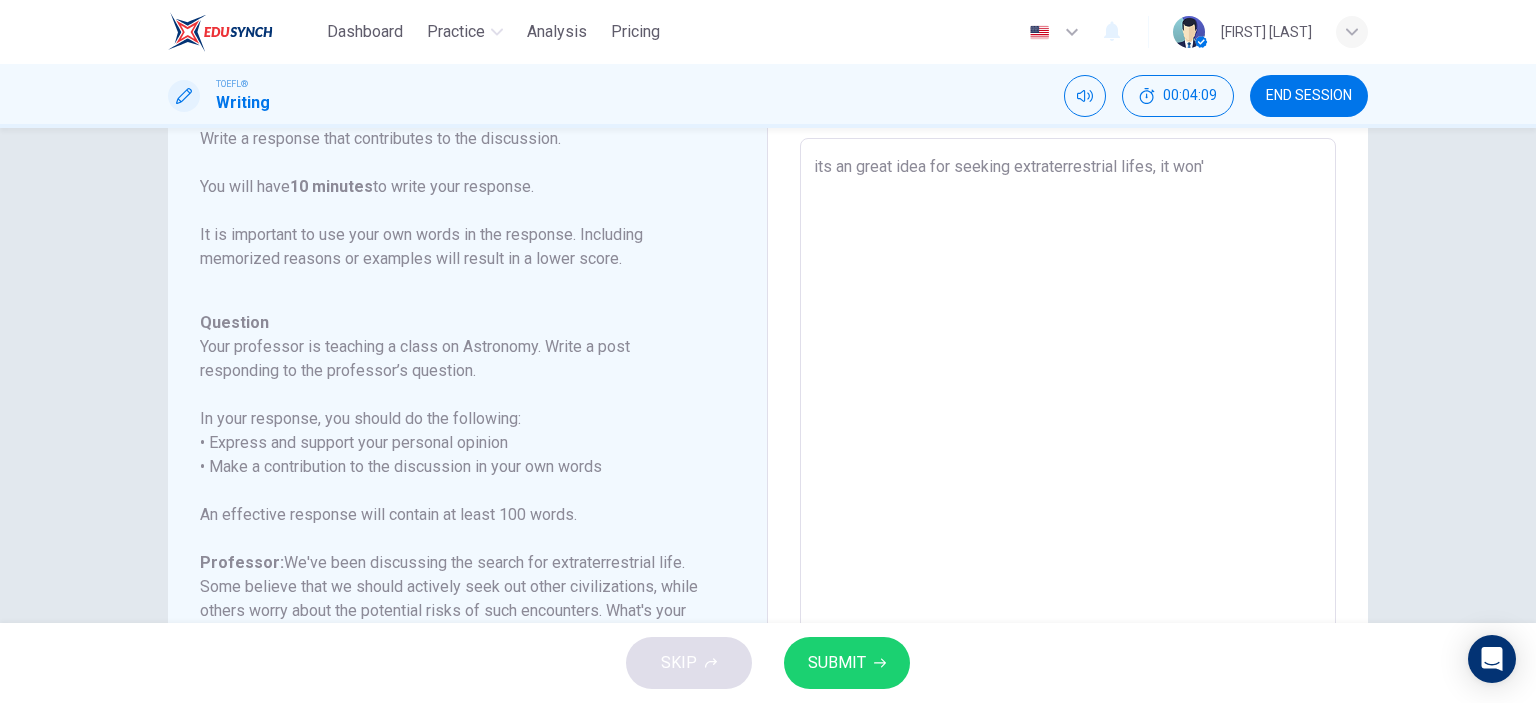 type on "its an great idea for seeking extraterrestrial lifes, it won't" 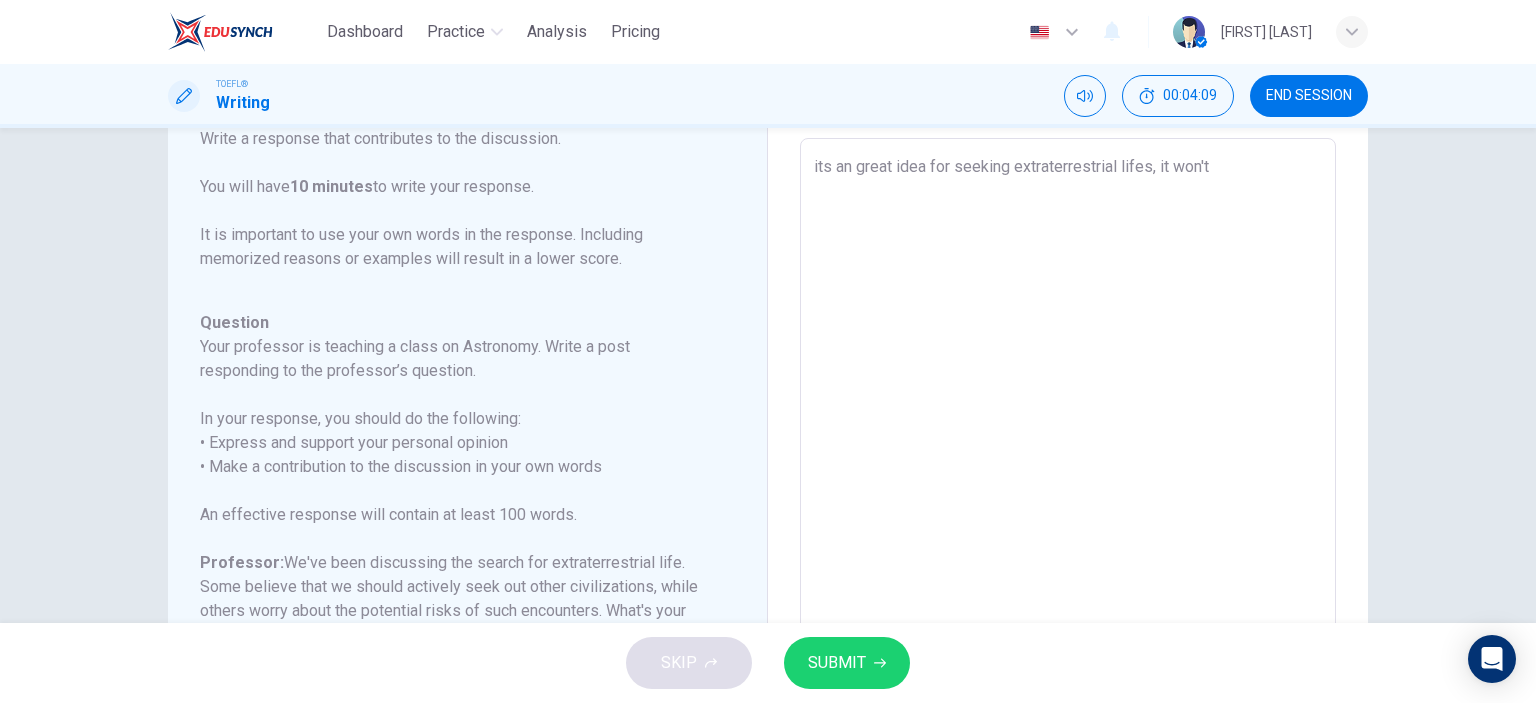 type on "x" 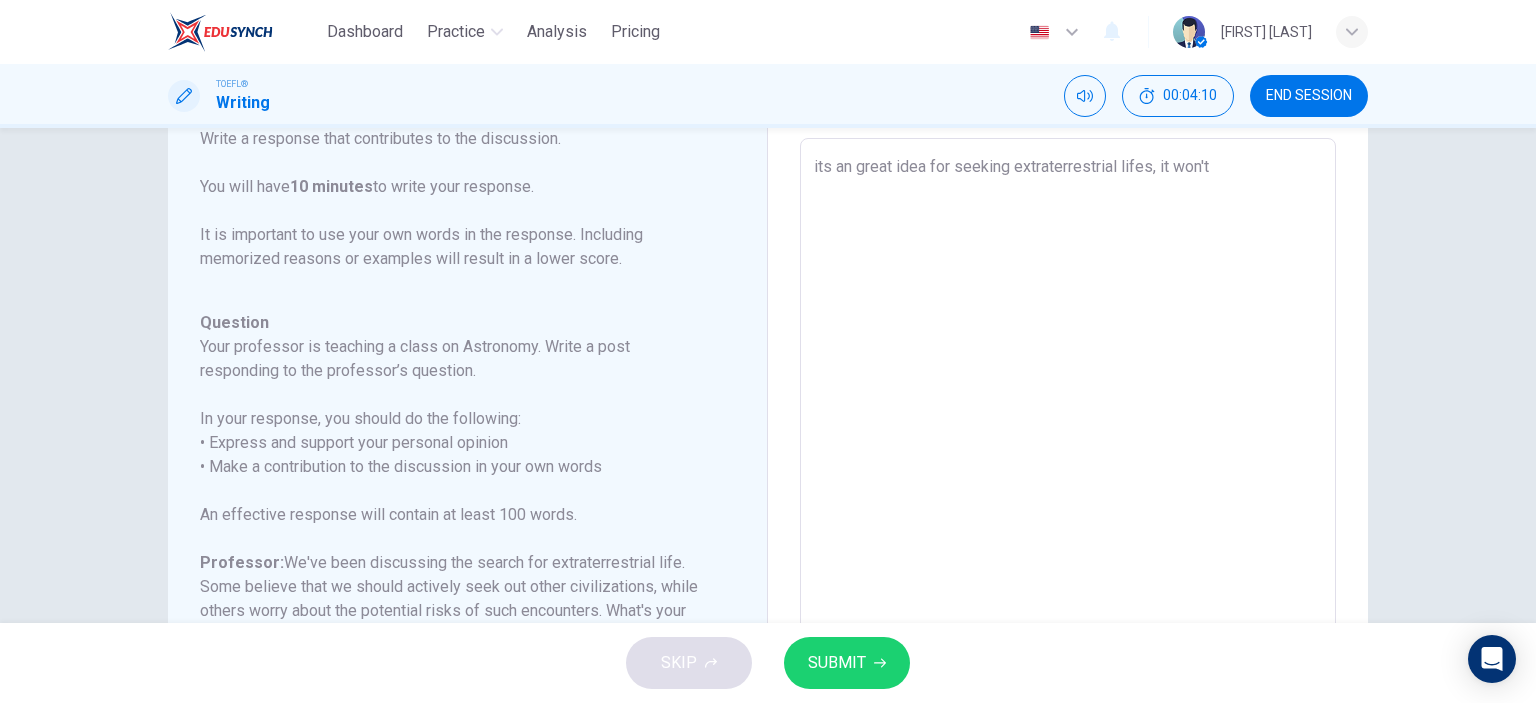 type on "its an great idea for seeking extraterrestrial lifes, it won't e" 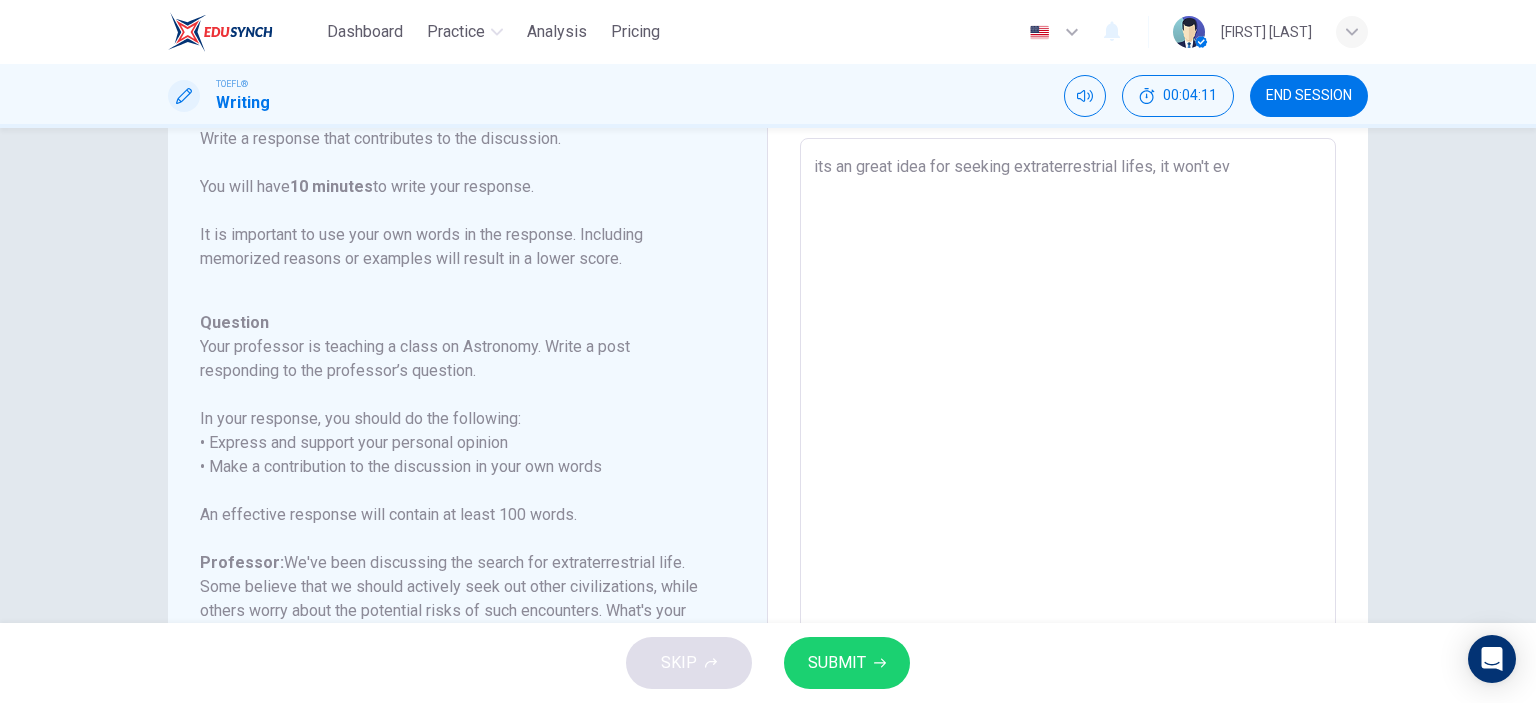 type on "its an great idea for seeking extraterrestrial lifes, it won't evb" 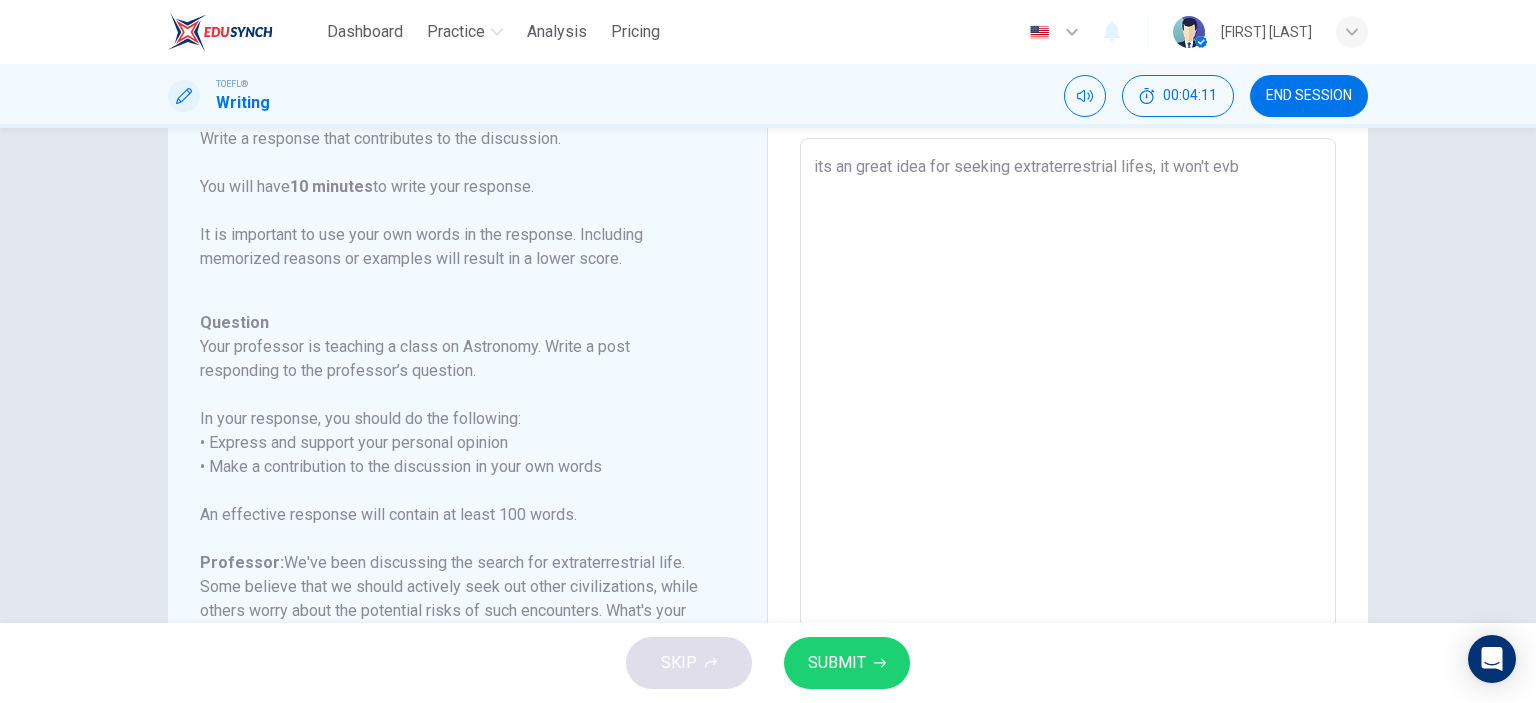 type on "x" 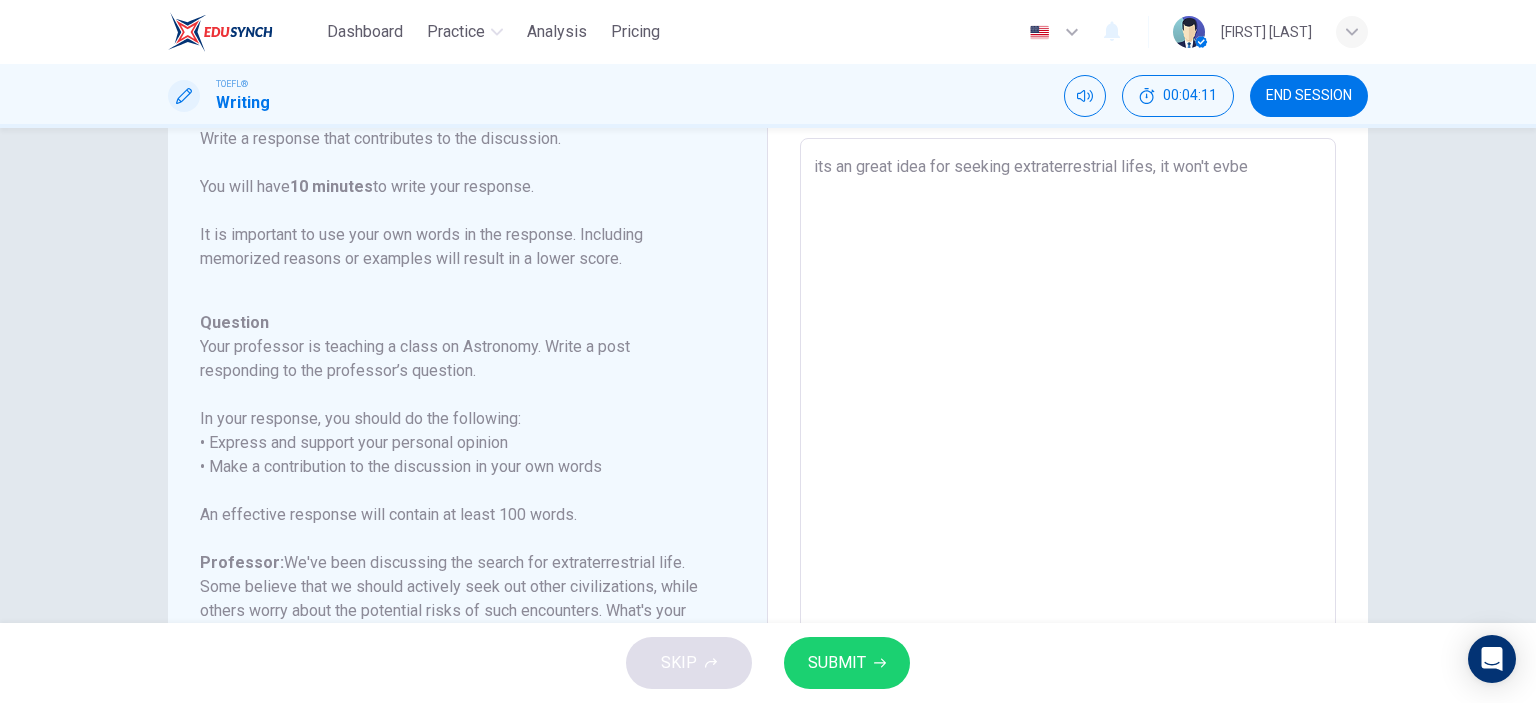 type on "x" 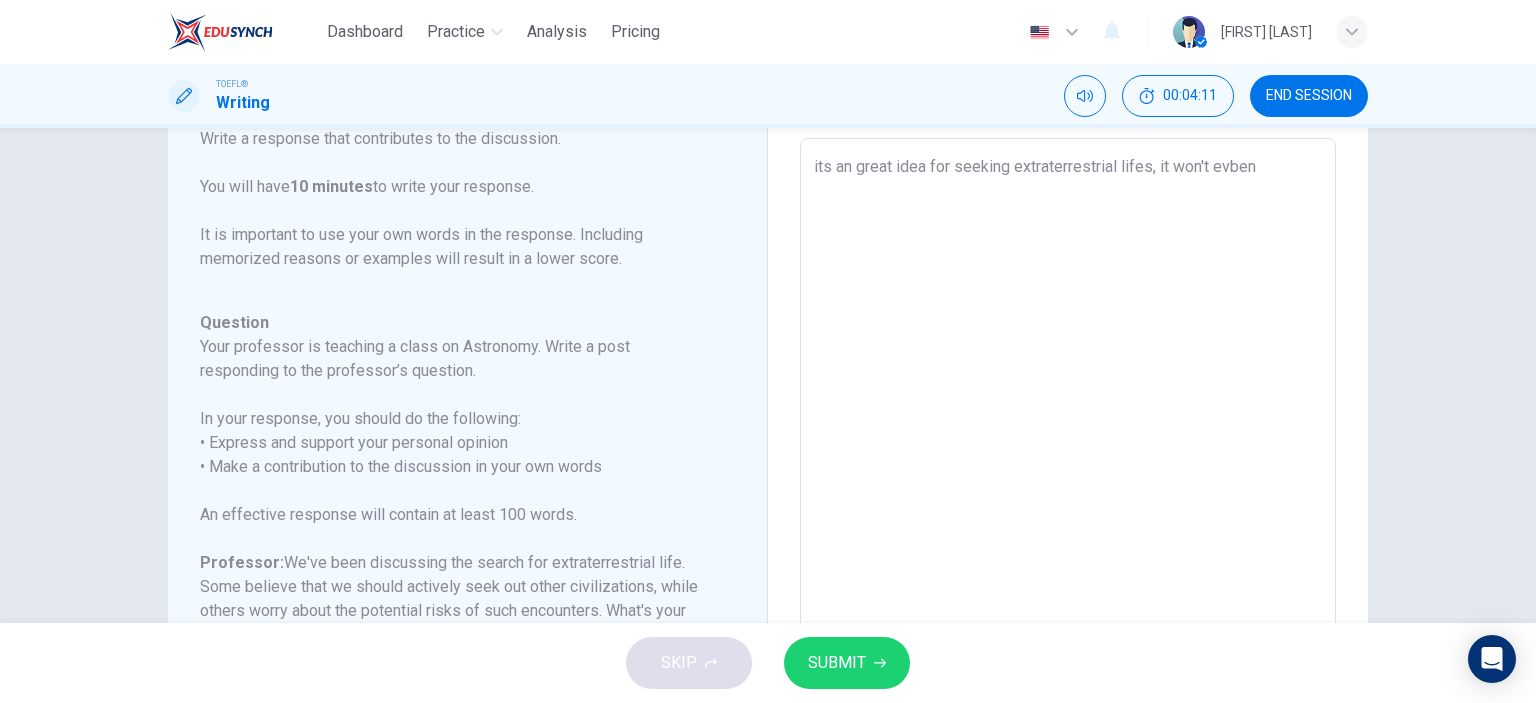 type on "x" 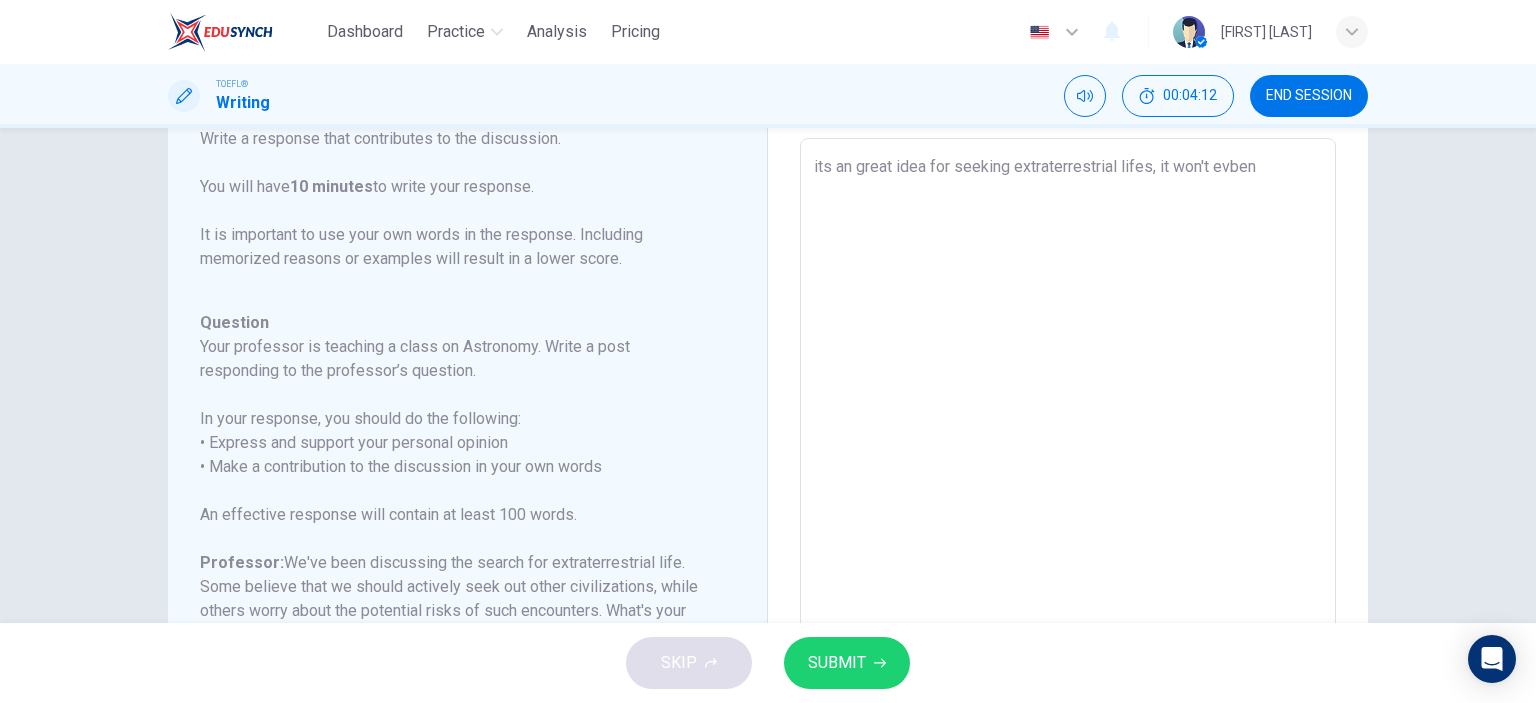 type on "its an great idea for seeking extraterrestrial lifes, it won't evben" 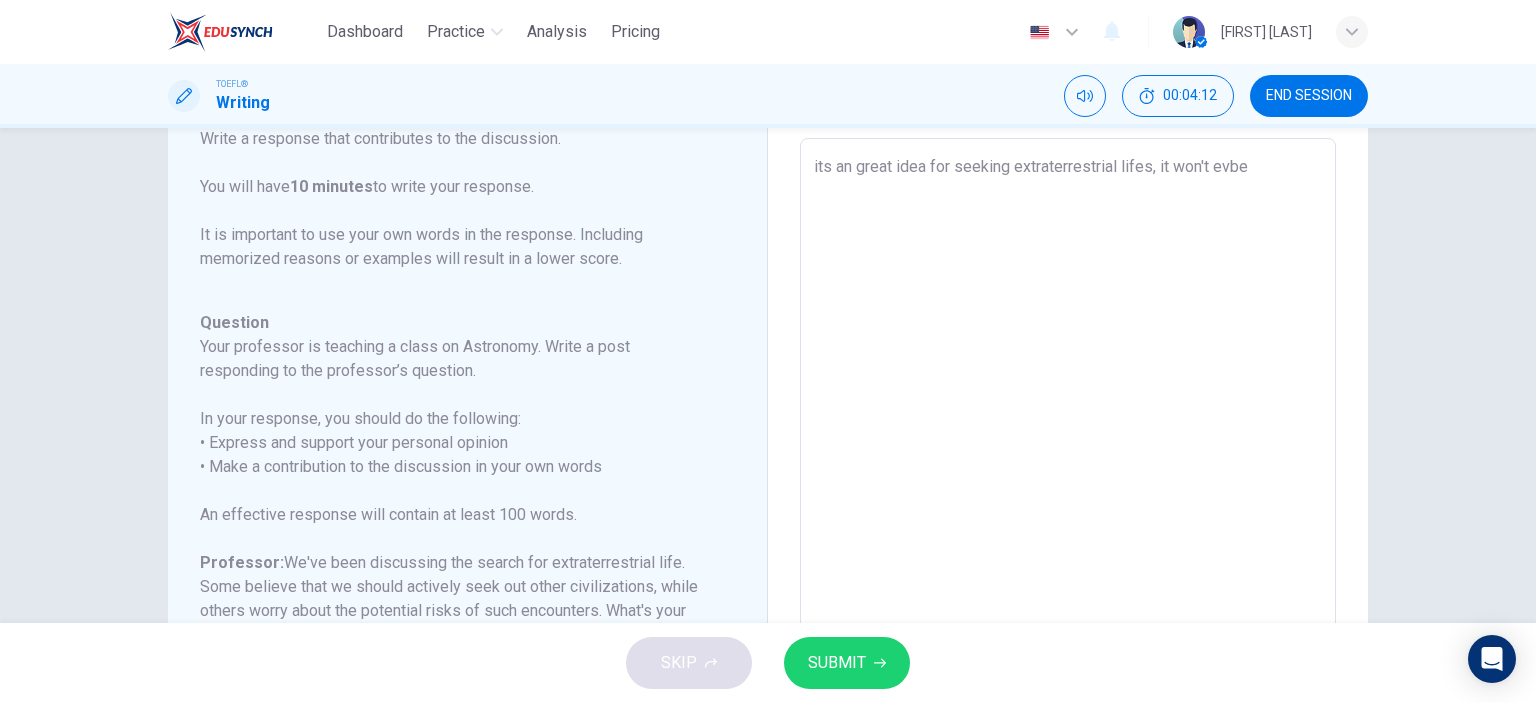 type on "x" 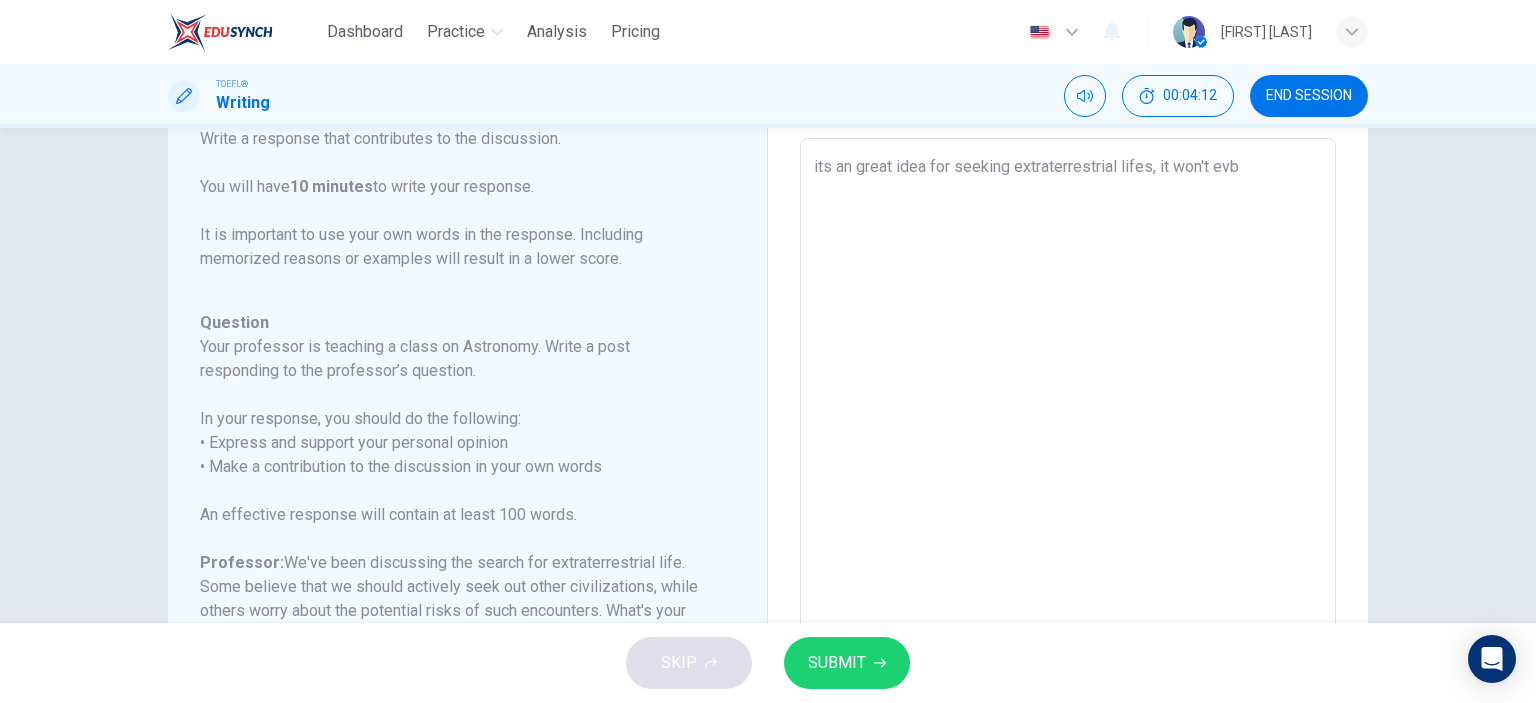 type on "x" 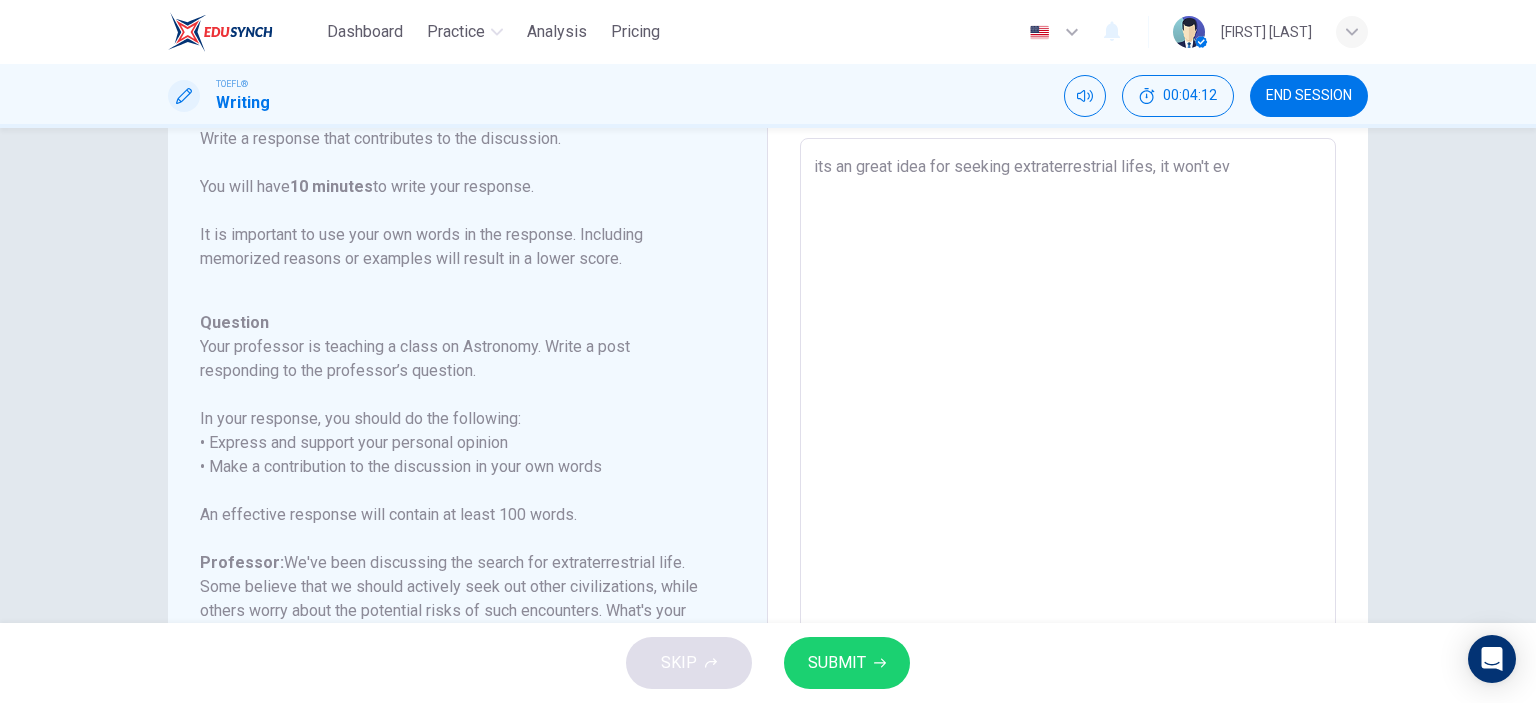 type on "x" 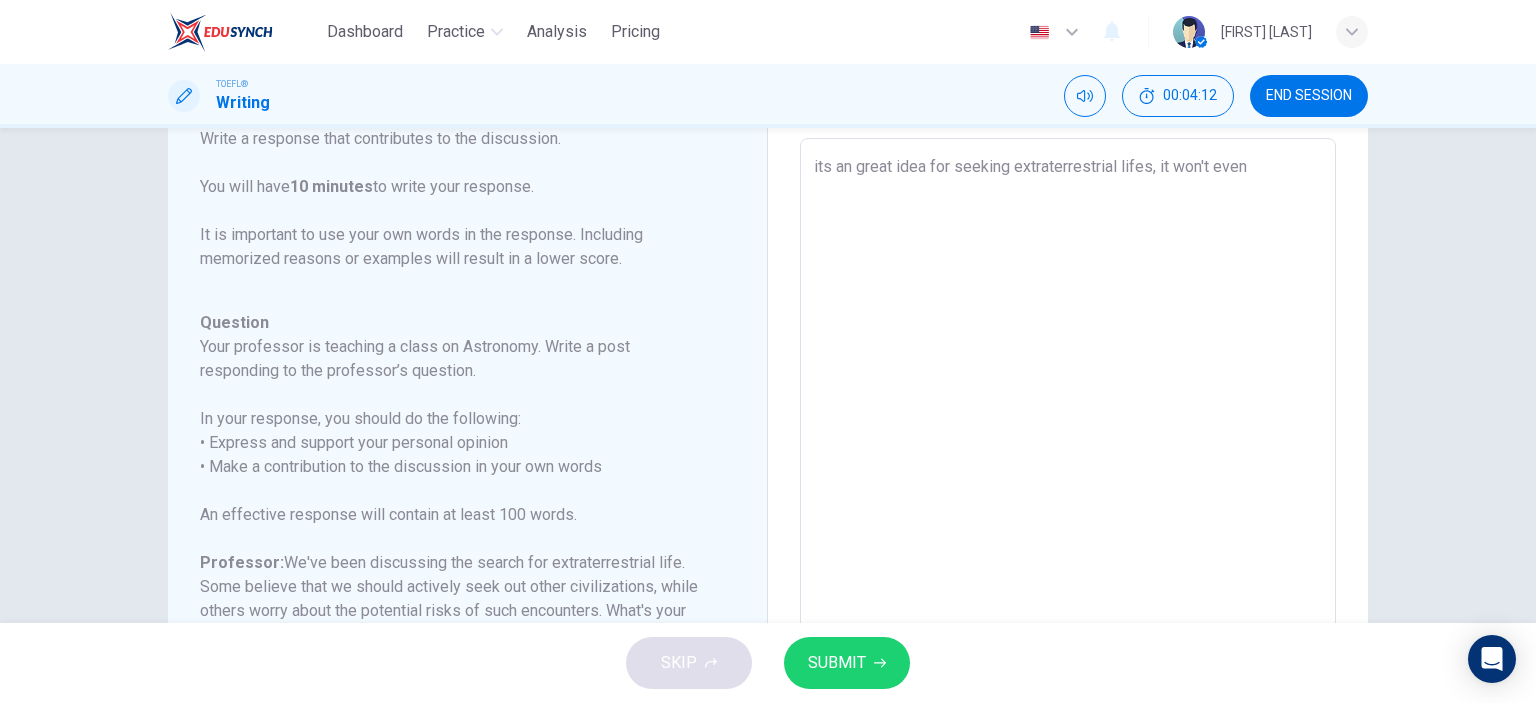 type on "its an great idea for seeking extraterrestrial lifes, it won't evenm" 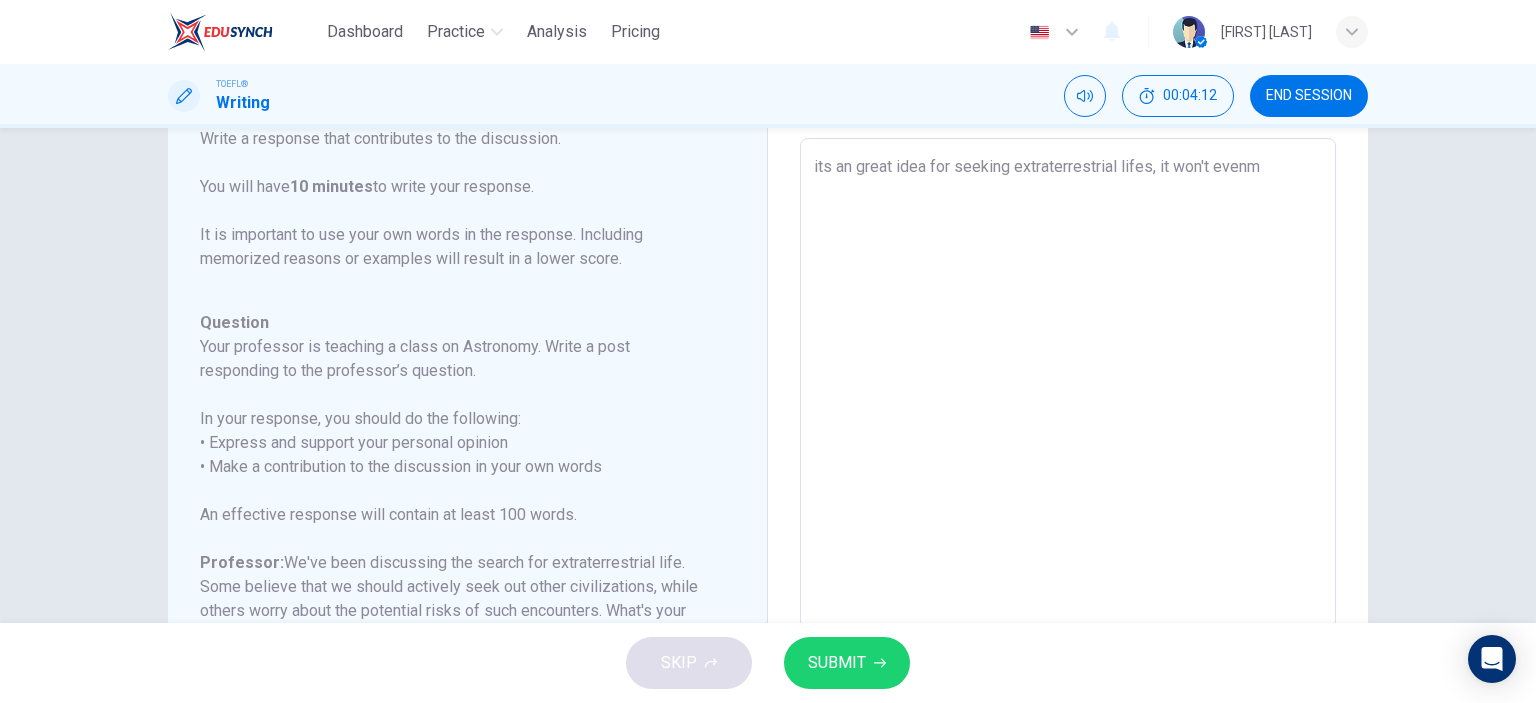 type on "x" 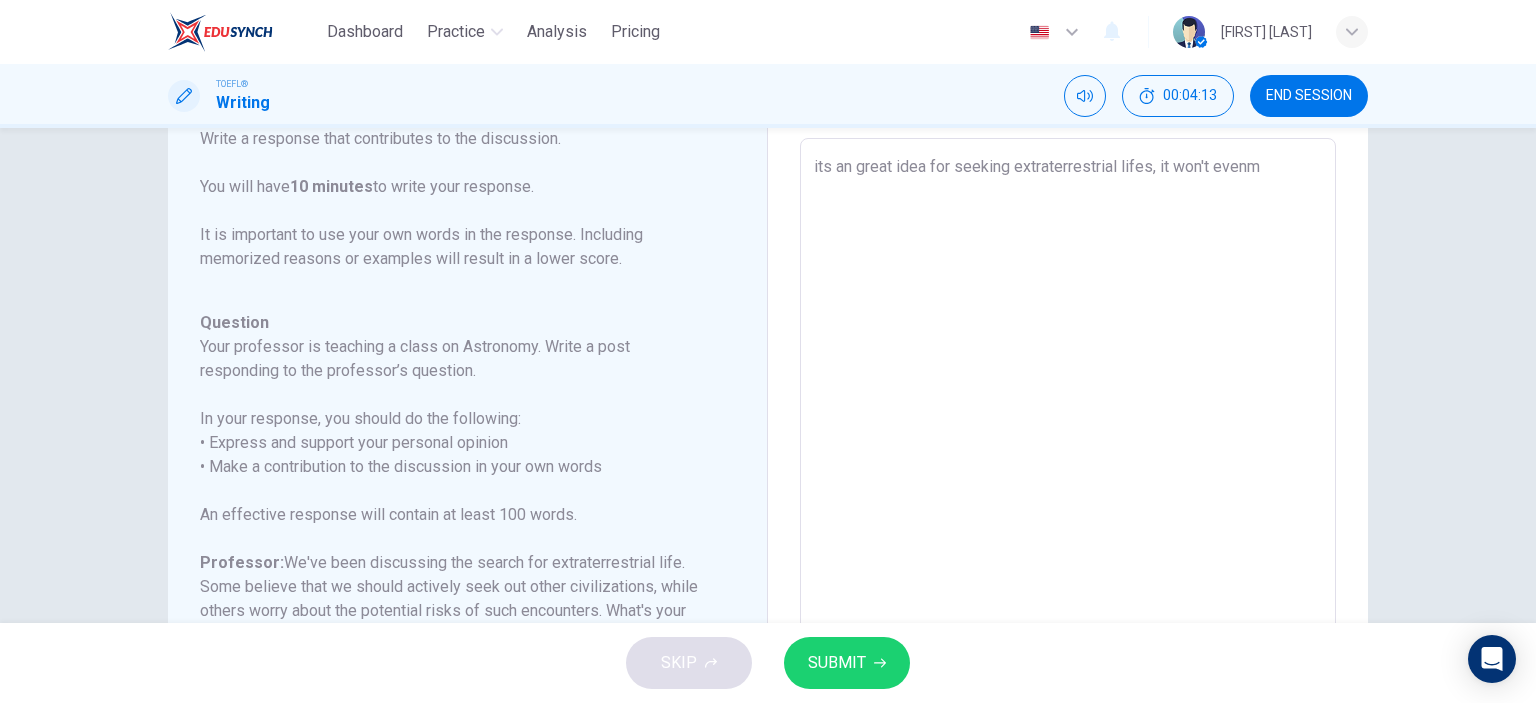 type on "its an great idea for seeking extraterrestrial lifes, it won't even" 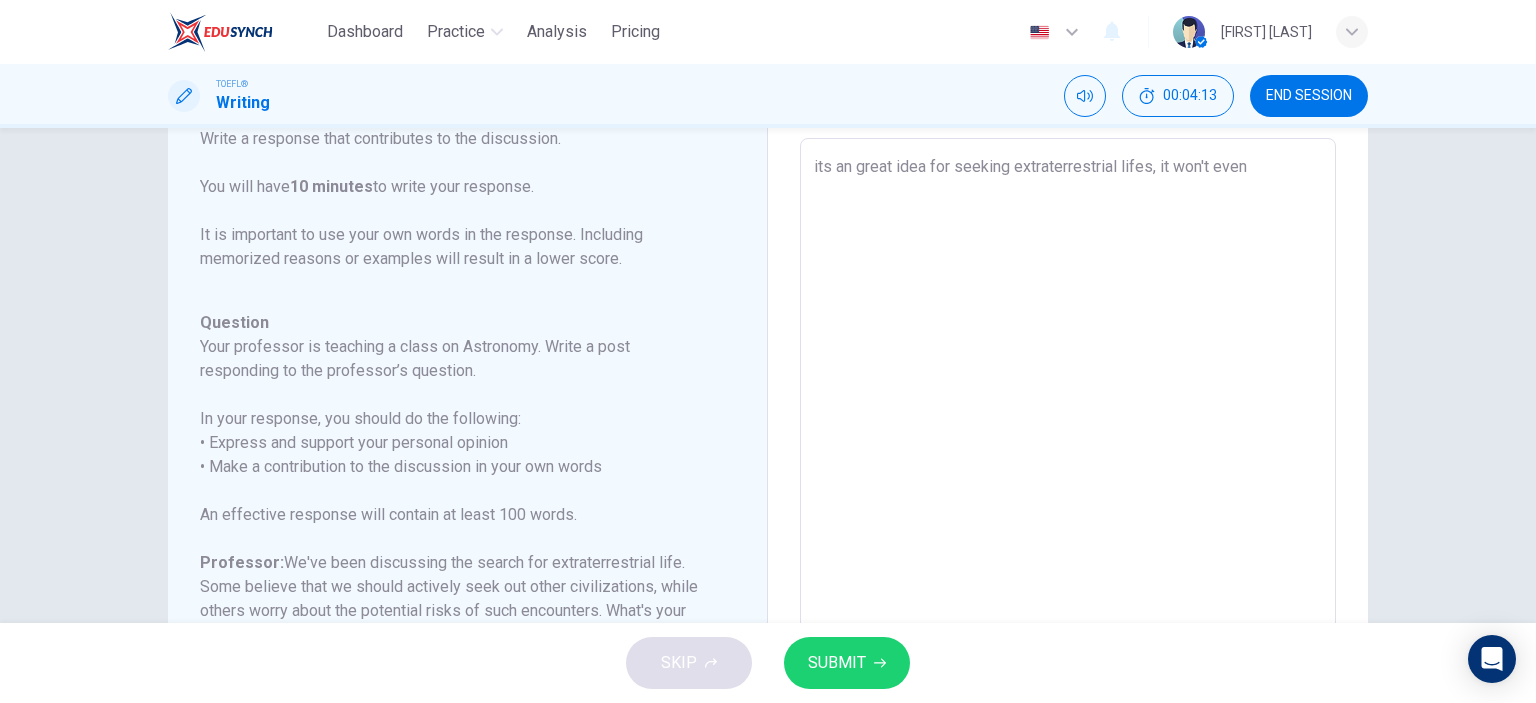 type on "its an great idea for seeking extraterrestrial lifes, it won't even" 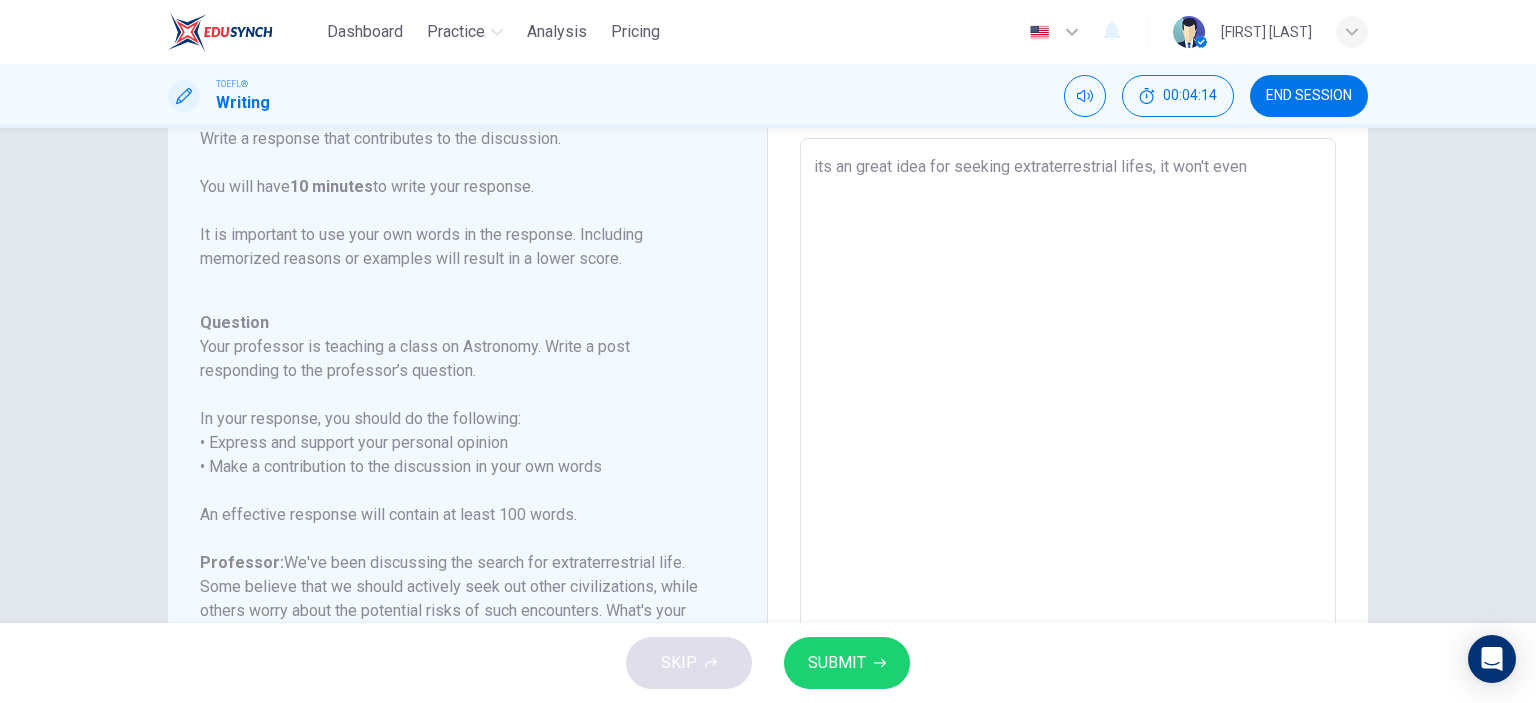 type on "its an great idea for seeking extraterrestrial lifes, it won't even g" 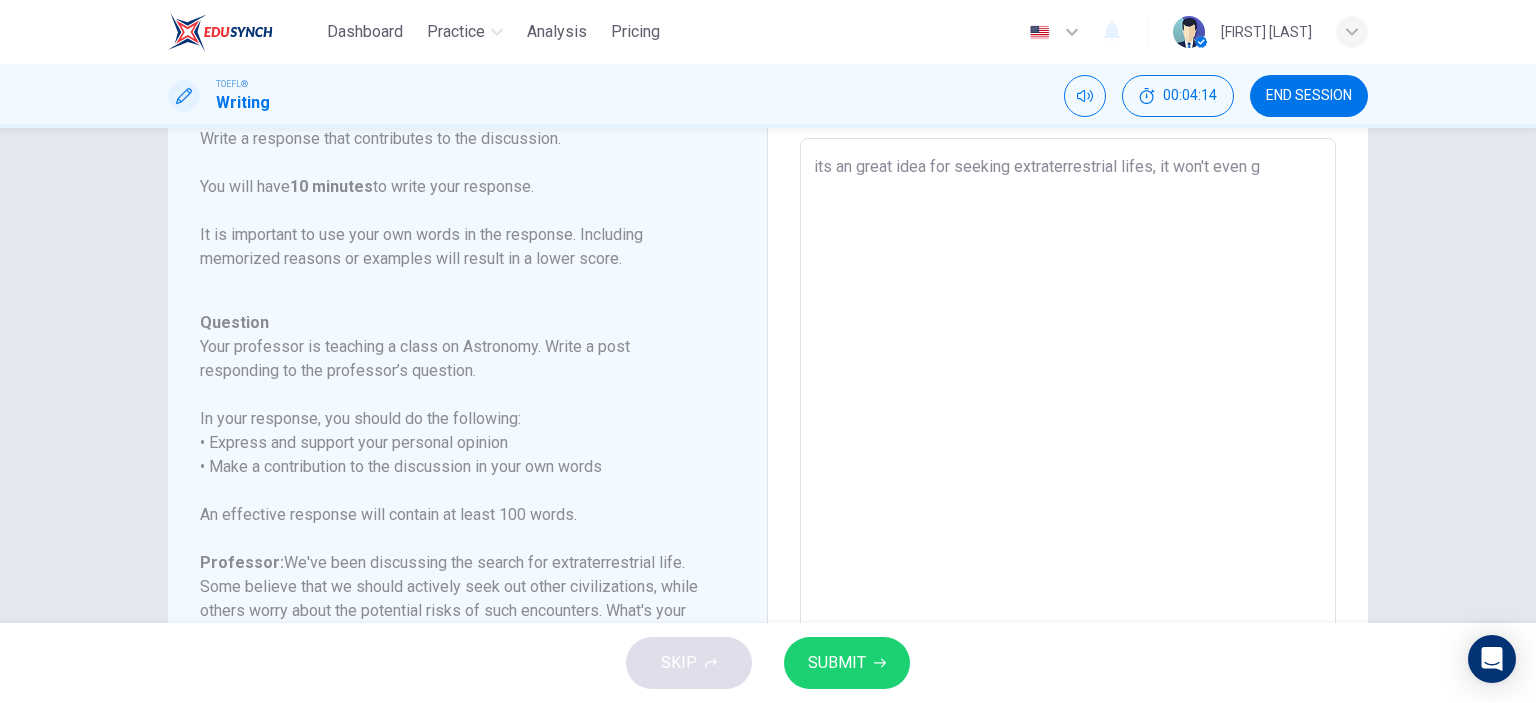 type on "its an great idea for seeking extraterrestrial lifes, it won't even gi" 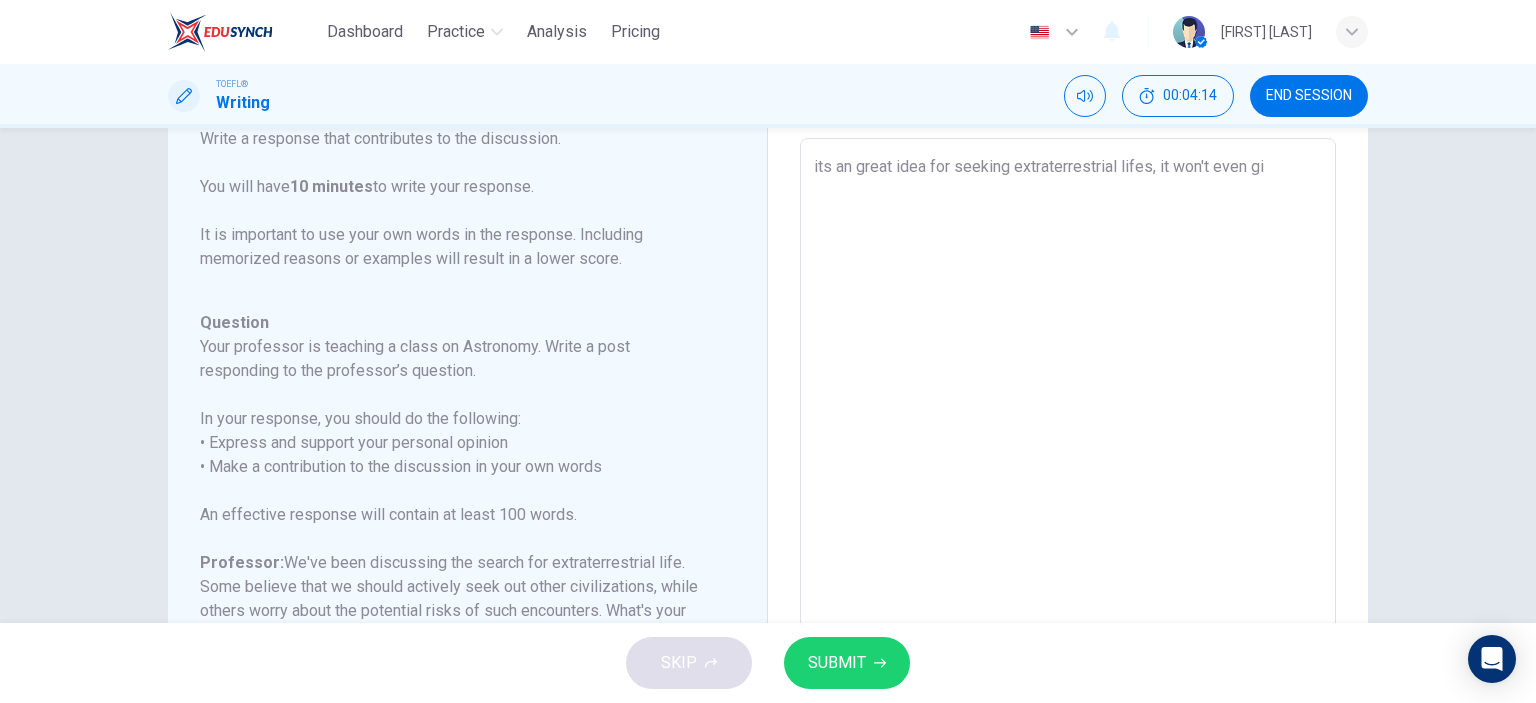 type on "x" 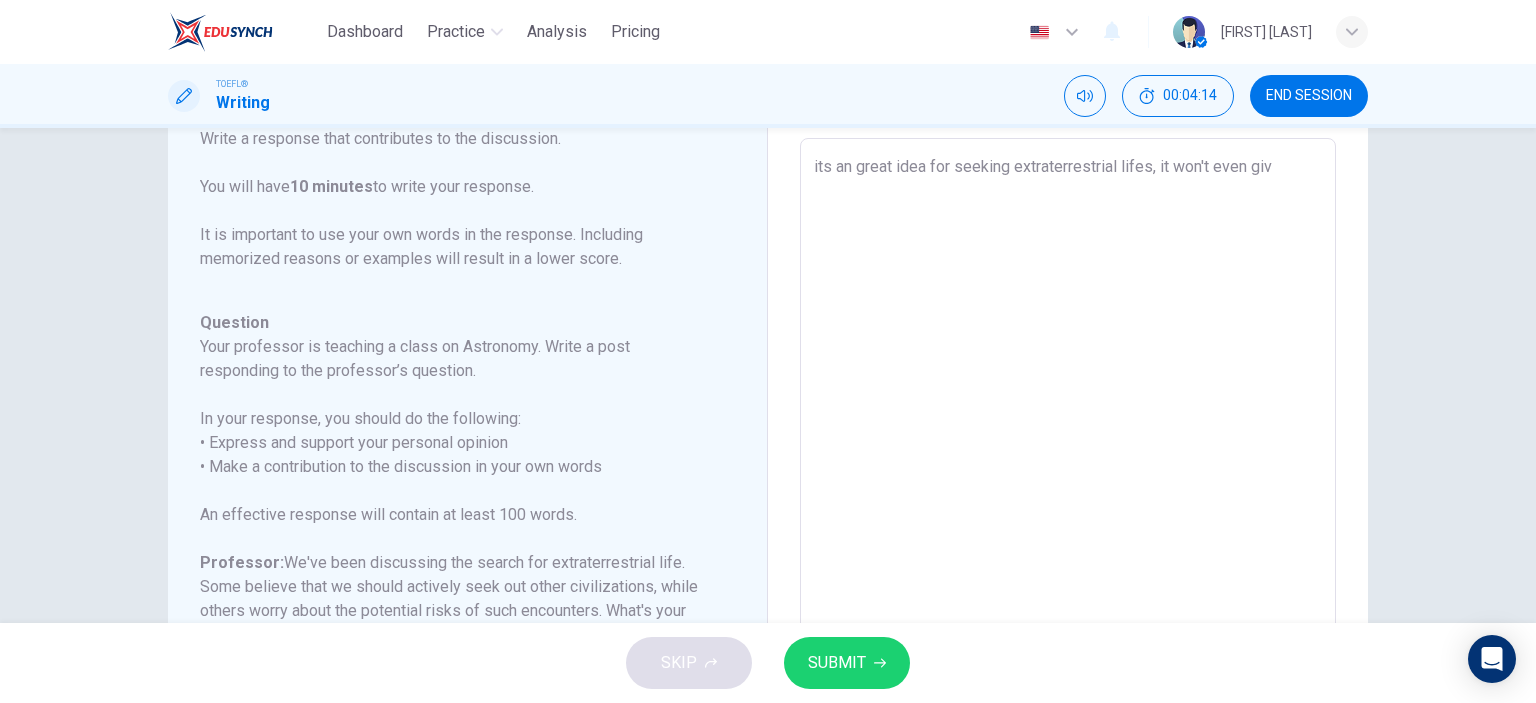 type on "x" 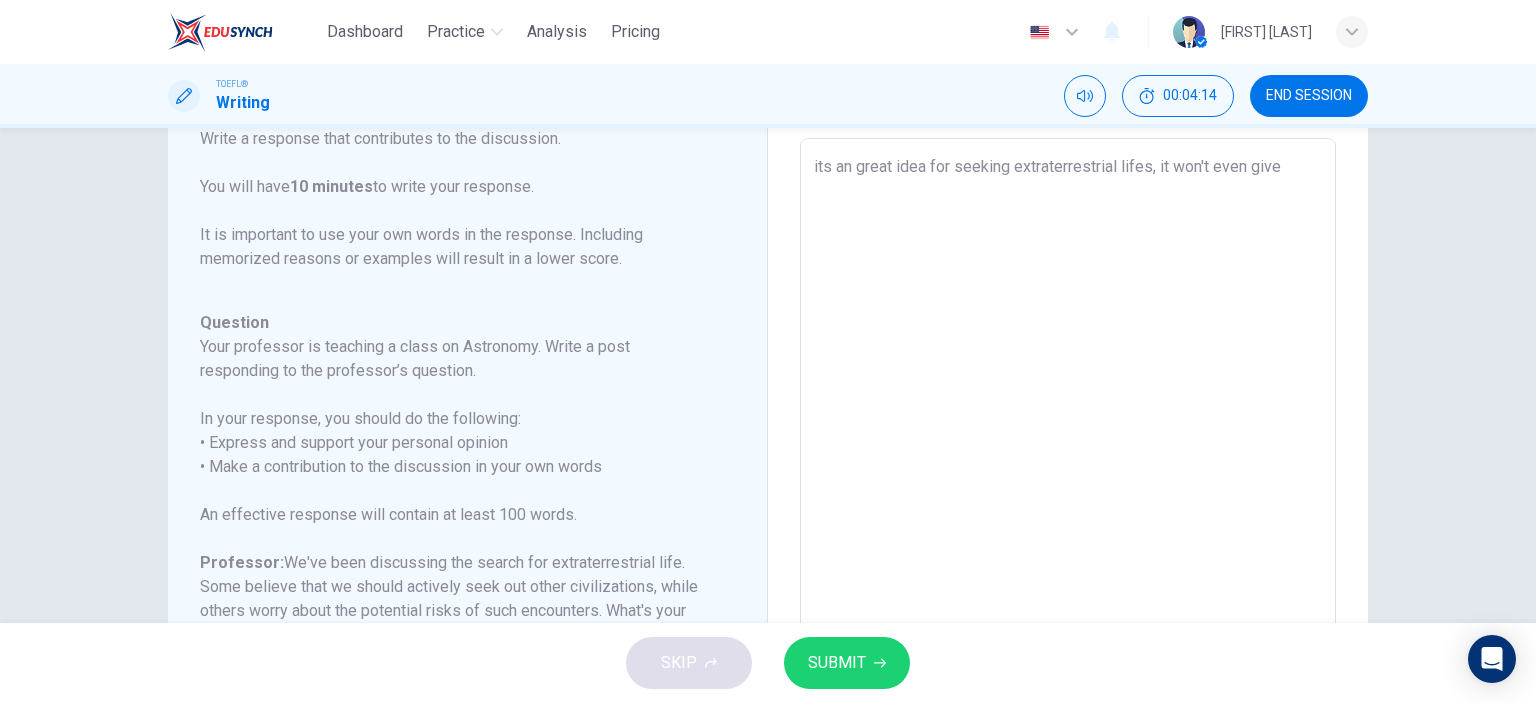 type on "x" 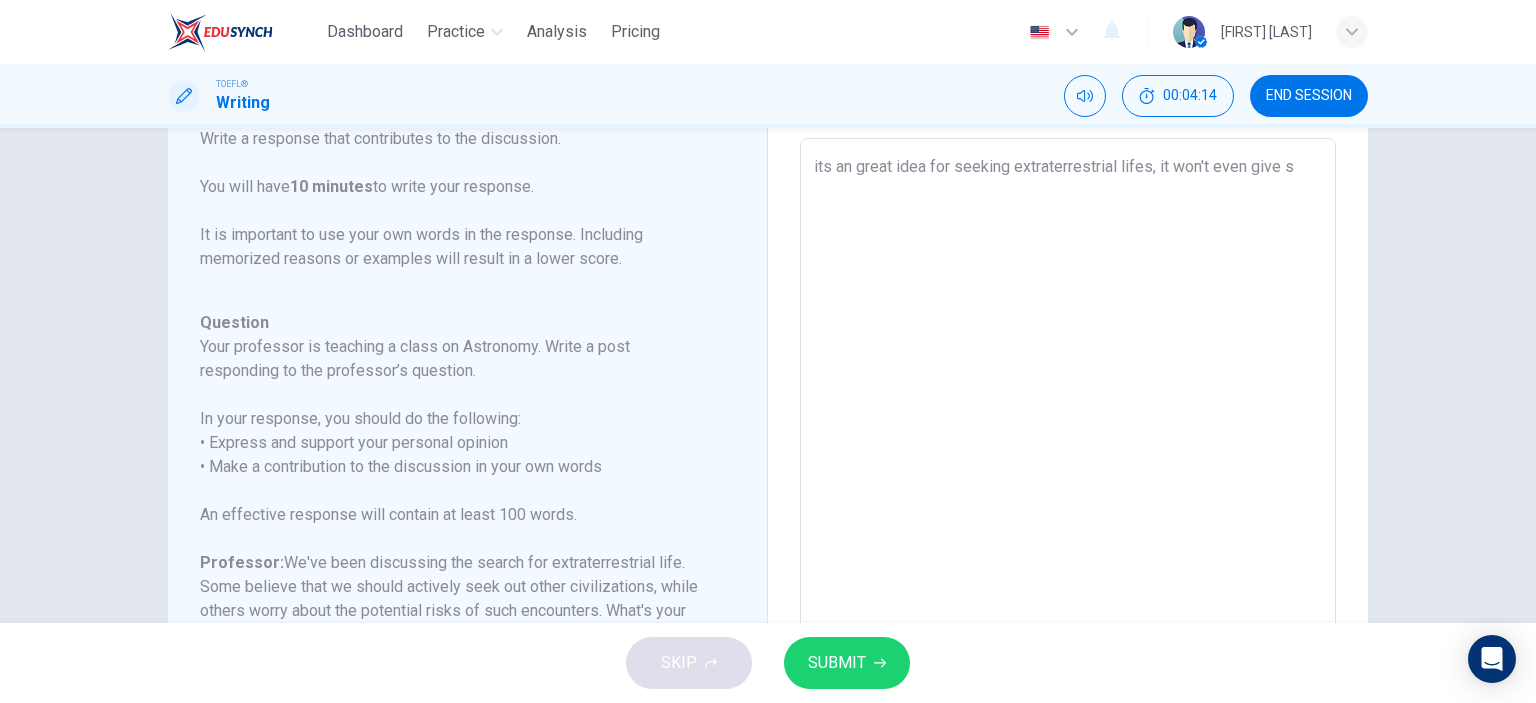 type on "x" 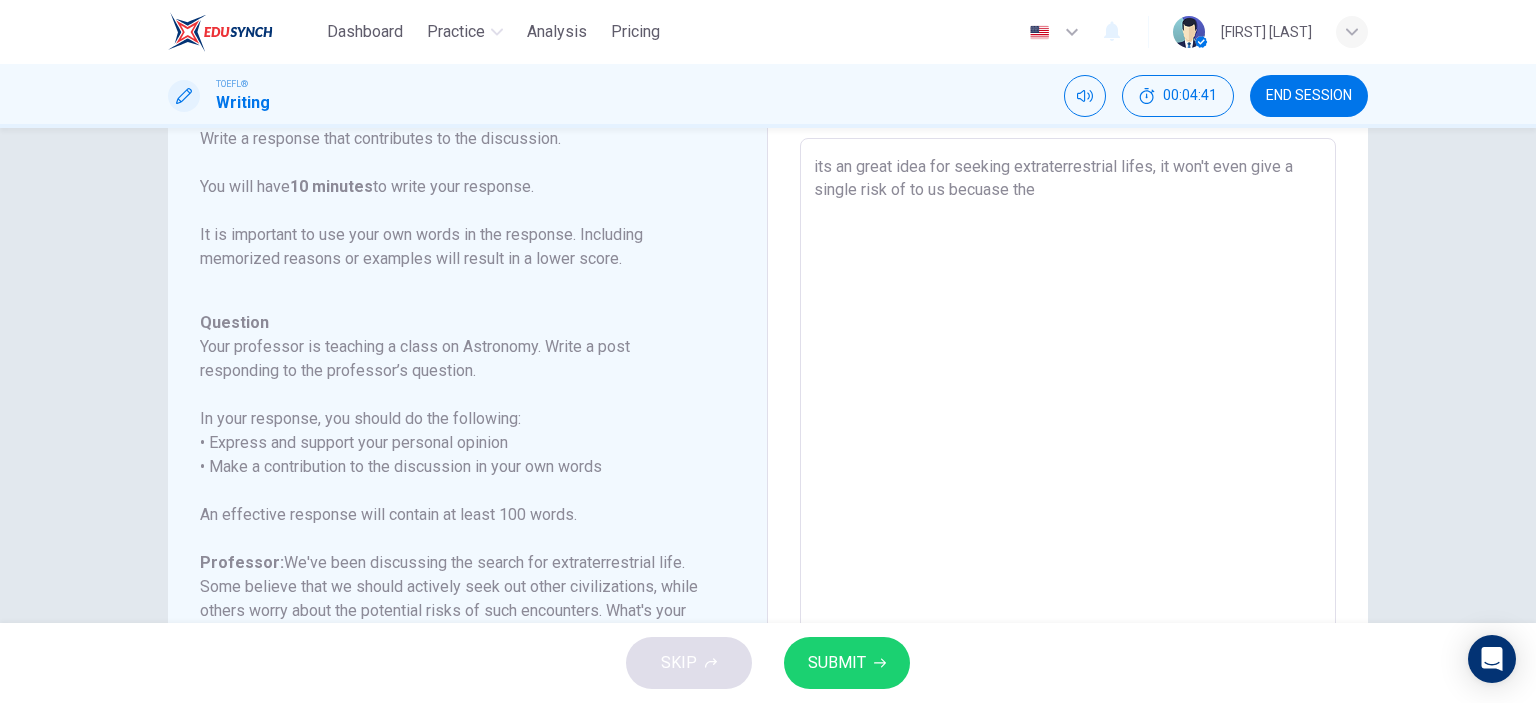 click on "its an great idea for seeking extraterrestrial lifes, it won't even give a single risk of to us becuase the" at bounding box center (1068, 472) 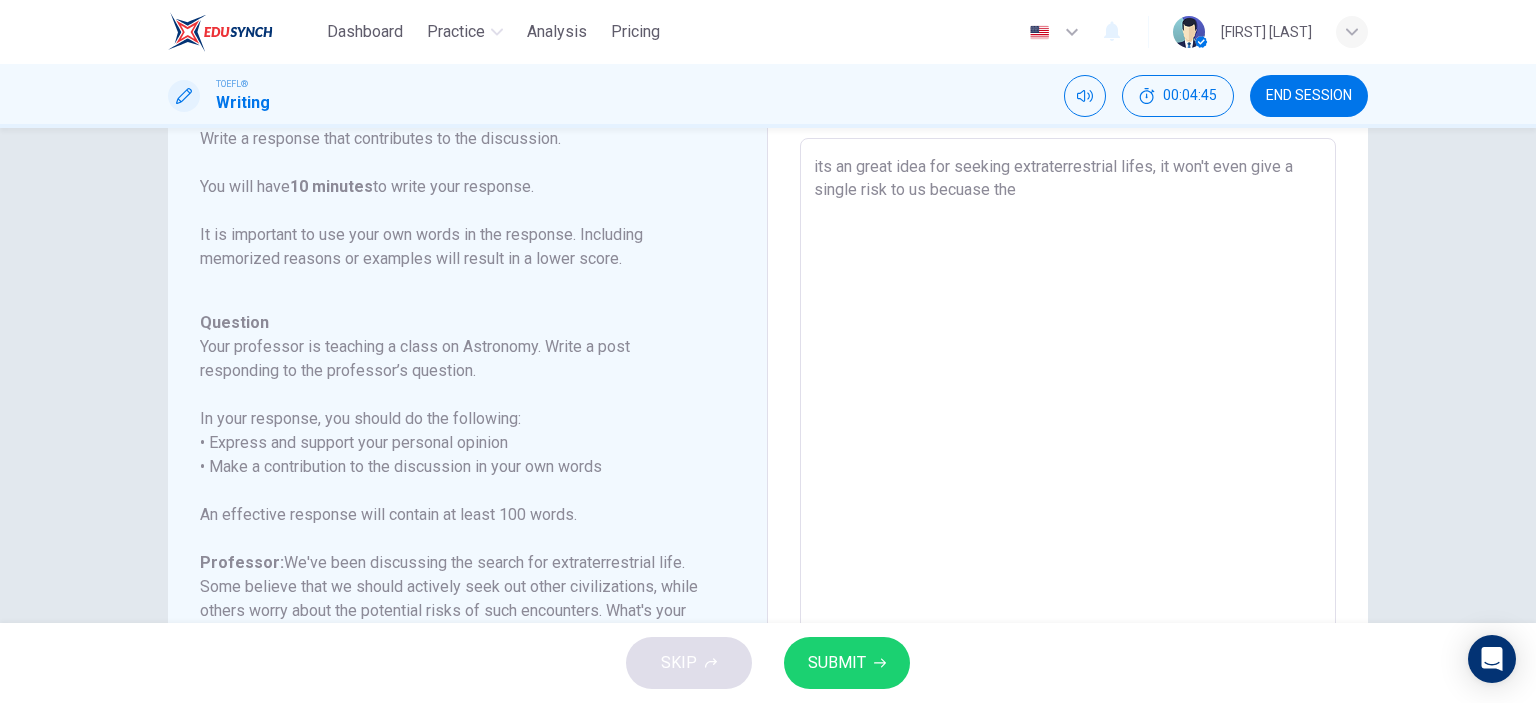 click on "its an great idea for seeking extraterrestrial lifes, it won't even give a single risk to us becuase the" at bounding box center [1068, 472] 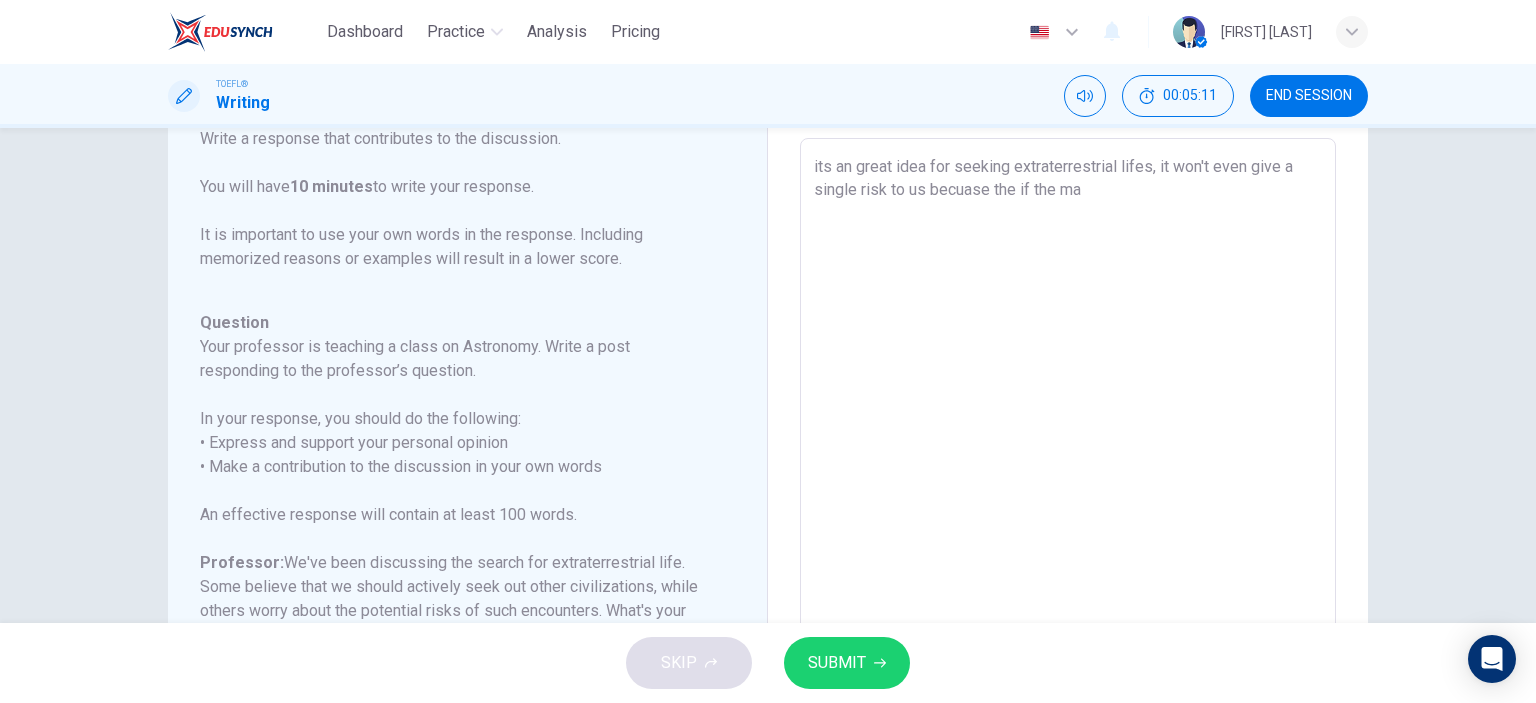 click on "its an great idea for seeking extraterrestrial lifes, it won't even give a single risk to us becuase the if the ma" at bounding box center (1068, 472) 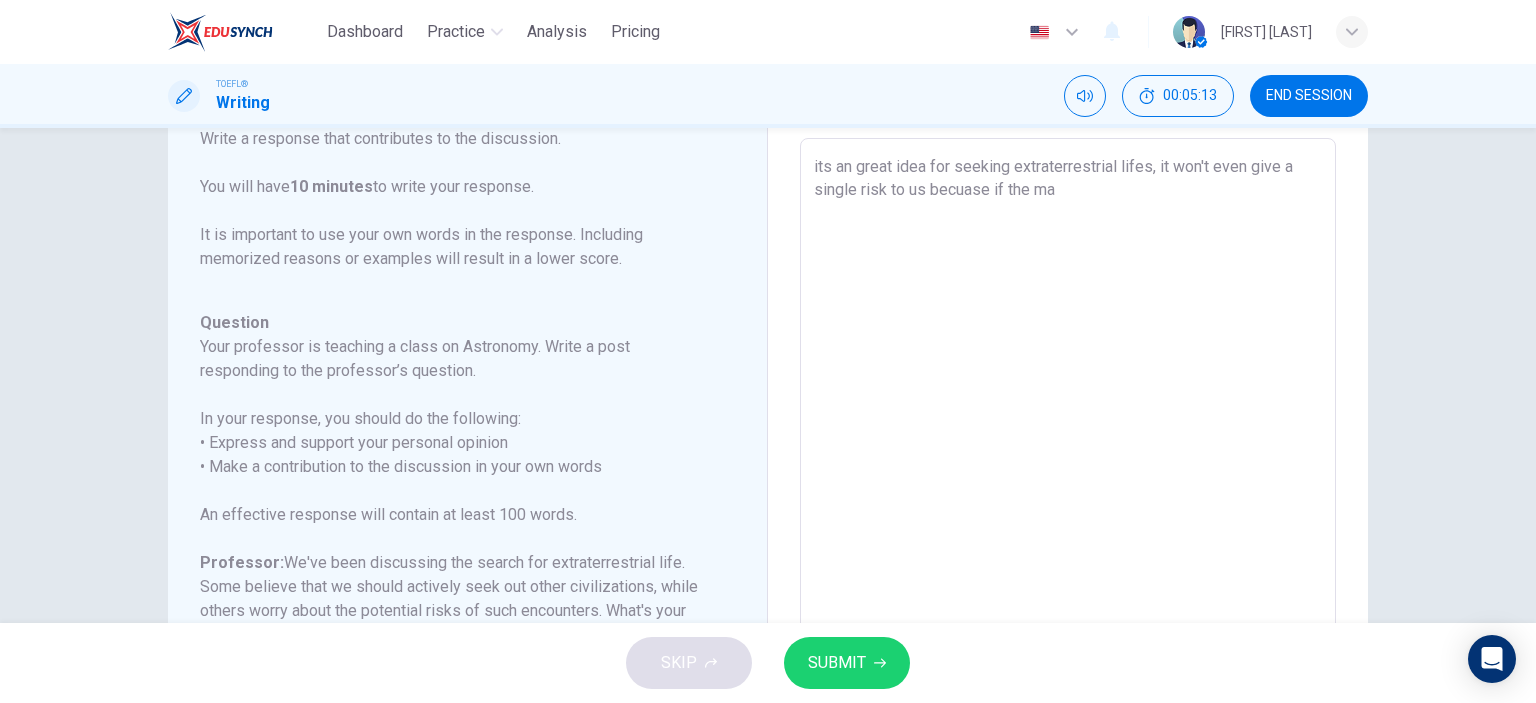 click on "its an great idea for seeking extraterrestrial lifes, it won't even give a single risk to us becuase if the ma" at bounding box center (1068, 472) 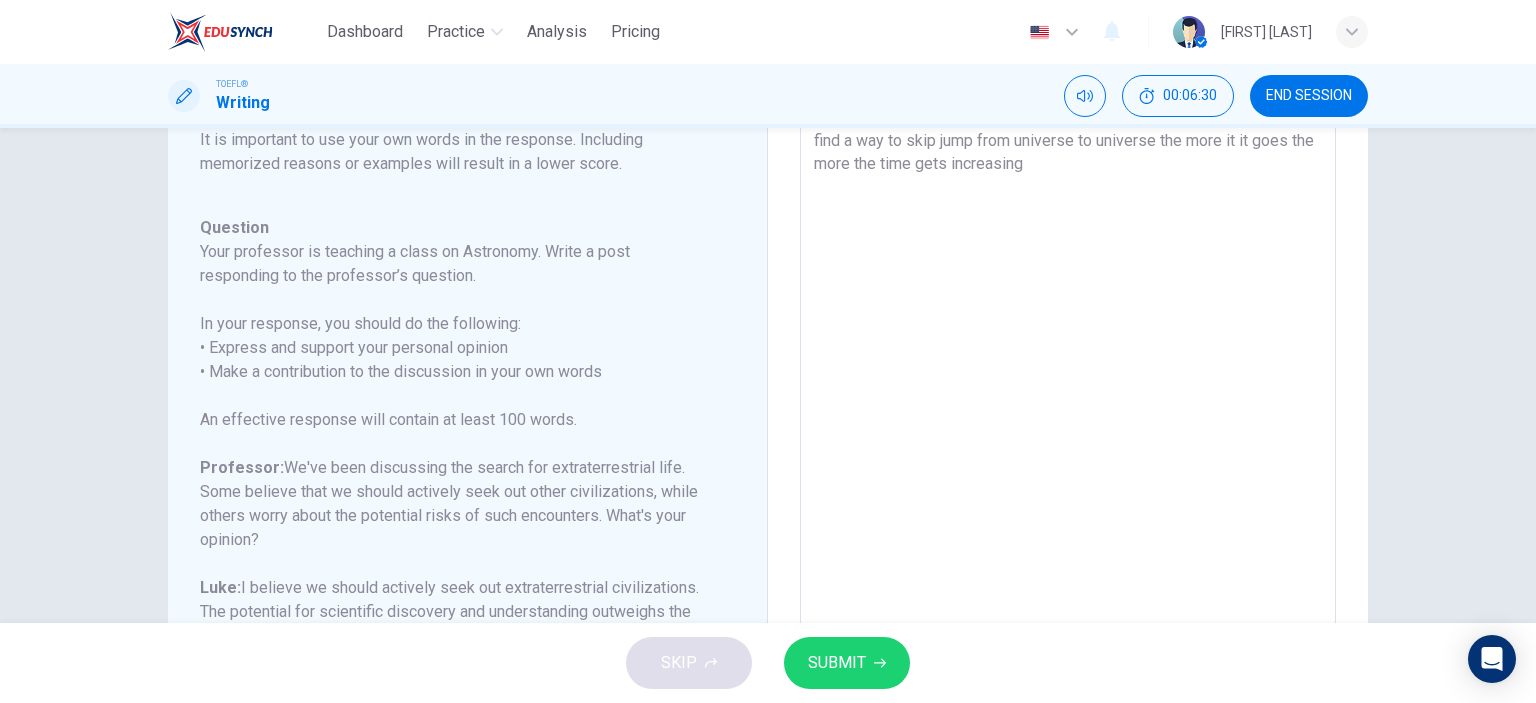 scroll, scrollTop: 0, scrollLeft: 0, axis: both 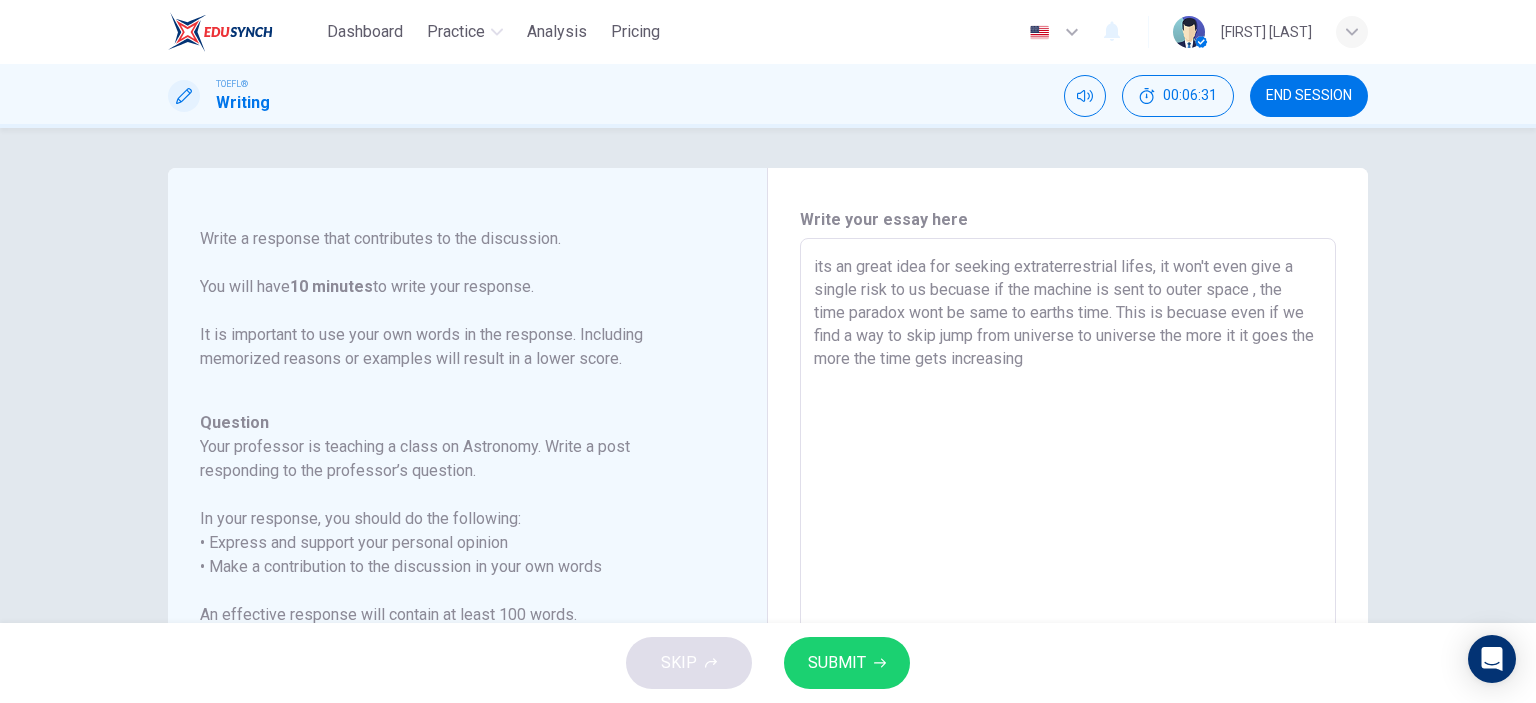 click on "its an great idea for seeking extraterrestrial lifes, it won't even give a single risk to us becuase if the machine is sent to outer space , the time paradox wont be same to earths time. This is becuase even if we find a way to skip jump from universe to universe the more it it goes the more the time gets increasing" at bounding box center (1068, 572) 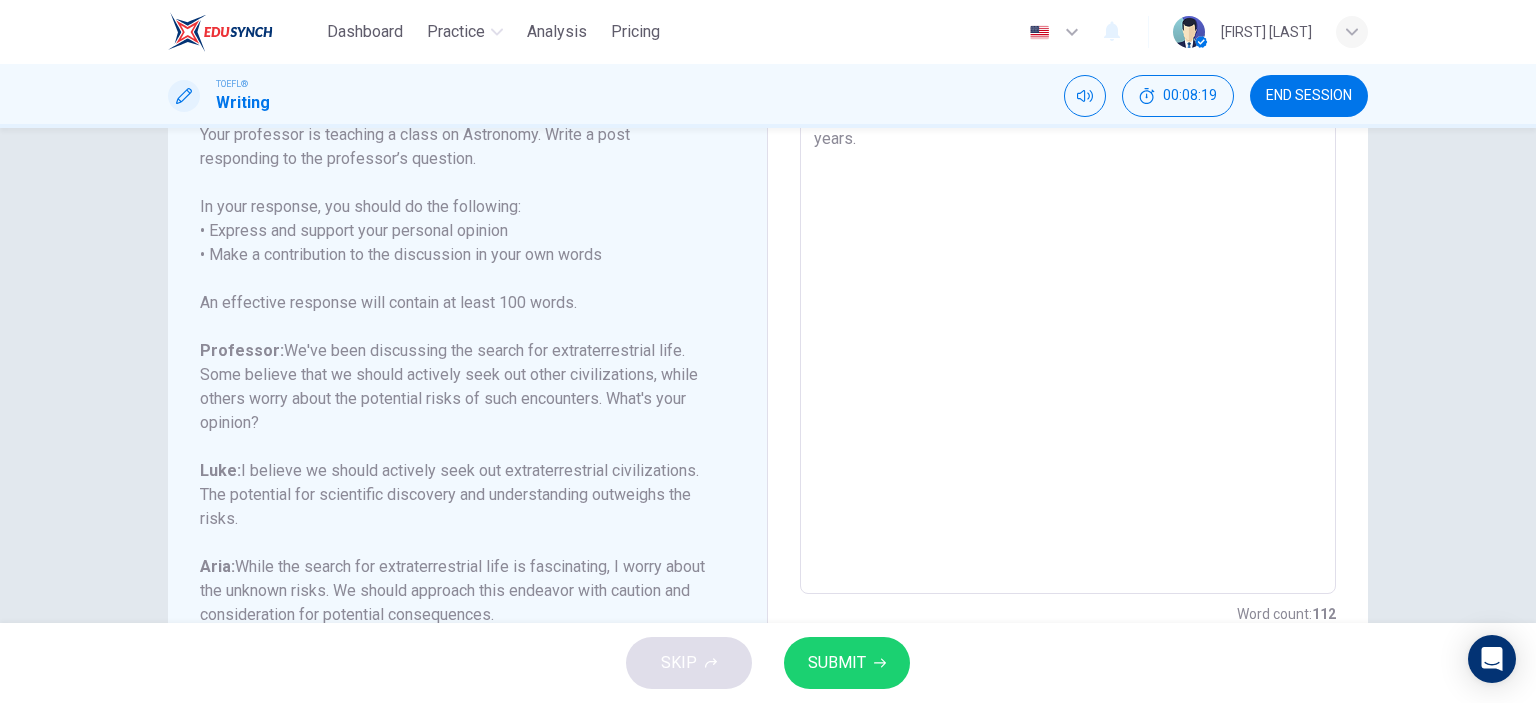 scroll, scrollTop: 395, scrollLeft: 0, axis: vertical 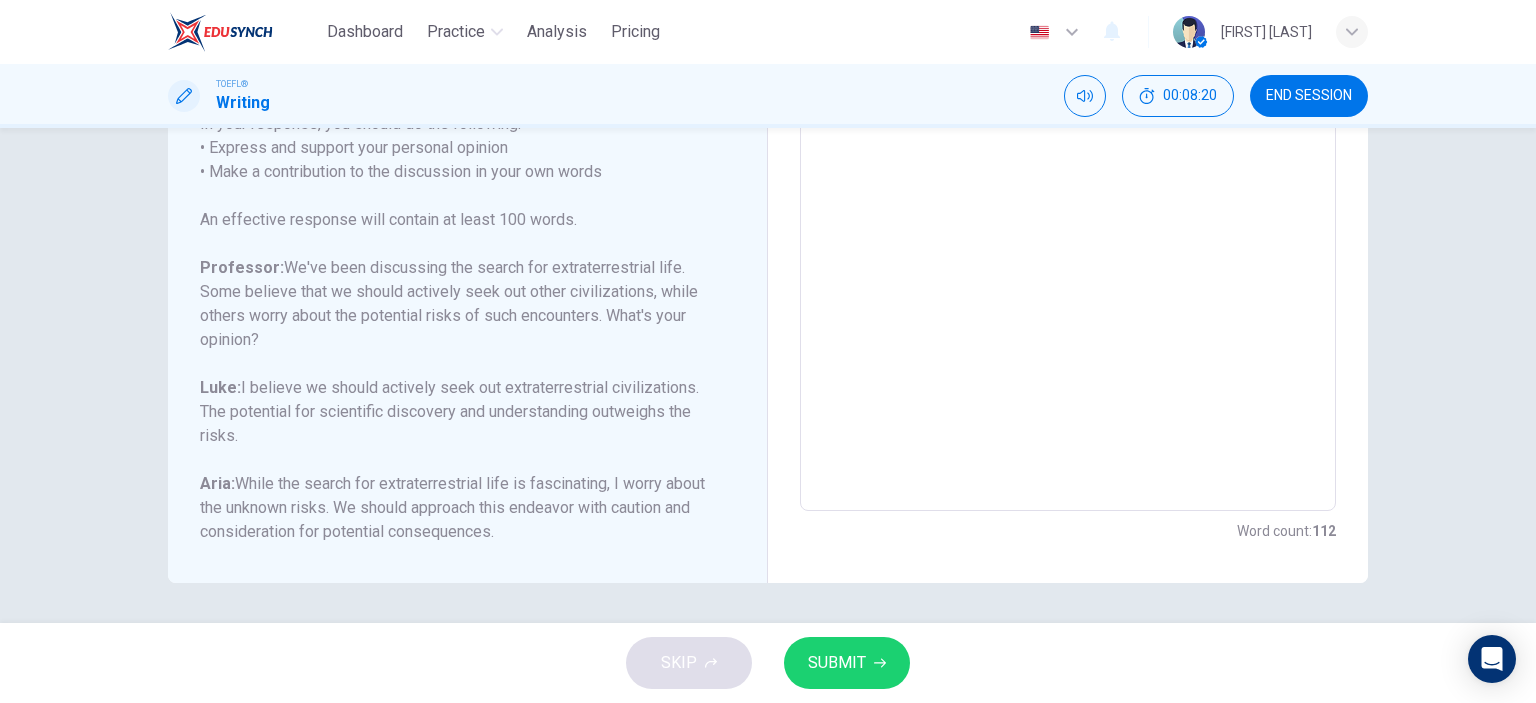 click 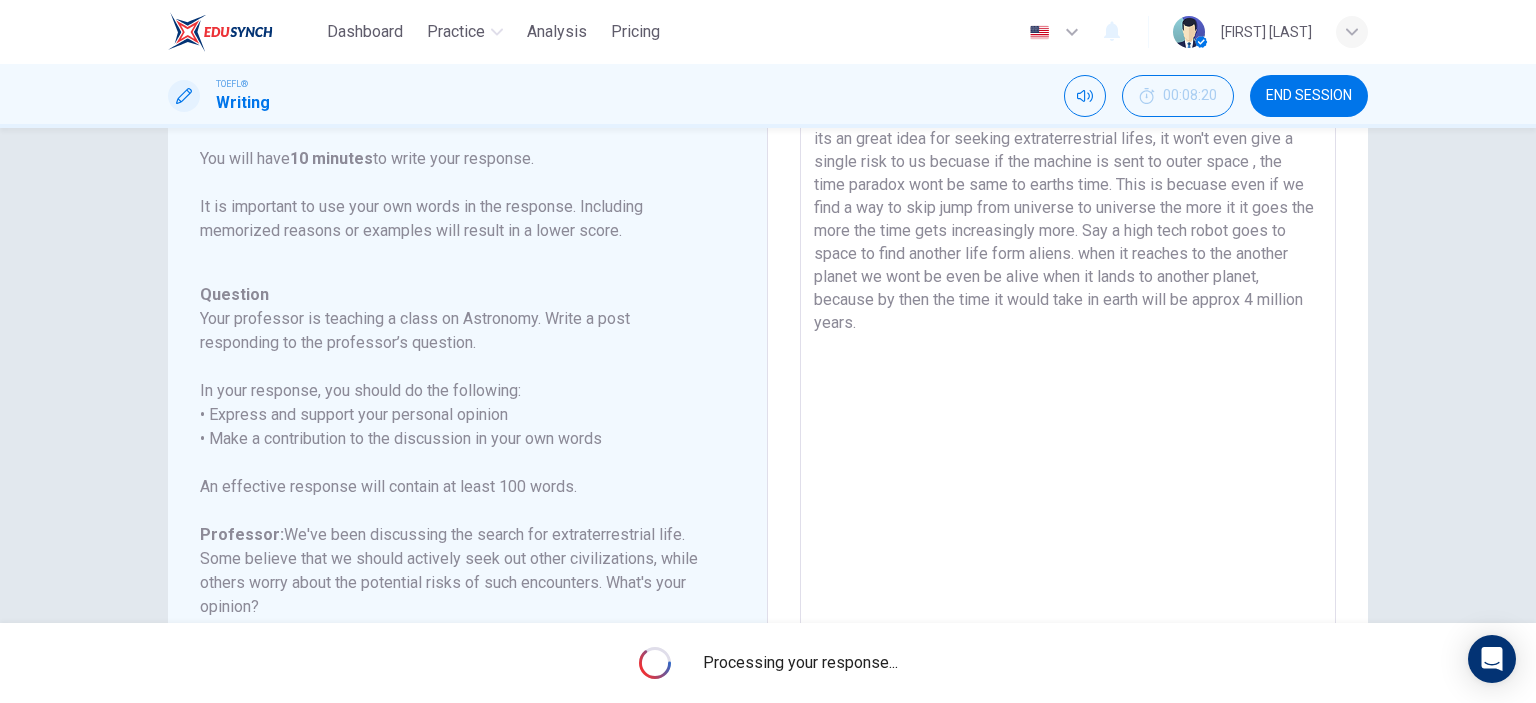 scroll, scrollTop: 61, scrollLeft: 0, axis: vertical 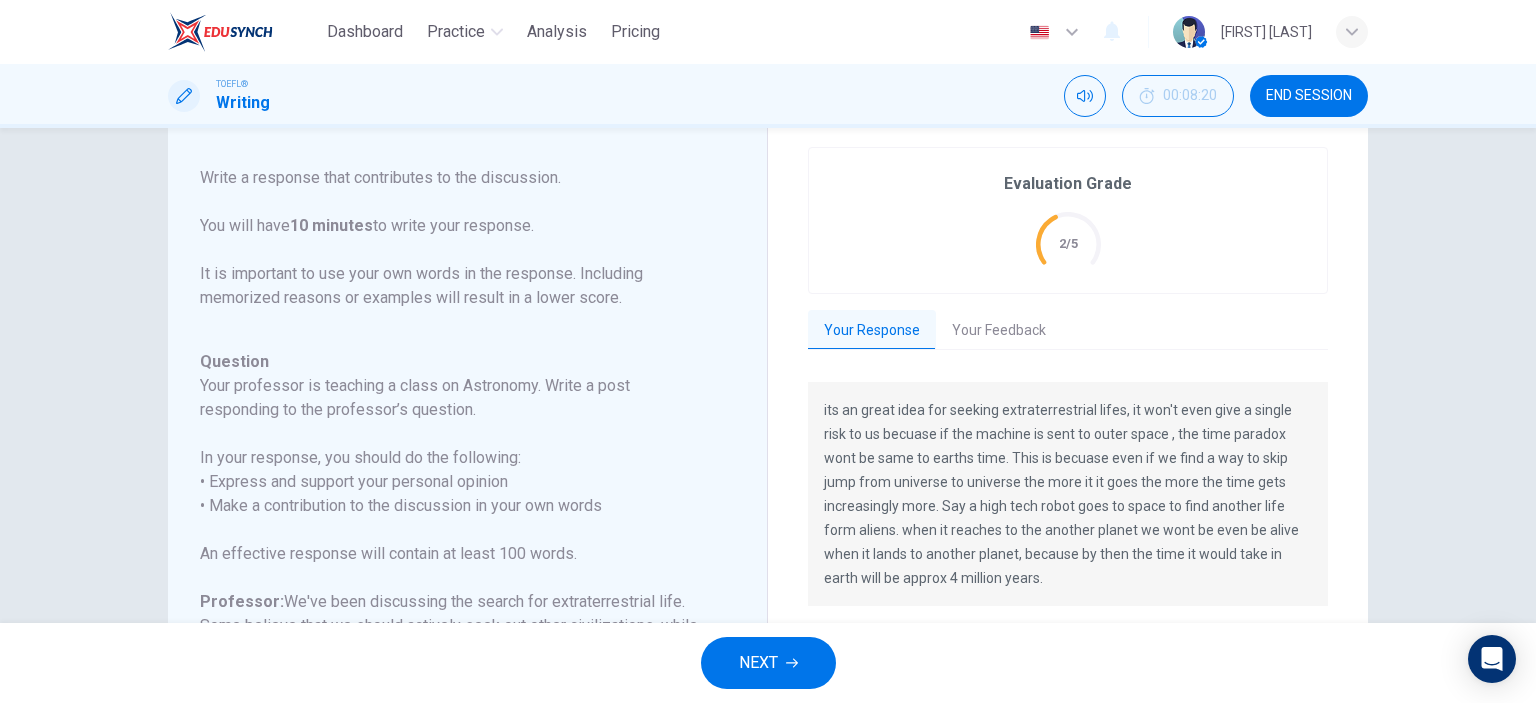 click on "Your Feedback" at bounding box center [999, 331] 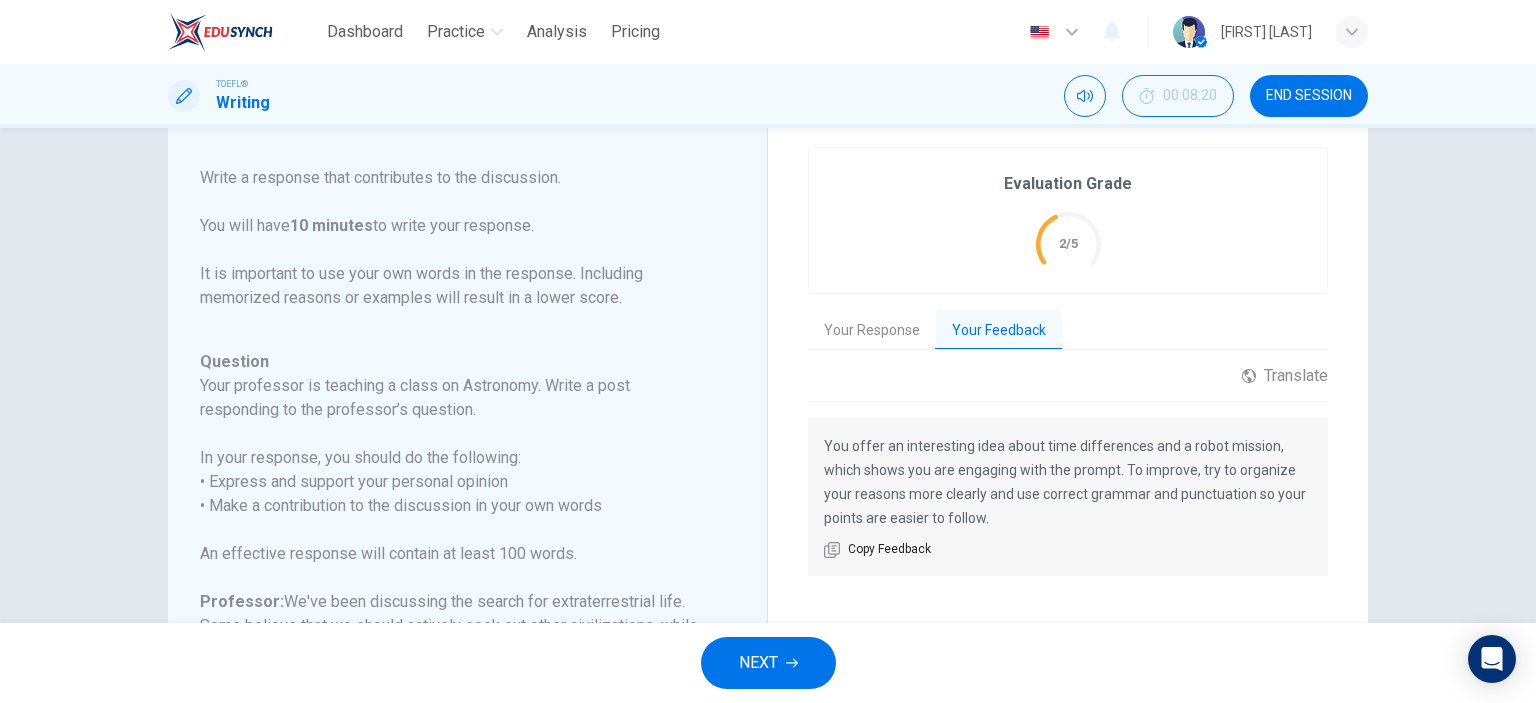scroll, scrollTop: 95, scrollLeft: 0, axis: vertical 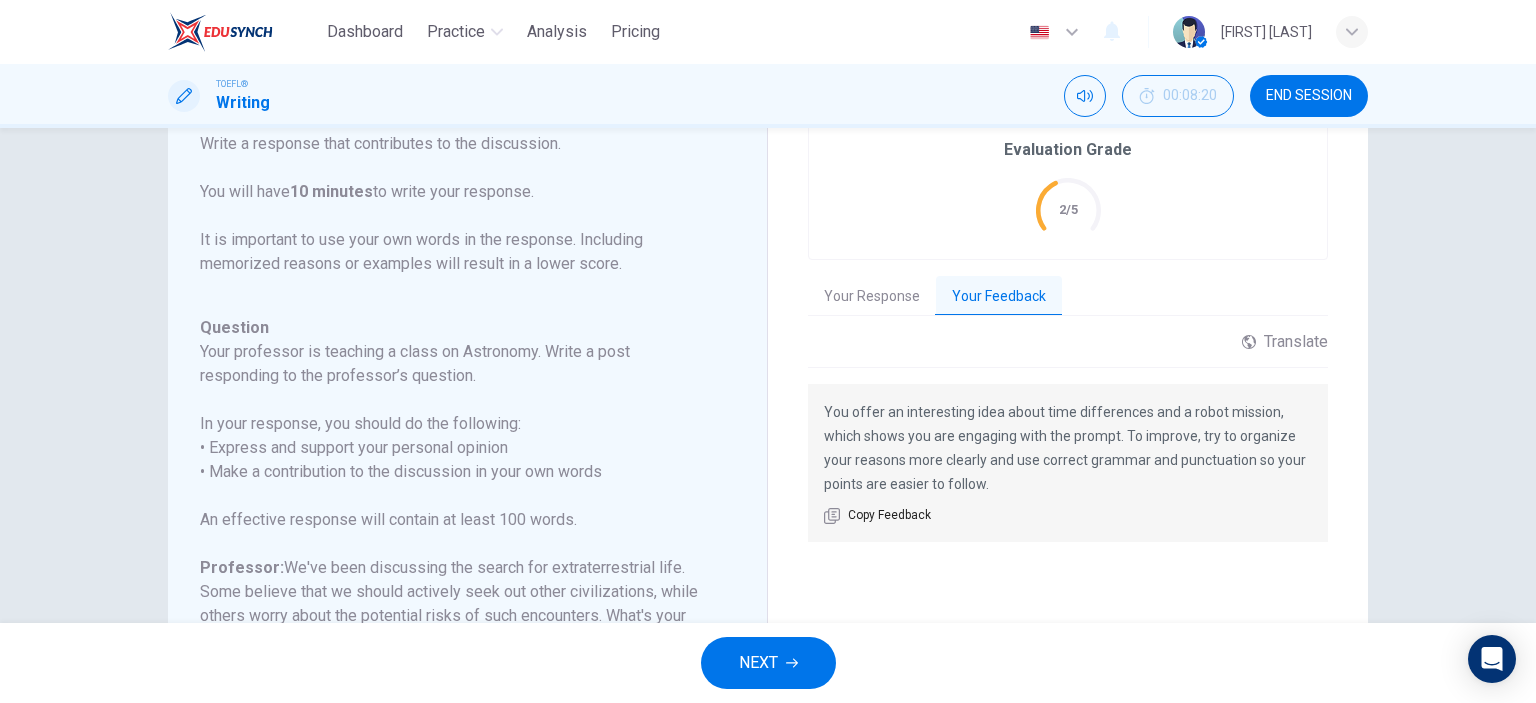 click on "Your Response" at bounding box center [872, 297] 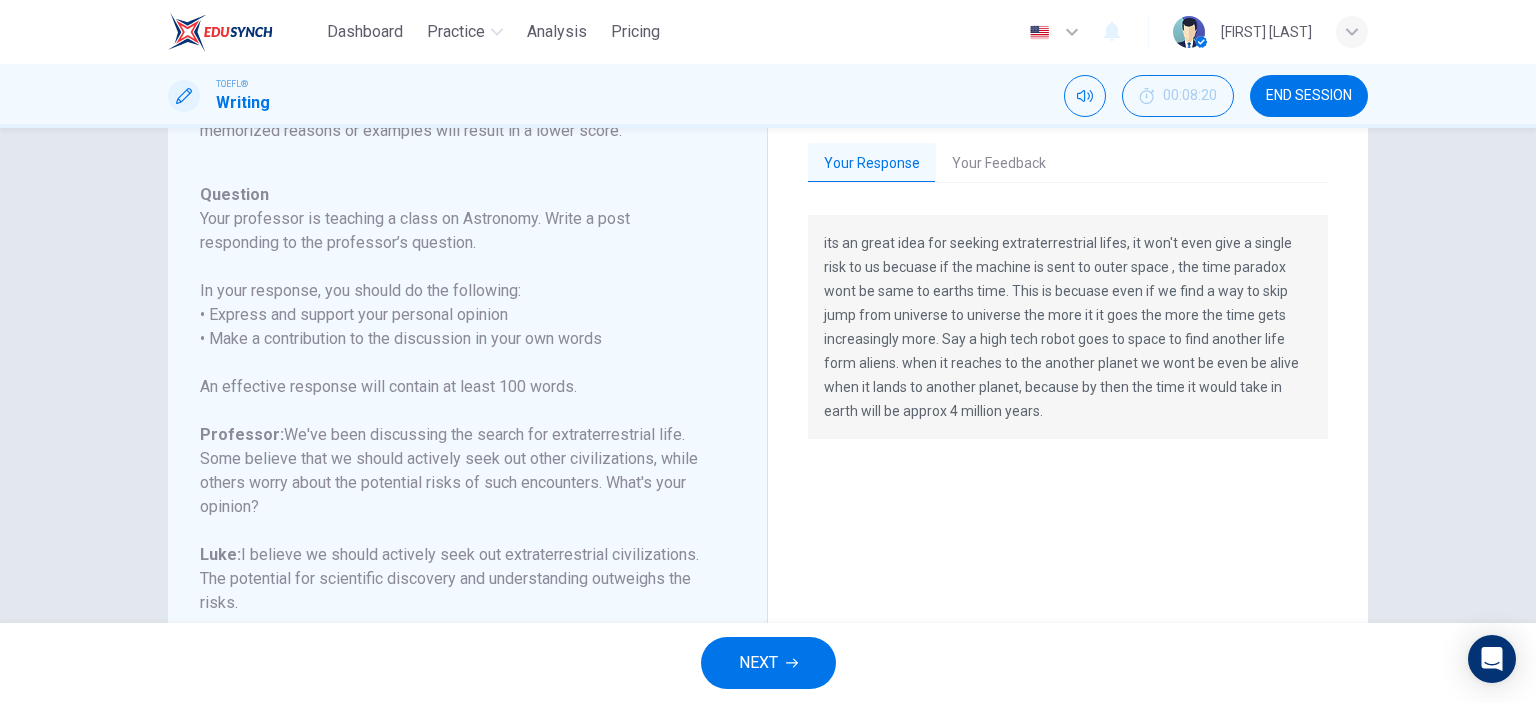scroll, scrollTop: 261, scrollLeft: 0, axis: vertical 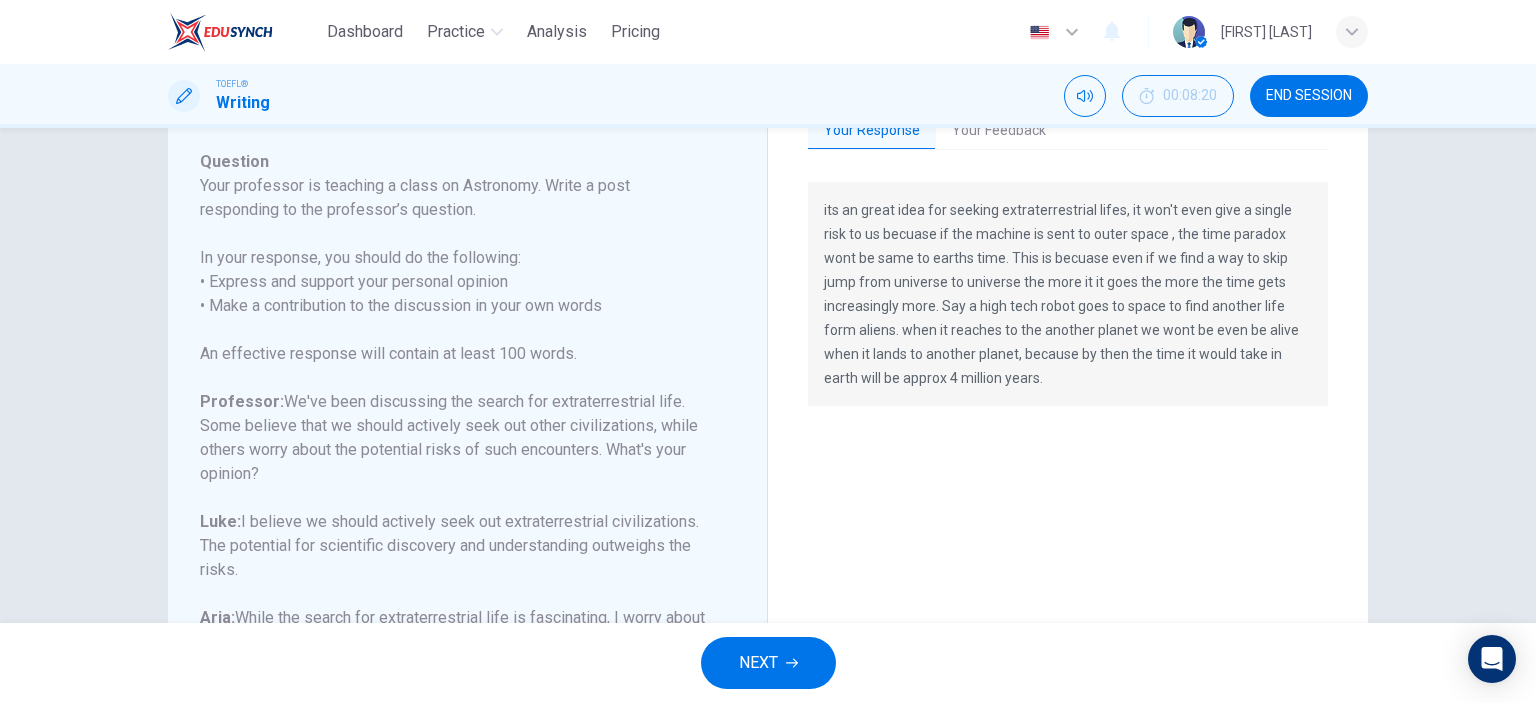 click on "NEXT" at bounding box center [768, 663] 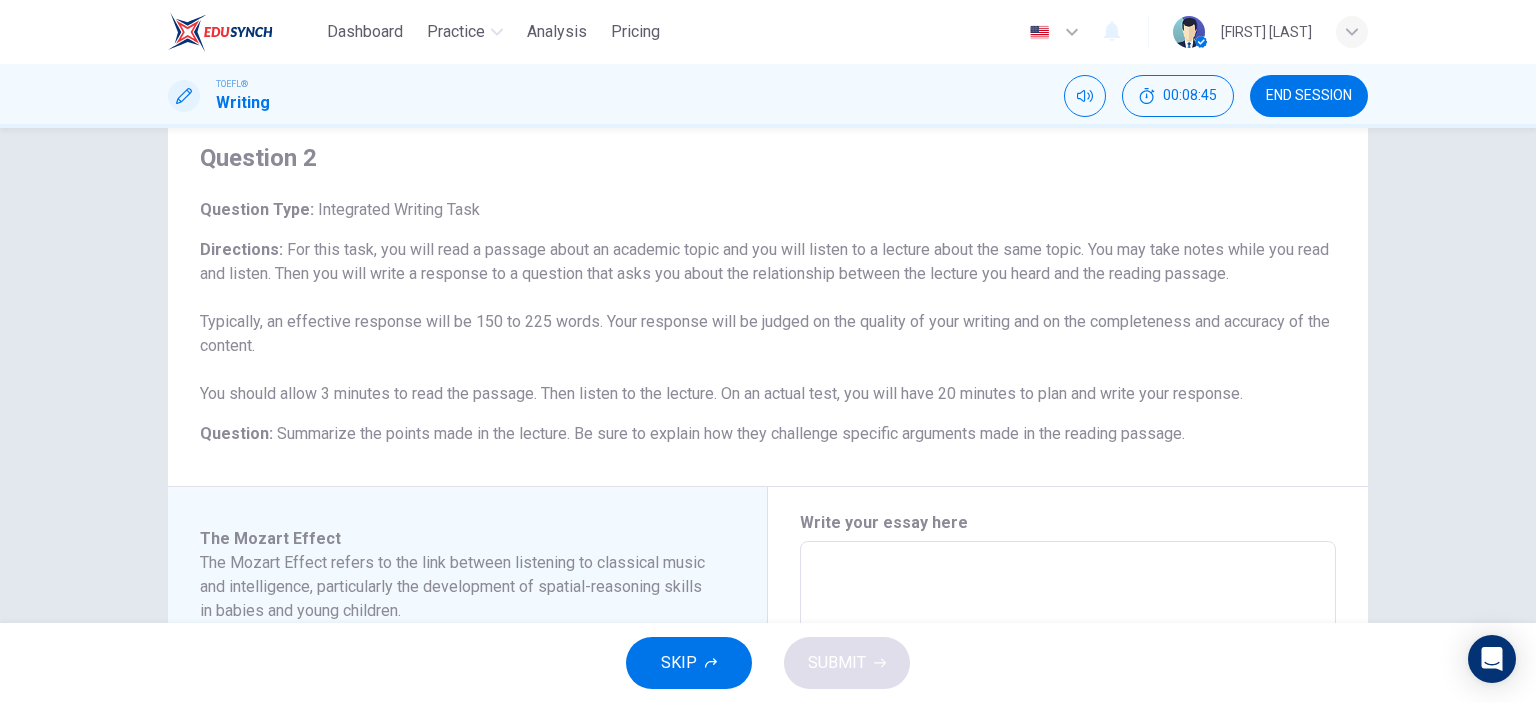 scroll, scrollTop: 133, scrollLeft: 0, axis: vertical 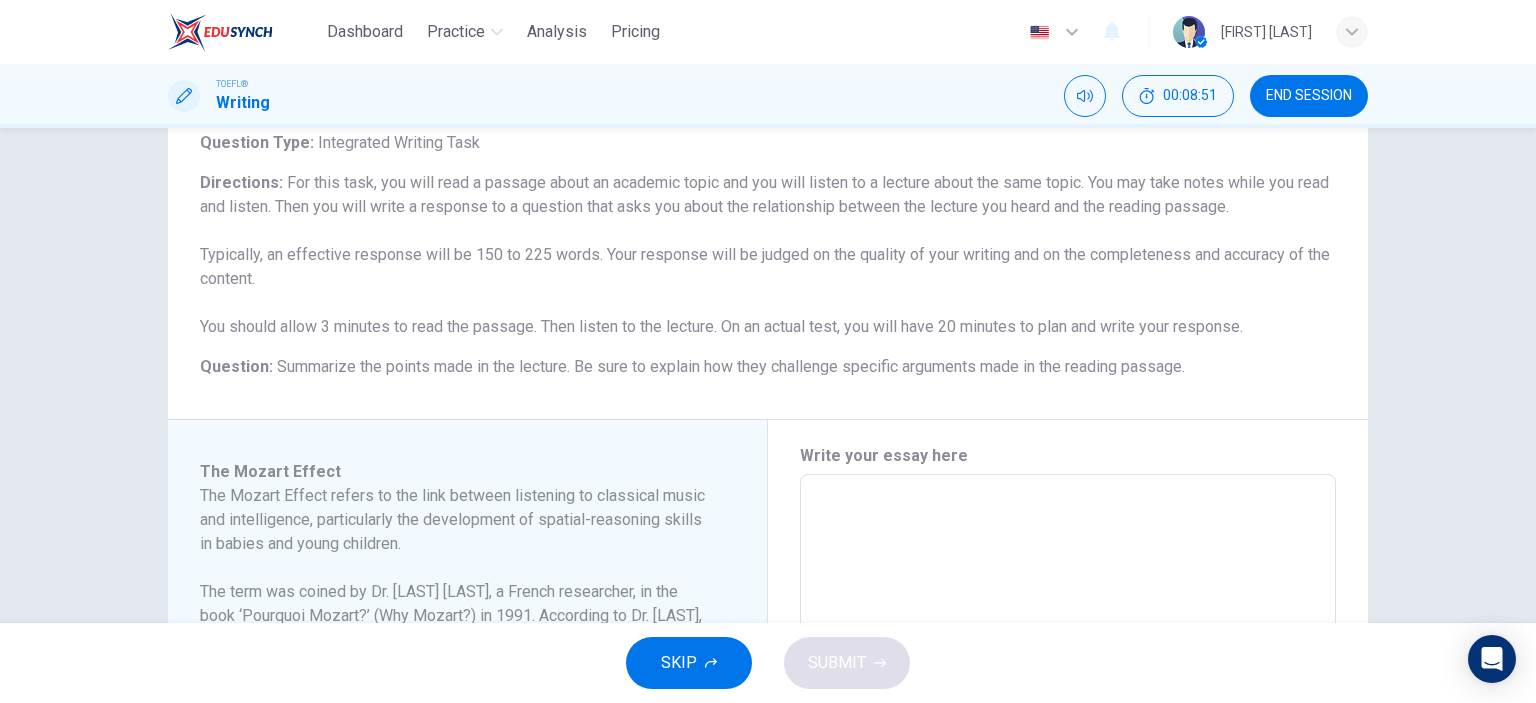 drag, startPoint x: 472, startPoint y: 254, endPoint x: 587, endPoint y: 262, distance: 115.27792 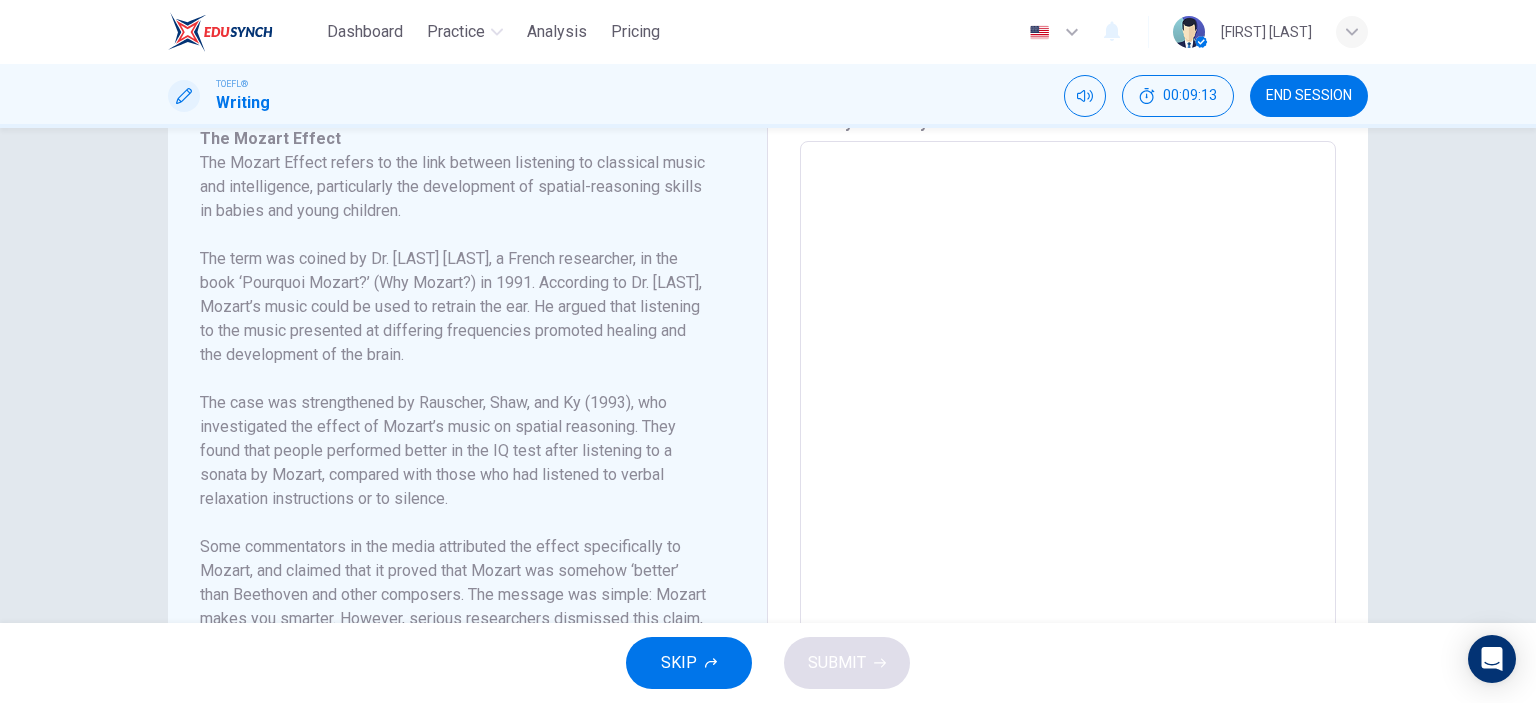scroll, scrollTop: 433, scrollLeft: 0, axis: vertical 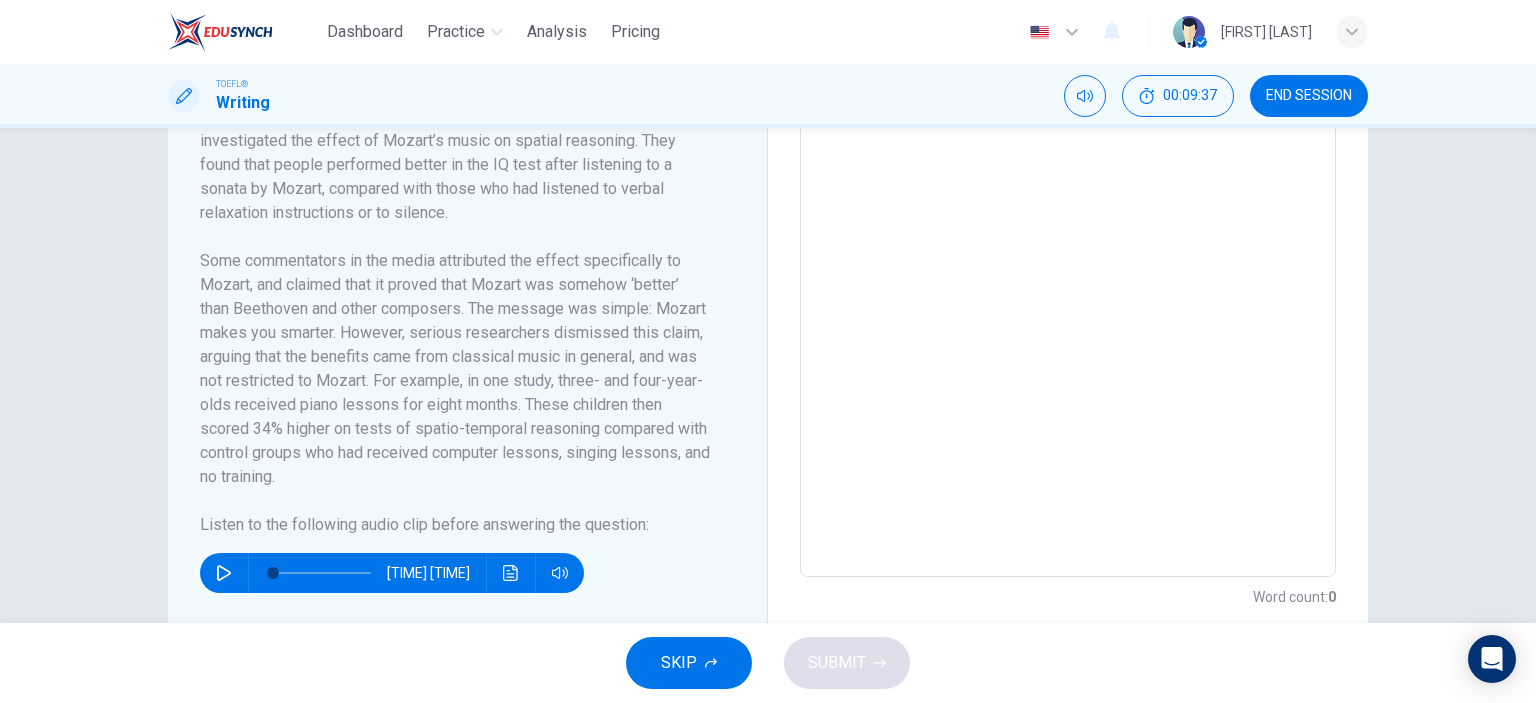 click 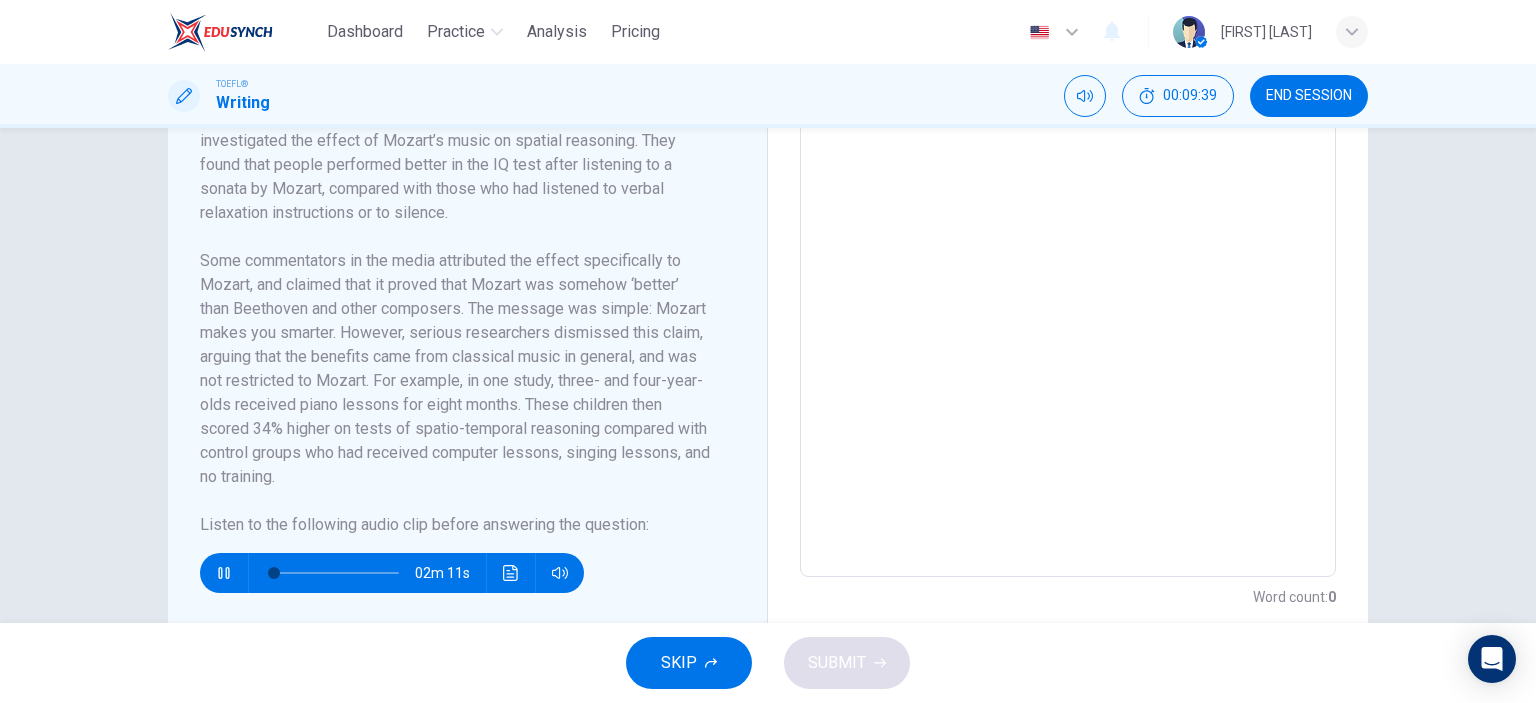click 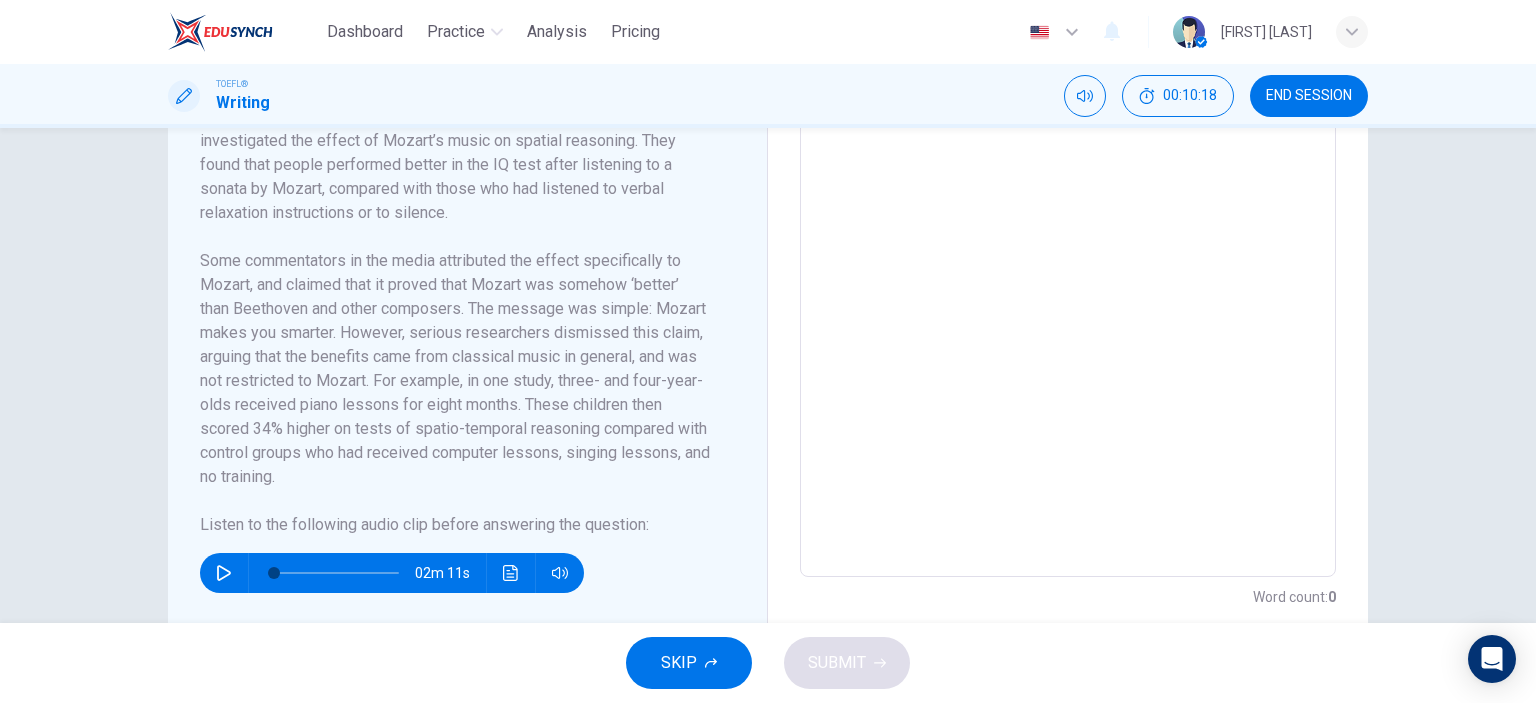 click at bounding box center (224, 573) 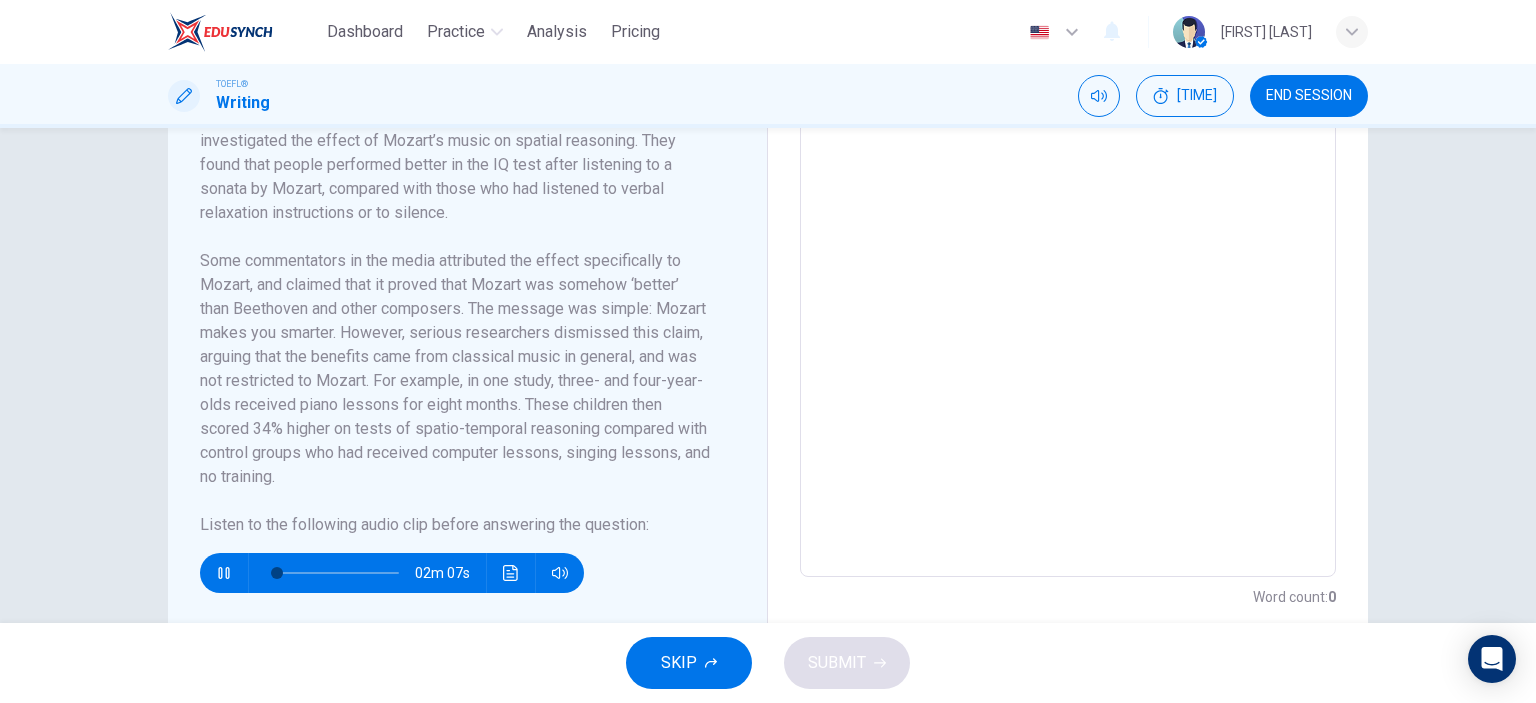 scroll, scrollTop: 119, scrollLeft: 0, axis: vertical 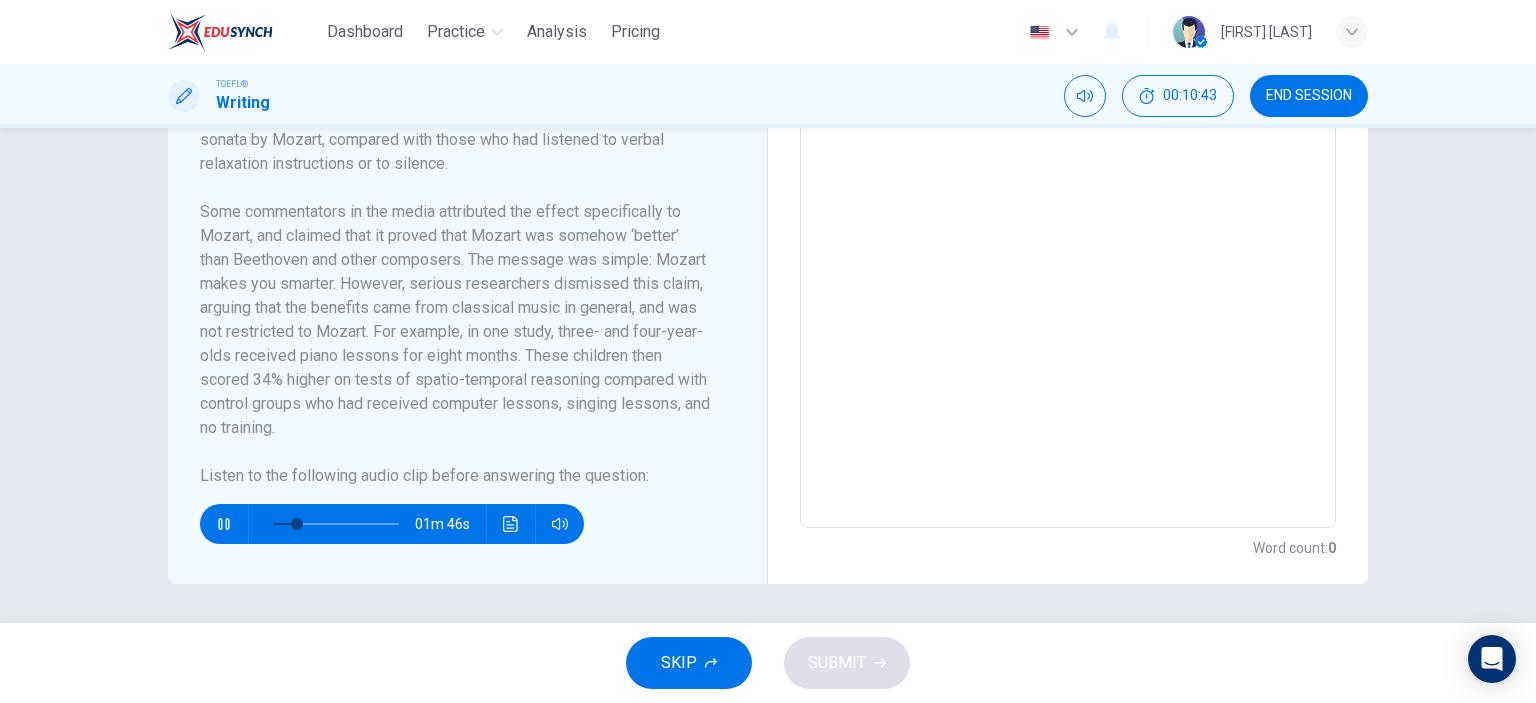 click at bounding box center [224, 524] 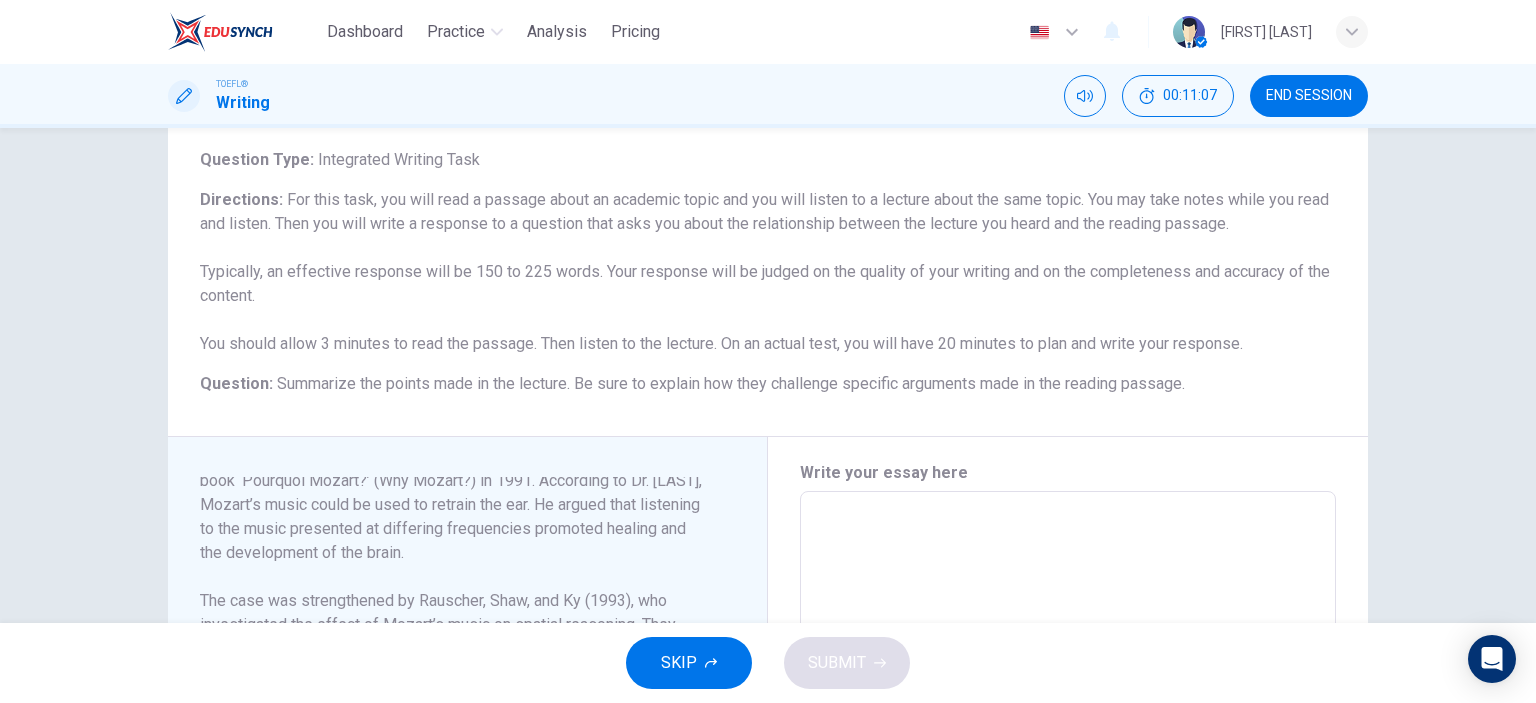 scroll, scrollTop: 349, scrollLeft: 0, axis: vertical 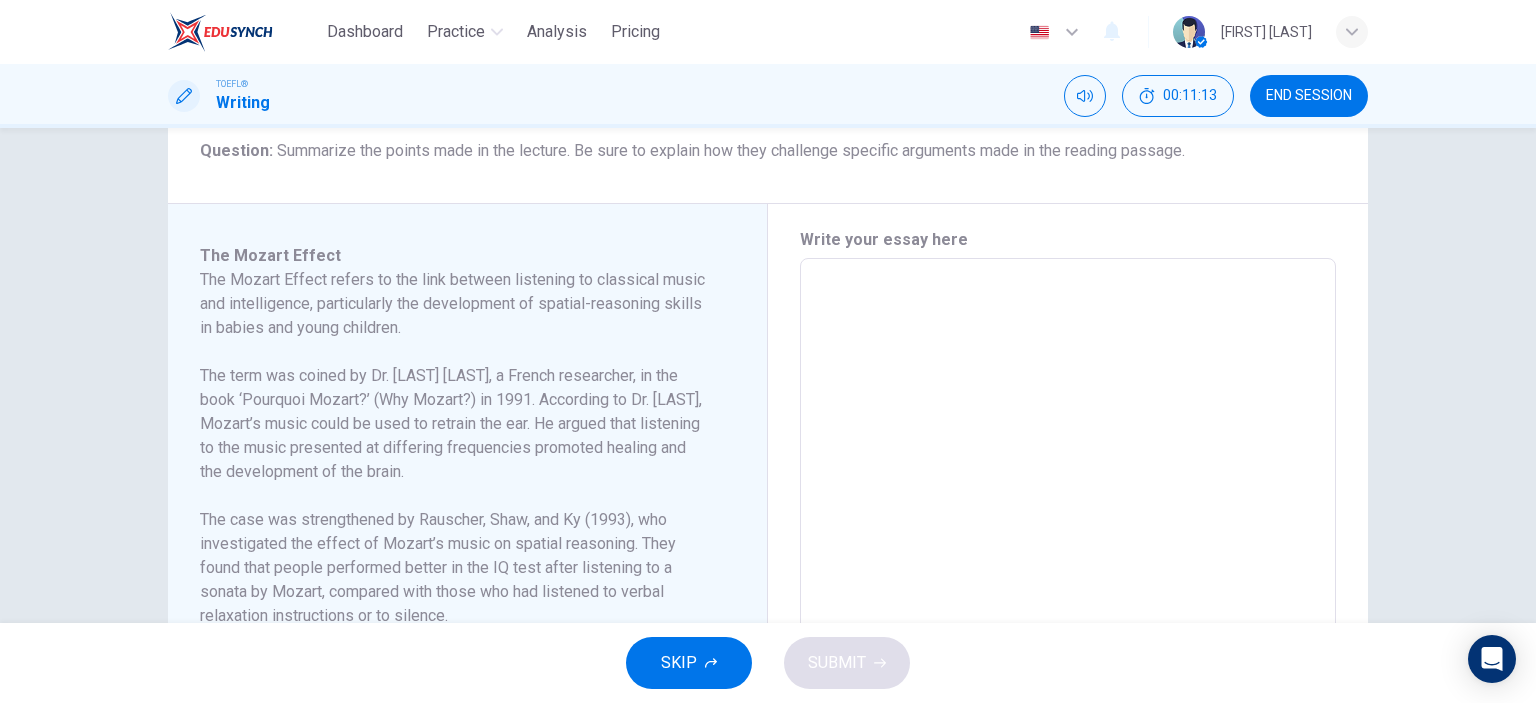 drag, startPoint x: 367, startPoint y: 372, endPoint x: 516, endPoint y: 372, distance: 149 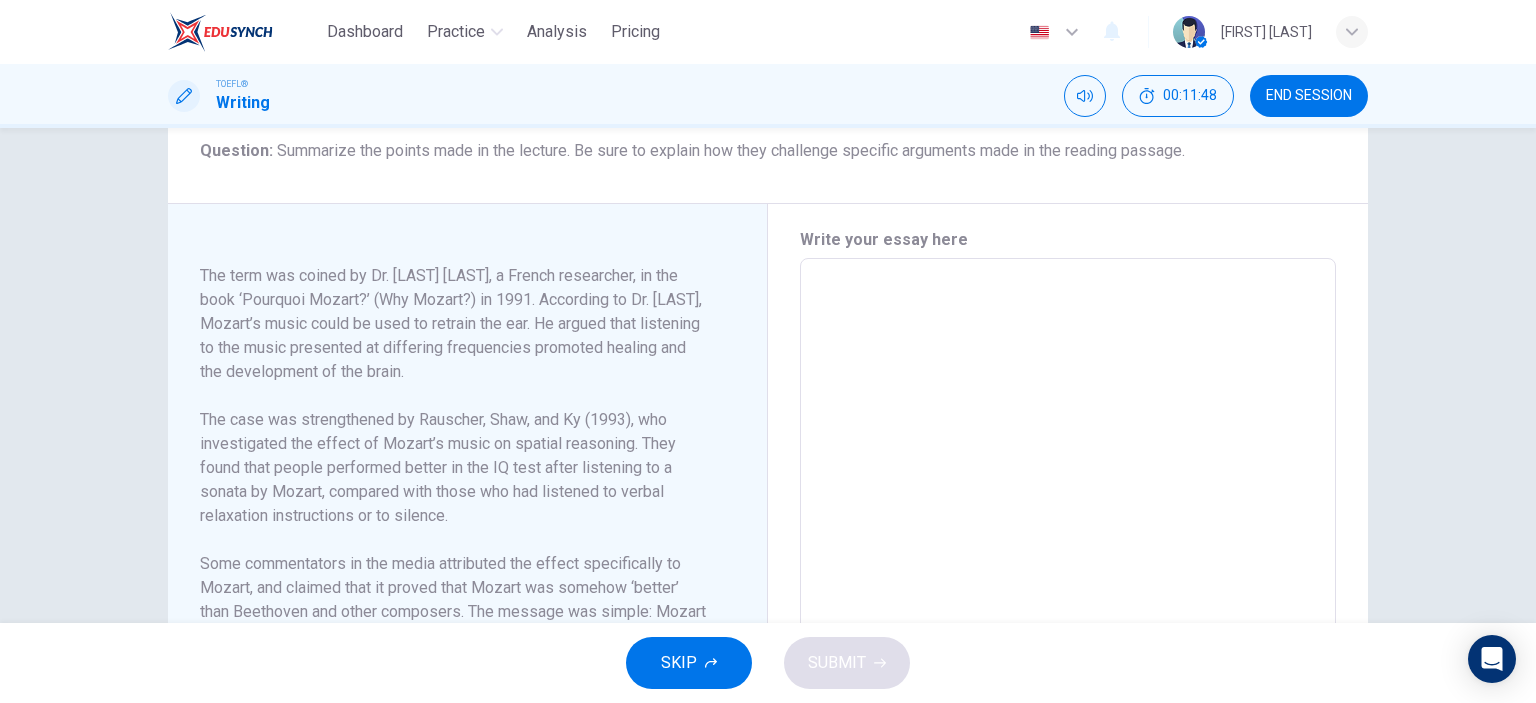 scroll, scrollTop: 152, scrollLeft: 0, axis: vertical 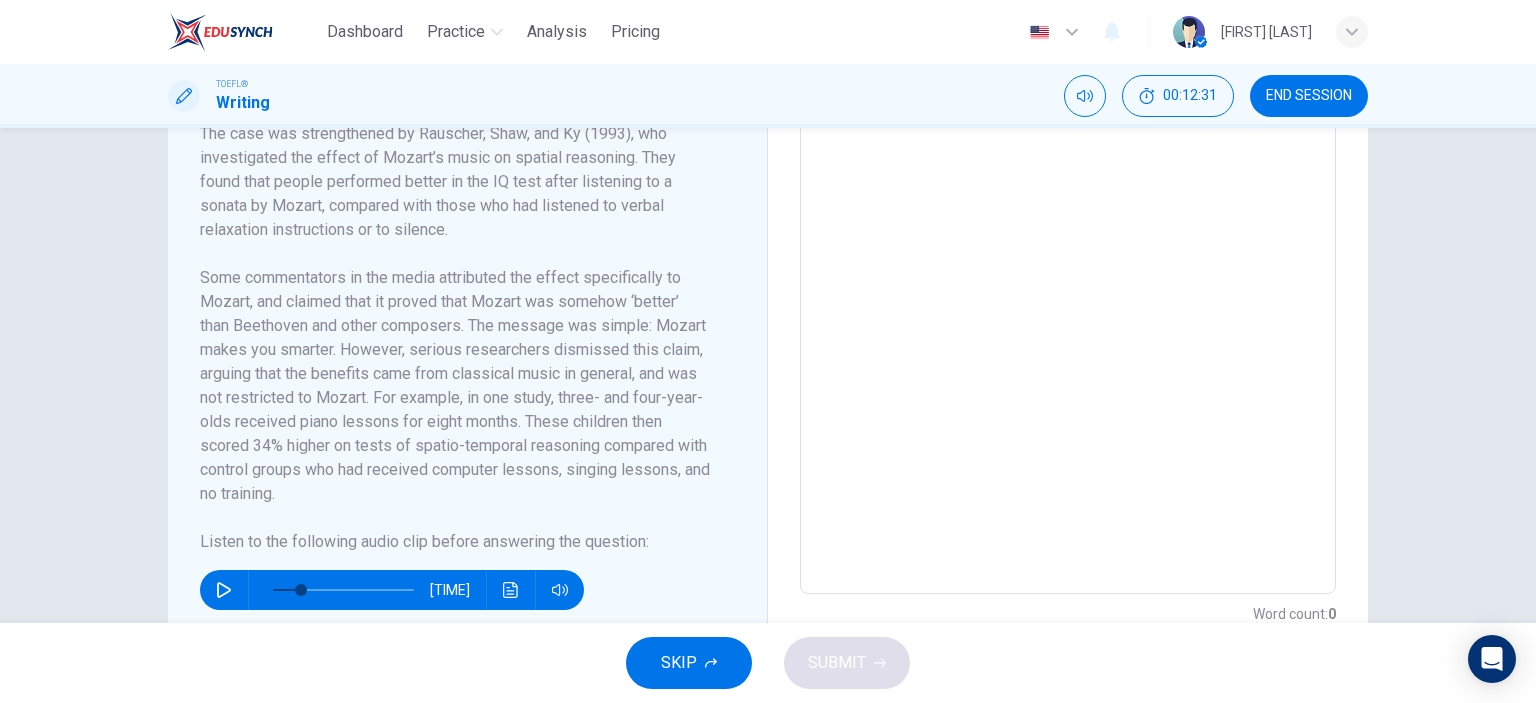 click 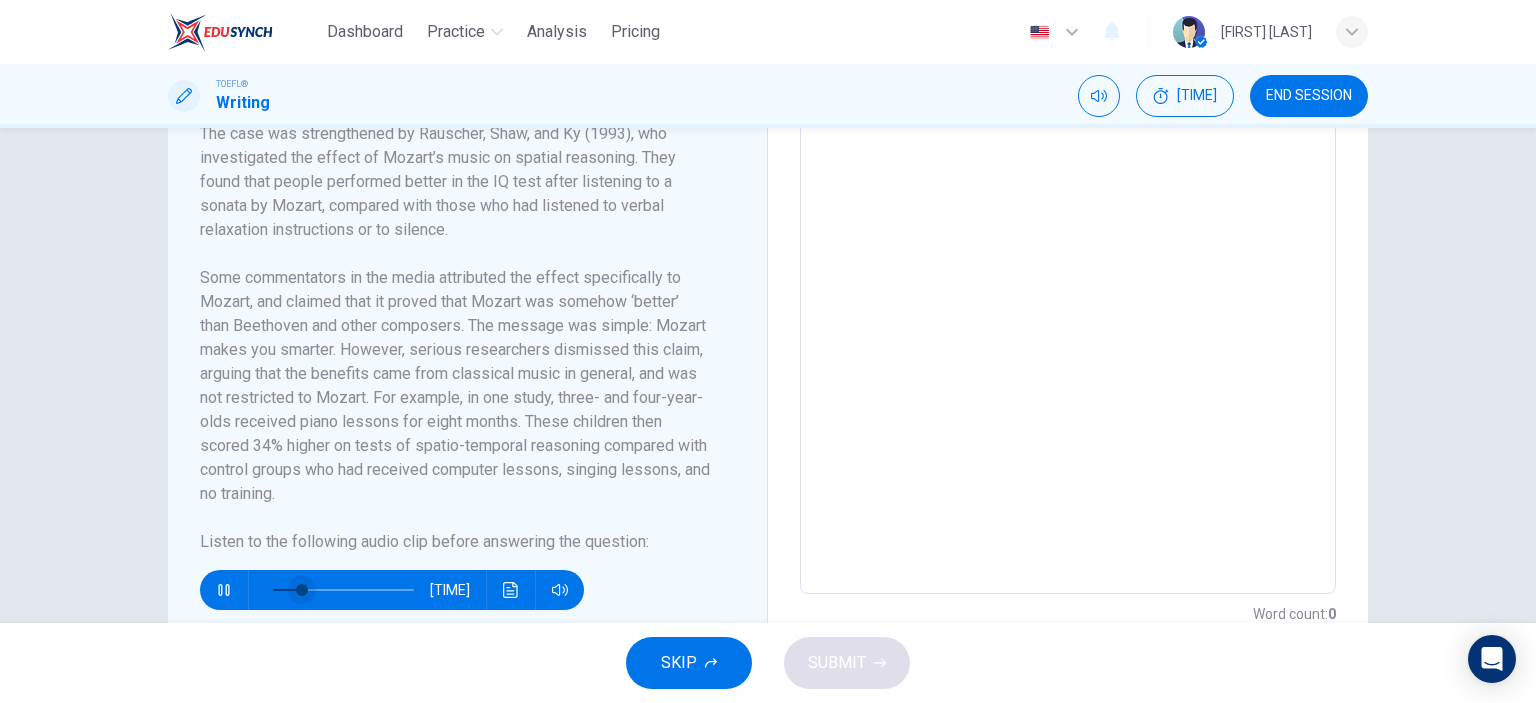 click at bounding box center [302, 590] 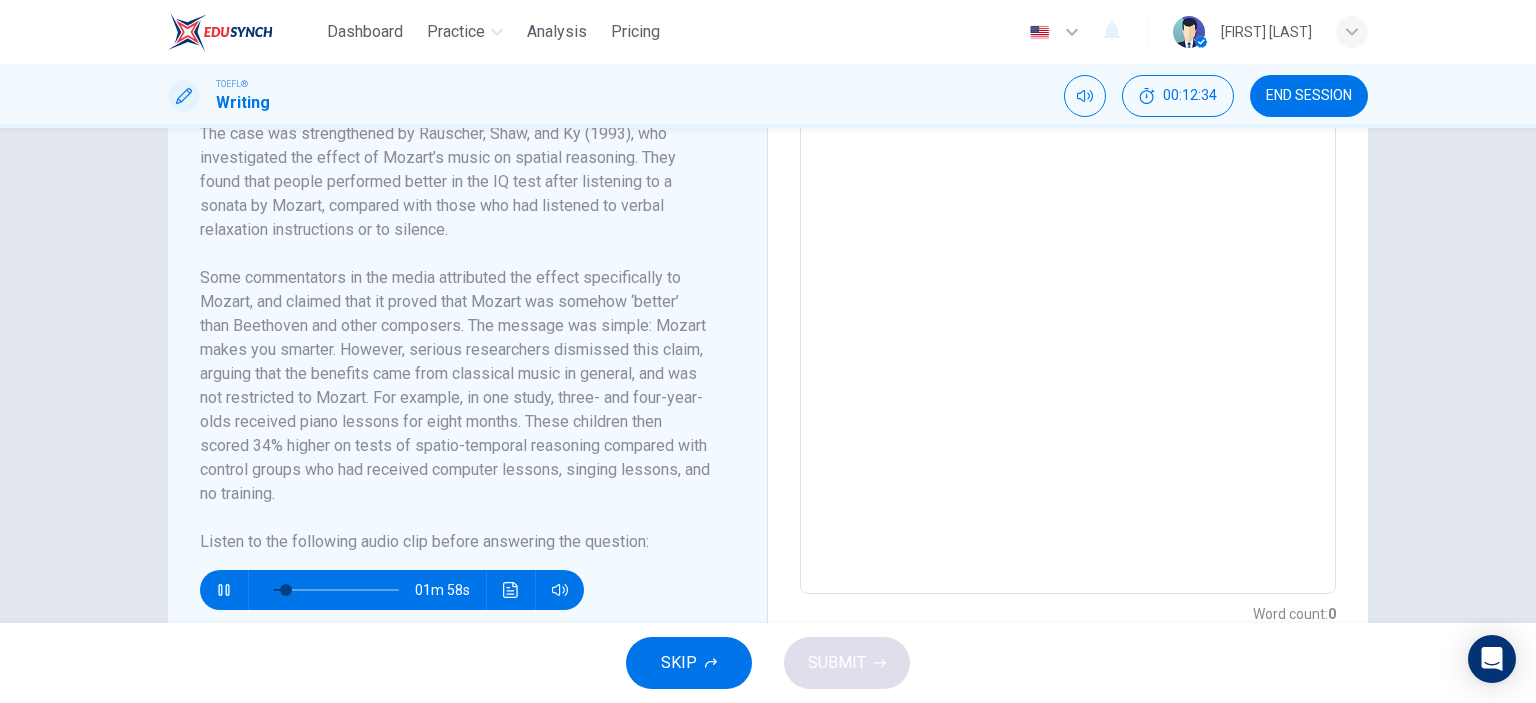 click 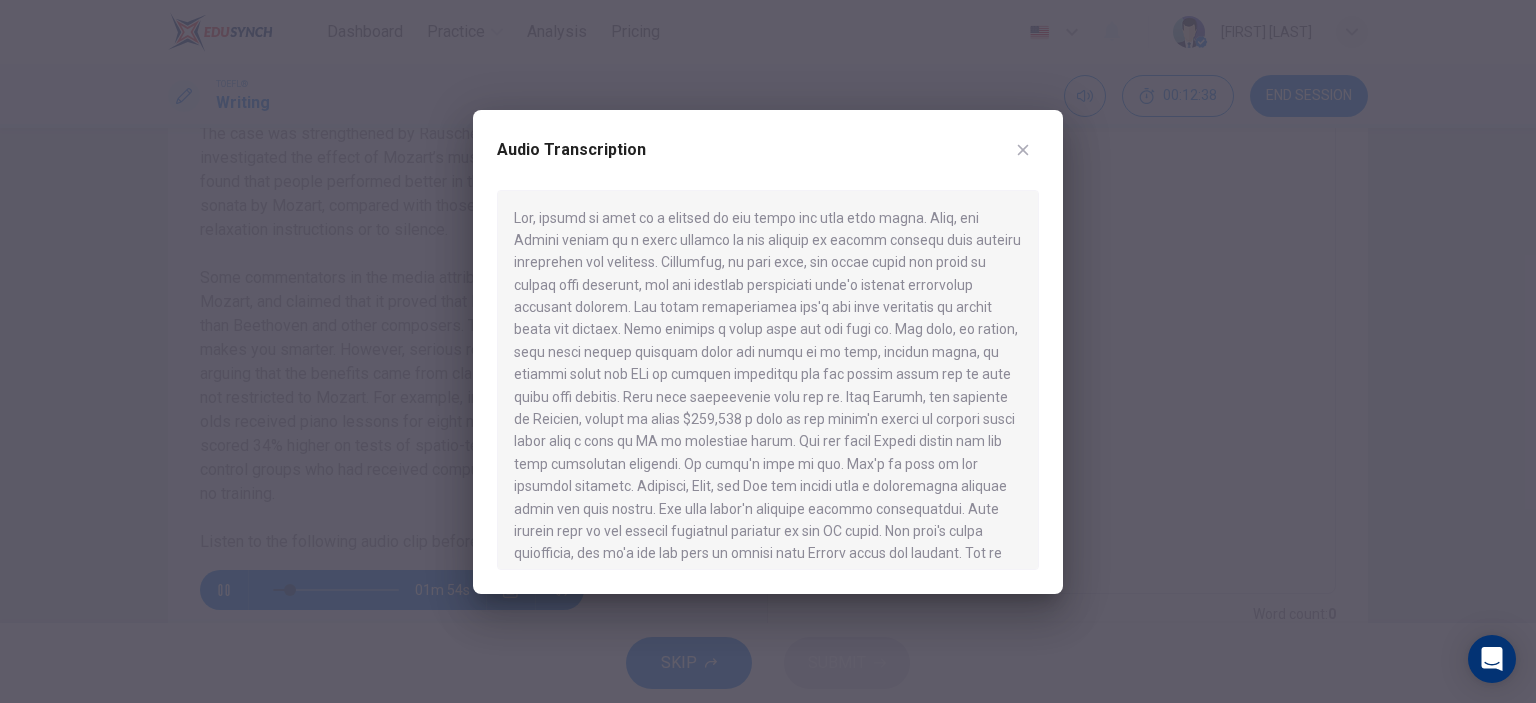 click at bounding box center (768, 351) 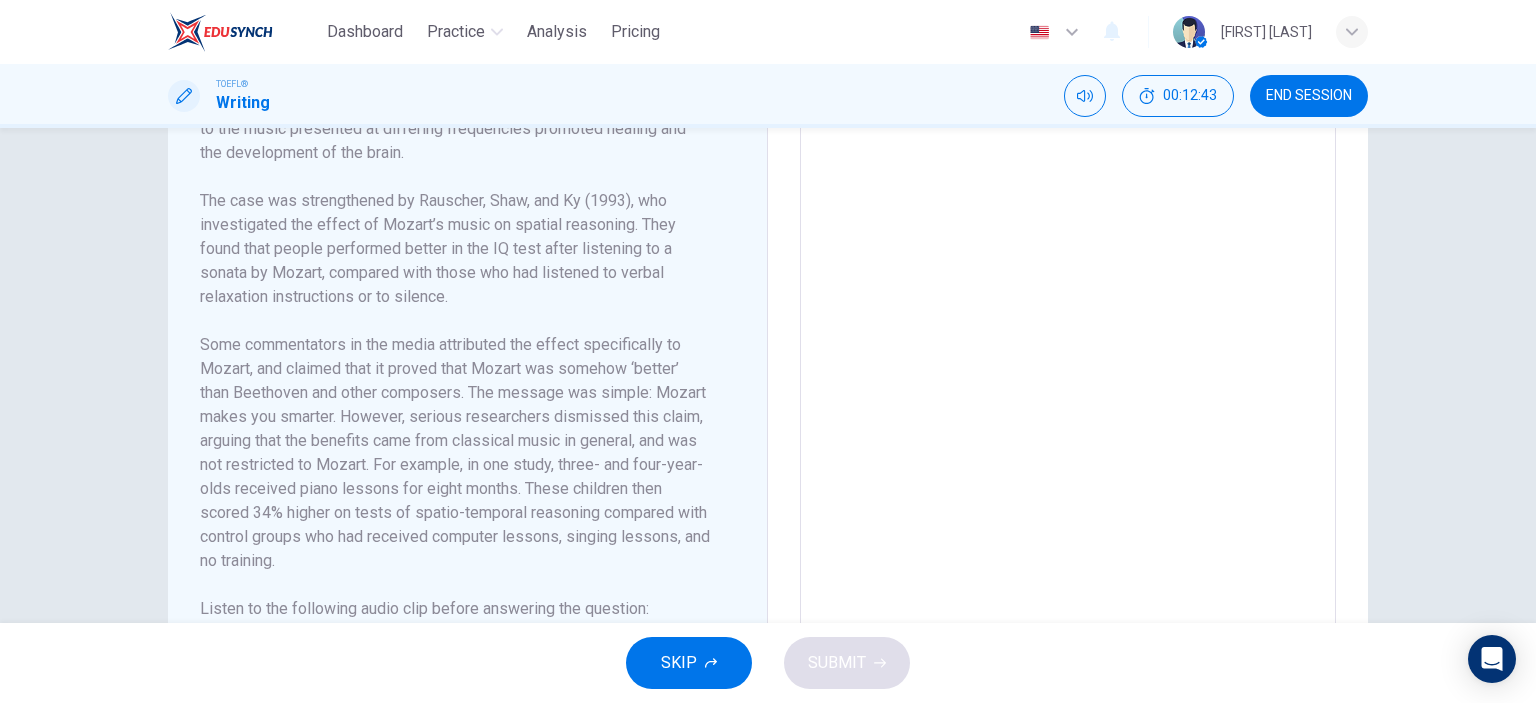 scroll, scrollTop: 649, scrollLeft: 0, axis: vertical 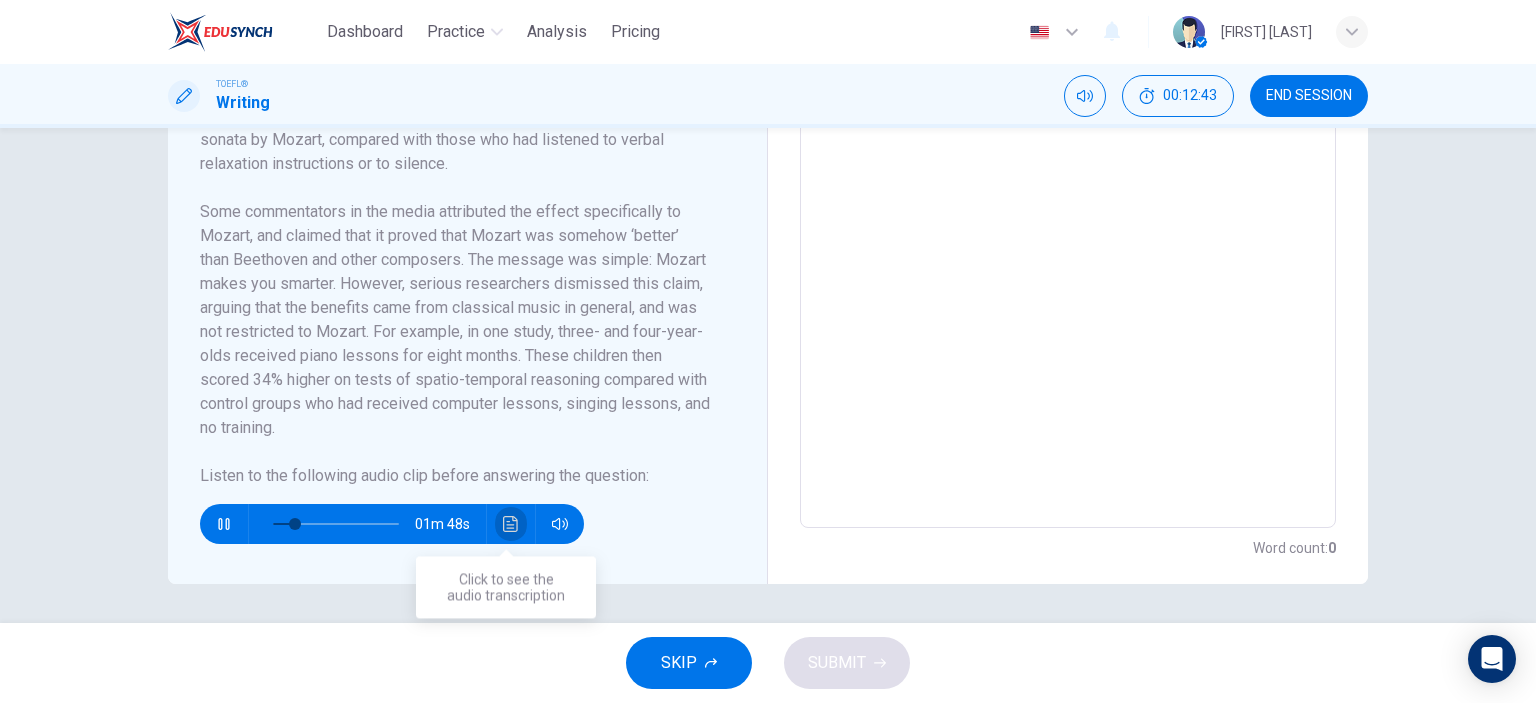 click at bounding box center (511, 524) 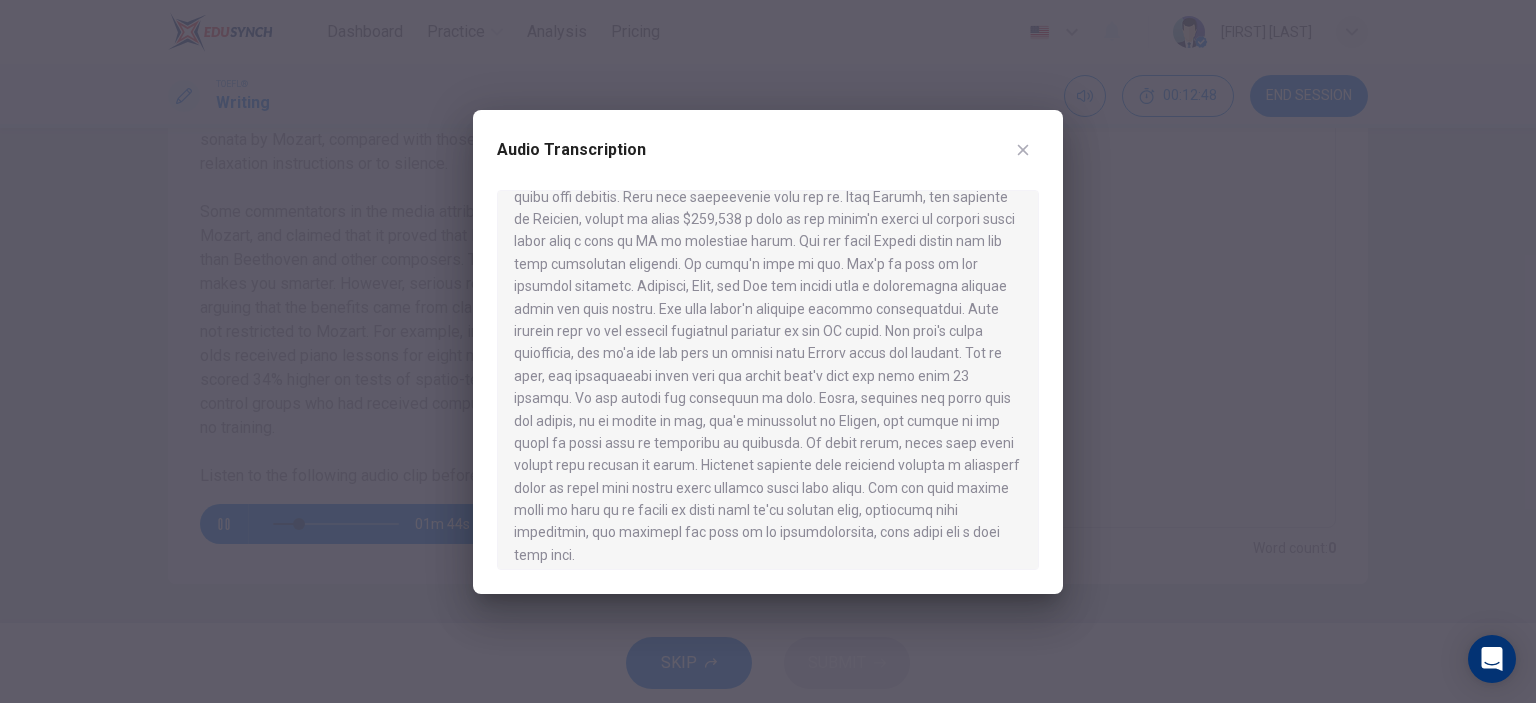 scroll, scrollTop: 213, scrollLeft: 0, axis: vertical 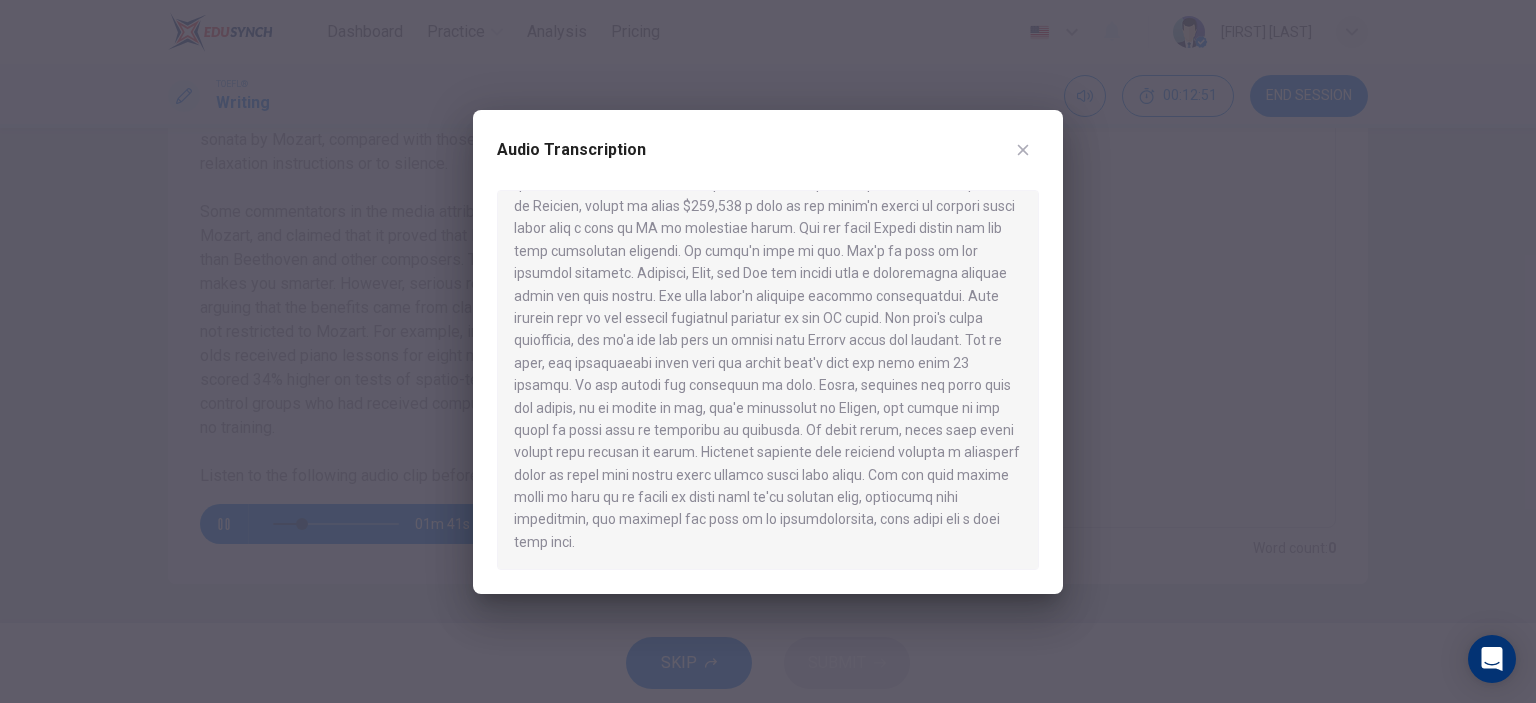 click 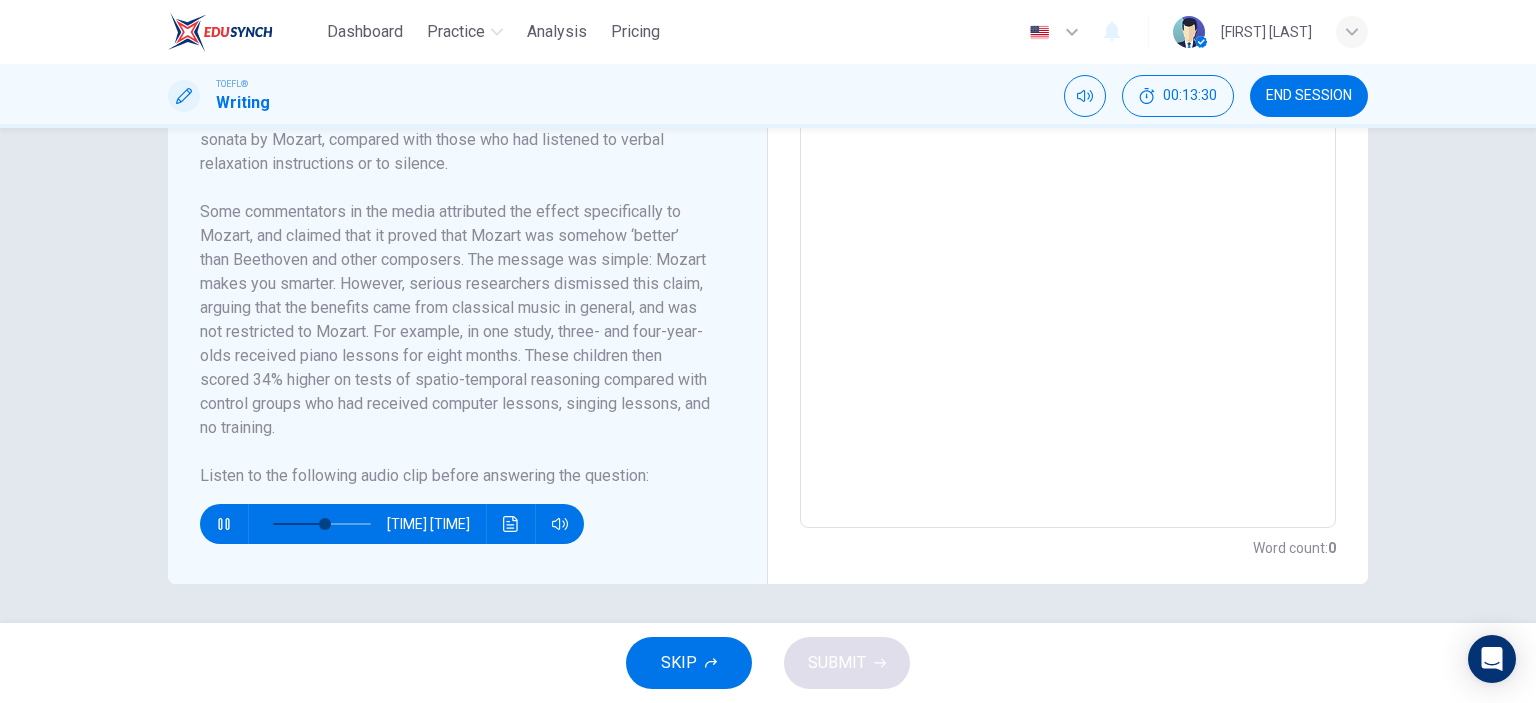 scroll, scrollTop: 516, scrollLeft: 0, axis: vertical 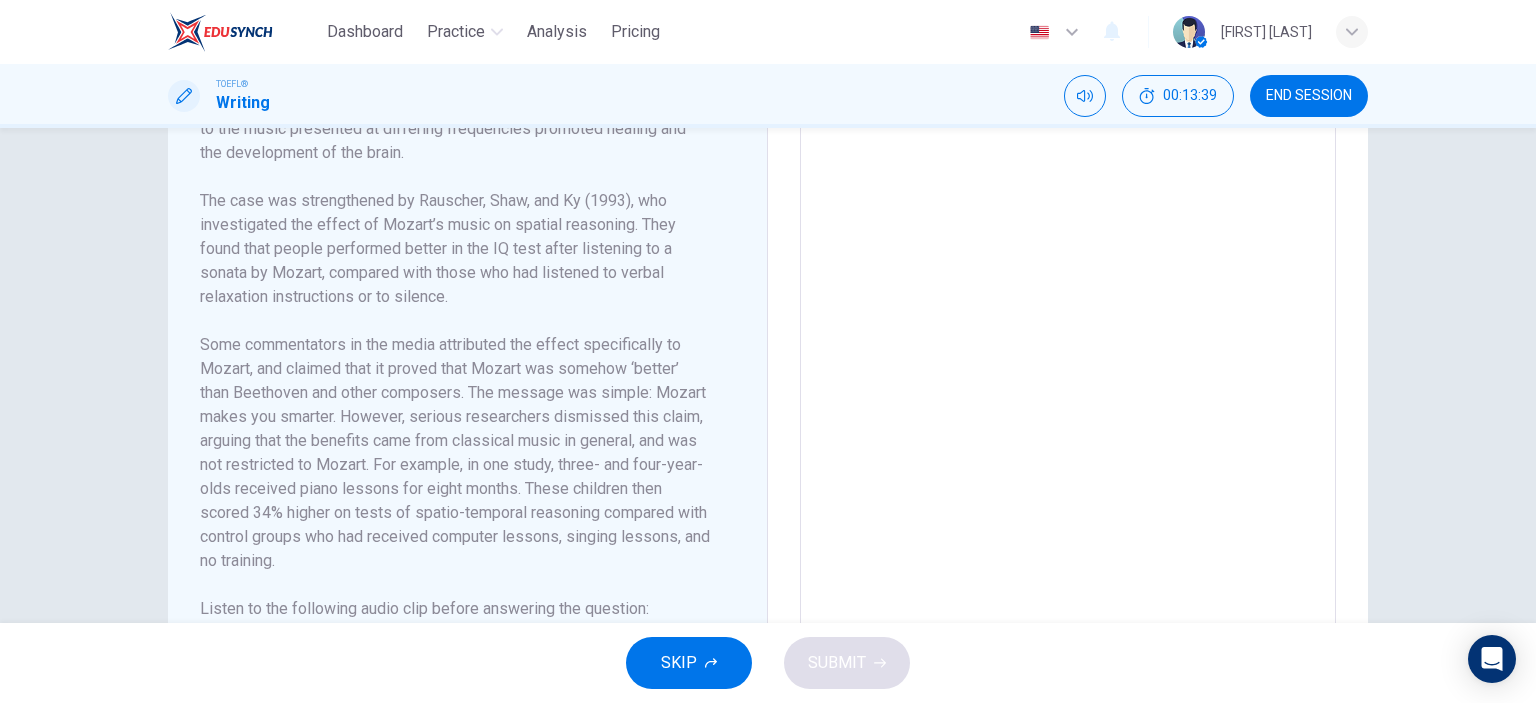 drag, startPoint x: 452, startPoint y: 224, endPoint x: 528, endPoint y: 219, distance: 76.1643 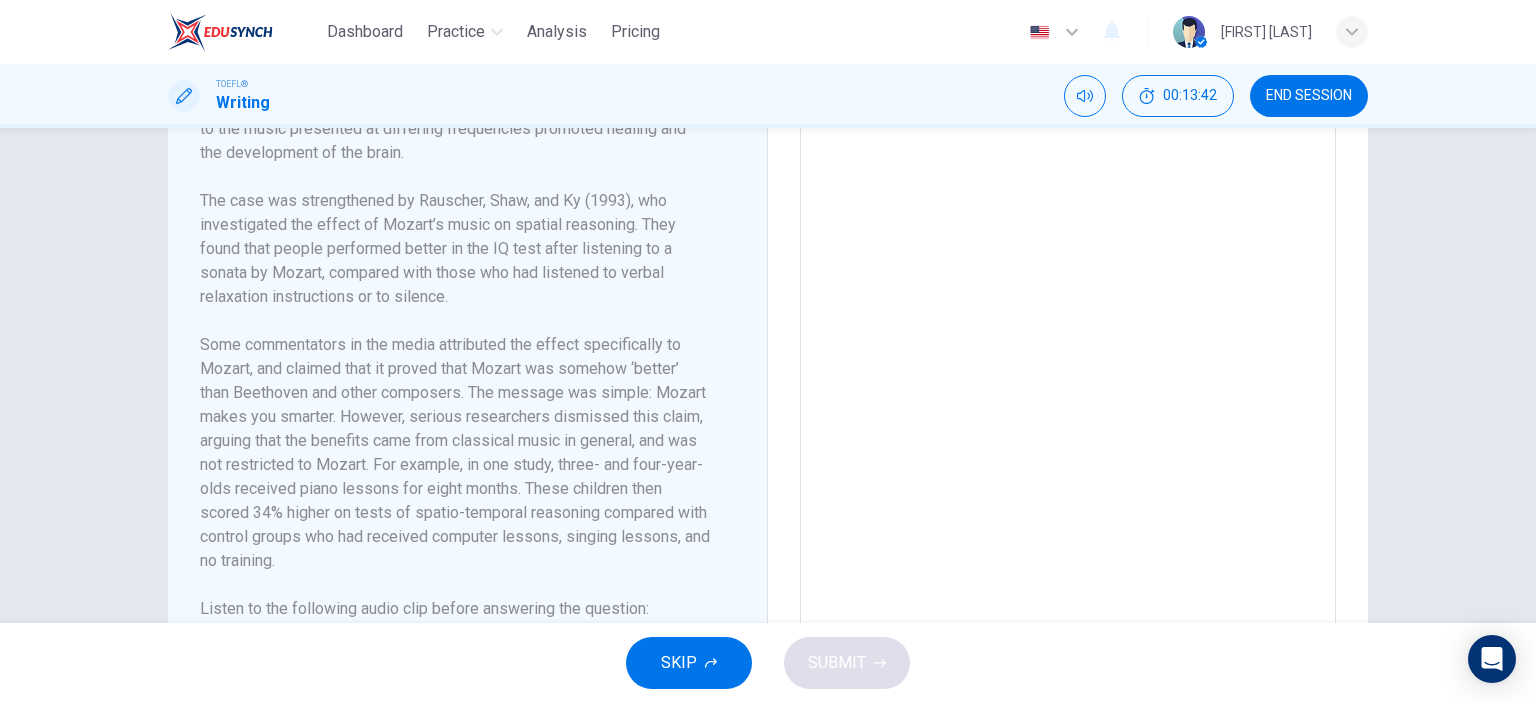 drag, startPoint x: 496, startPoint y: 261, endPoint x: 602, endPoint y: 242, distance: 107.68937 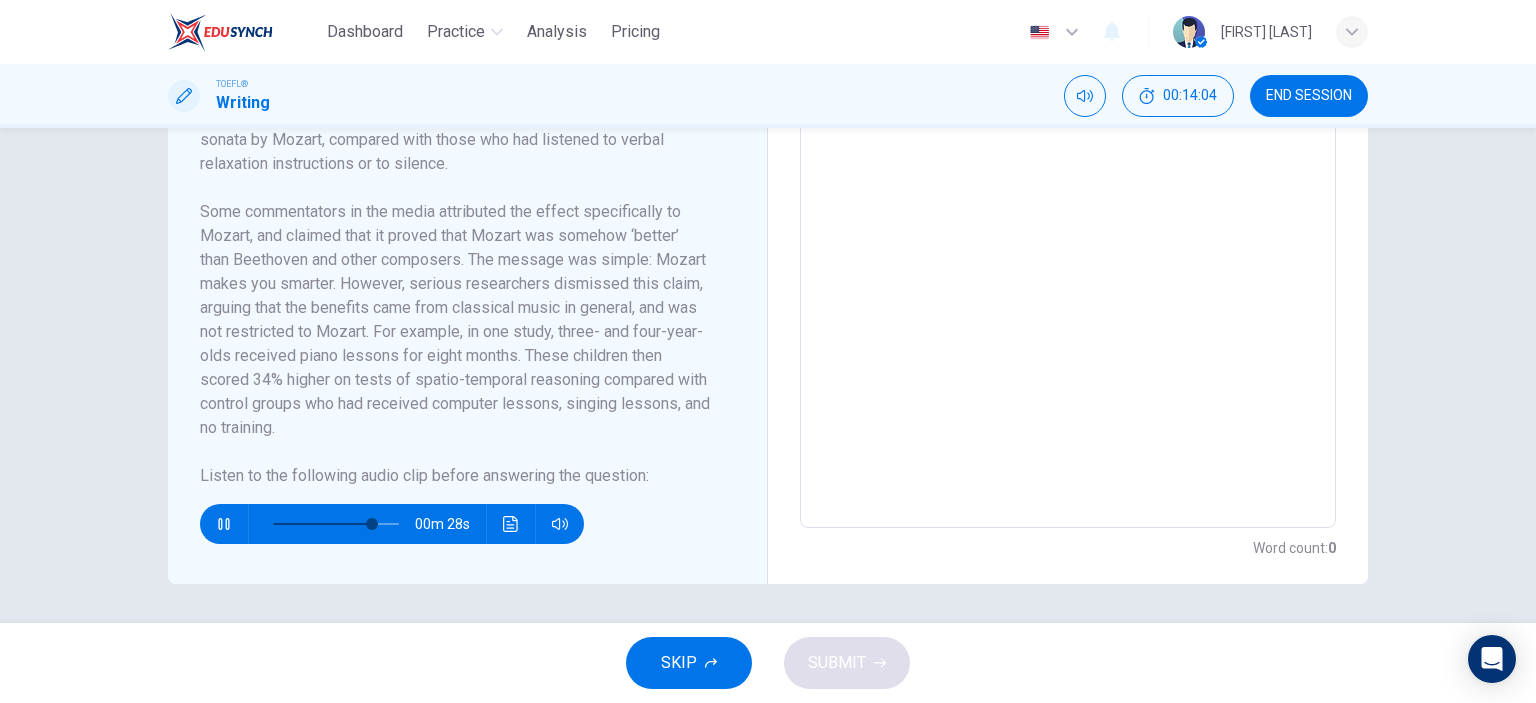 scroll, scrollTop: 449, scrollLeft: 0, axis: vertical 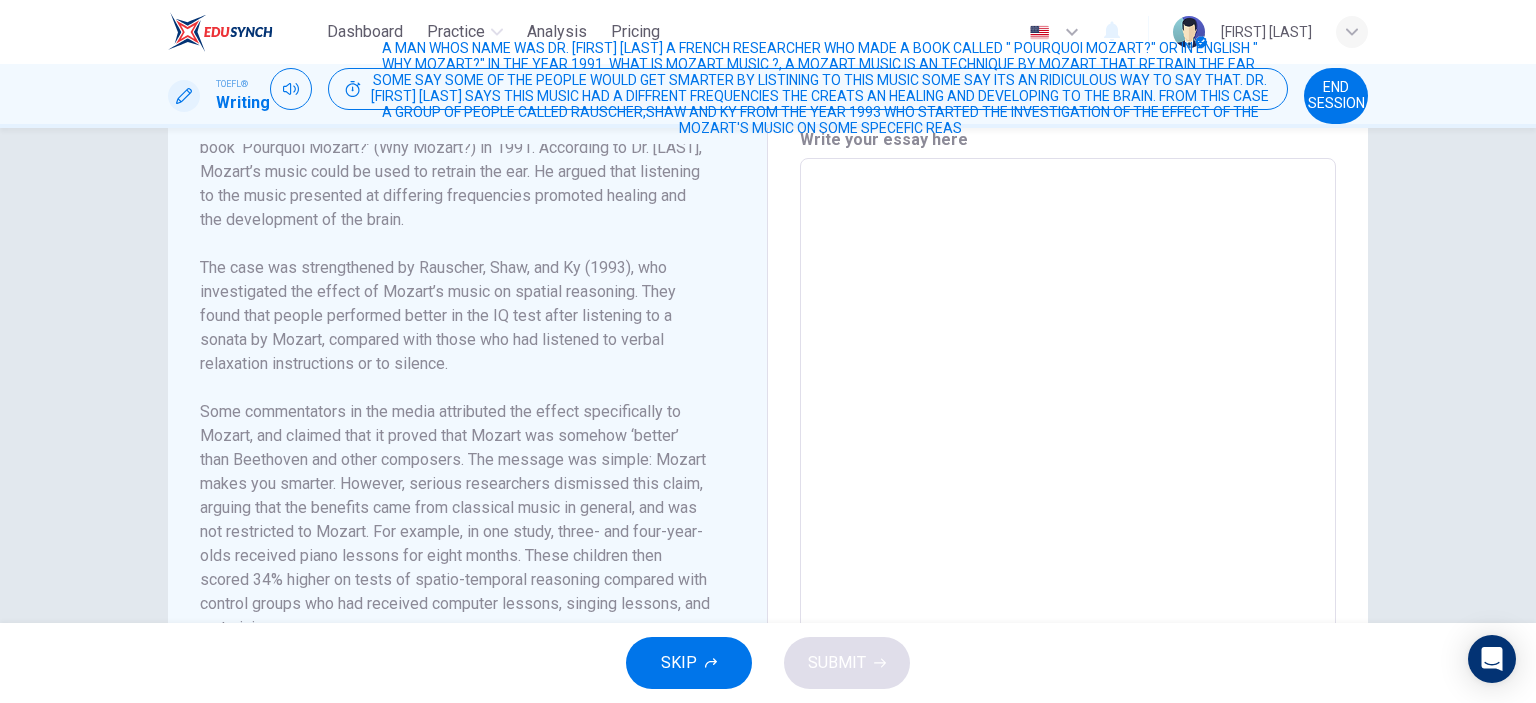 click at bounding box center (1068, 443) 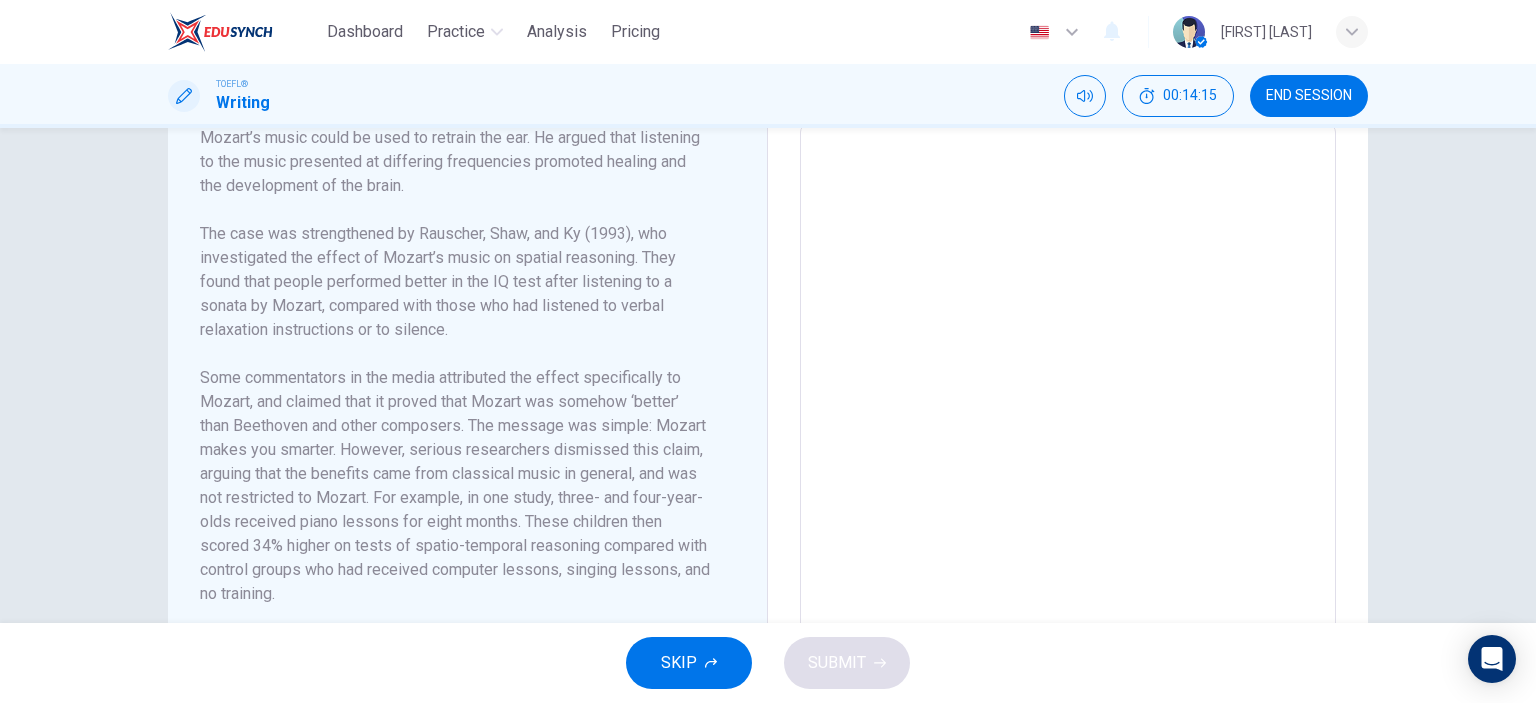 scroll, scrollTop: 449, scrollLeft: 0, axis: vertical 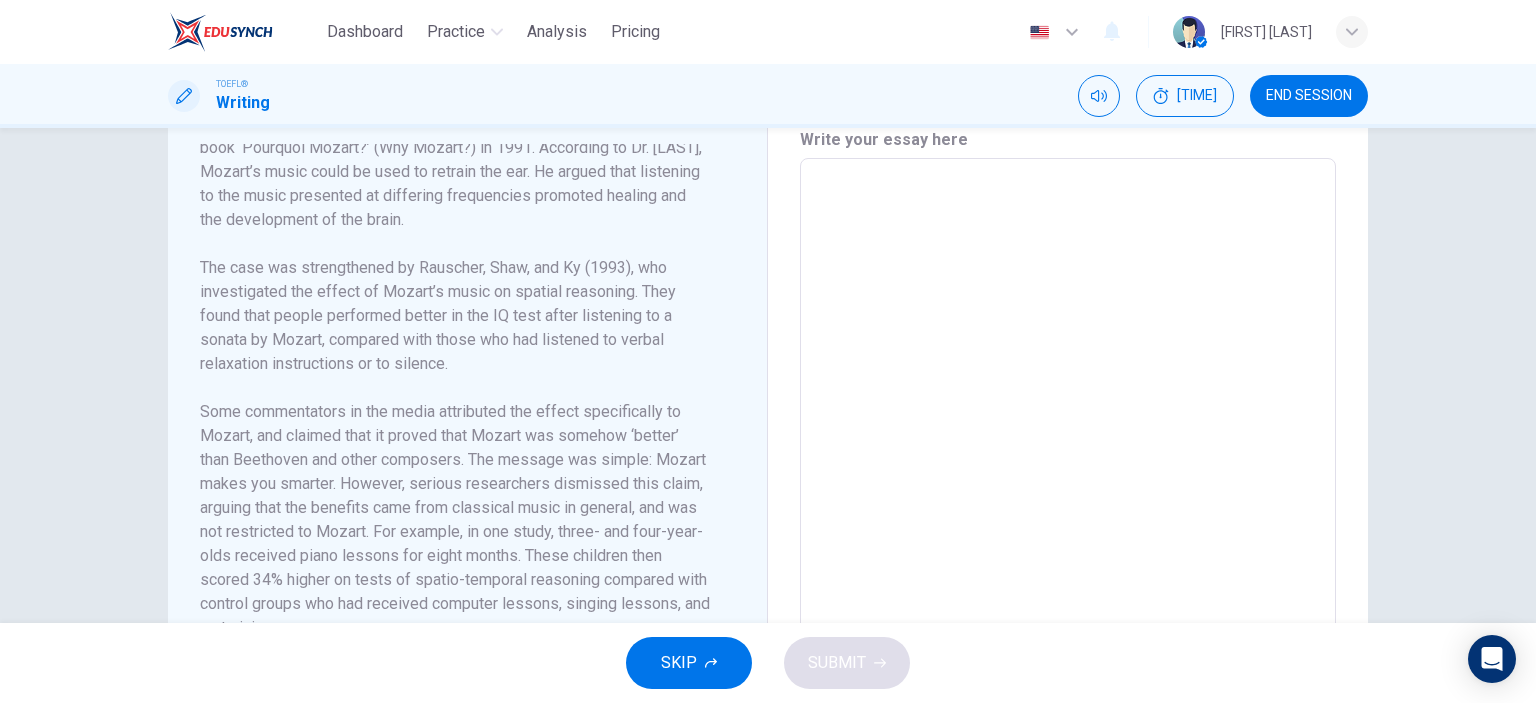 click at bounding box center (1068, 443) 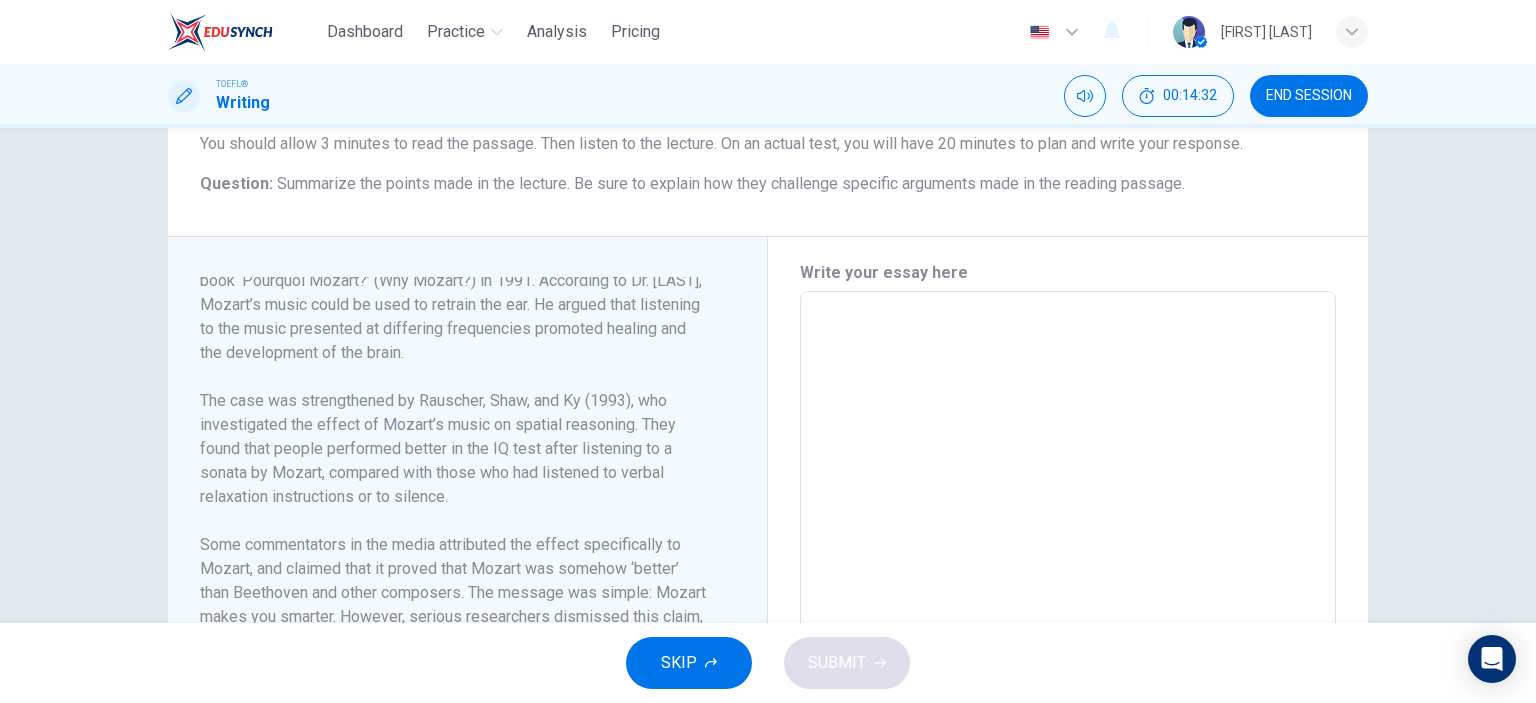scroll, scrollTop: 283, scrollLeft: 0, axis: vertical 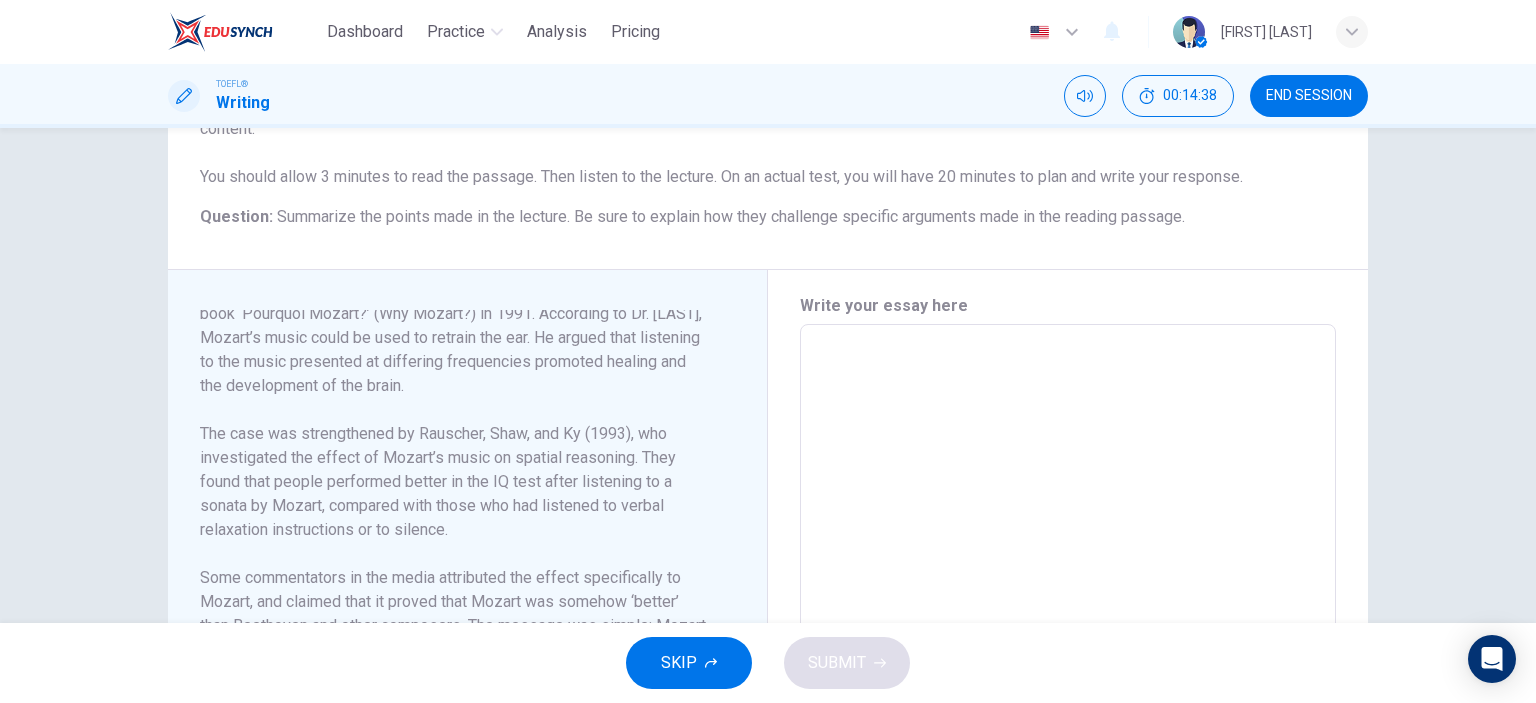click at bounding box center (1068, 609) 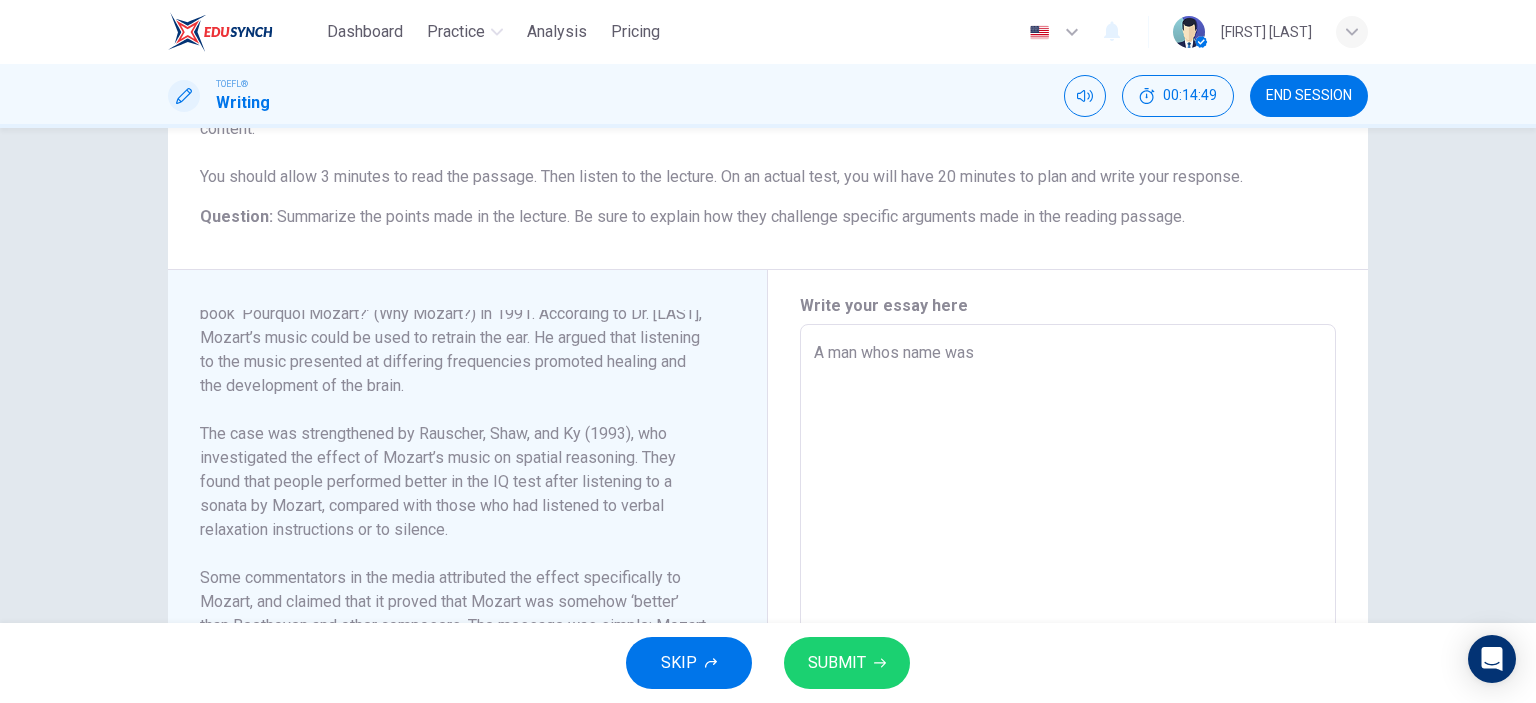 scroll, scrollTop: 316, scrollLeft: 0, axis: vertical 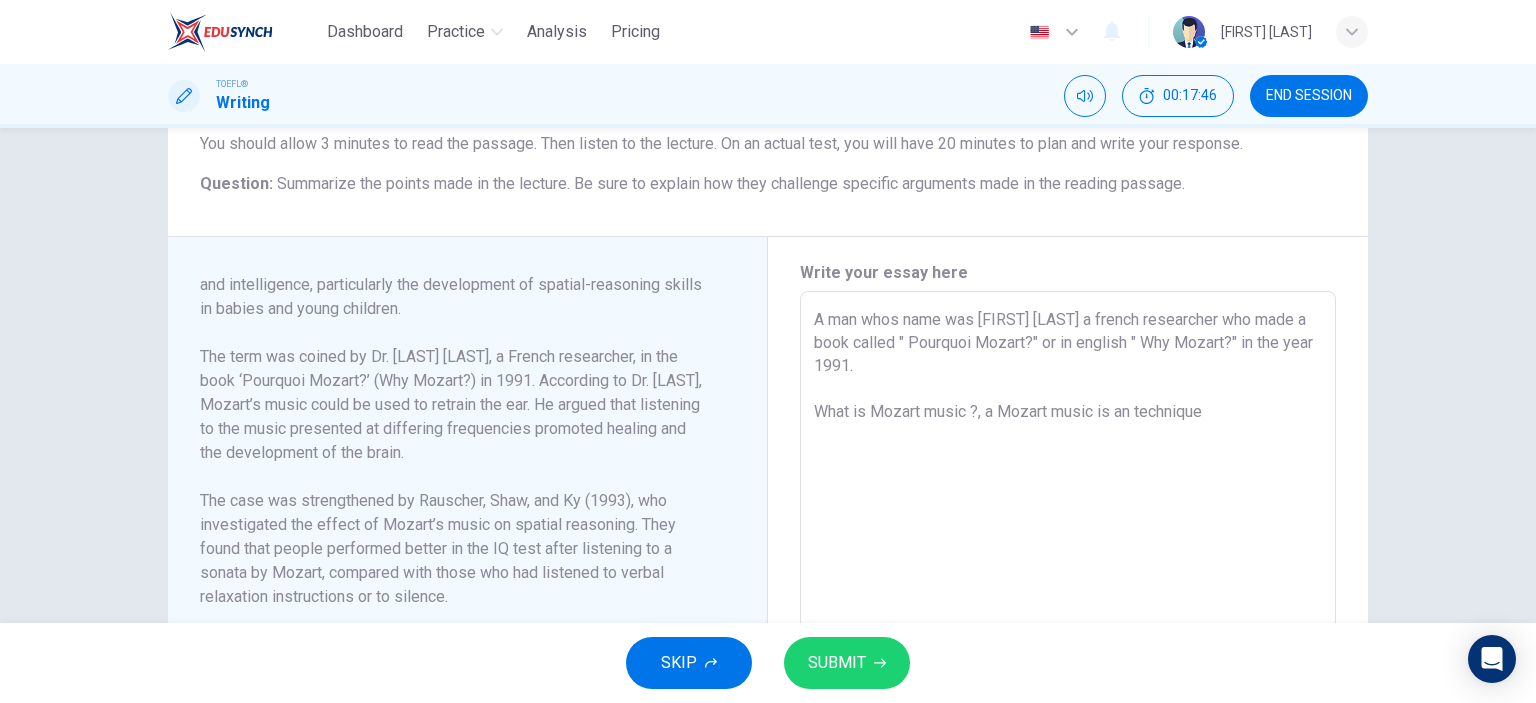click on "A man whos name was [FIRST] [LAST] a french researcher who made a book called " Pourquoi Mozart?" or in english " Why Mozart?" in the year 1991.
What is Mozart music ?, a Mozart music is an technique" at bounding box center (1068, 576) 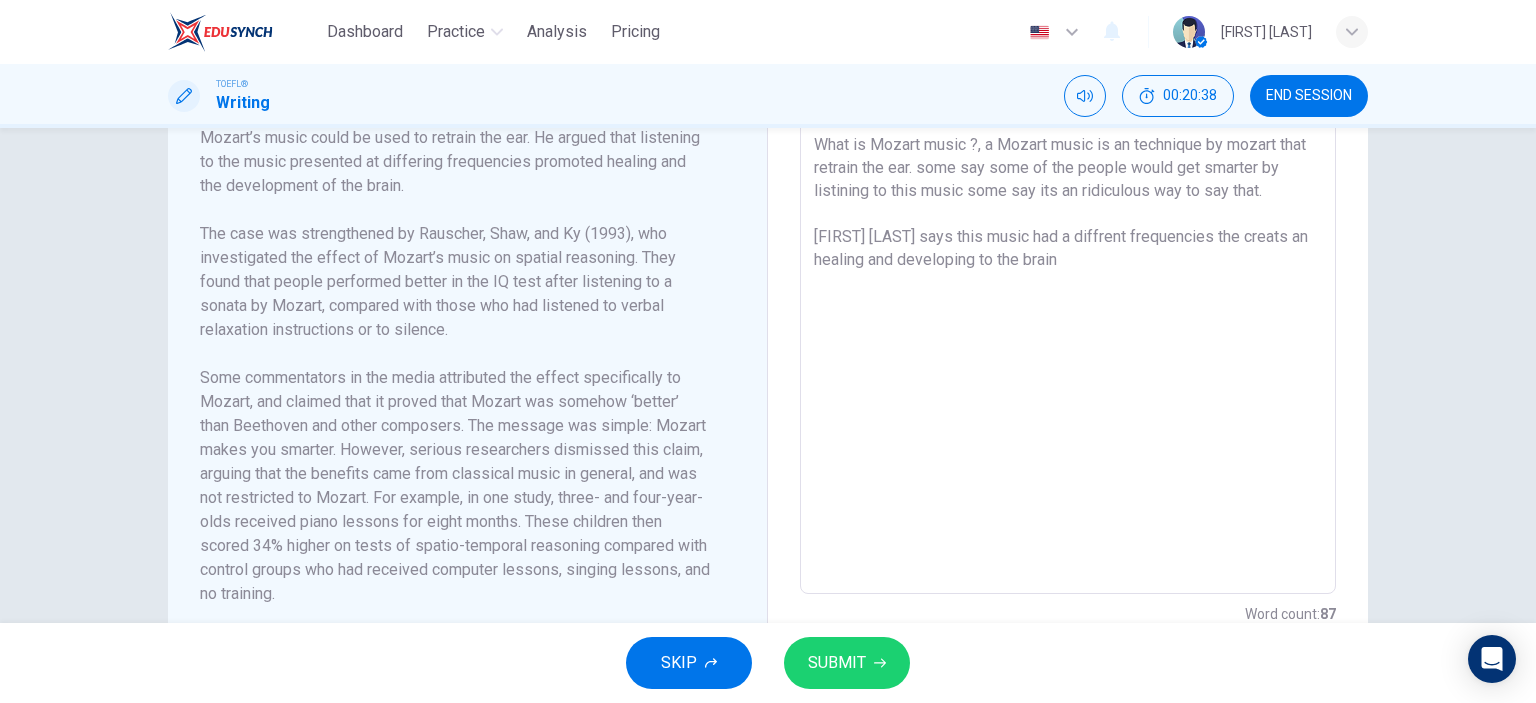 scroll, scrollTop: 549, scrollLeft: 0, axis: vertical 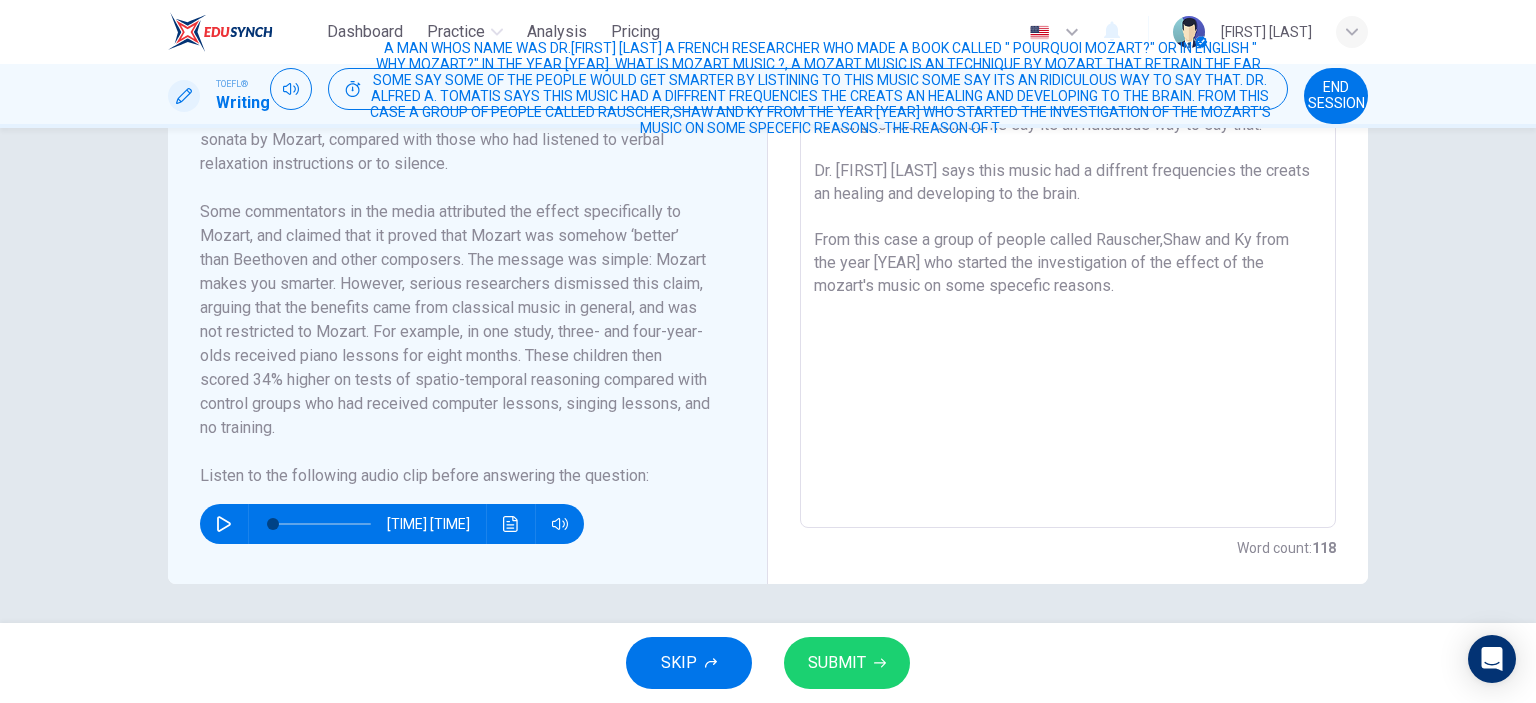 click 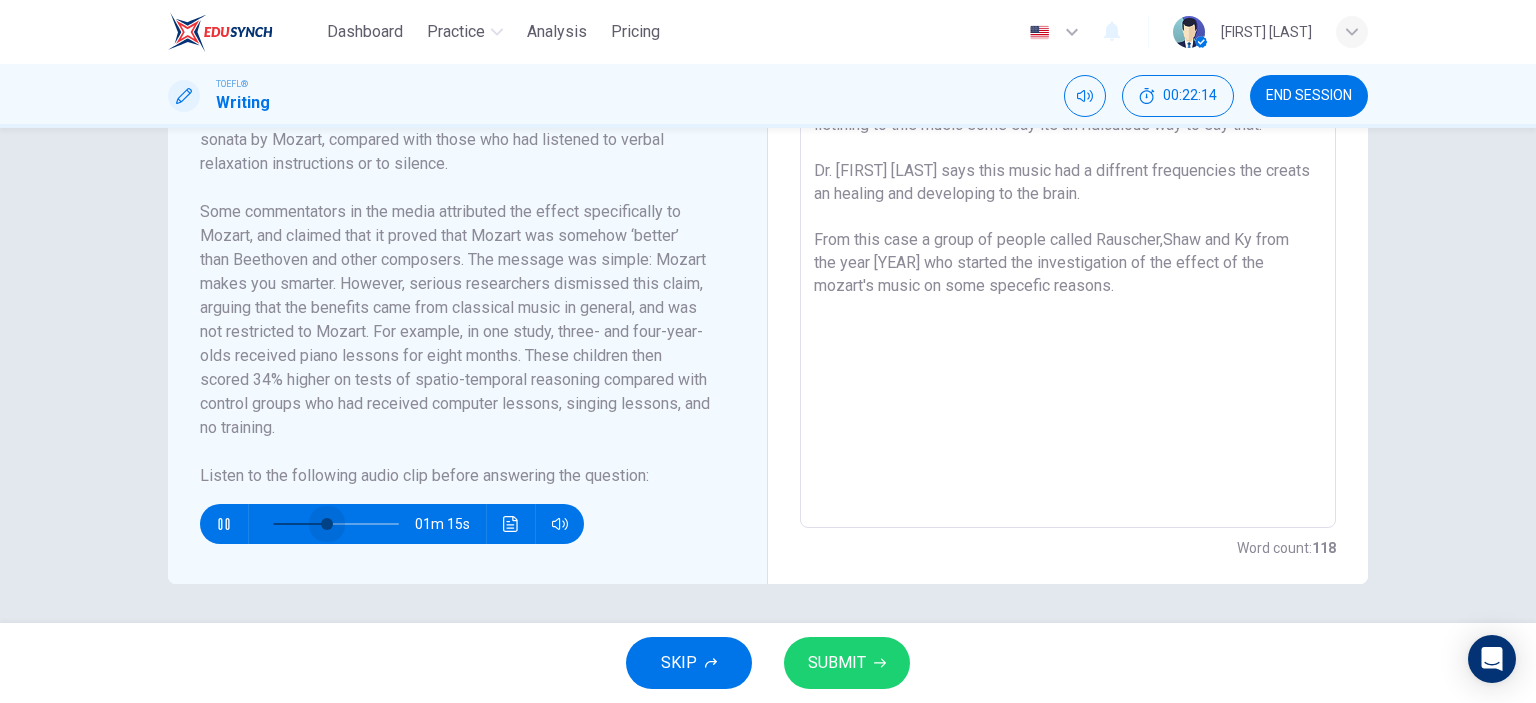 click at bounding box center (336, 524) 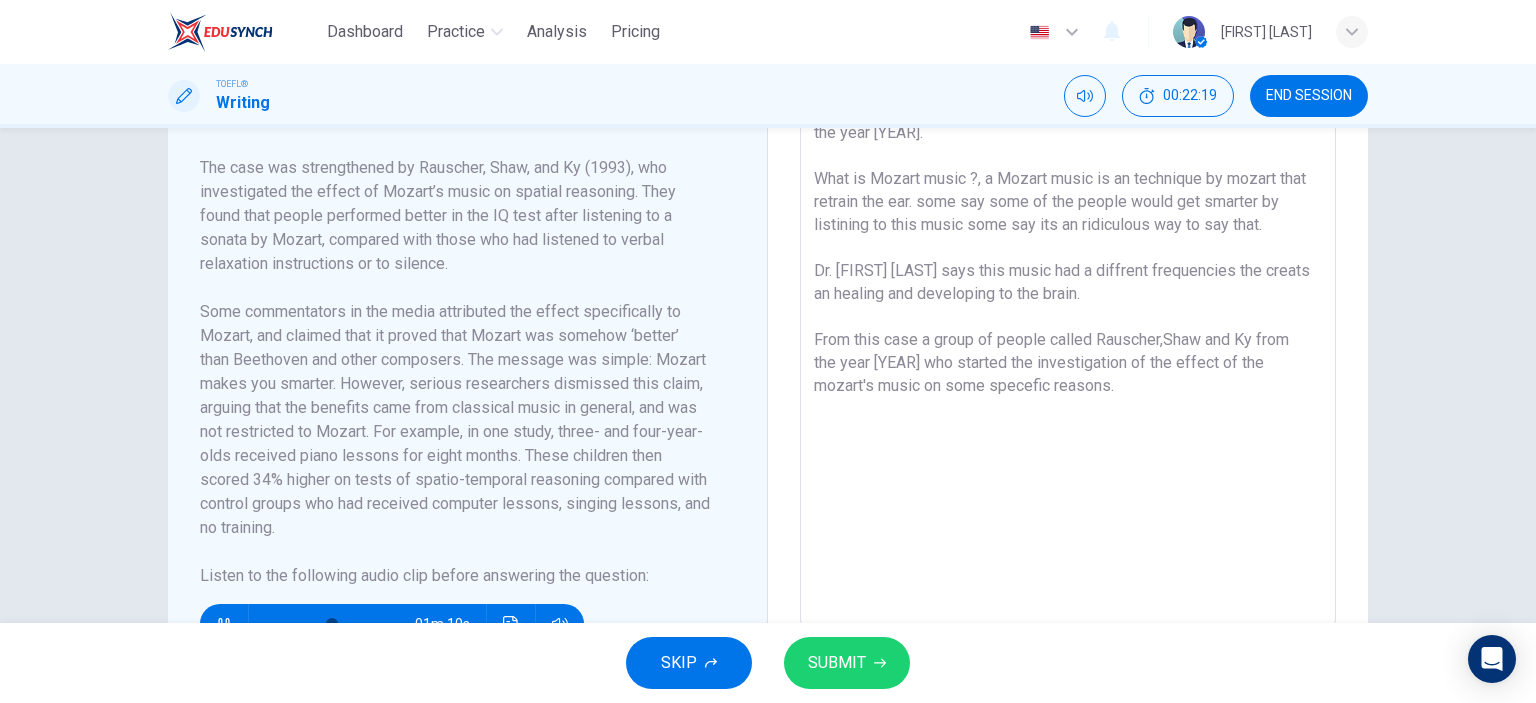 scroll, scrollTop: 616, scrollLeft: 0, axis: vertical 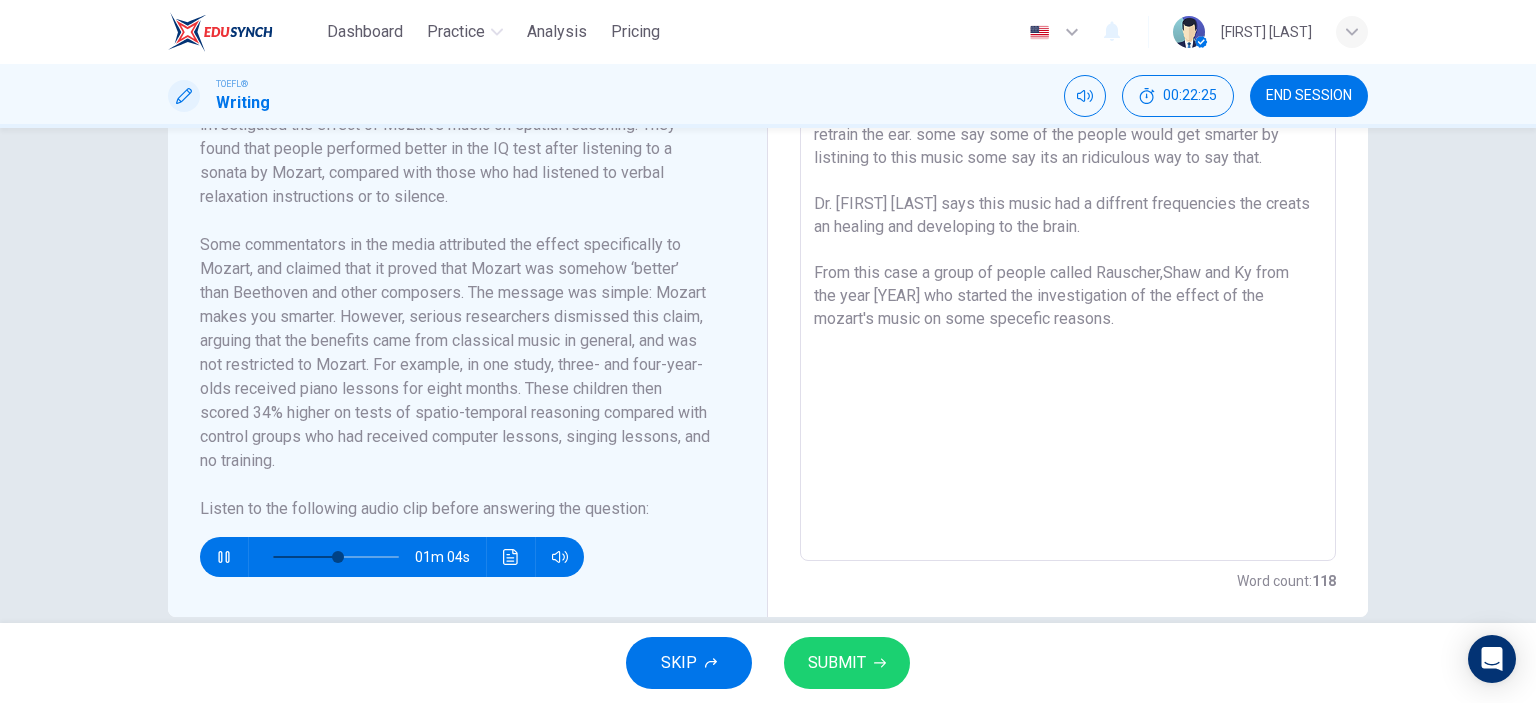 click at bounding box center (336, 557) 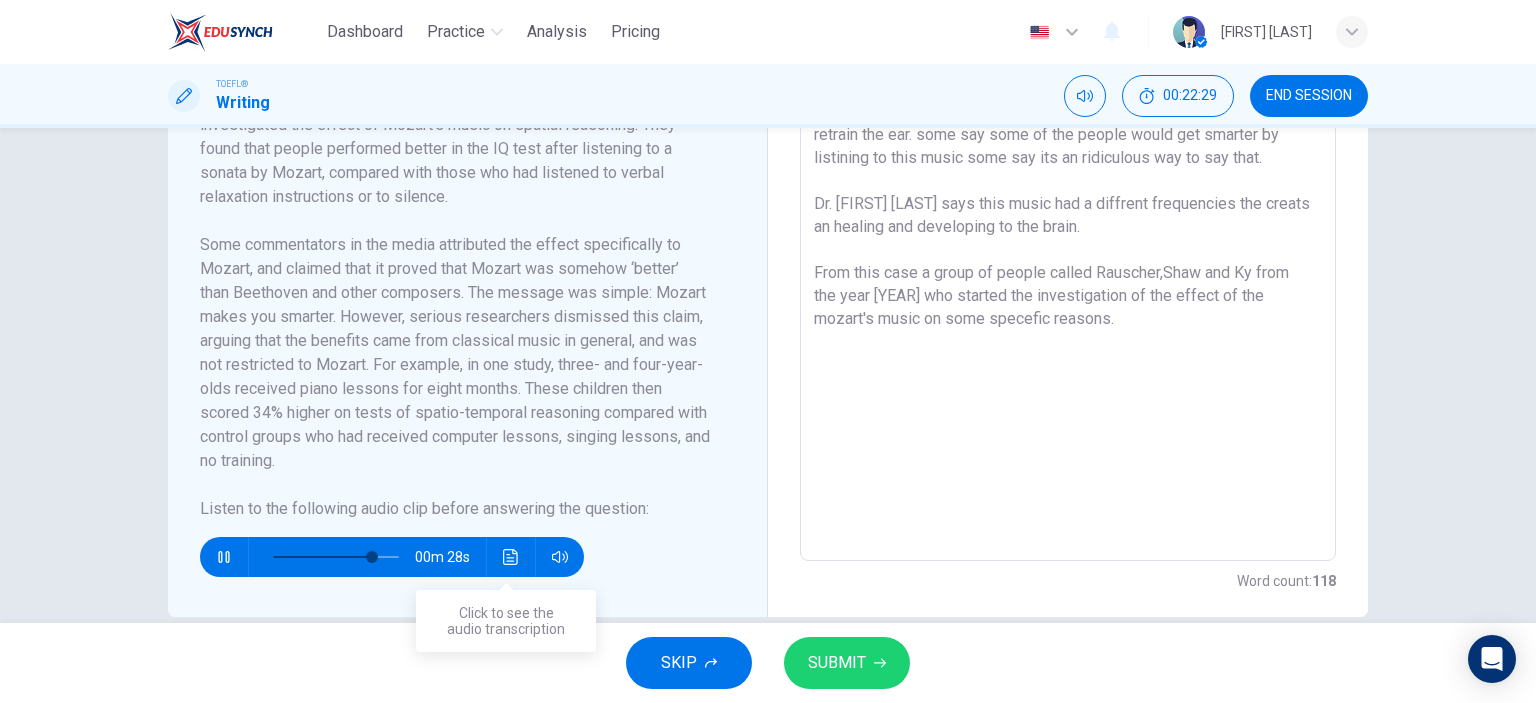 click at bounding box center (511, 557) 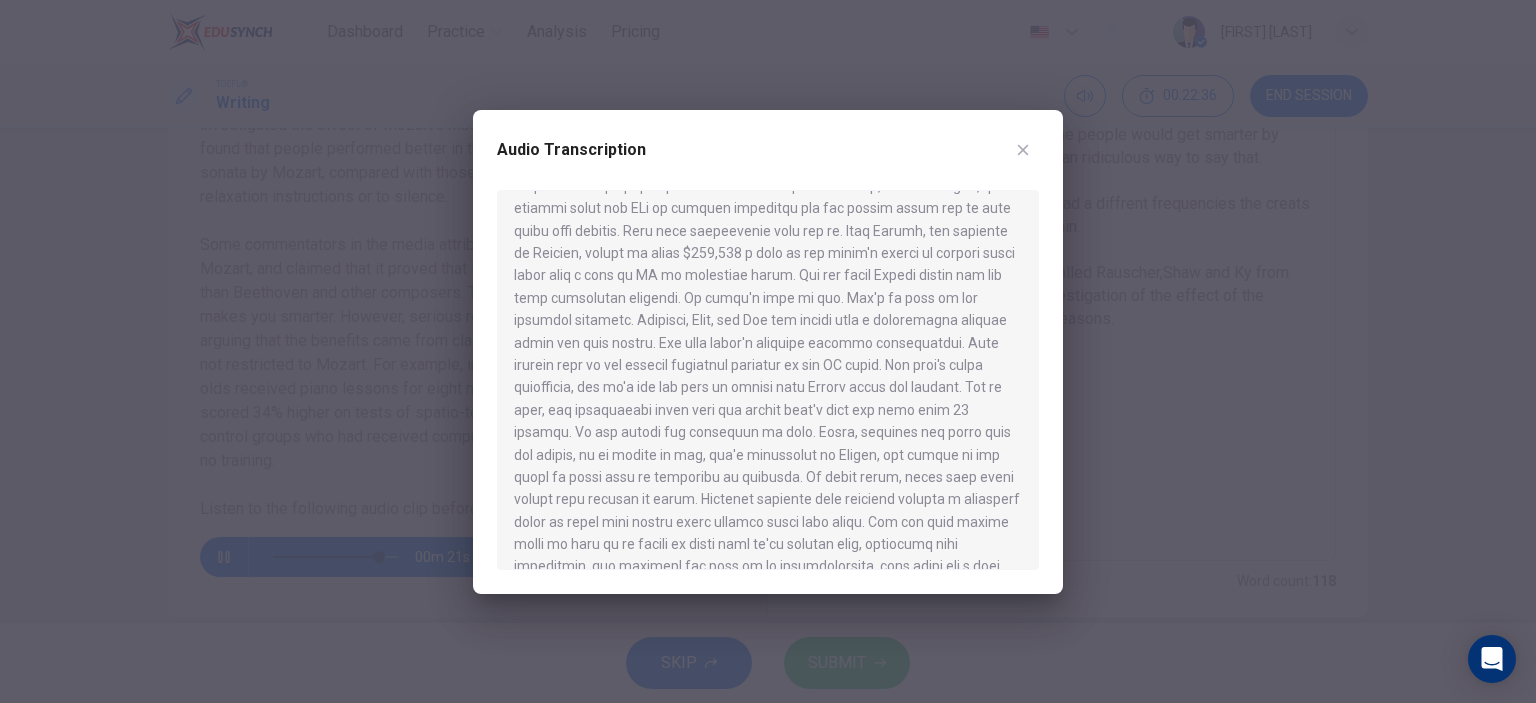 scroll, scrollTop: 100, scrollLeft: 0, axis: vertical 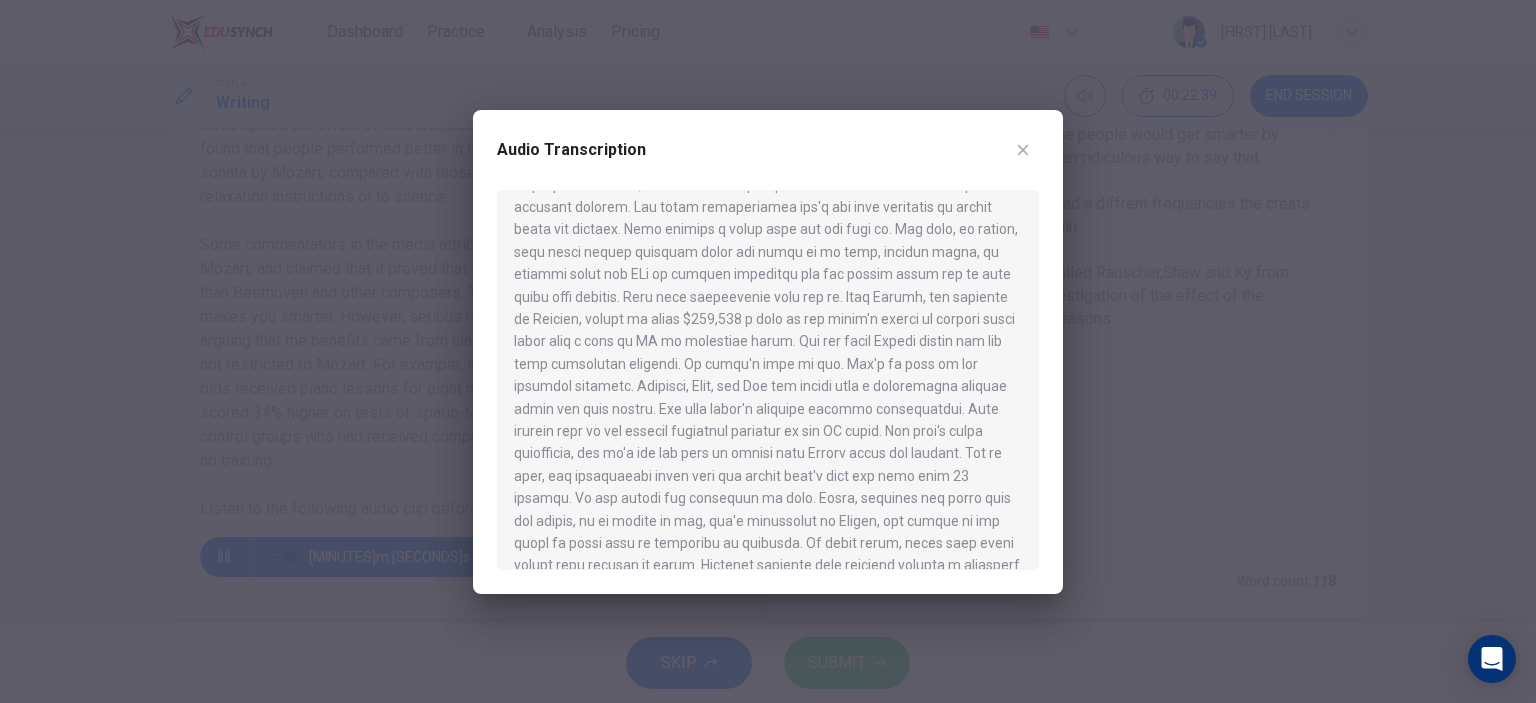 drag, startPoint x: 364, startPoint y: 543, endPoint x: 342, endPoint y: 552, distance: 23.769728 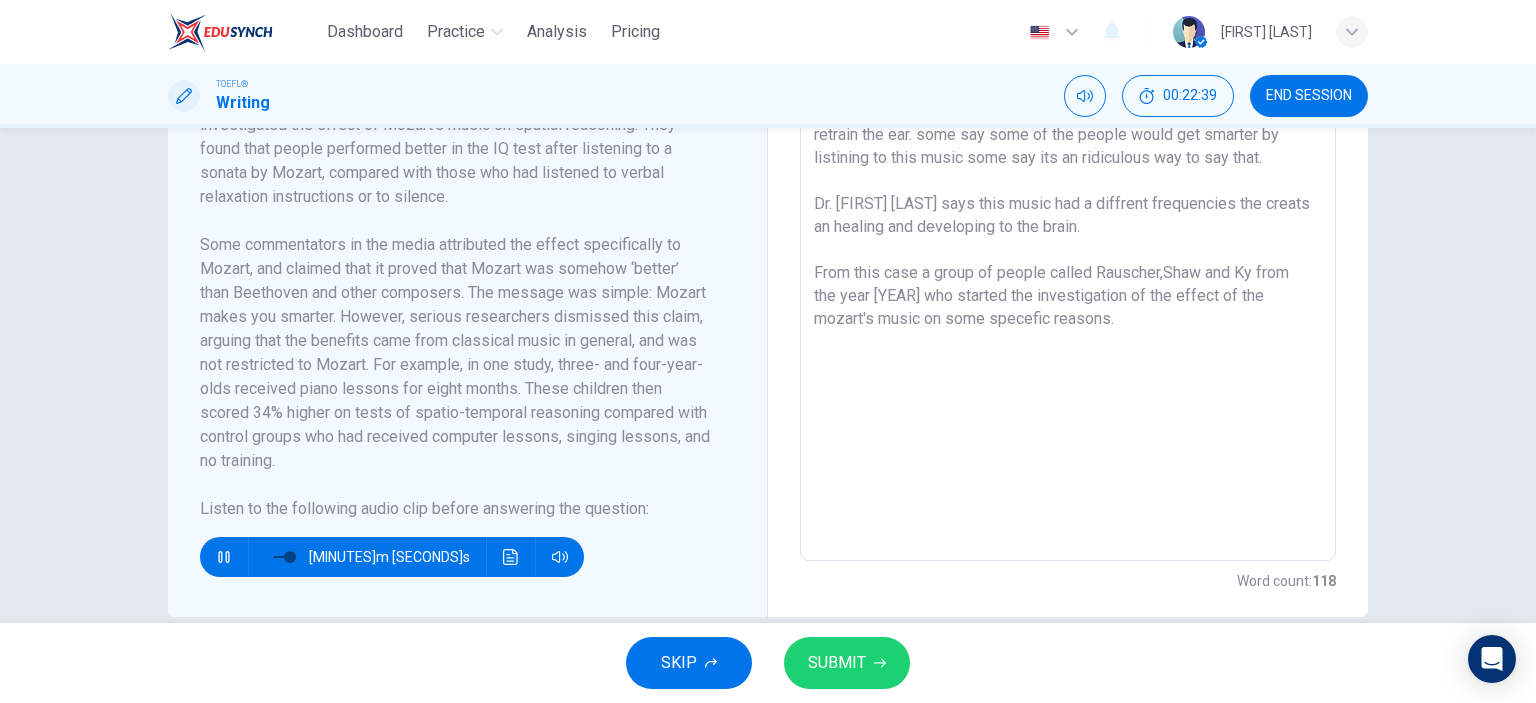 click at bounding box center [283, 557] 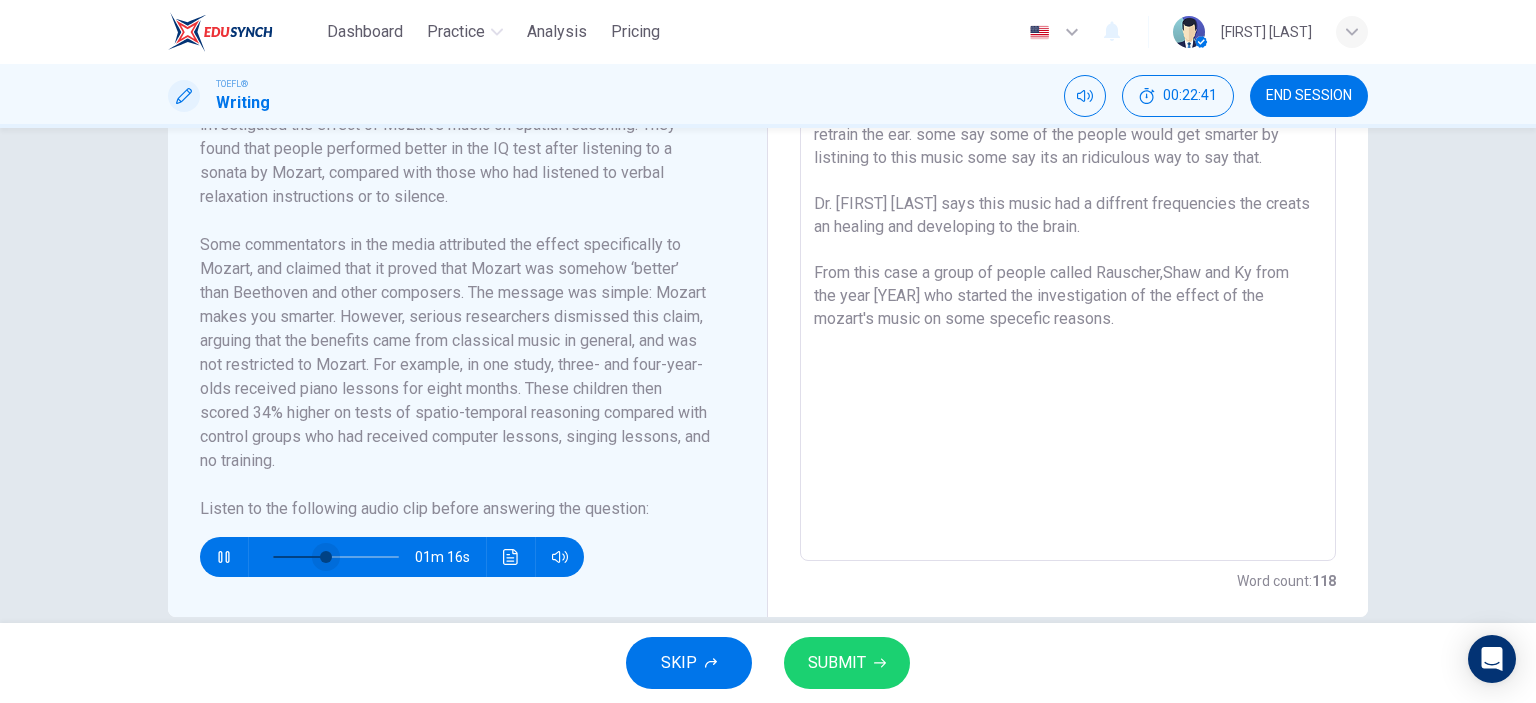 click at bounding box center (326, 557) 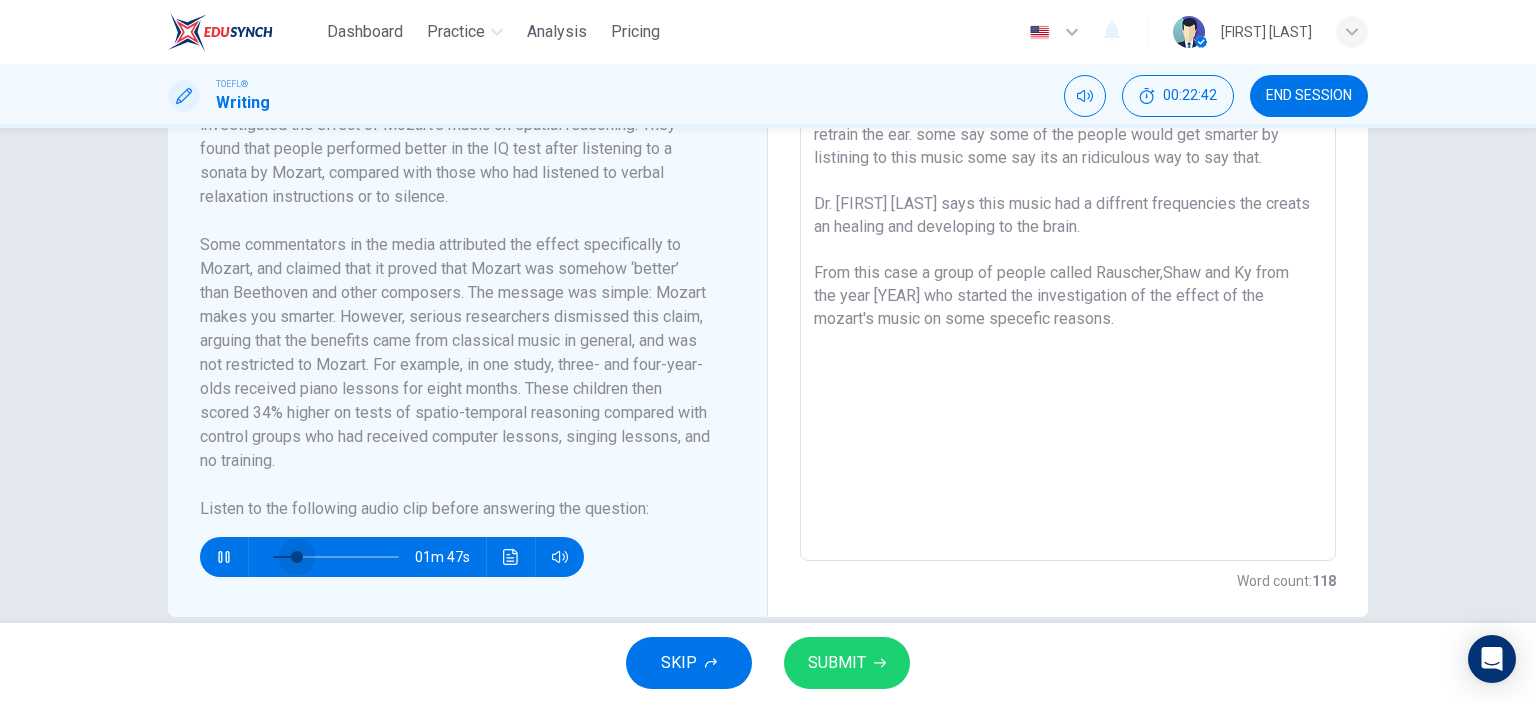 click at bounding box center (297, 557) 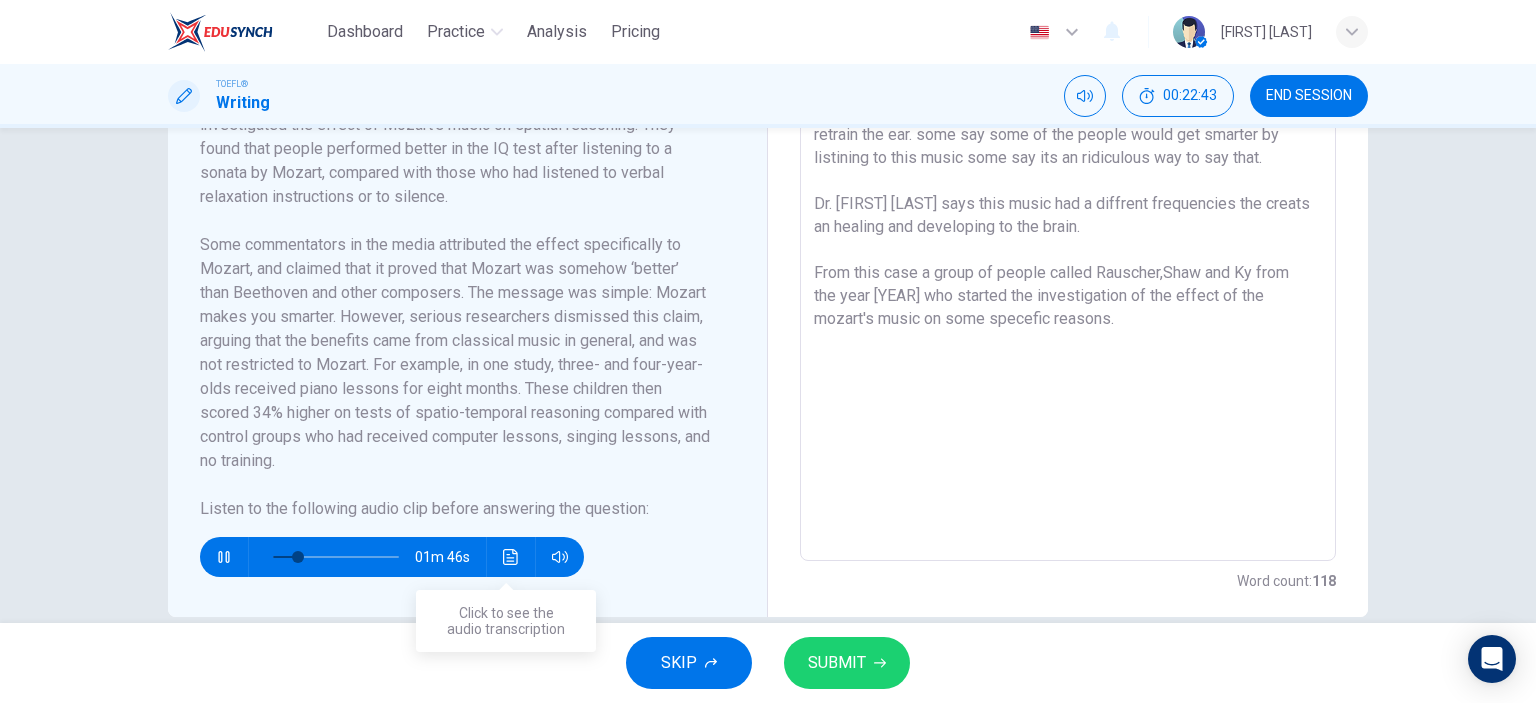click 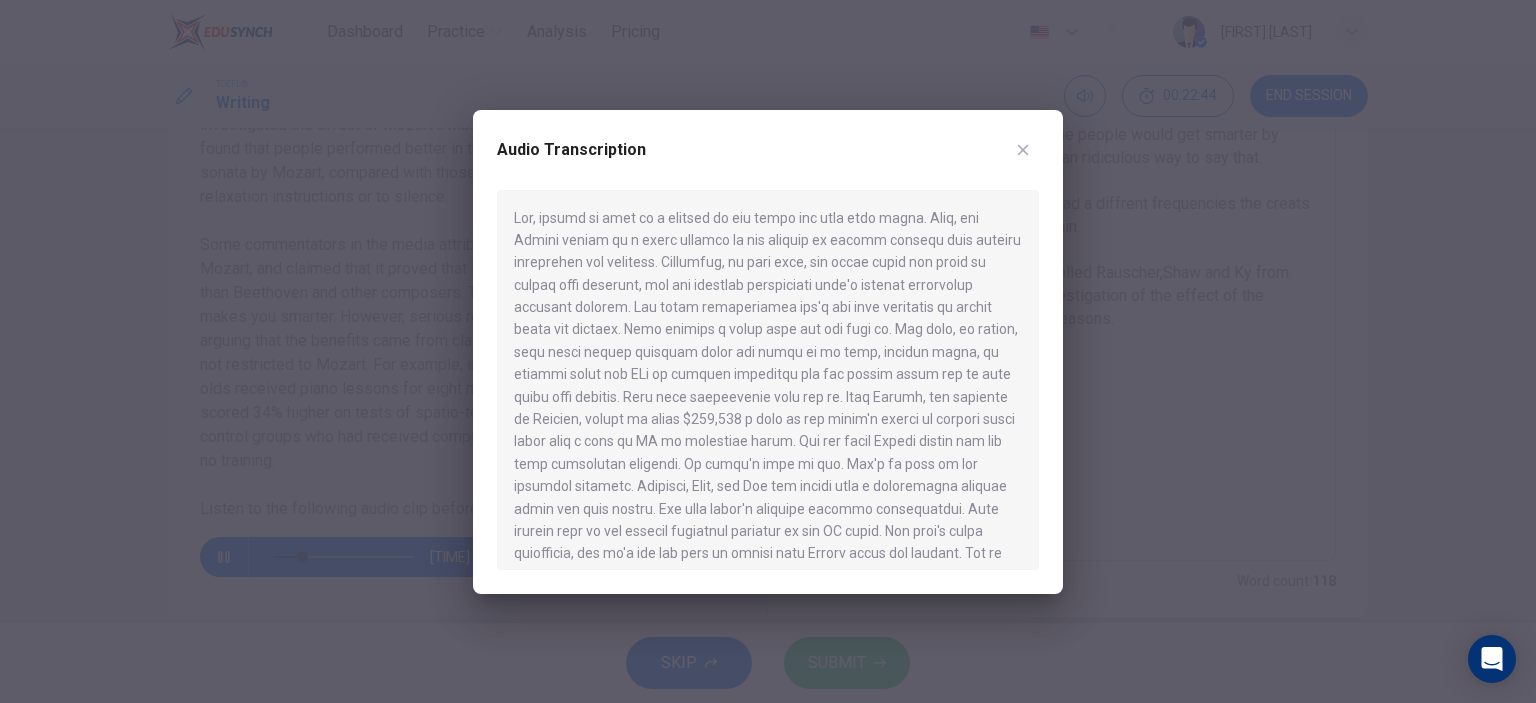 scroll, scrollTop: 100, scrollLeft: 0, axis: vertical 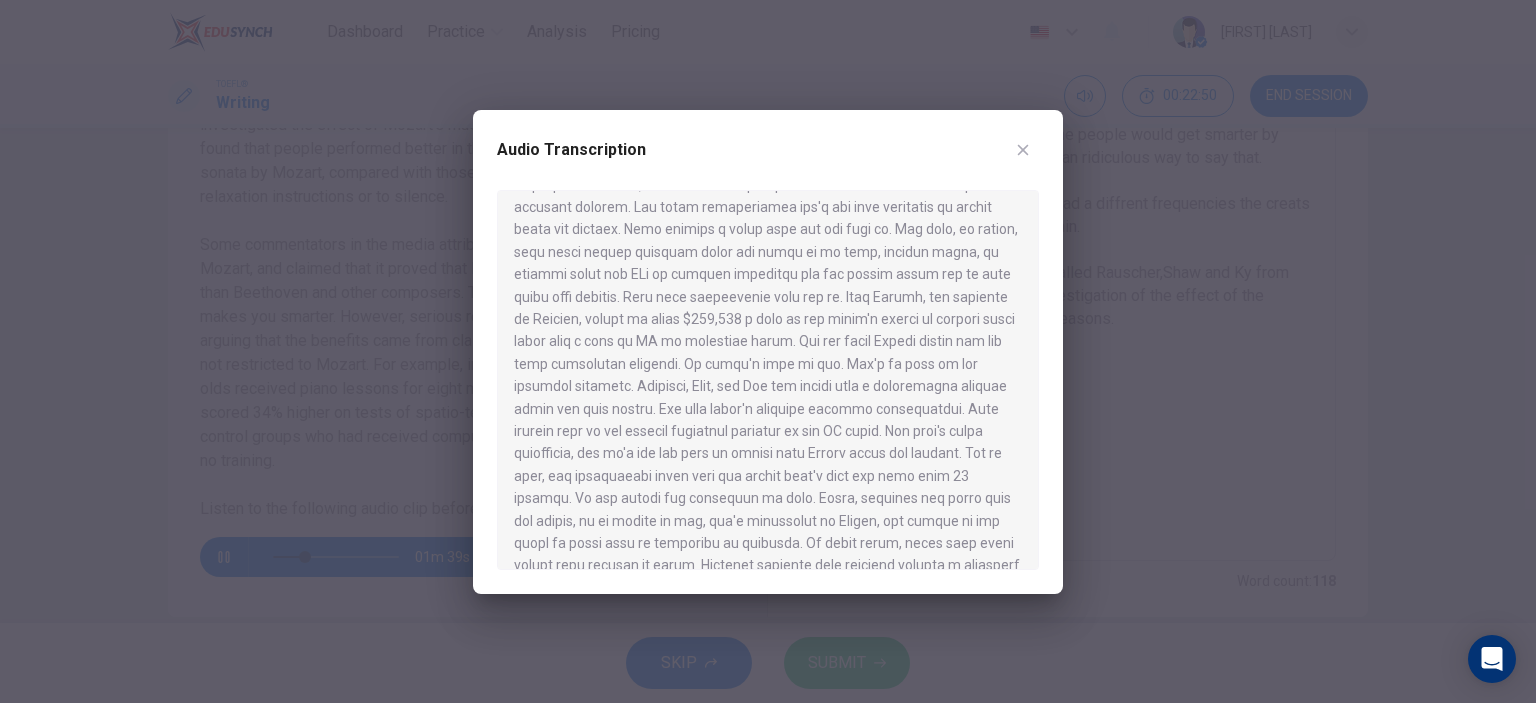 click at bounding box center [768, 351] 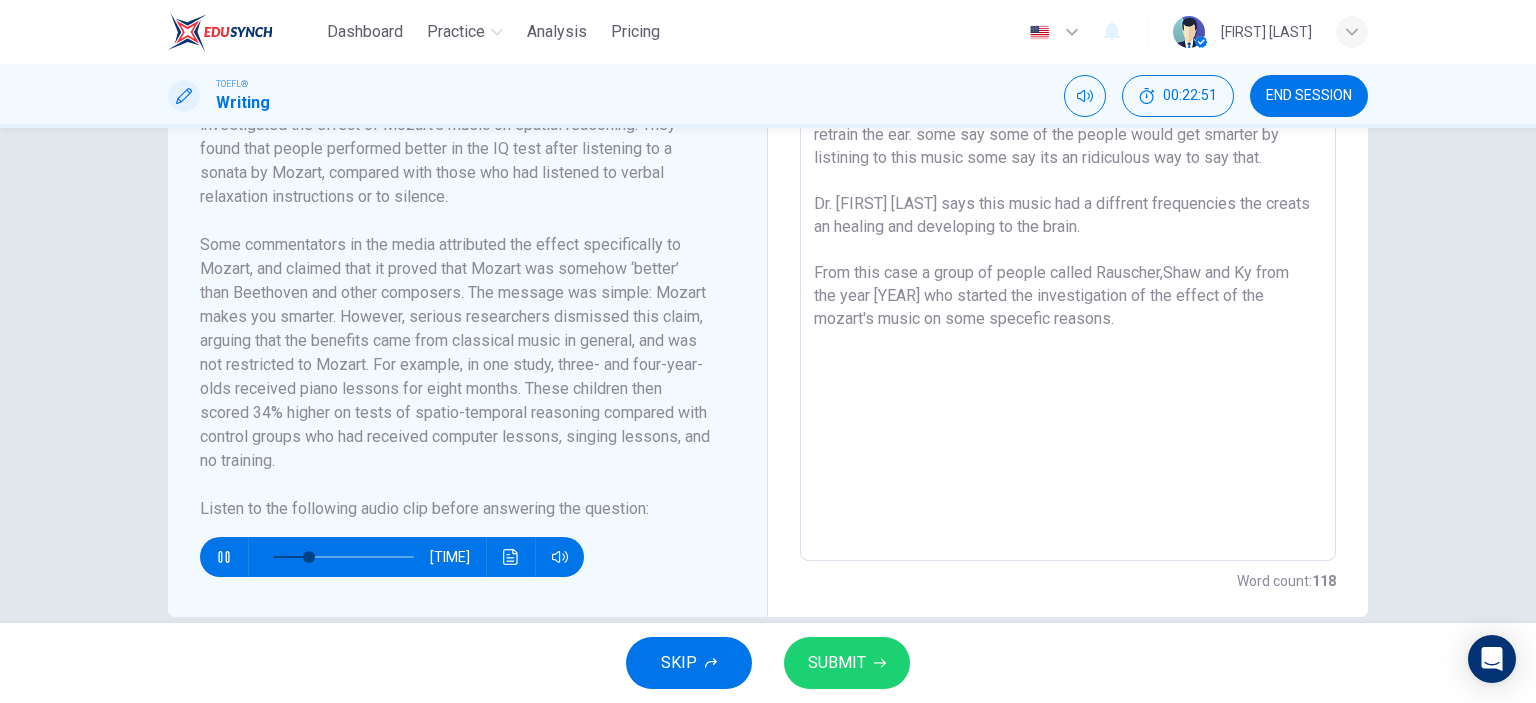 click 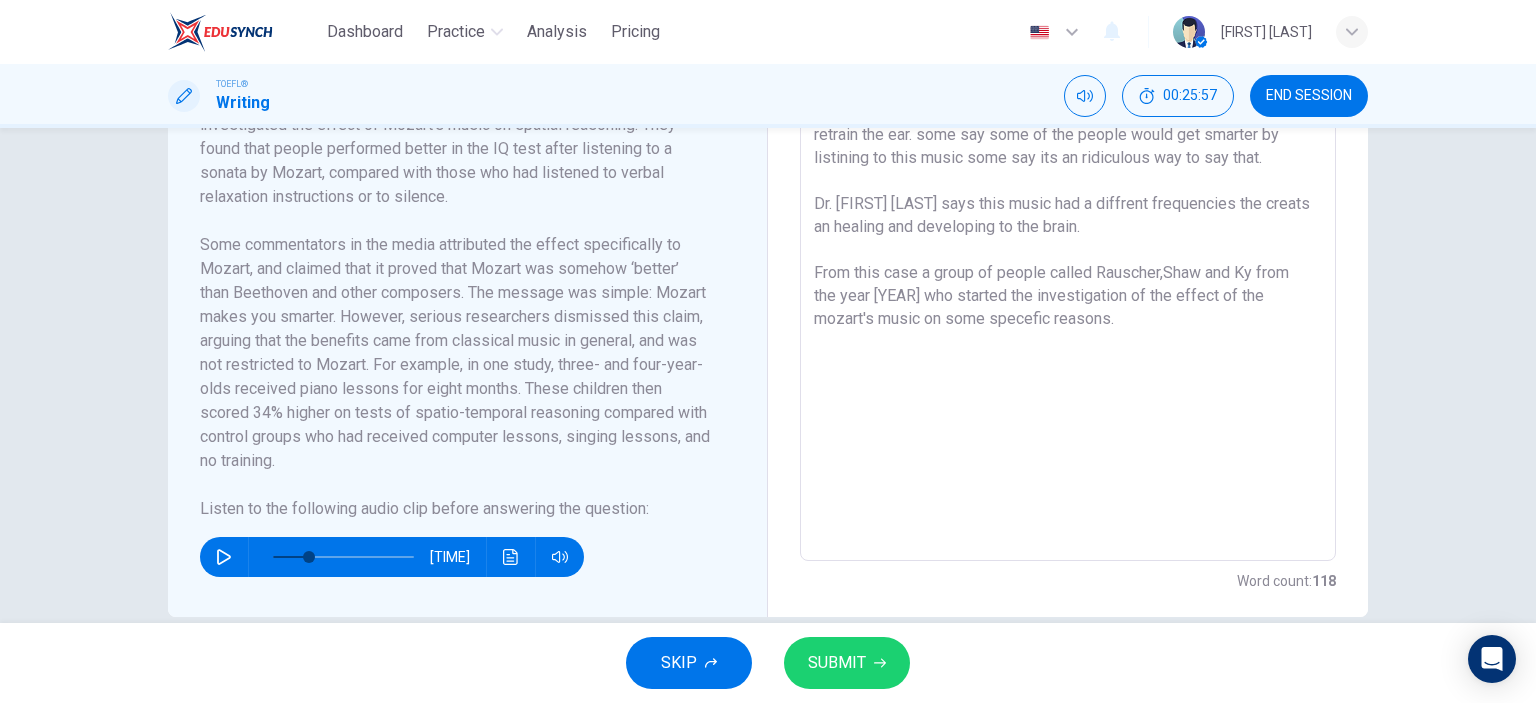 scroll, scrollTop: 86, scrollLeft: 0, axis: vertical 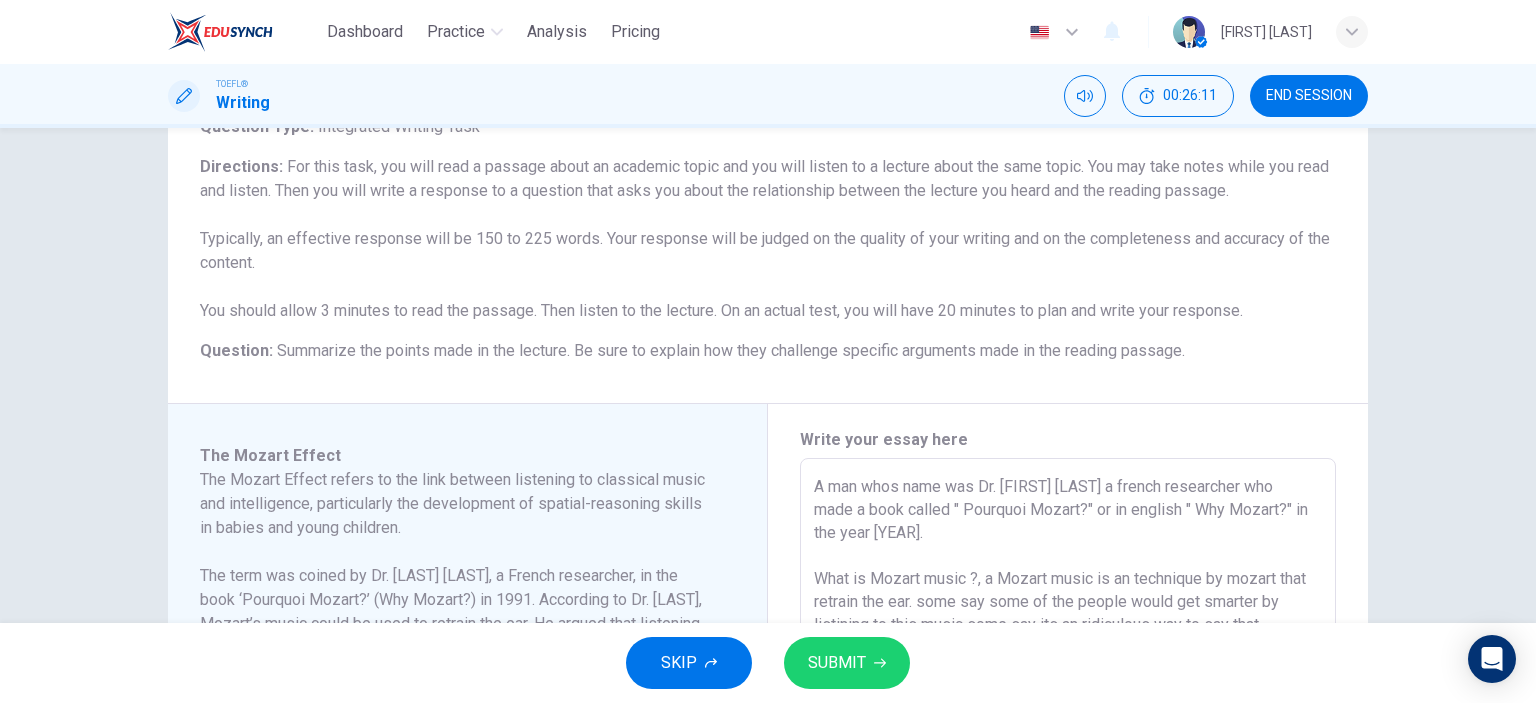 drag, startPoint x: 474, startPoint y: 237, endPoint x: 504, endPoint y: 236, distance: 30.016663 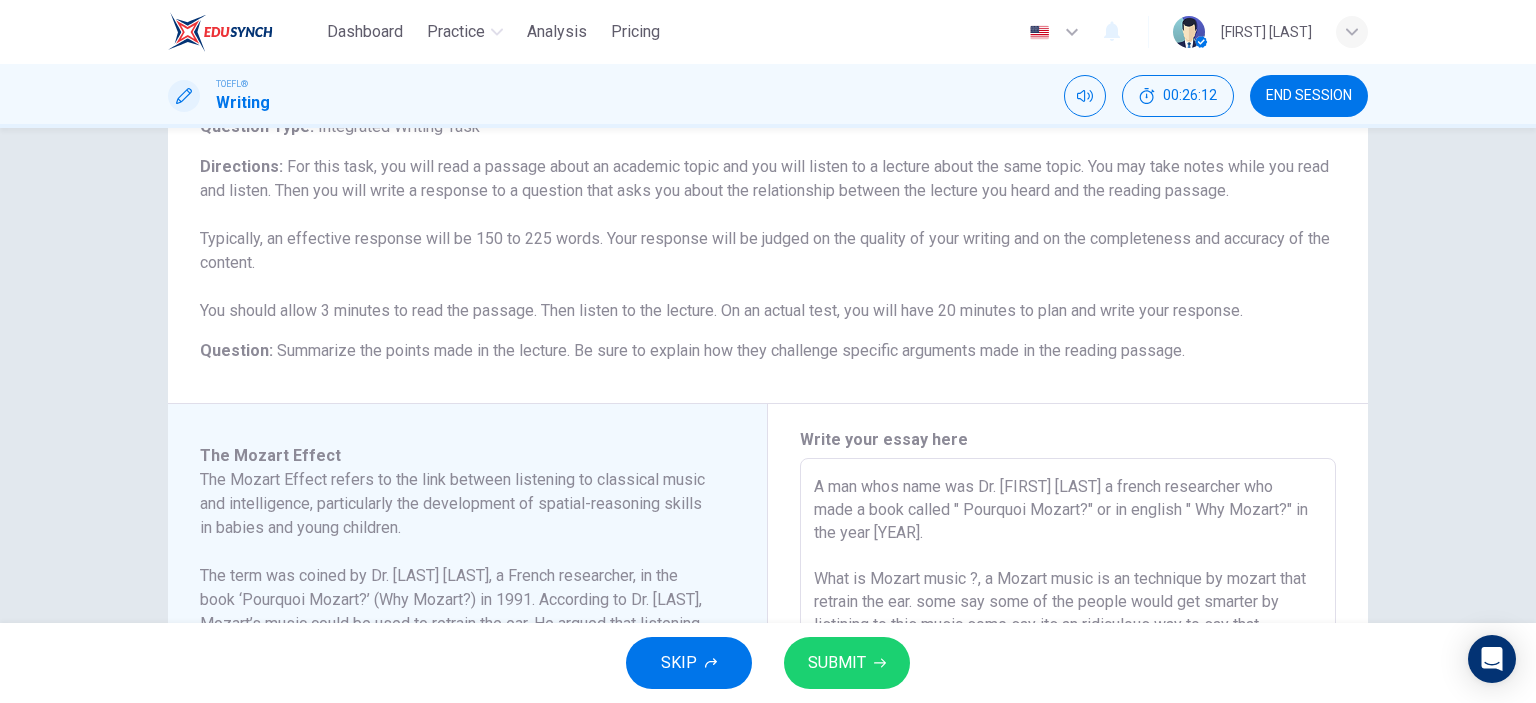 drag, startPoint x: 517, startPoint y: 240, endPoint x: 584, endPoint y: 240, distance: 67 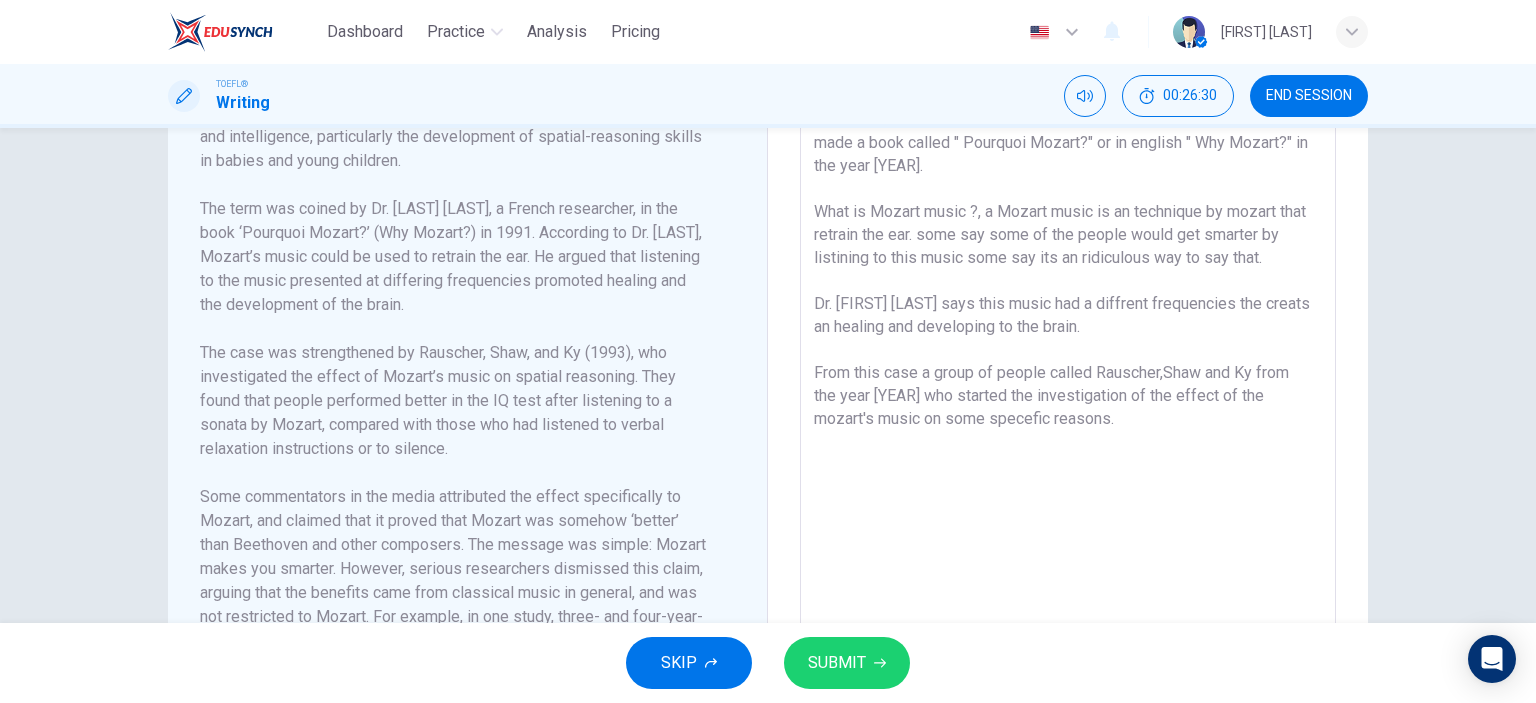 scroll, scrollTop: 549, scrollLeft: 0, axis: vertical 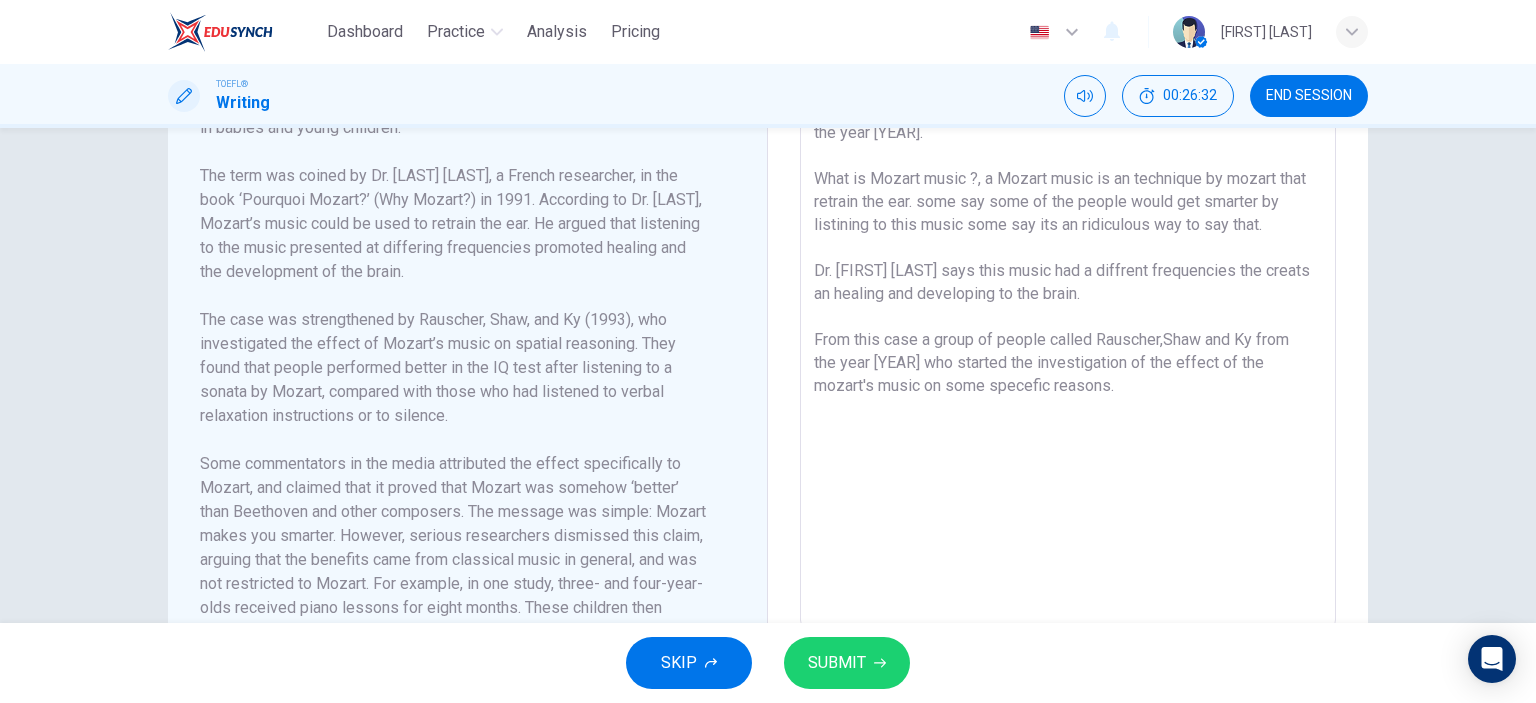 drag, startPoint x: 1137, startPoint y: 402, endPoint x: 1227, endPoint y: 419, distance: 91.591484 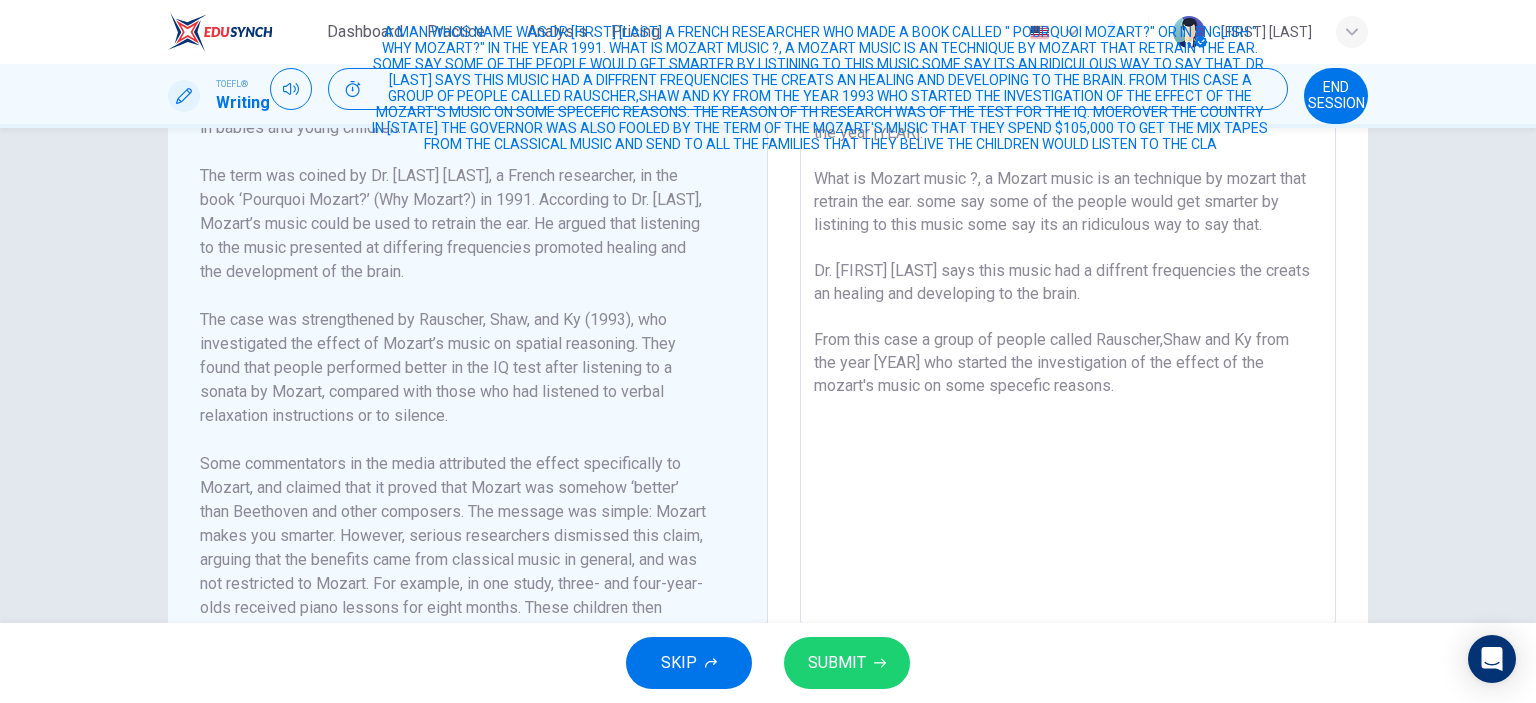 scroll, scrollTop: 649, scrollLeft: 0, axis: vertical 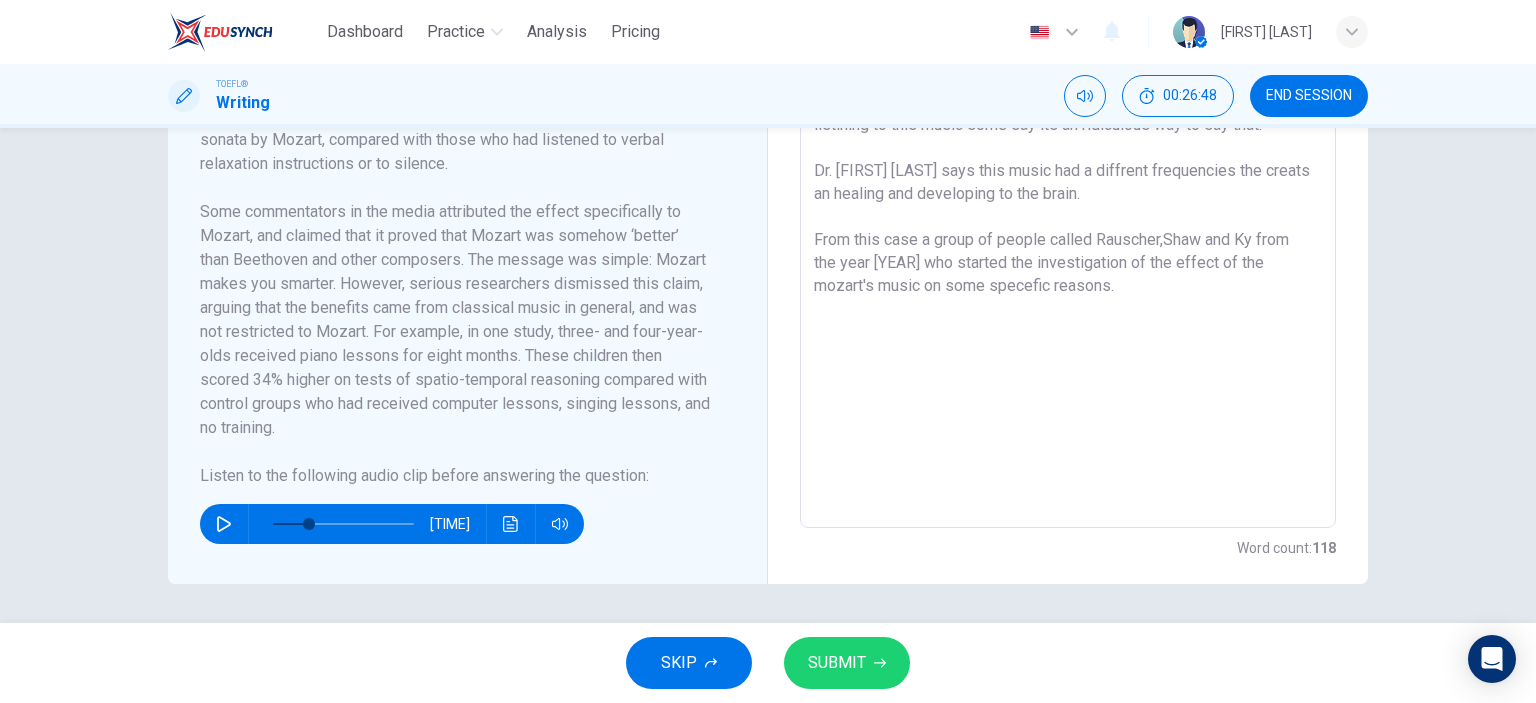 click 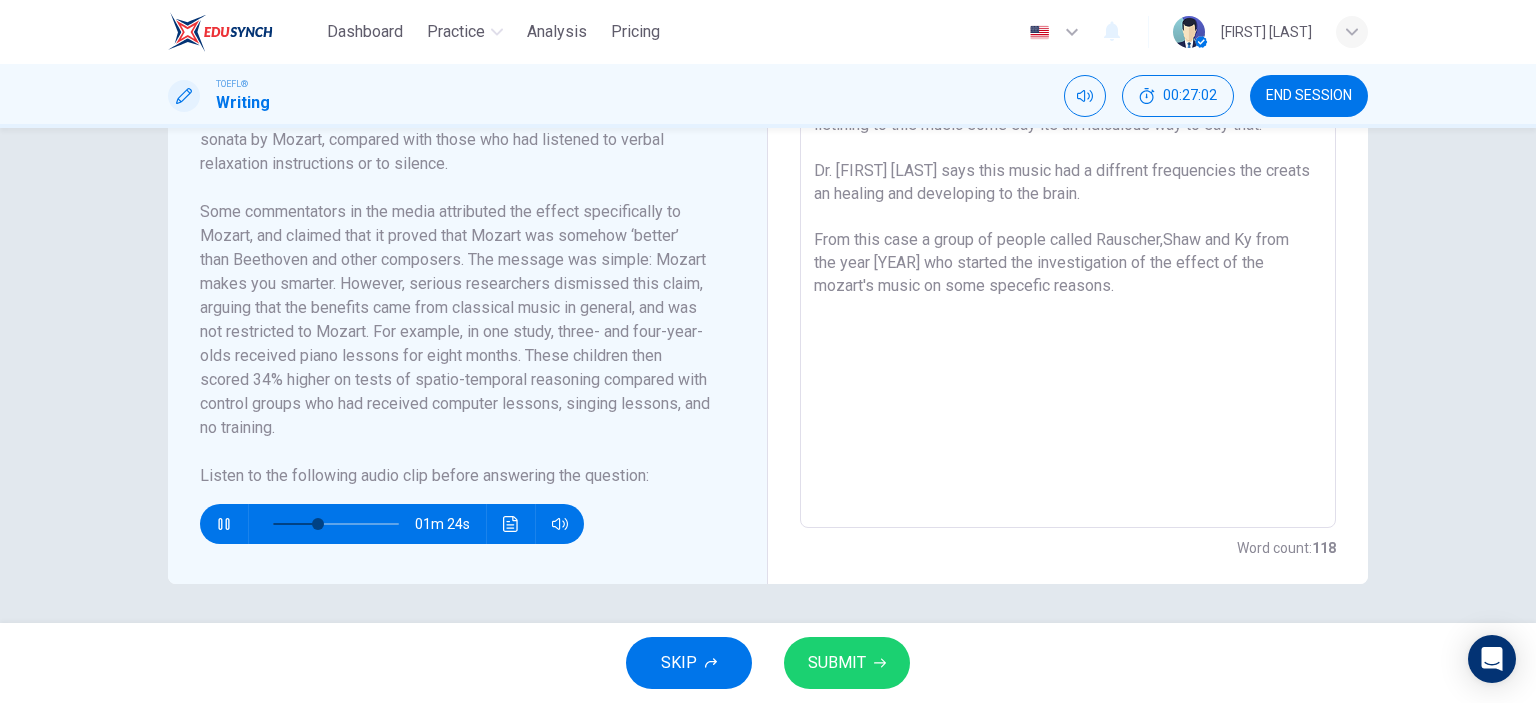 click on "A man whos name was Dr. [FIRST] [LAST] a french researcher who made a book called " Pourquoi Mozart?" or in english " Why Mozart?" in the year [YEAR].
What is Mozart music ?, a Mozart music is an technique by mozart that retrain the ear. some say some of the people would get smarter by listining to this music some say its an ridiculous way to say that.
Dr. [FIRST] [LAST] says this music had a diffrent frequencies the creats an healing and developing to the brain.
From this case a group of people called Rauscher,Shaw and Ky from the year [YEAR] who started the investigation of the effect of the mozart's music on some specefic reasons." at bounding box center (1068, 243) 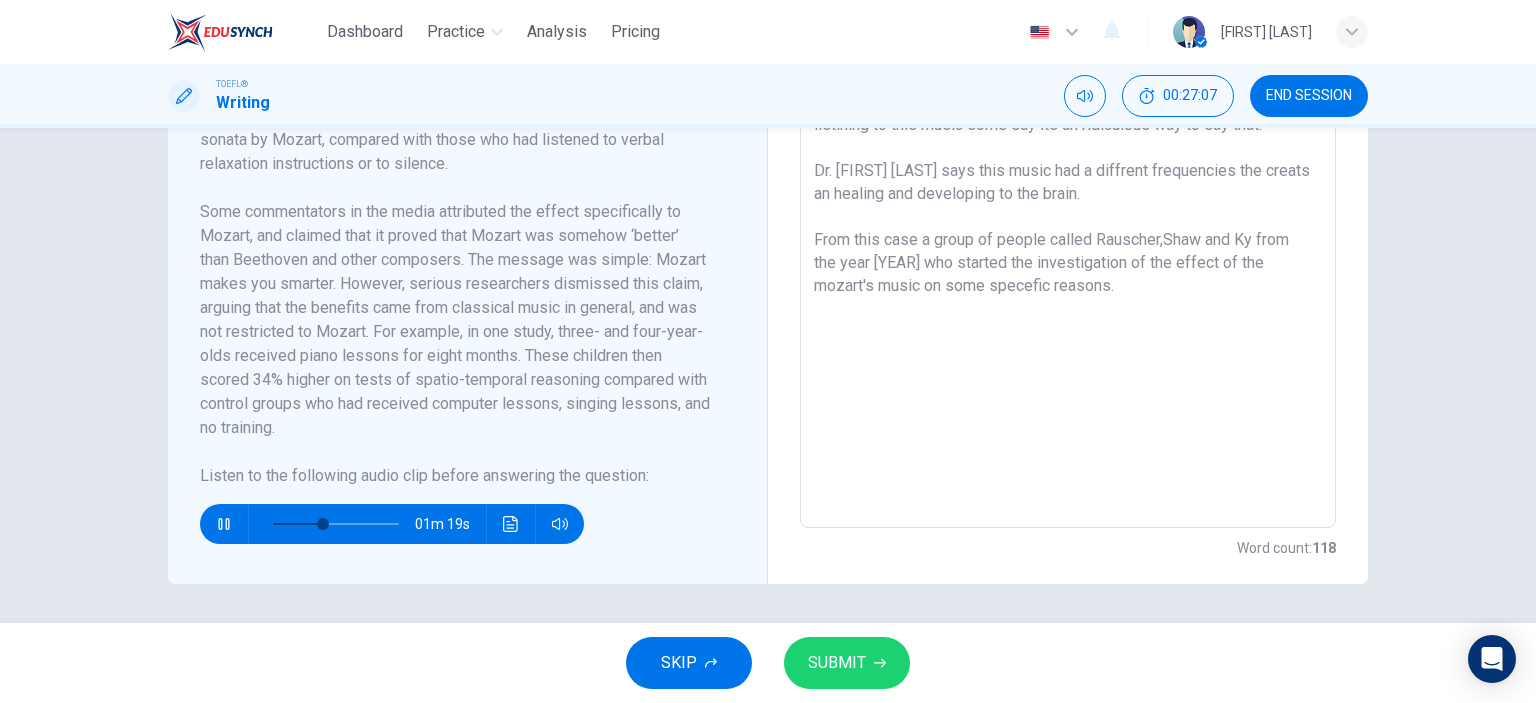scroll, scrollTop: 0, scrollLeft: 0, axis: both 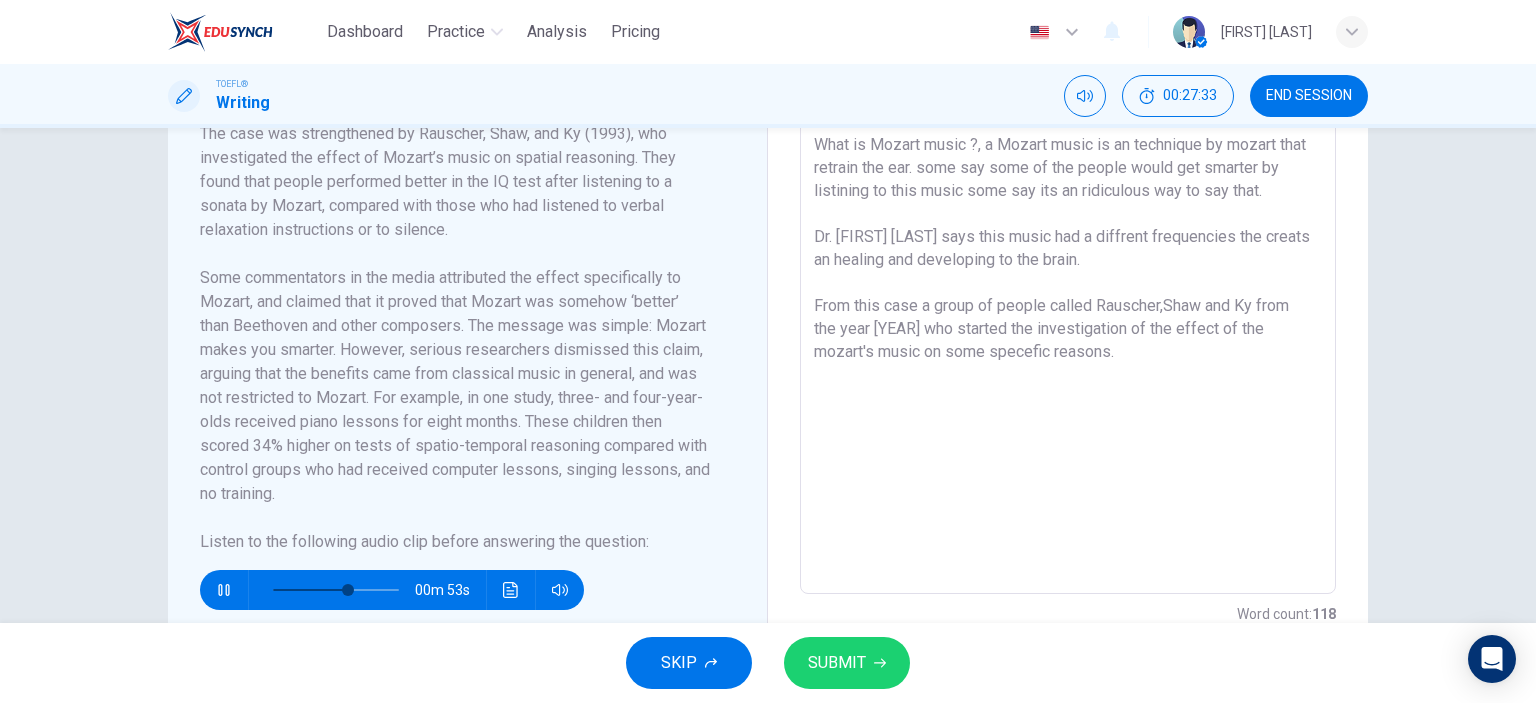 click 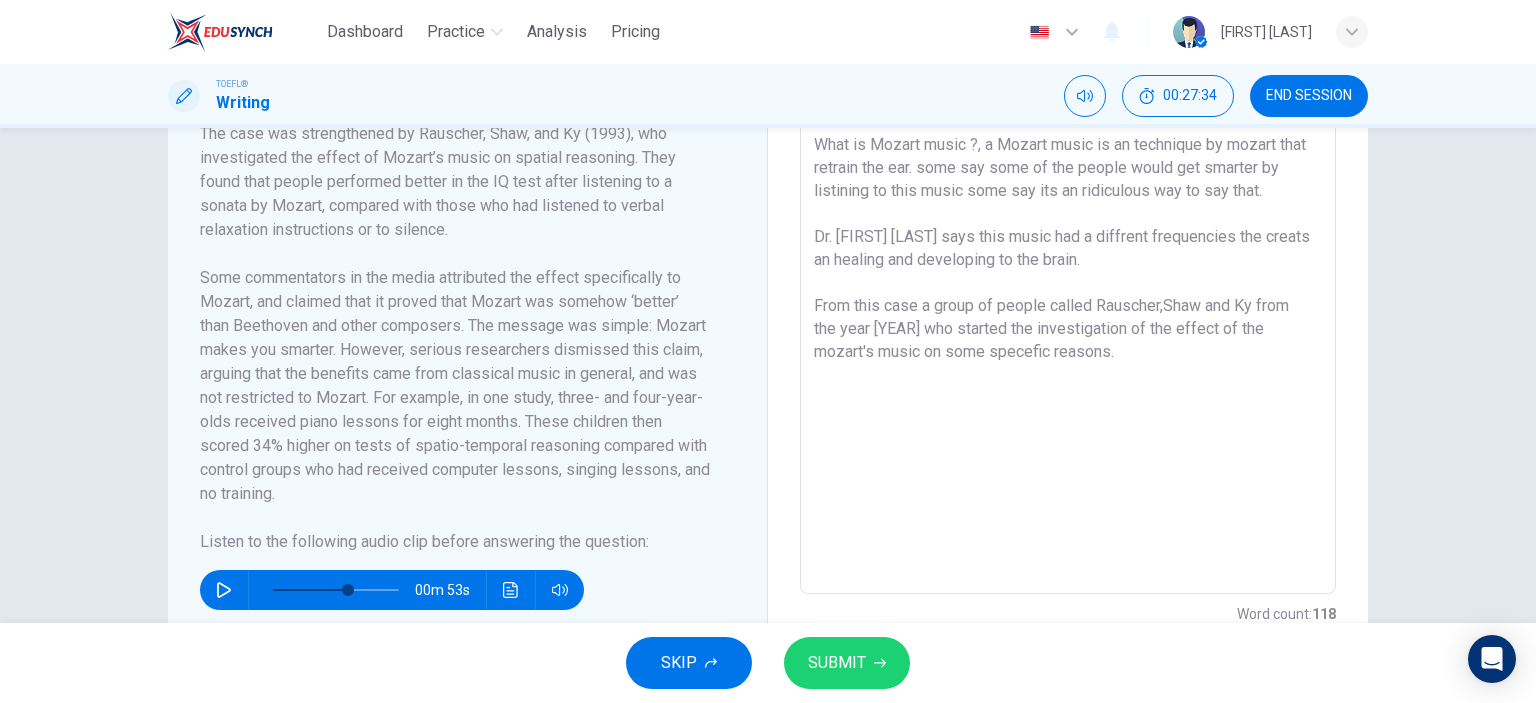 click on "A man whos name was Dr. [FIRST] [LAST] a french researcher who made a book called " Pourquoi Mozart?" or in english " Why Mozart?" in the year [YEAR].
What is Mozart music ?, a Mozart music is an technique by mozart that retrain the ear. some say some of the people would get smarter by listining to this music some say its an ridiculous way to say that.
Dr. [FIRST] [LAST] says this music had a diffrent frequencies the creats an healing and developing to the brain.
From this case a group of people called Rauscher,Shaw and Ky from the year [YEAR] who started the investigation of the effect of the mozart's music on some specefic reasons." at bounding box center (1068, 309) 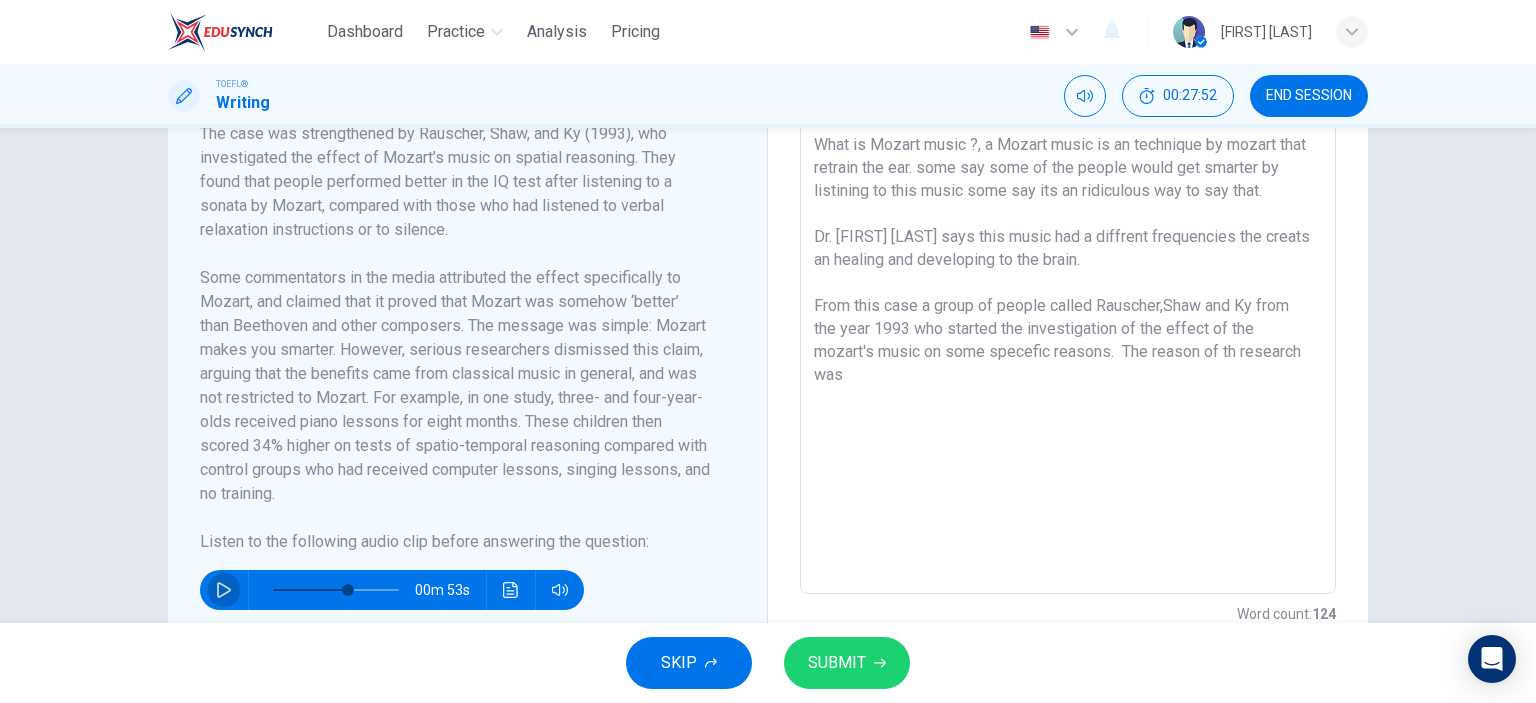 click at bounding box center (224, 590) 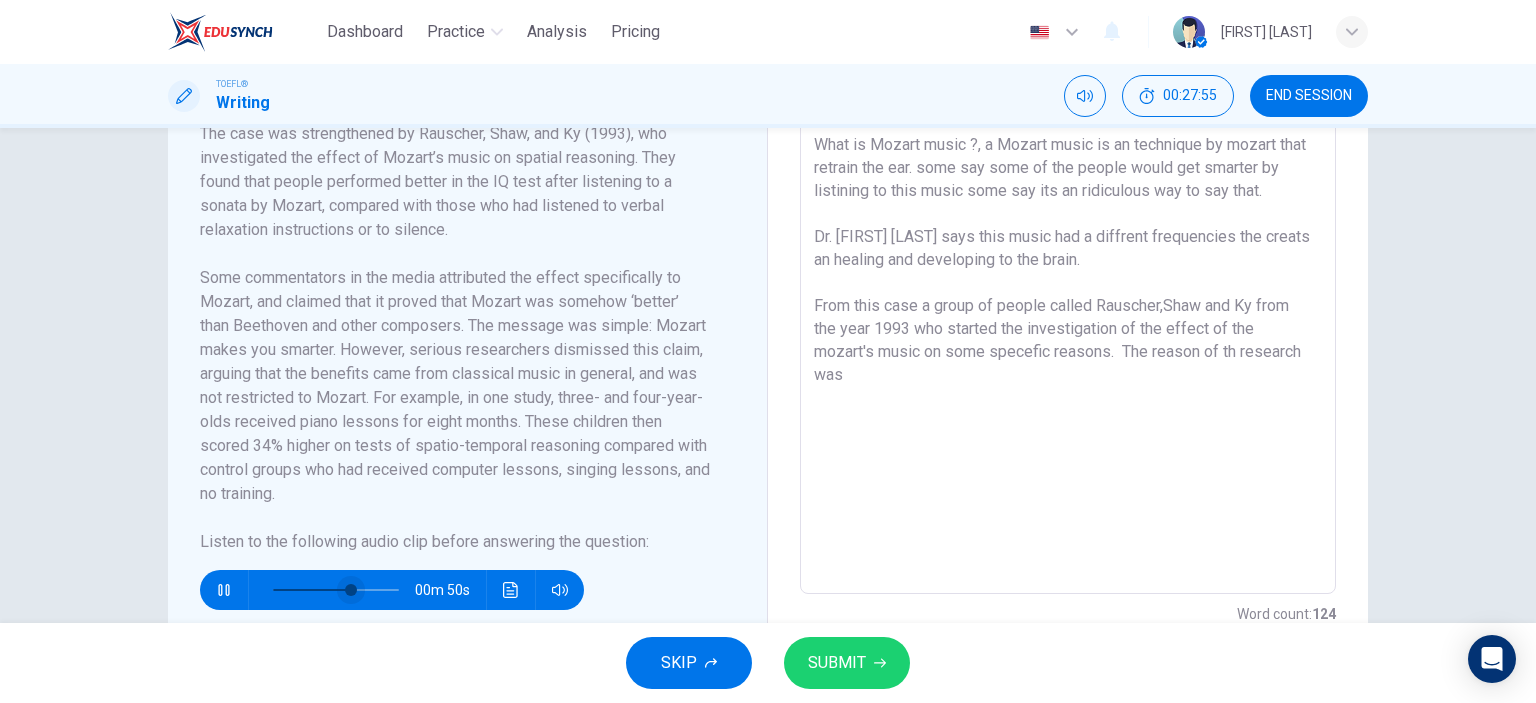 click at bounding box center [351, 590] 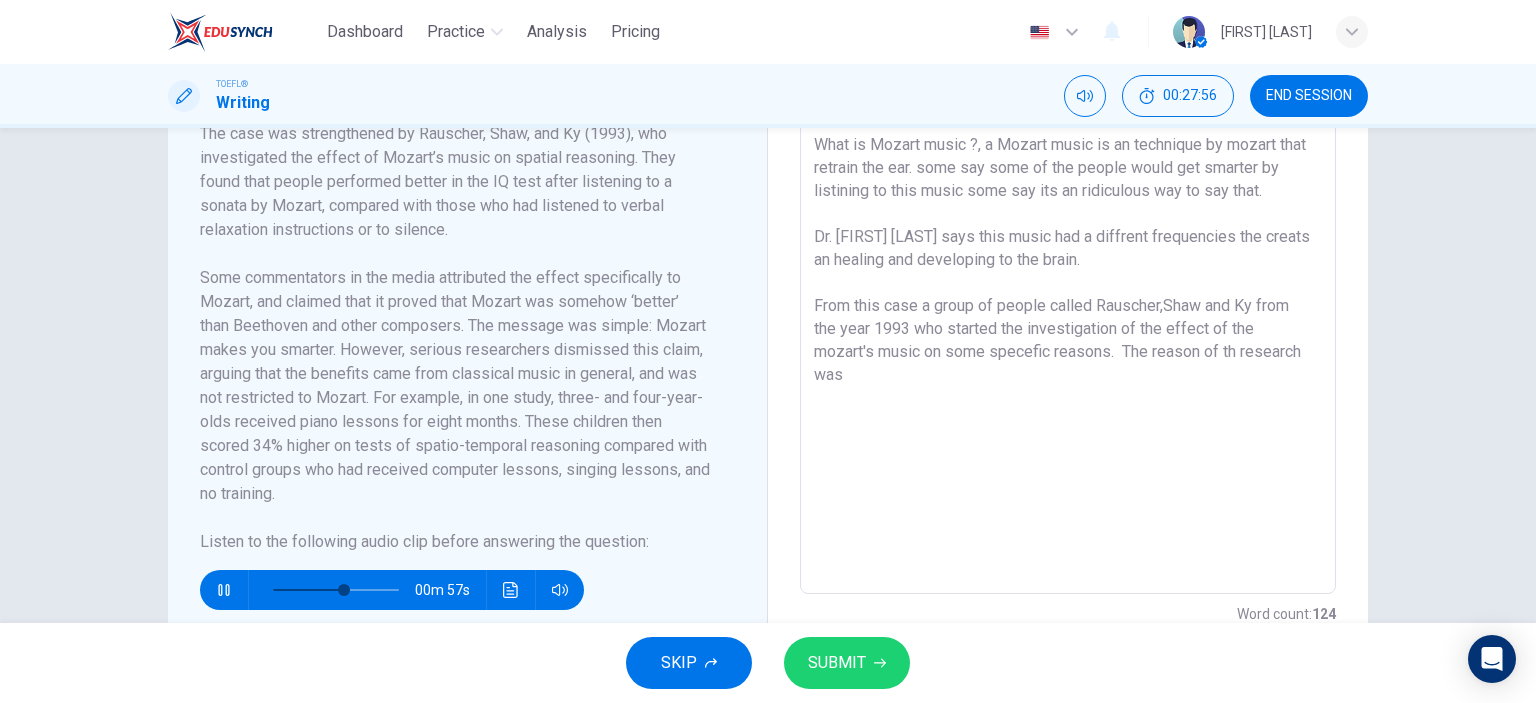 click on "A man whos name was Dr. [FIRST] [LAST] a french researcher who made a book called " Pourquoi Mozart?" or in english " Why Mozart?" in the year 1991.
What is Mozart music ?, a Mozart music is an technique by mozart that retrain the ear. some say some of the people would get smarter by listining to this music some say its an ridiculous way to say that.
Dr. [FIRST] [LAST] says this music had a diffrent frequencies the creats an healing and developing to the brain.
From this case a group of people called Rauscher,Shaw and Ky from the year 1993 who started the investigation of the effect of the mozart's music on some specefic reasons.  The reason of th research was" at bounding box center (1068, 309) 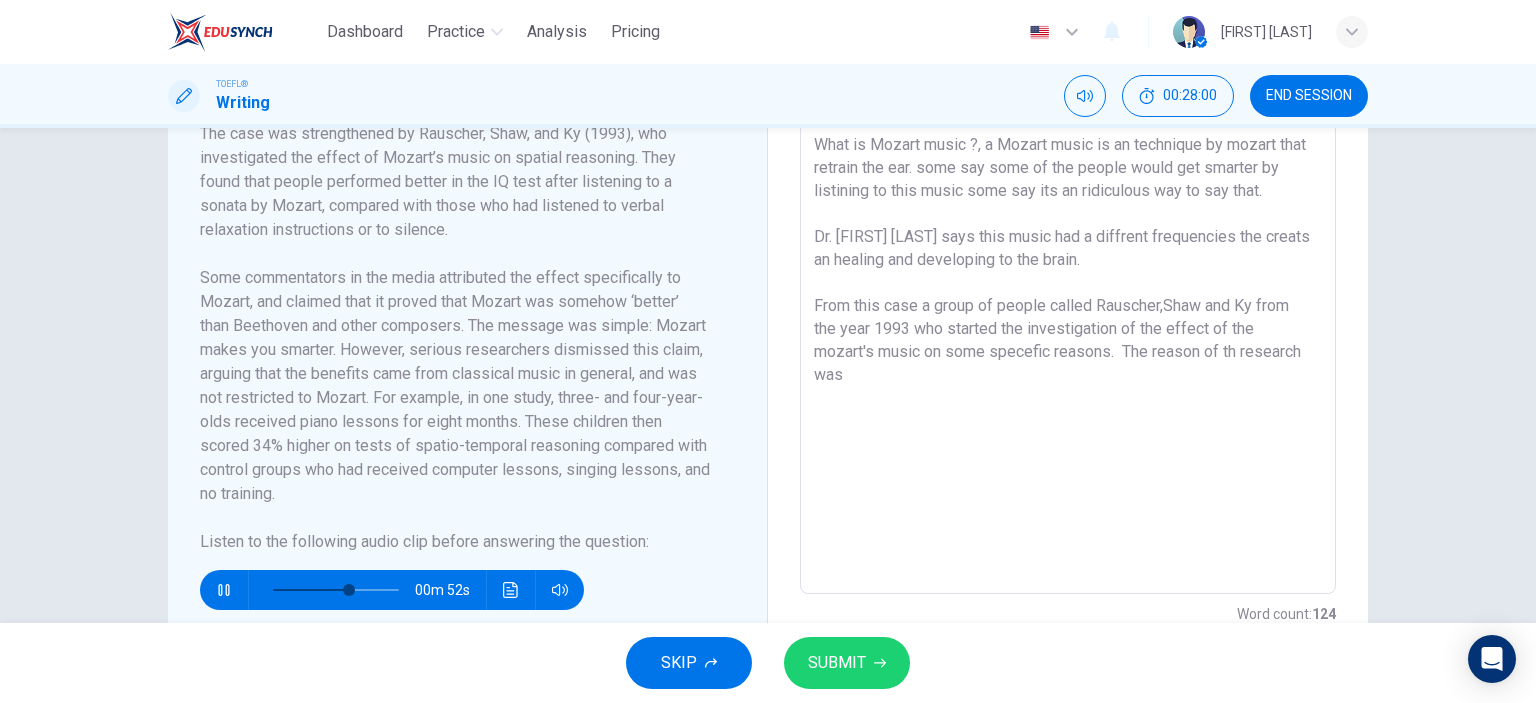 click on "A man whos name was Dr. [FIRST] [LAST] a french researcher who made a book called " Pourquoi Mozart?" or in english " Why Mozart?" in the year 1991.
What is Mozart music ?, a Mozart music is an technique by mozart that retrain the ear. some say some of the people would get smarter by listining to this music some say its an ridiculous way to say that.
Dr. [FIRST] [LAST] says this music had a diffrent frequencies the creats an healing and developing to the brain.
From this case a group of people called Rauscher,Shaw and Ky from the year 1993 who started the investigation of the effect of the mozart's music on some specefic reasons.  The reason of th research was" at bounding box center (1068, 309) 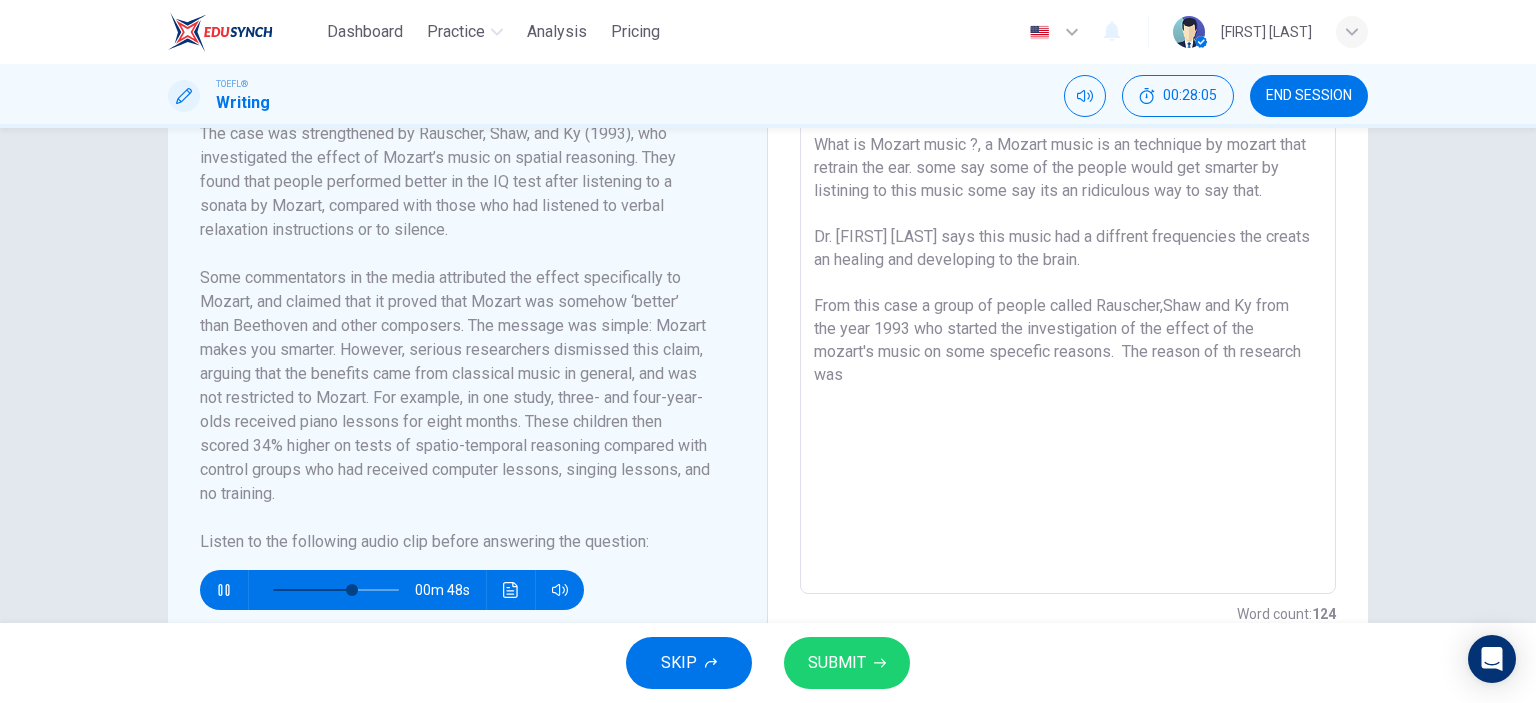 click 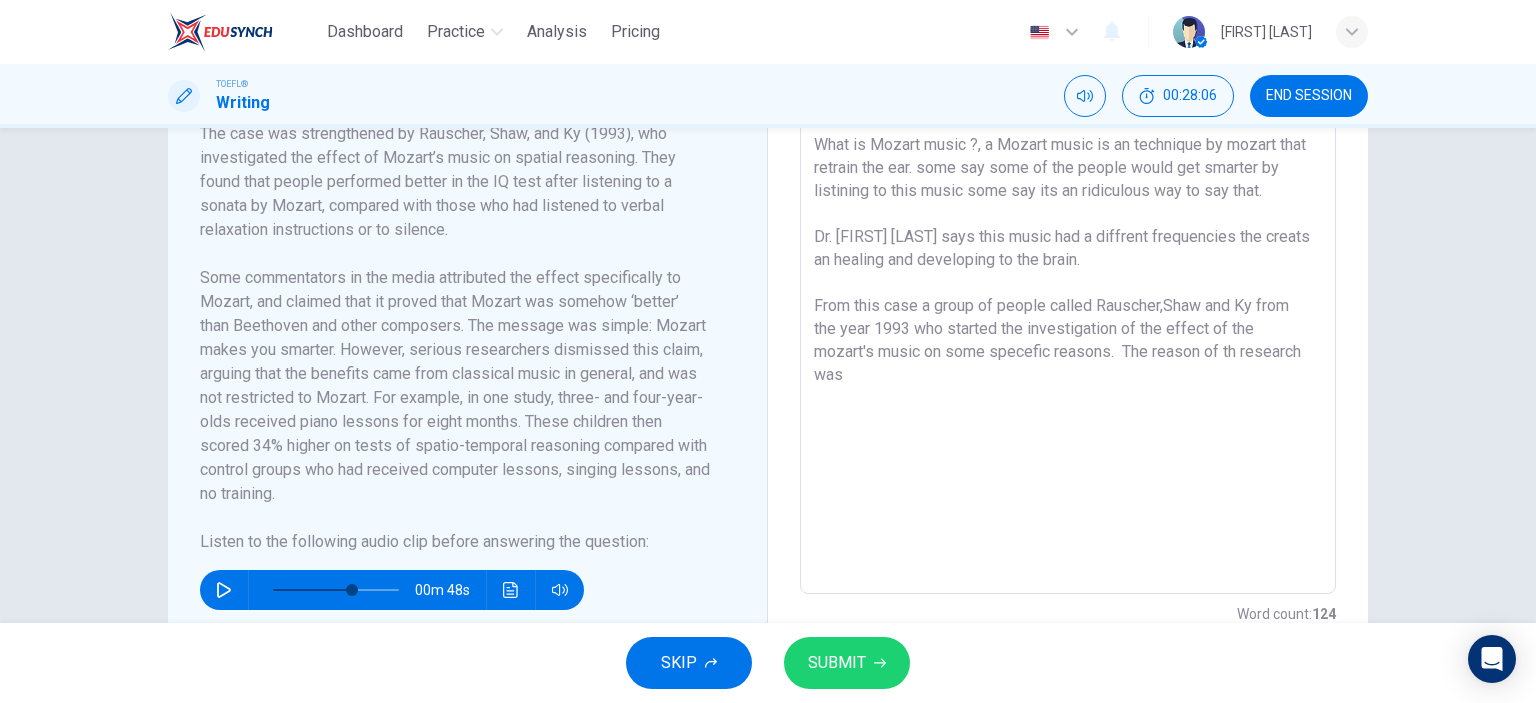 click on "A man whos name was Dr. [FIRST] [LAST] a french researcher who made a book called " Pourquoi Mozart?" or in english " Why Mozart?" in the year 1991.
What is Mozart music ?, a Mozart music is an technique by mozart that retrain the ear. some say some of the people would get smarter by listining to this music some say its an ridiculous way to say that.
Dr. [FIRST] [LAST] says this music had a diffrent frequencies the creats an healing and developing to the brain.
From this case a group of people called Rauscher,Shaw and Ky from the year 1993 who started the investigation of the effect of the mozart's music on some specefic reasons.  The reason of th research was" at bounding box center (1068, 309) 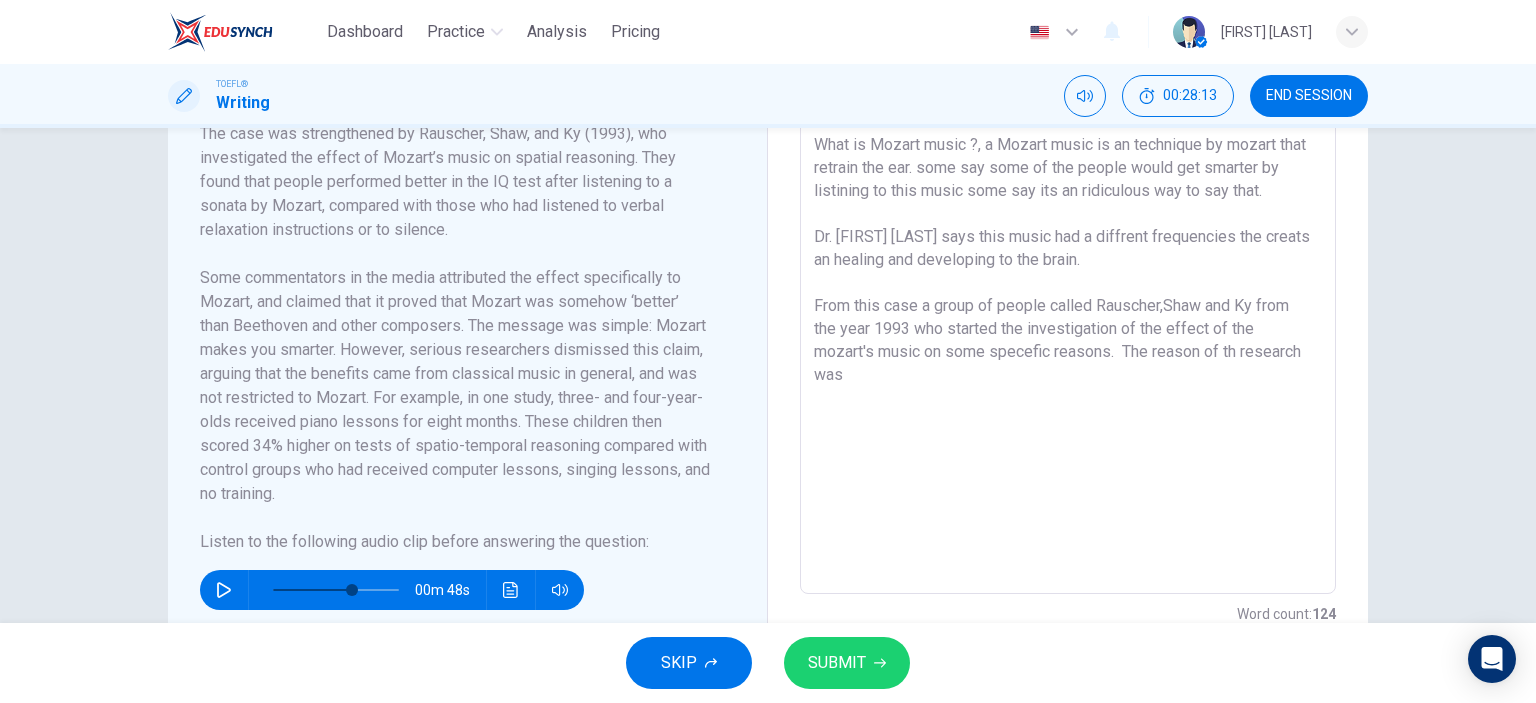 click on "A man whos name was Dr. [FIRST] [LAST] a french researcher who made a book called " Pourquoi Mozart?" or in english " Why Mozart?" in the year 1991.
What is Mozart music ?, a Mozart music is an technique by mozart that retrain the ear. some say some of the people would get smarter by listining to this music some say its an ridiculous way to say that.
Dr. [FIRST] [LAST] says this music had a diffrent frequencies the creats an healing and developing to the brain.
From this case a group of people called Rauscher,Shaw and Ky from the year 1993 who started the investigation of the effect of the mozart's music on some specefic reasons.  The reason of th research was" at bounding box center [1068, 309] 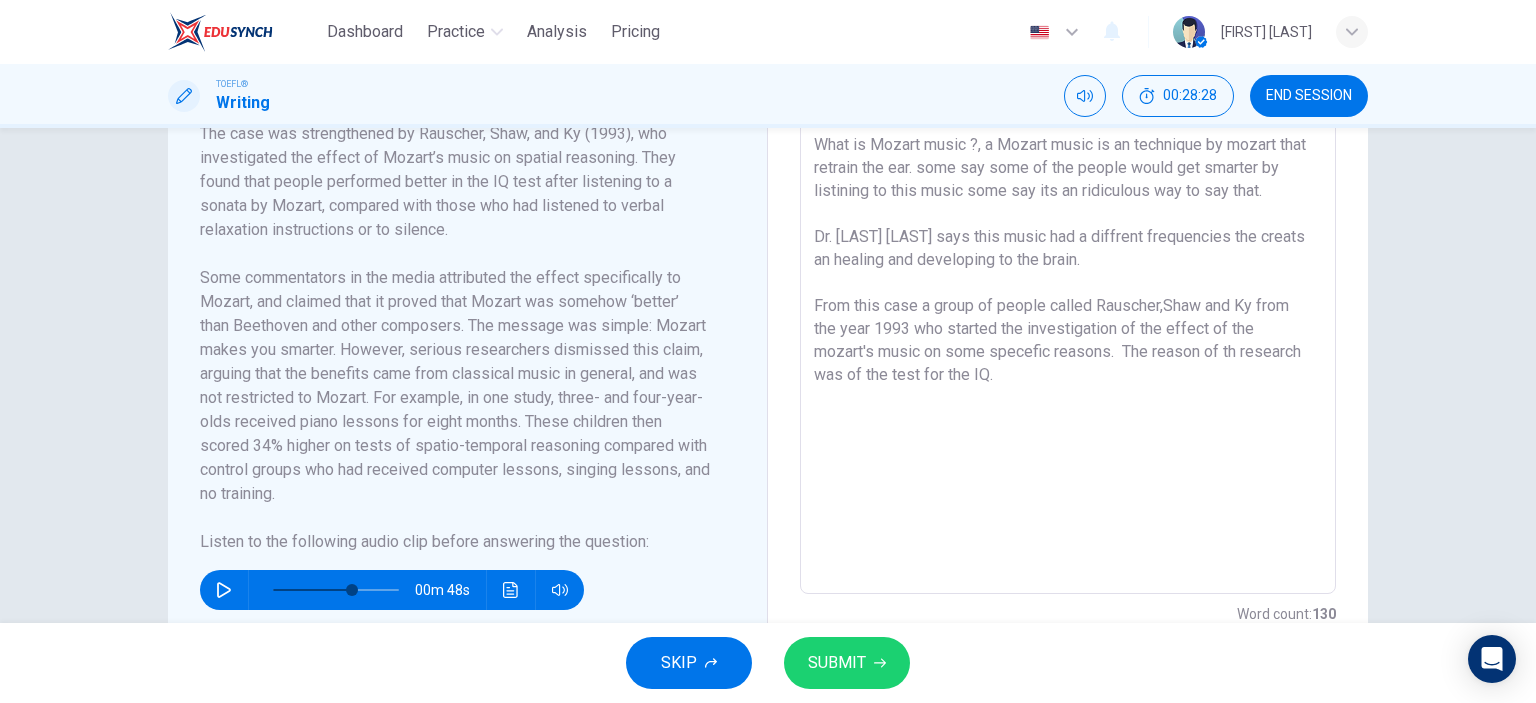 click on "A man whos name was [FIRST] [LAST] a french researcher who made a book called " Pourquoi Mozart?" or in english " Why Mozart?" in the year 1991.
What is Mozart music ?, a Mozart music is an technique by mozart that retrain the ear. some say some of the people would get smarter by listining to this music some say its an ridiculous way to say that.
Dr. [LAST] [LAST] says this music had a diffrent frequencies the creats an healing and developing to the brain.
From this case a group of people called Rauscher,Shaw and Ky from the year 1993 who started the investigation of the effect of the mozart's music on some specefic reasons.  The reason of th research was of the test for the IQ." at bounding box center (1068, 309) 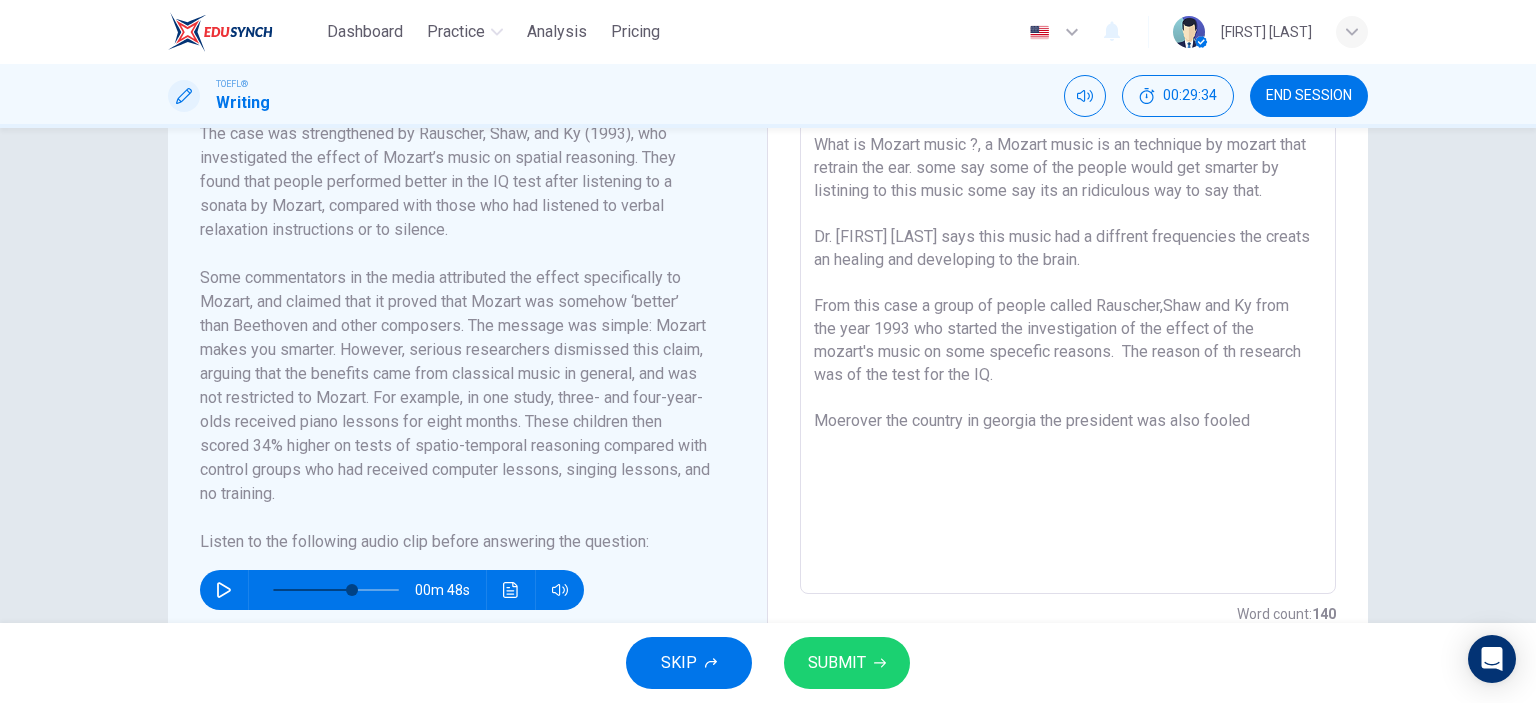 click on "A man whos name was Dr.[FIRST] [LAST] a french researcher who made a book called " Pourquoi Mozart?" or in english " Why Mozart?" in the year 1991.
What is Mozart music ?, a Mozart music is an technique by mozart that retrain the ear. some say some of the people would get smarter by listining to this music some say its an ridiculous way to say that.
Dr. [FIRST] [LAST] says this music had a diffrent frequencies the creats an healing and developing to the brain.
From this case a group of people called Rauscher,Shaw and Ky from the year 1993 who started the investigation of the effect of the mozart's music on some specefic reasons.  The reason of th research was of the test for the IQ.
Moerover the country in georgia the president was also fooled" at bounding box center (1068, 309) 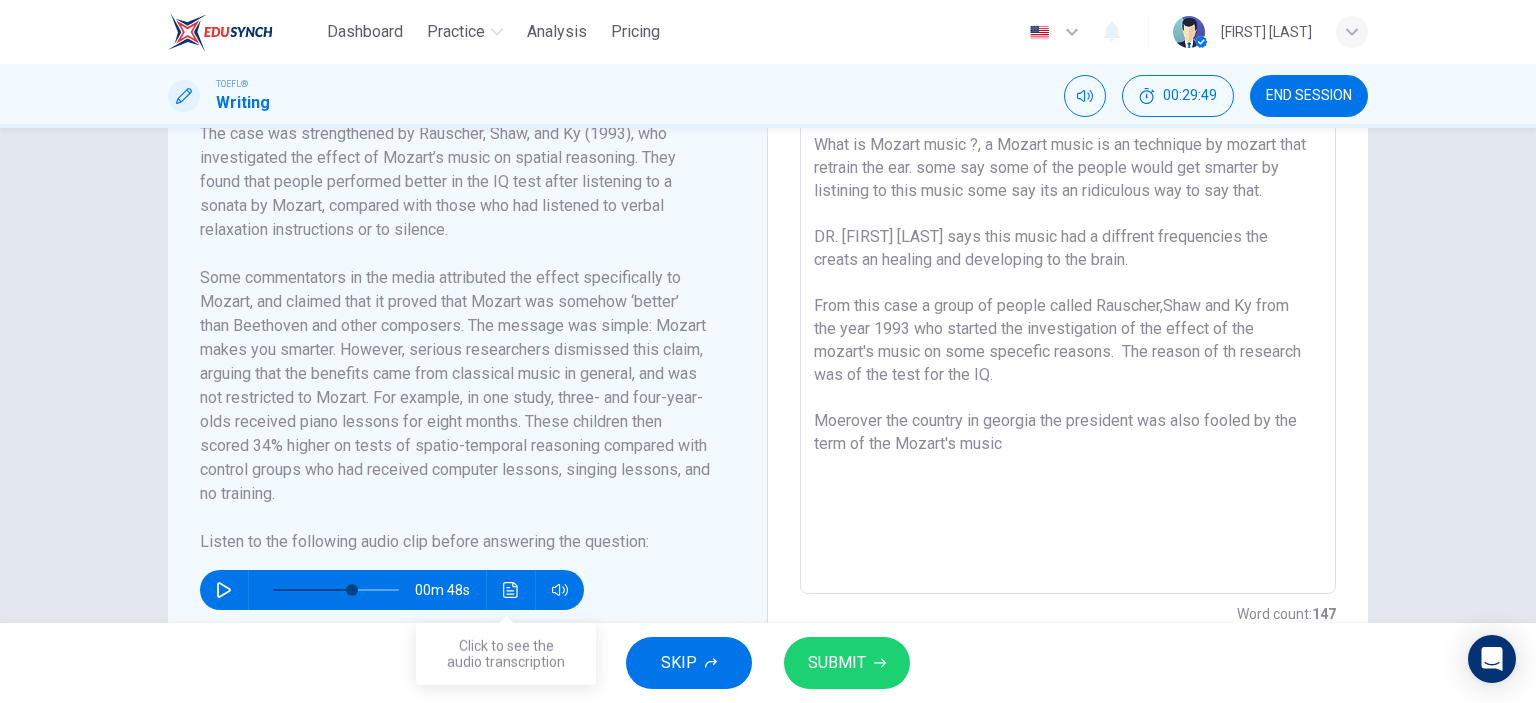 click 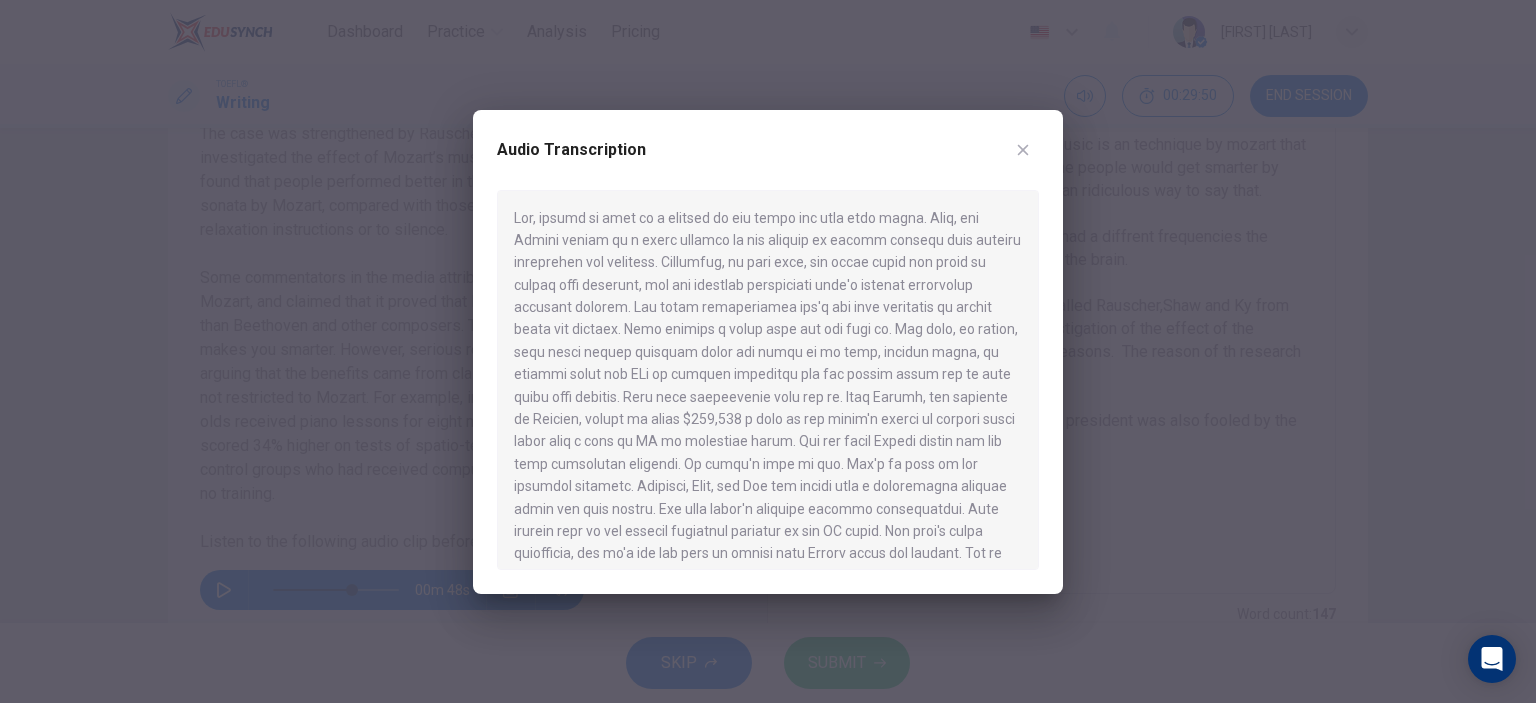scroll, scrollTop: 33, scrollLeft: 0, axis: vertical 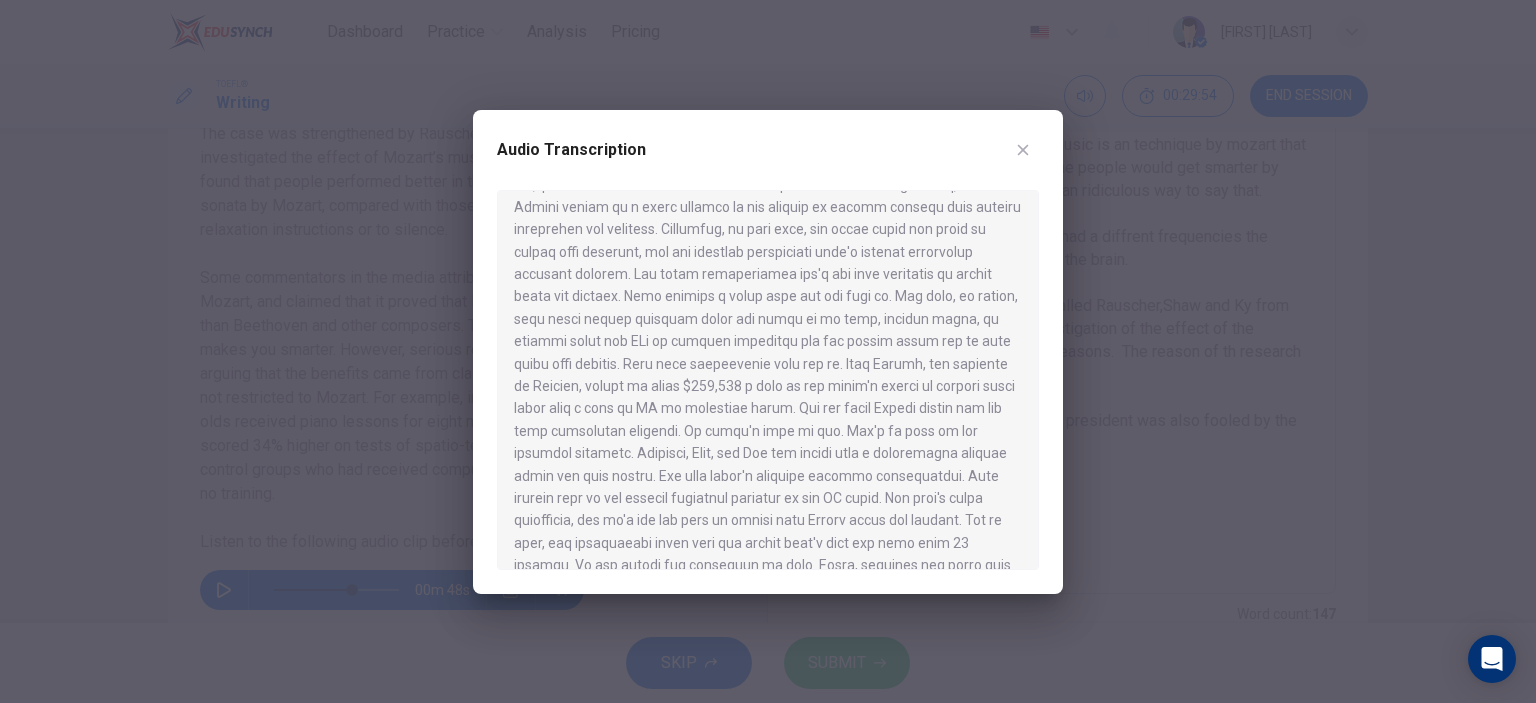 click at bounding box center (768, 351) 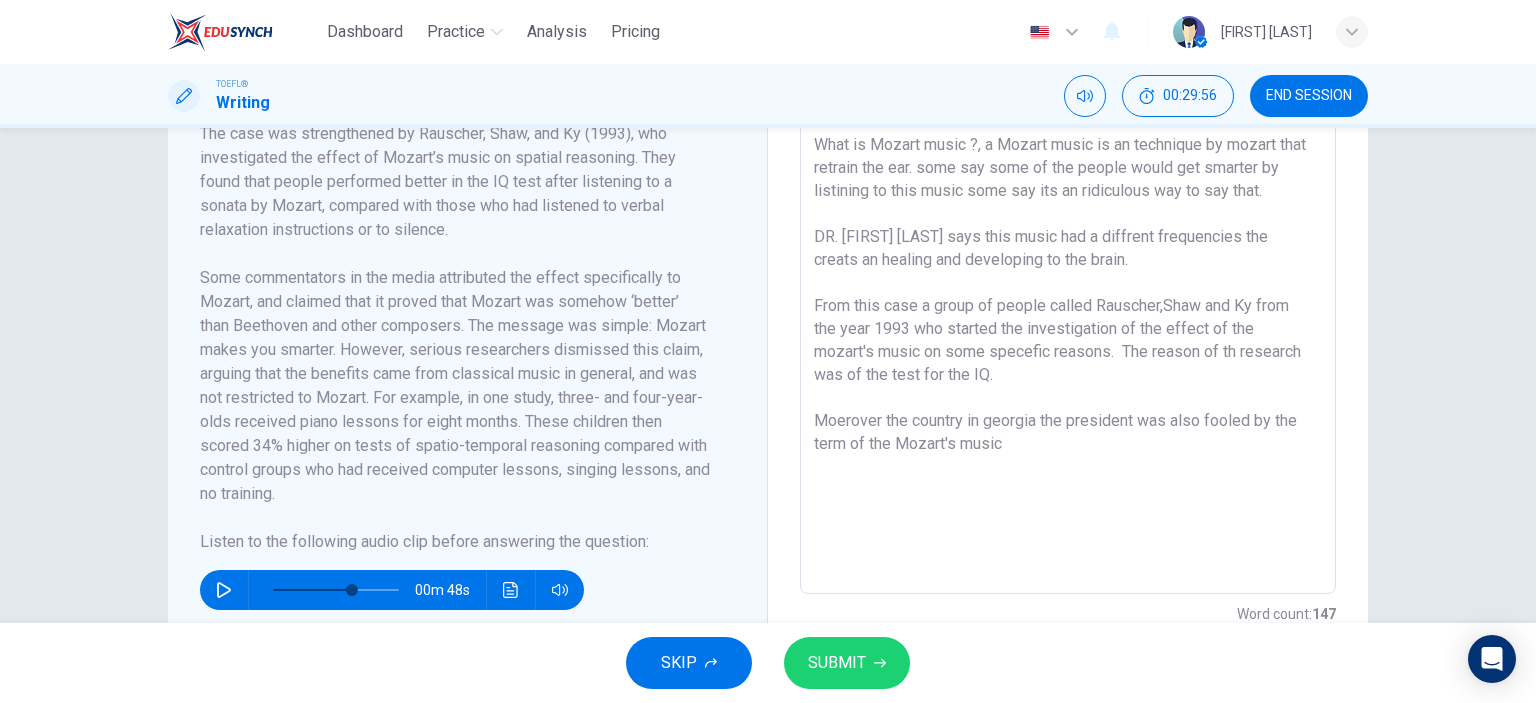 drag, startPoint x: 1132, startPoint y: 420, endPoint x: 1062, endPoint y: 422, distance: 70.028564 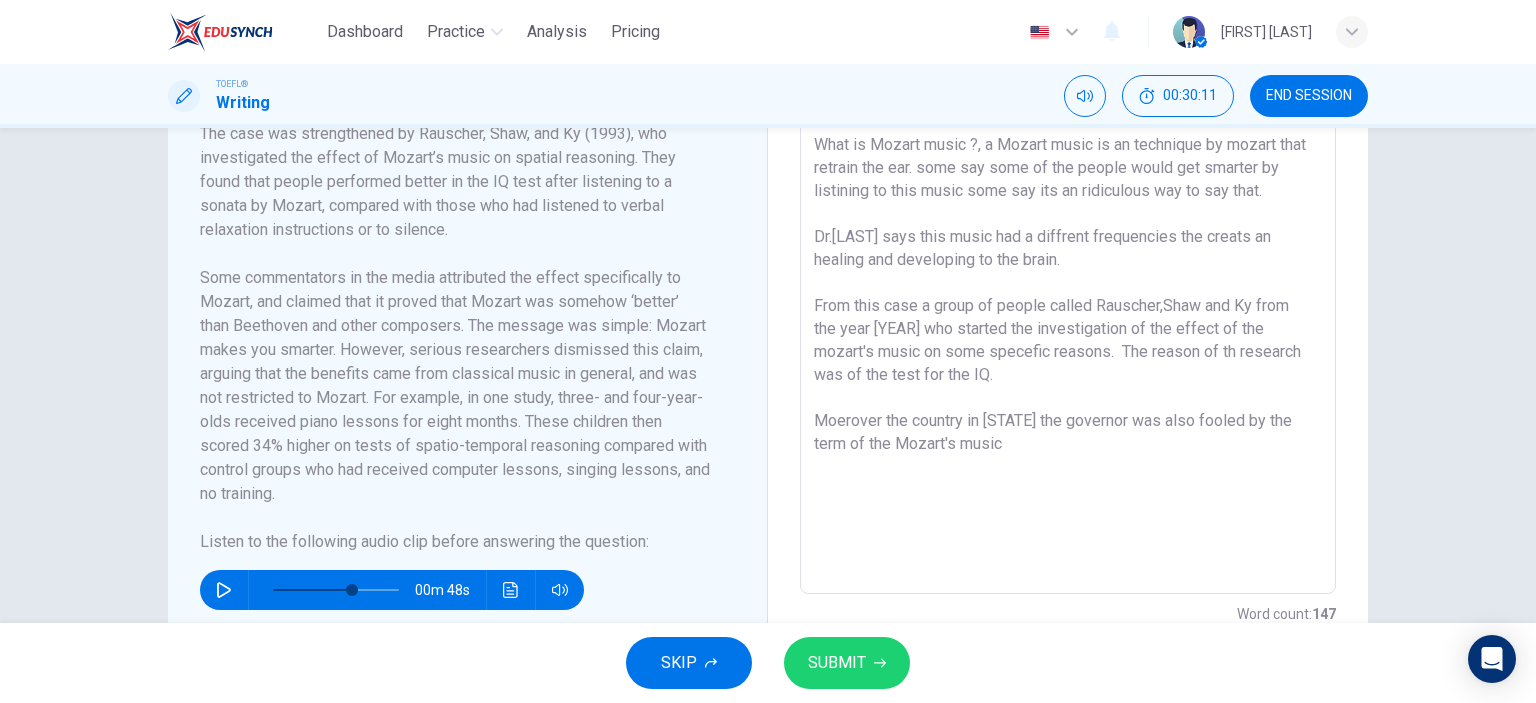 click on "A man whos name was Dr.[FIRST] [LAST] a french researcher who made a book called " Pourquoi Mozart?" or in english " Why Mozart?" in the year [YEAR].
What is Mozart music ?, a Mozart music is an technique by mozart that retrain the ear. some say some of the people would get smarter by listining to this music some say its an ridiculous way to say that.
Dr.[LAST] says this music had a diffrent frequencies the creats an healing and developing to the brain.
From this case a group of people called Rauscher,Shaw and Ky from the year [YEAR] who started the investigation of the effect of the mozart's music on some specefic reasons.  The reason of th research was of the test for the IQ.
Moerover the country in [STATE] the governor was also fooled by the term of the Mozart's music" at bounding box center [1068, 309] 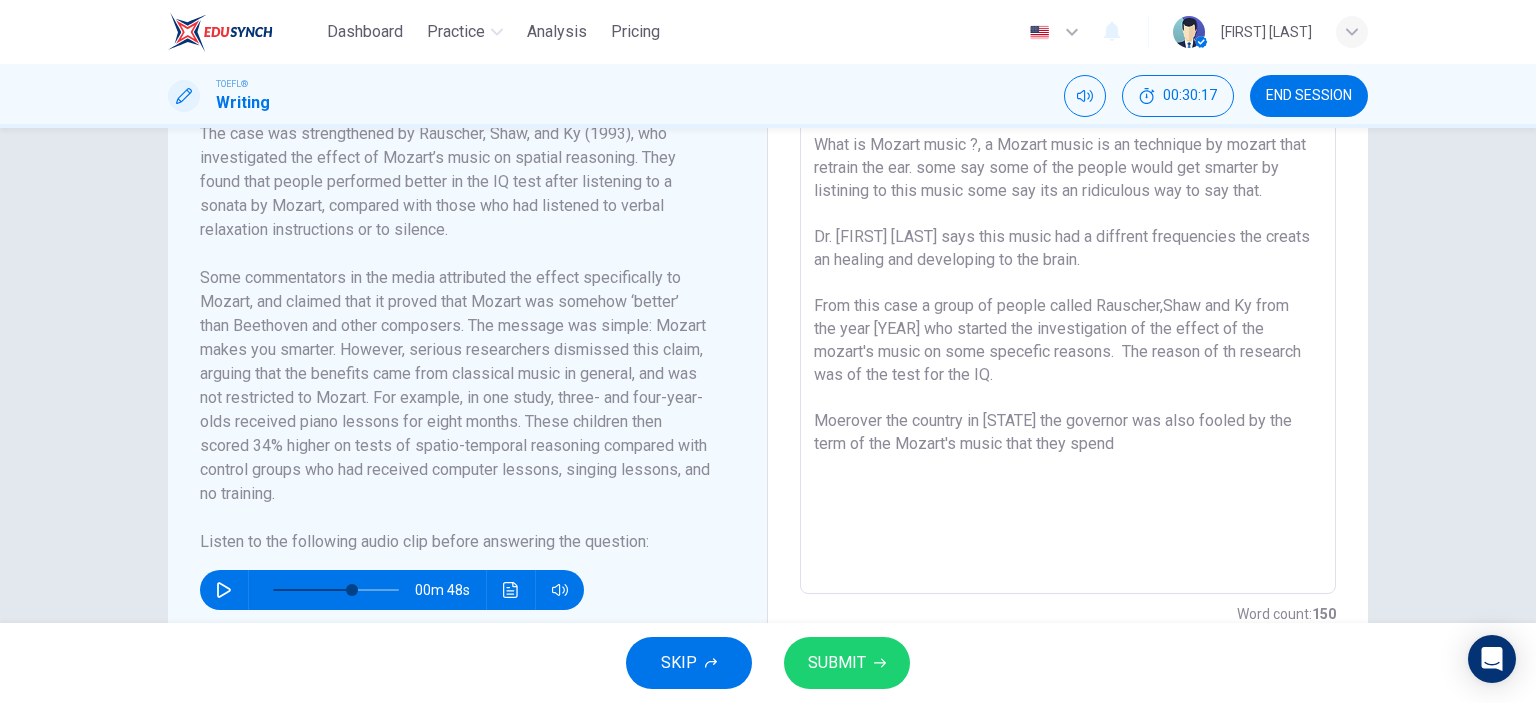 click on "00m 48s" at bounding box center (392, 590) 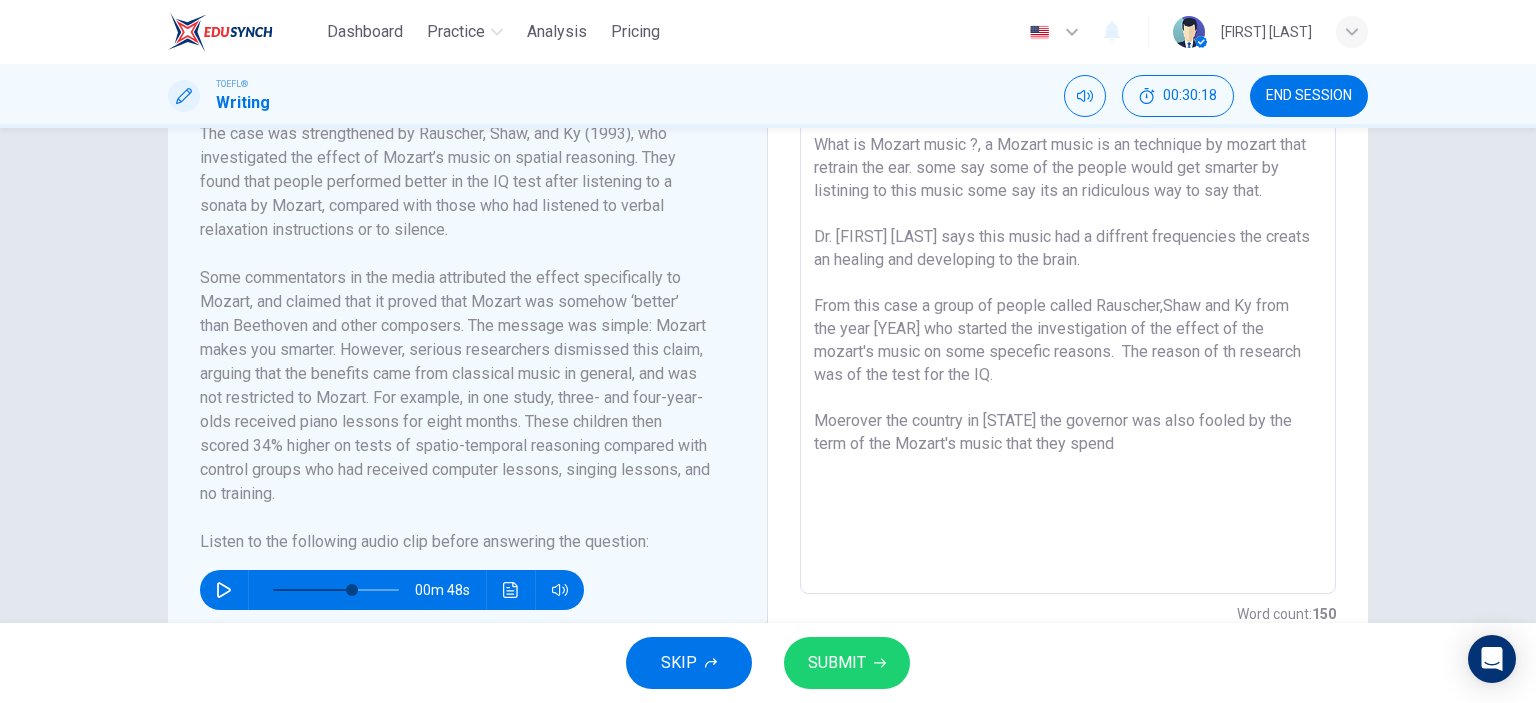 click on "00m 48s" at bounding box center (392, 590) 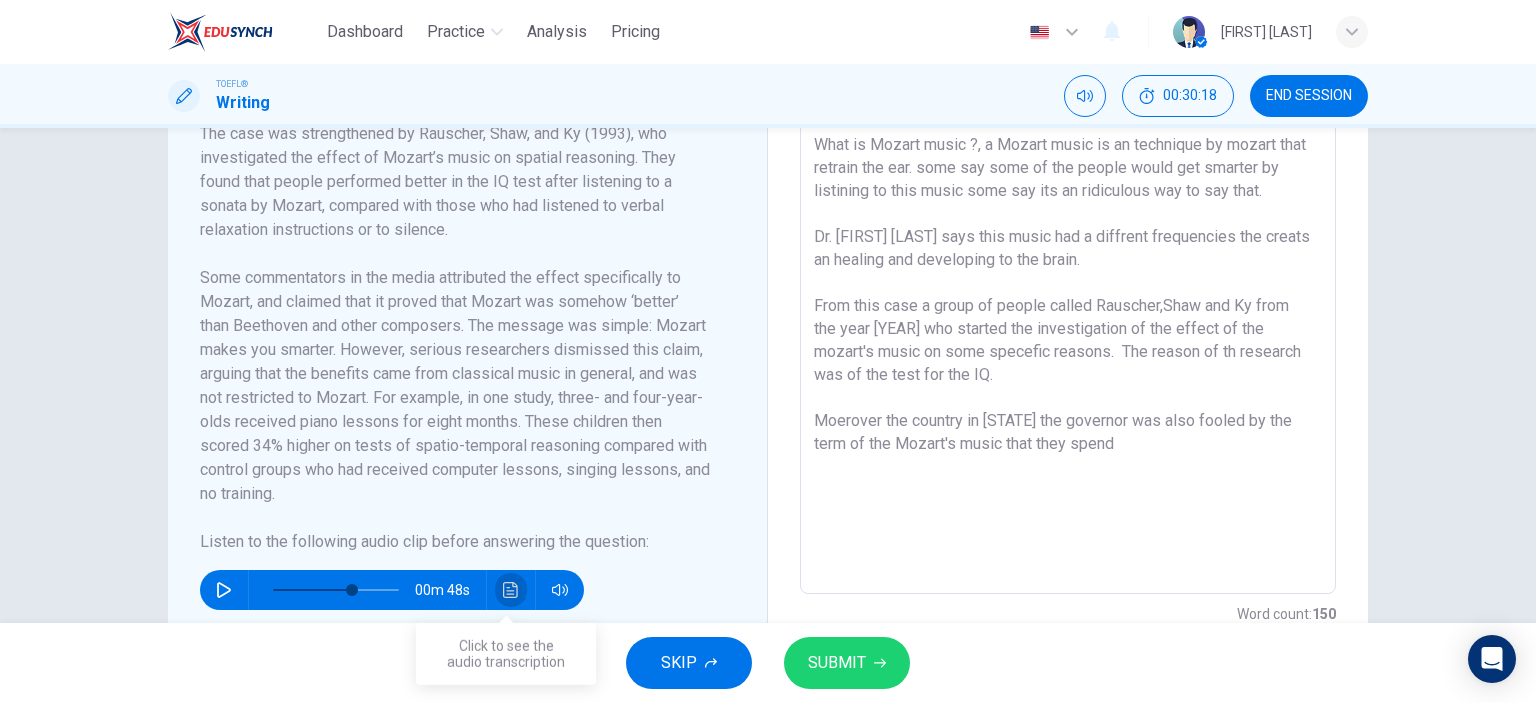 click 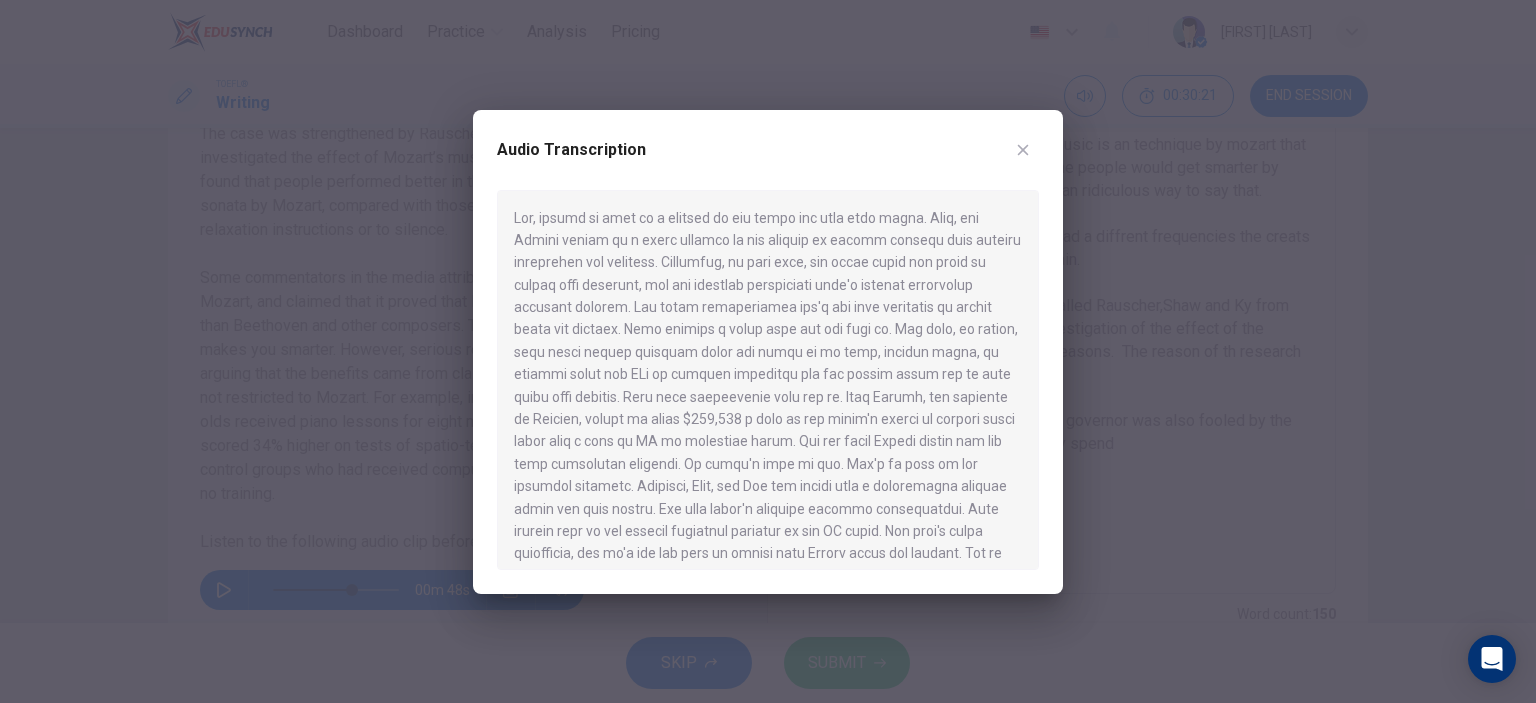 click at bounding box center (768, 351) 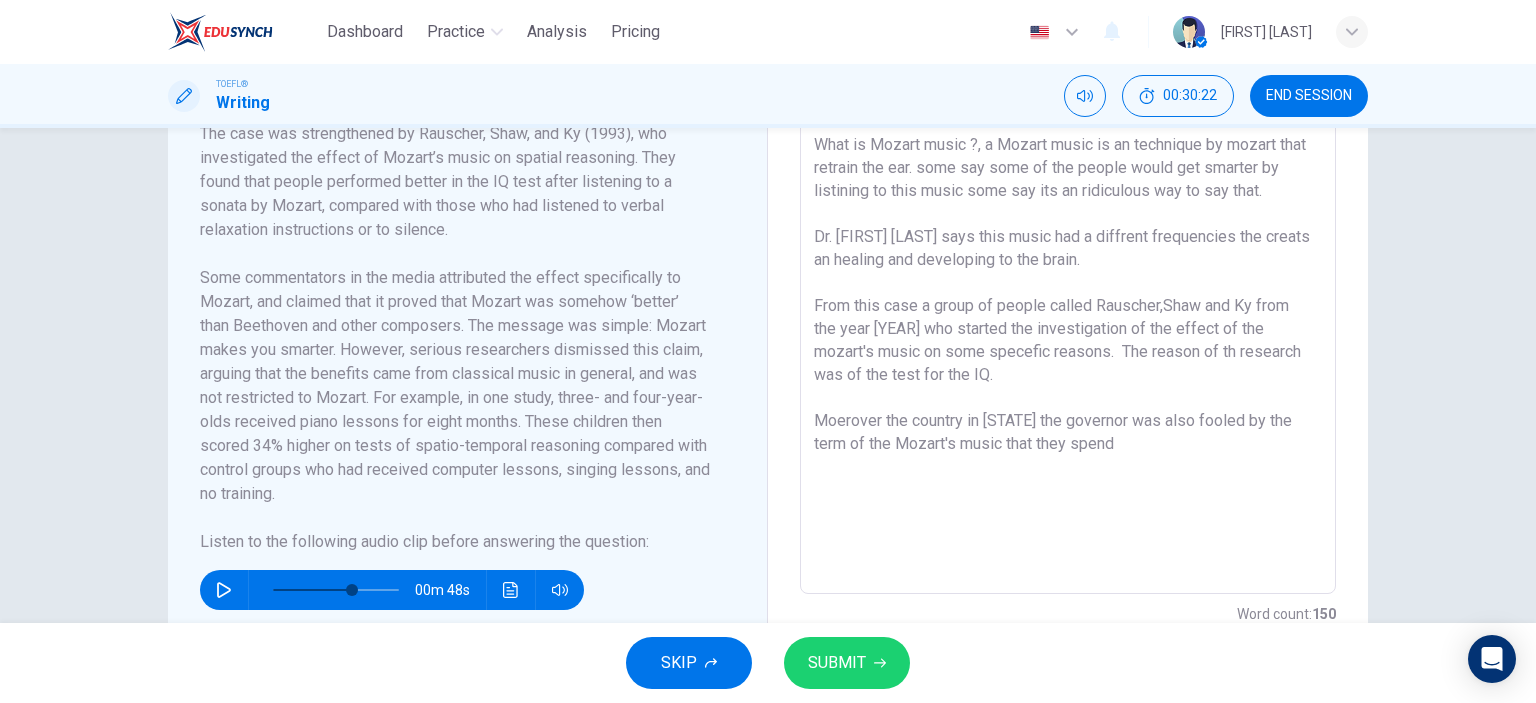 click on "A man whos name was Dr. [FIRST] [LAST] a french researcher who made a book called " Pourquoi Mozart?" or in english " Why Mozart?" in the year [YEAR].
What is Mozart music ?, a Mozart music is an technique by mozart that retrain the ear. some say some of the people would get smarter by listining to this music some say its an ridiculous way to say that.
Dr. [FIRST] [LAST] says this music had a diffrent frequencies the creats an healing and developing to the brain.
From this case a group of people called Rauscher,Shaw and Ky from the year [YEAR] who started the investigation of the effect of the mozart's music on some specefic reasons.  The reason of th research was of the test for the IQ.
Moerover the country in [STATE] the governor was also fooled by the term of the Mozart's music that they spend" at bounding box center (1068, 309) 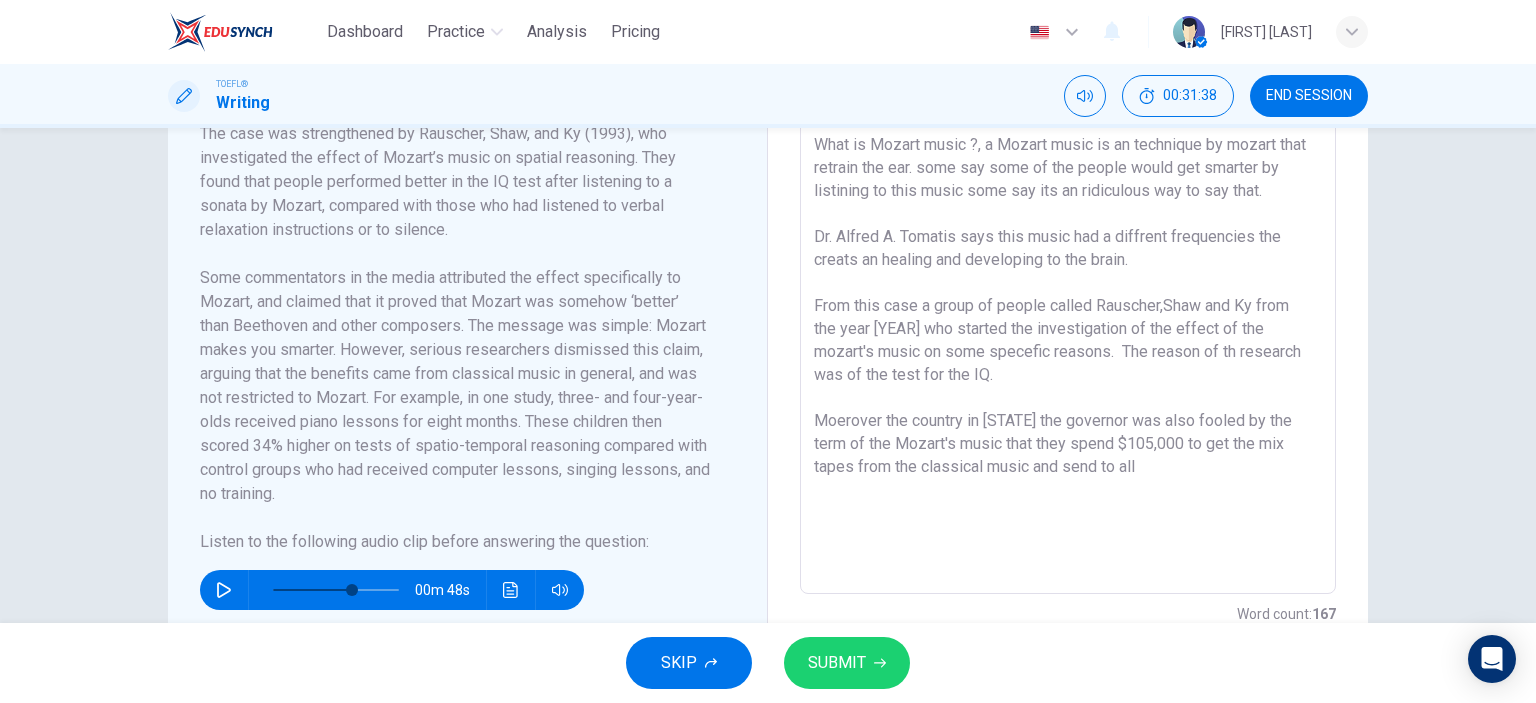 click on "A man whos name was Dr.[FIRST] [LAST] a french researcher who made a book called " Pourquoi Mozart?" or in english " Why Mozart?" in the year [YEAR].
What is Mozart music ?, a Mozart music is an technique by mozart that retrain the ear. some say some of the people would get smarter by listining to this music some say its an ridiculous way to say that.
Dr. Alfred A. Tomatis says this music had a diffrent frequencies the creats an healing and developing to the brain.
From this case a group of people called Rauscher,Shaw and Ky from the year [YEAR] who started the investigation of the effect of the mozart's music on some specefic reasons.  The reason of th research was of the test for the IQ.
Moerover the country in [STATE] the governor was also fooled by the term of the Mozart's music that they spend $105,000 to get the mix tapes from the classical music and send to all" at bounding box center [1068, 309] 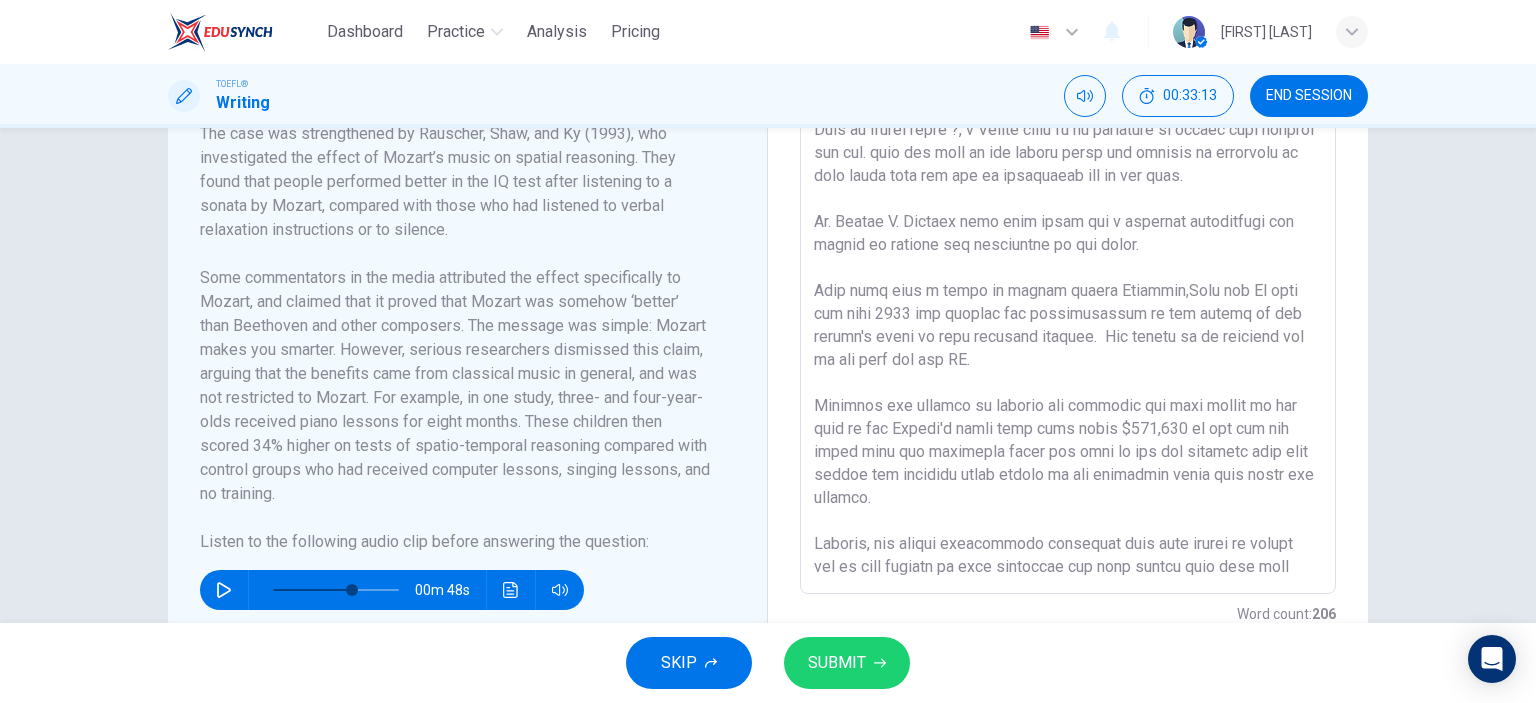 scroll, scrollTop: 36, scrollLeft: 0, axis: vertical 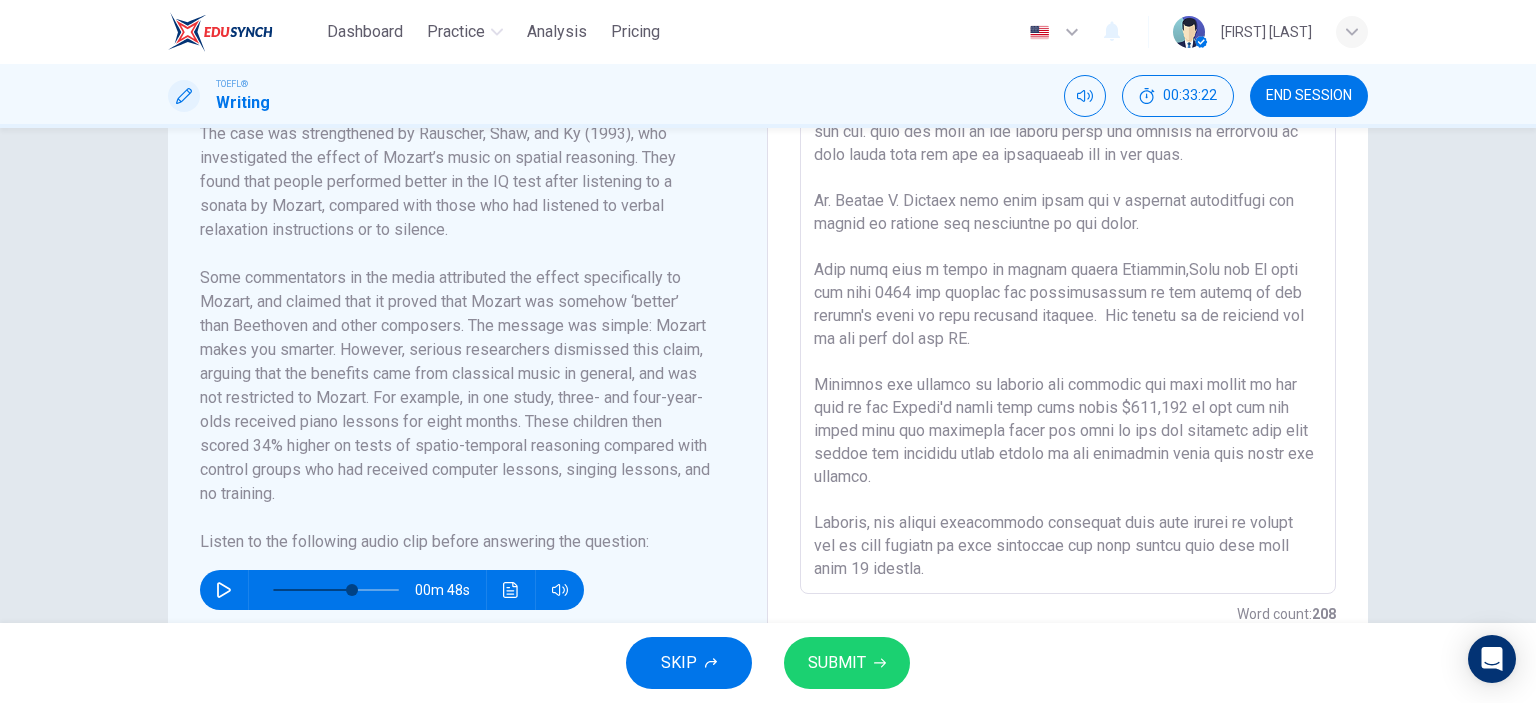 drag, startPoint x: 872, startPoint y: 524, endPoint x: 791, endPoint y: 532, distance: 81.394104 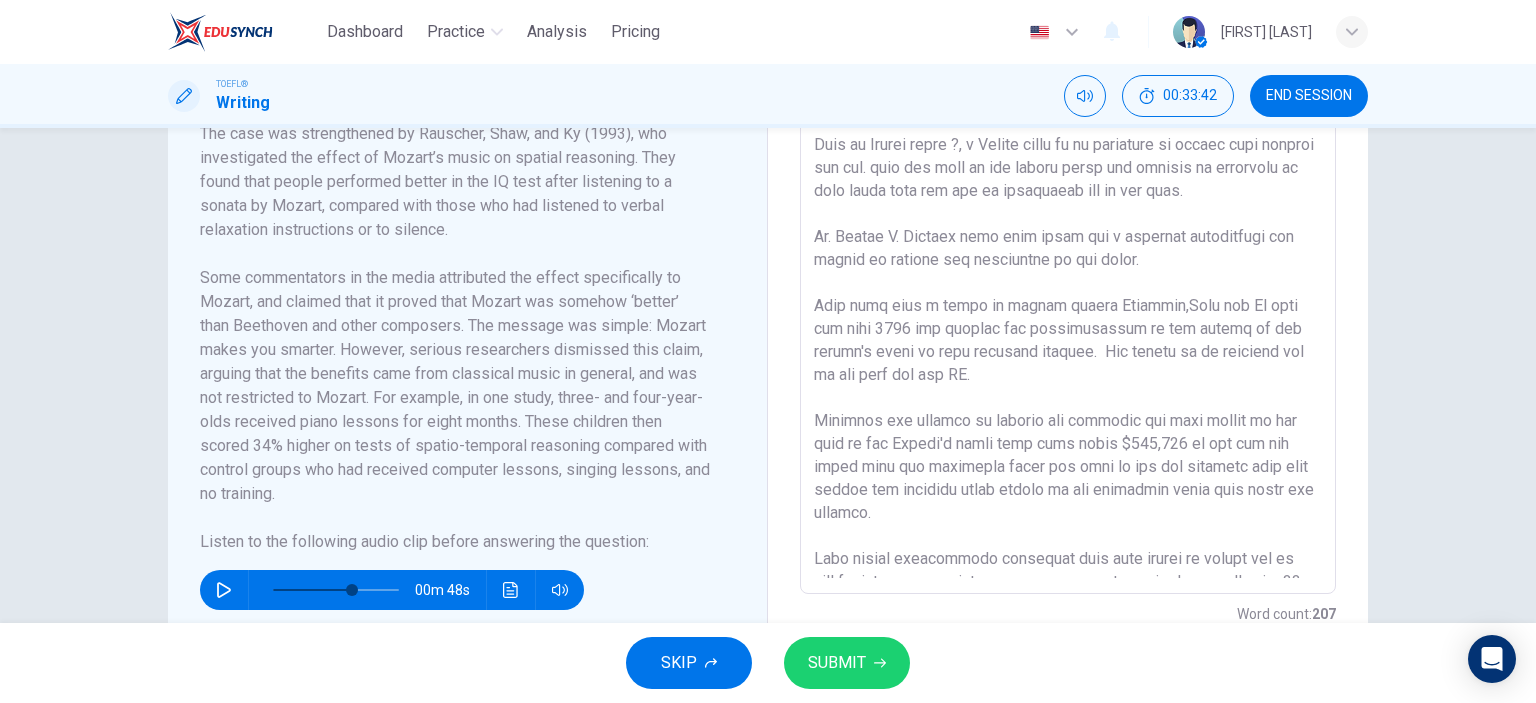 scroll, scrollTop: 38, scrollLeft: 0, axis: vertical 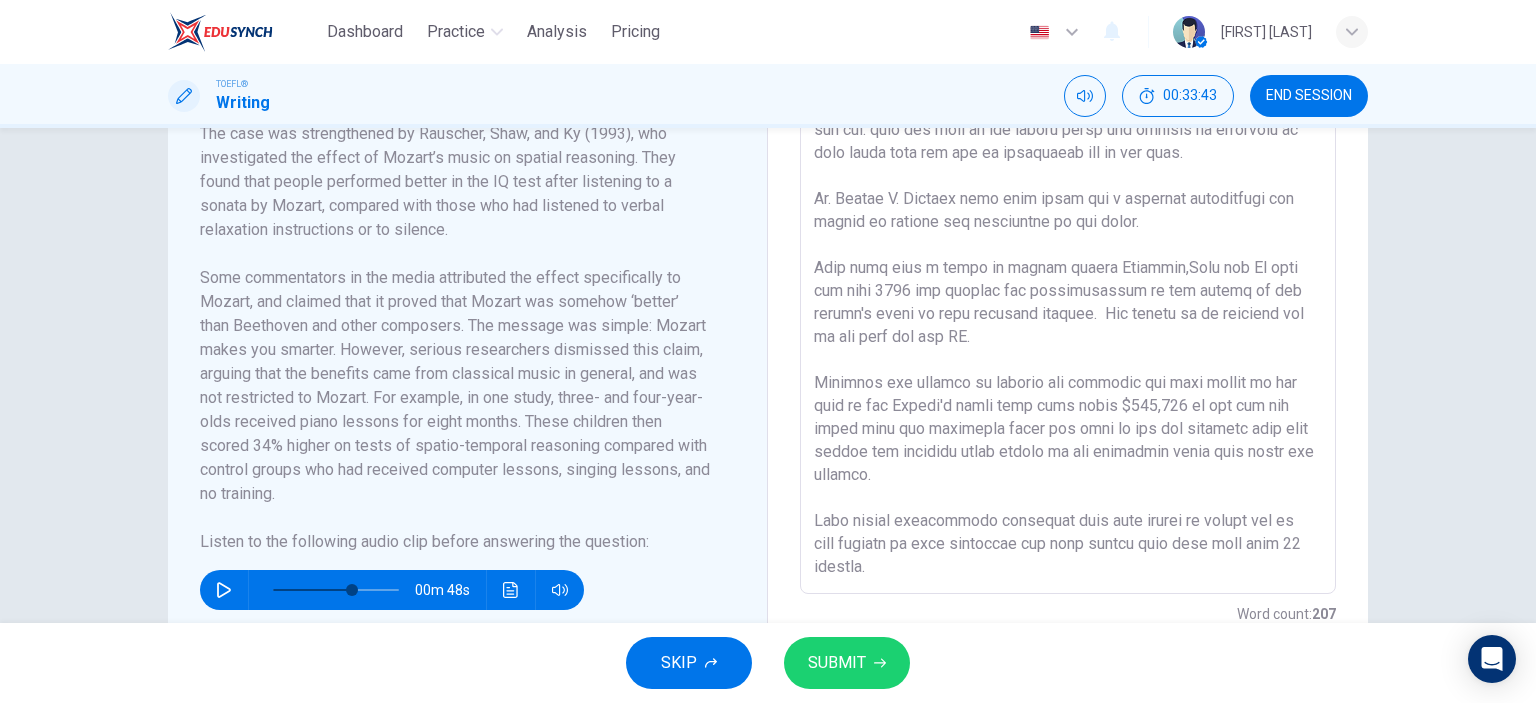 click at bounding box center [1068, 309] 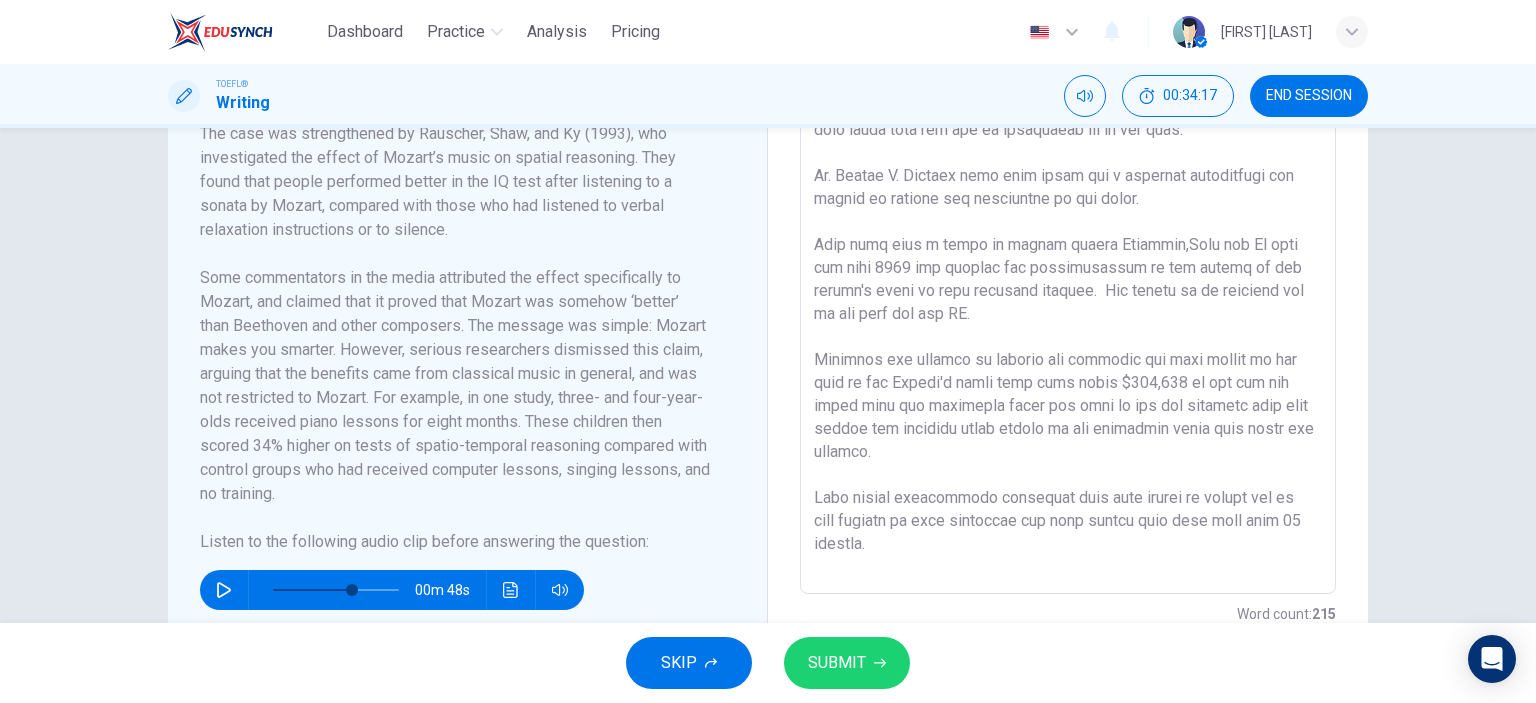 scroll, scrollTop: 83, scrollLeft: 0, axis: vertical 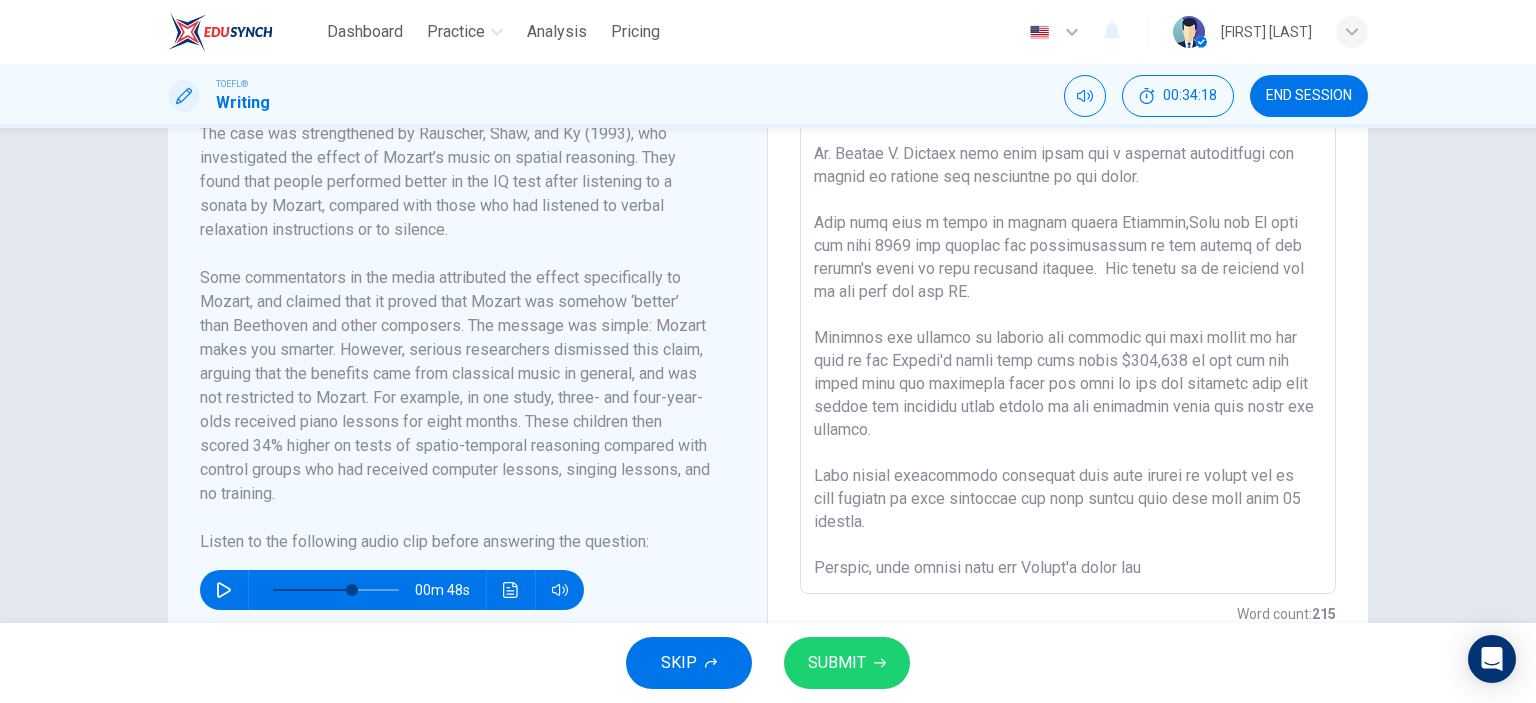 click at bounding box center (1068, 309) 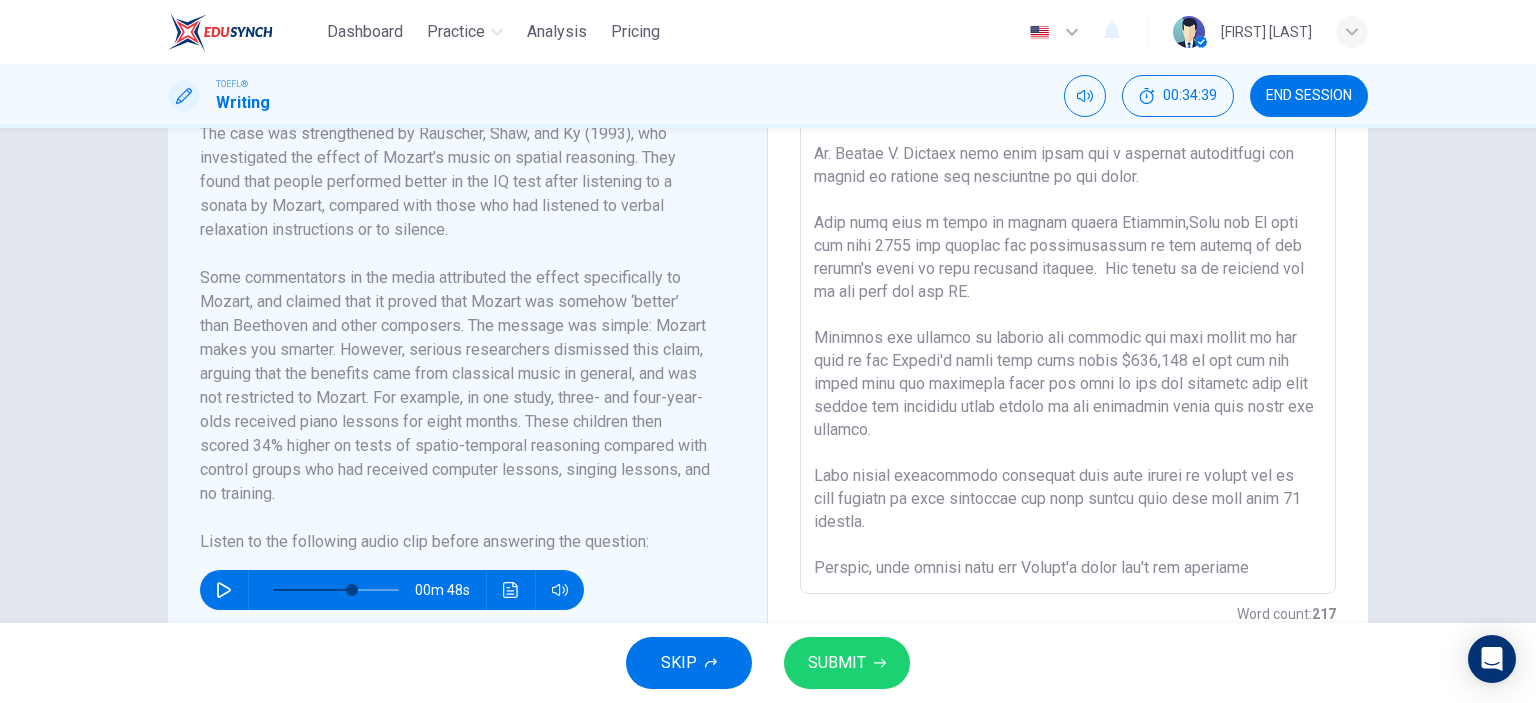 click at bounding box center [1068, 309] 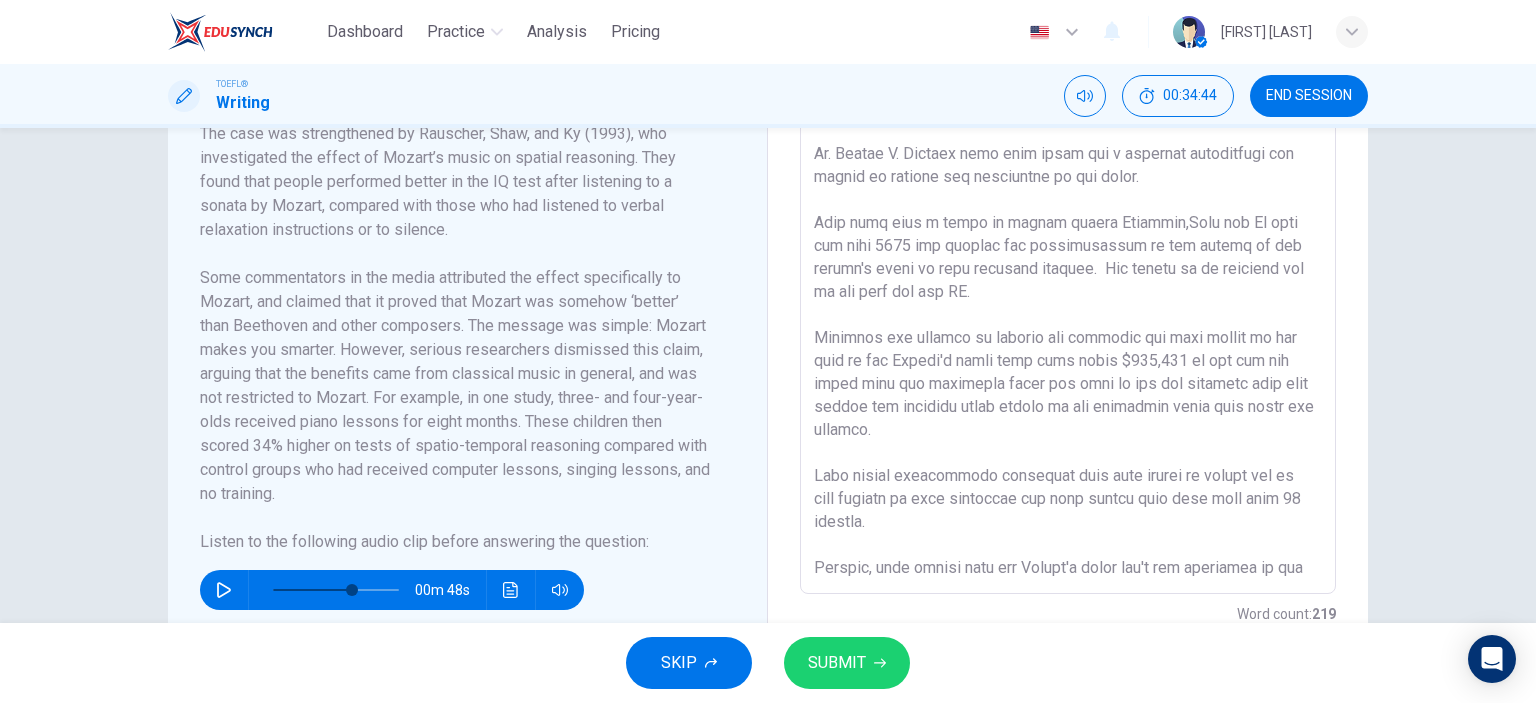 scroll, scrollTop: 105, scrollLeft: 0, axis: vertical 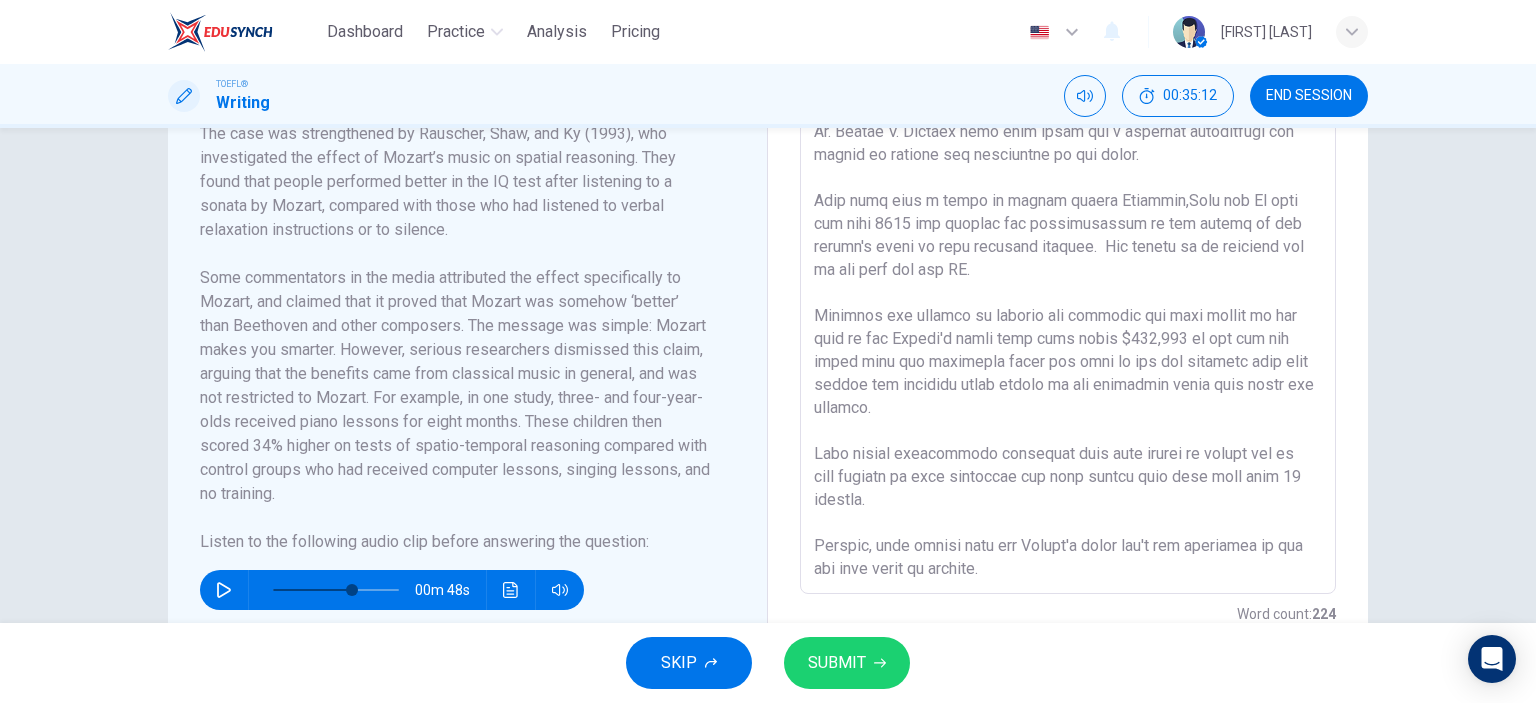 click on "SUBMIT" at bounding box center [847, 663] 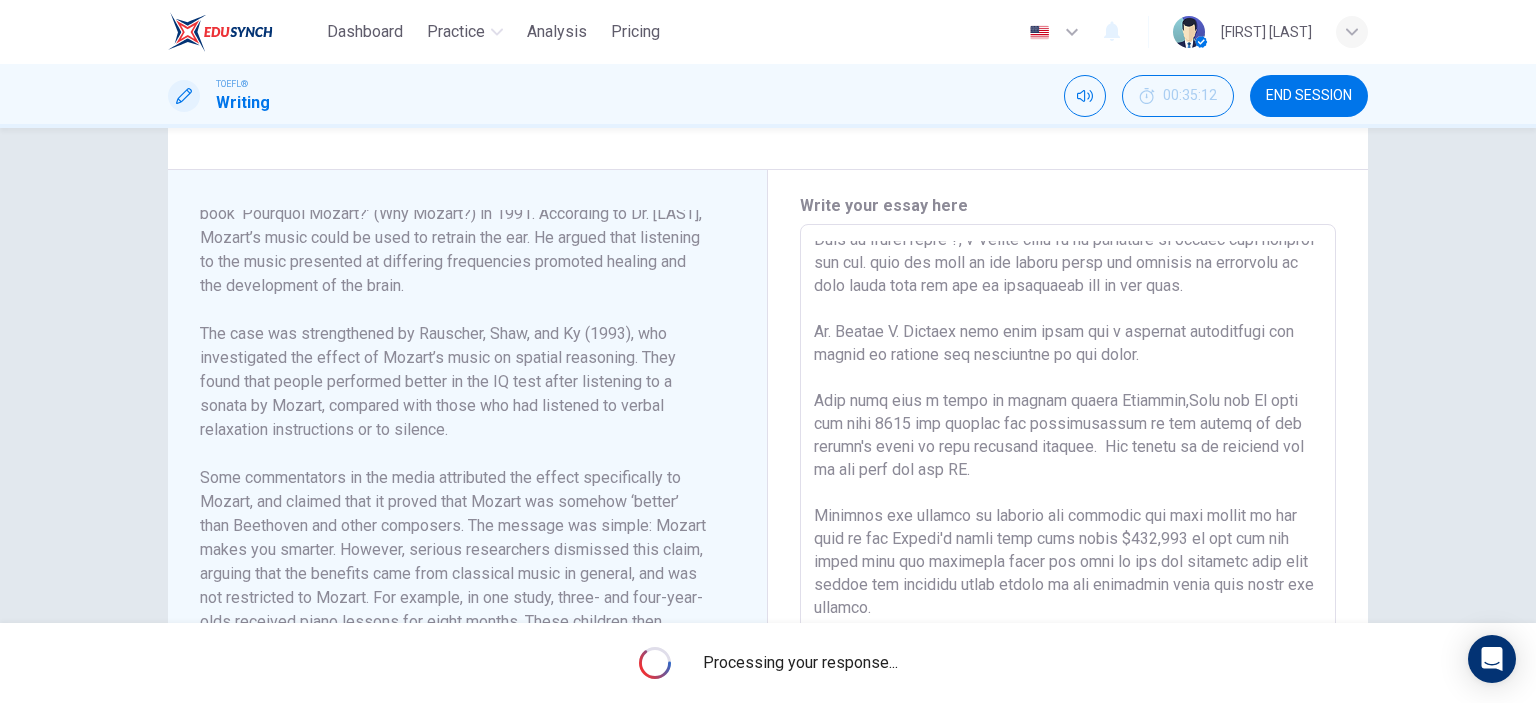 scroll, scrollTop: 349, scrollLeft: 0, axis: vertical 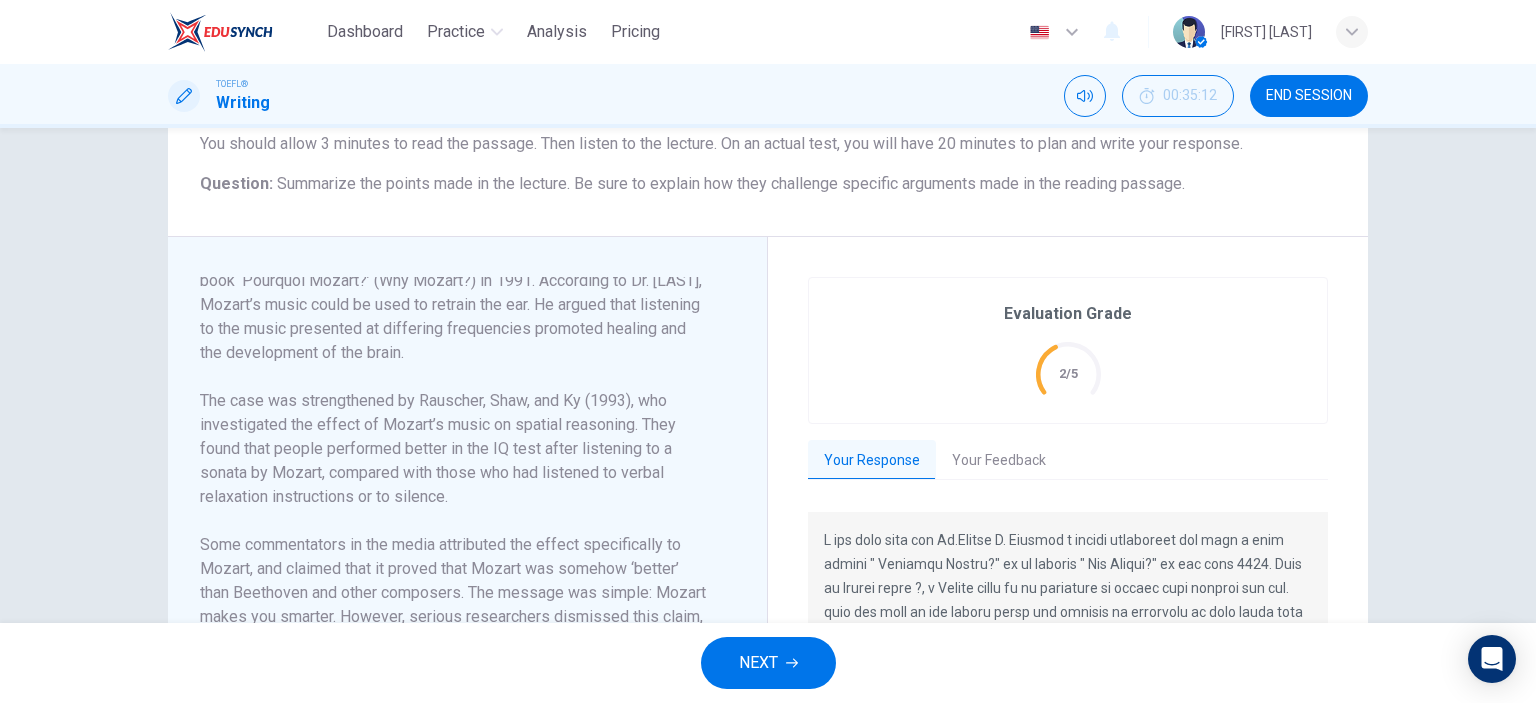 click on "END SESSION" at bounding box center (1309, 96) 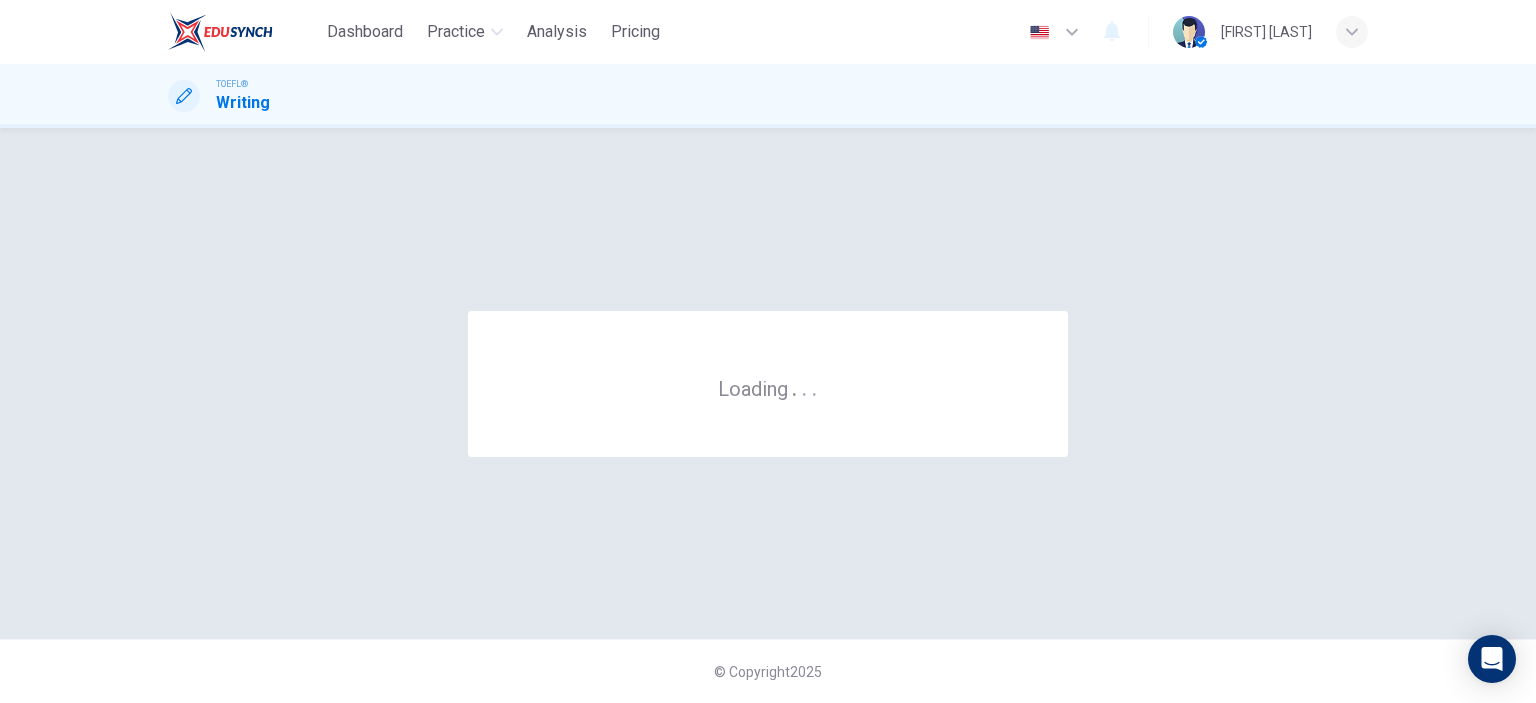 scroll, scrollTop: 0, scrollLeft: 0, axis: both 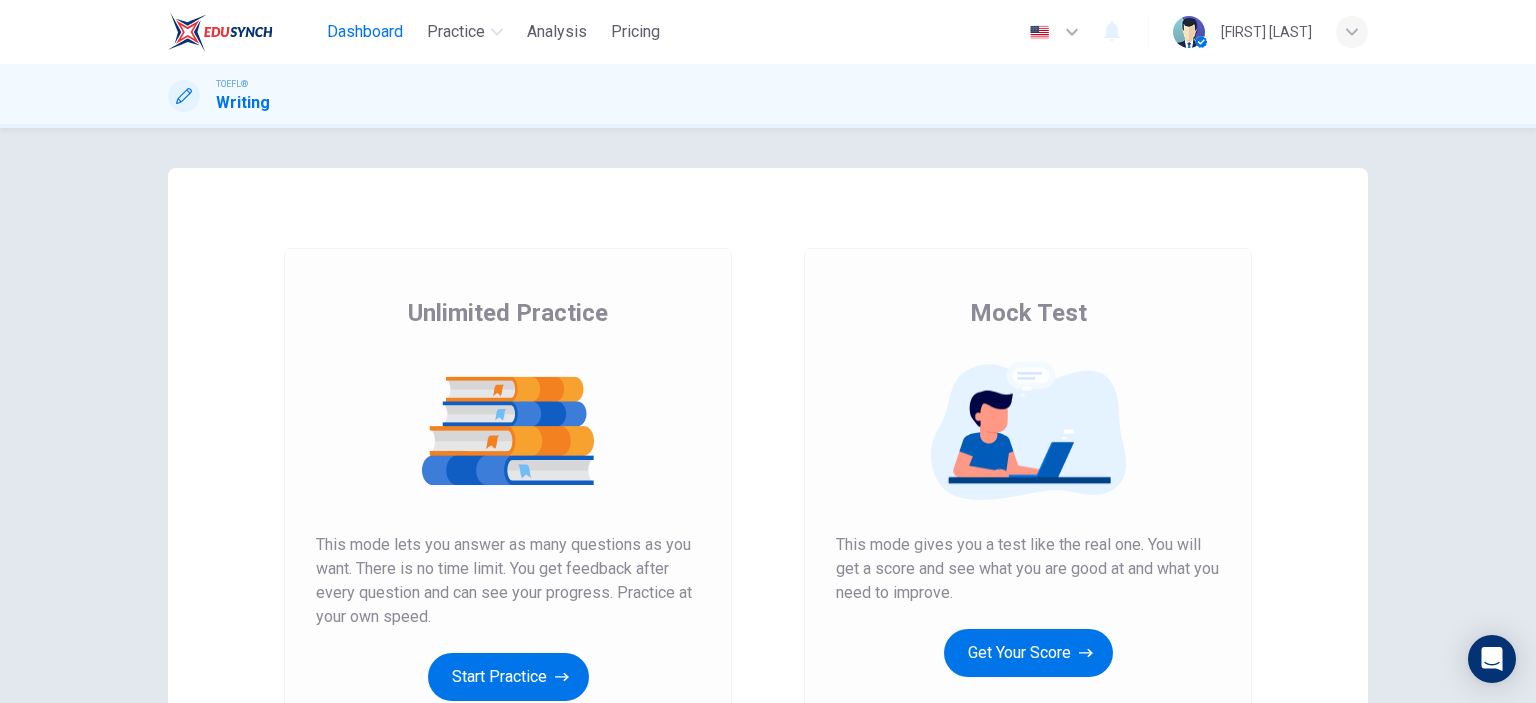 click on "Dashboard" at bounding box center [365, 32] 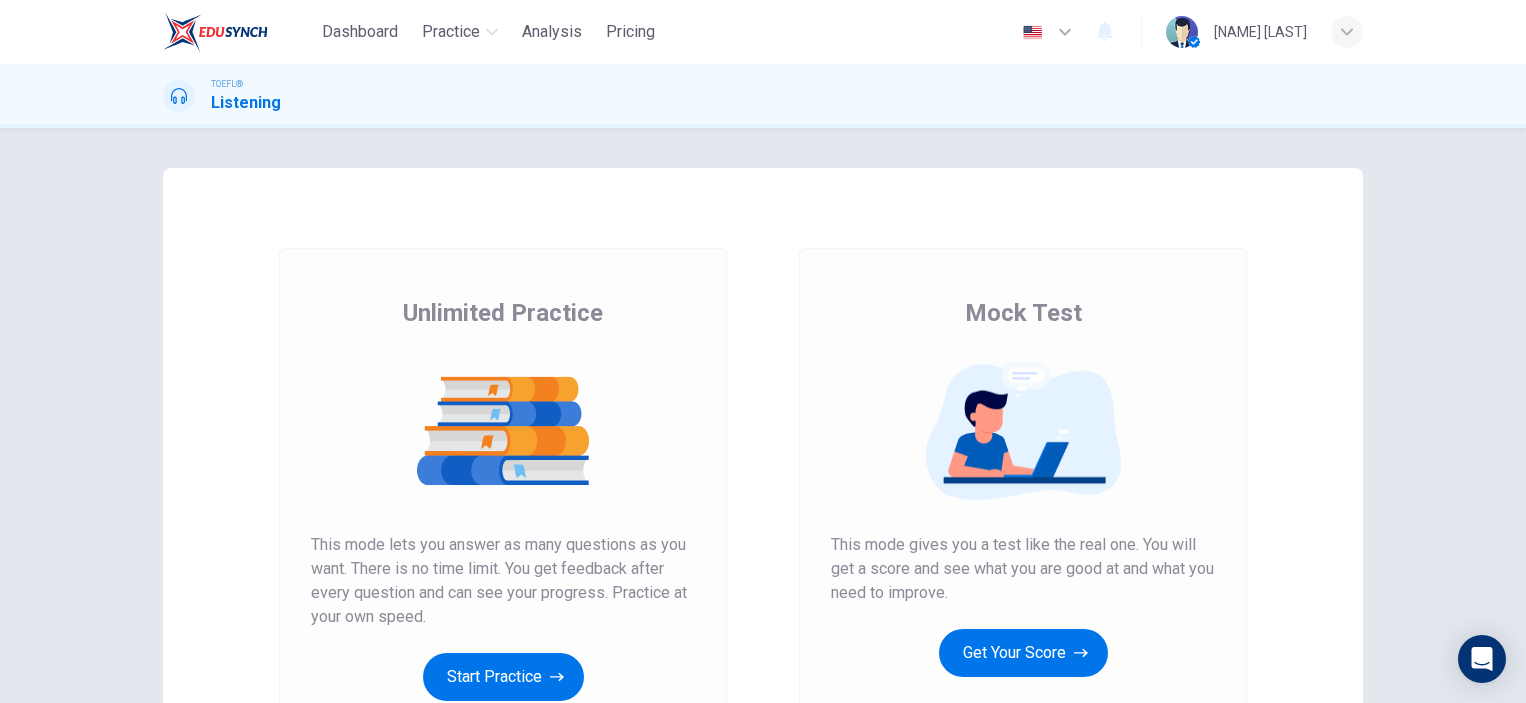 scroll, scrollTop: 0, scrollLeft: 0, axis: both 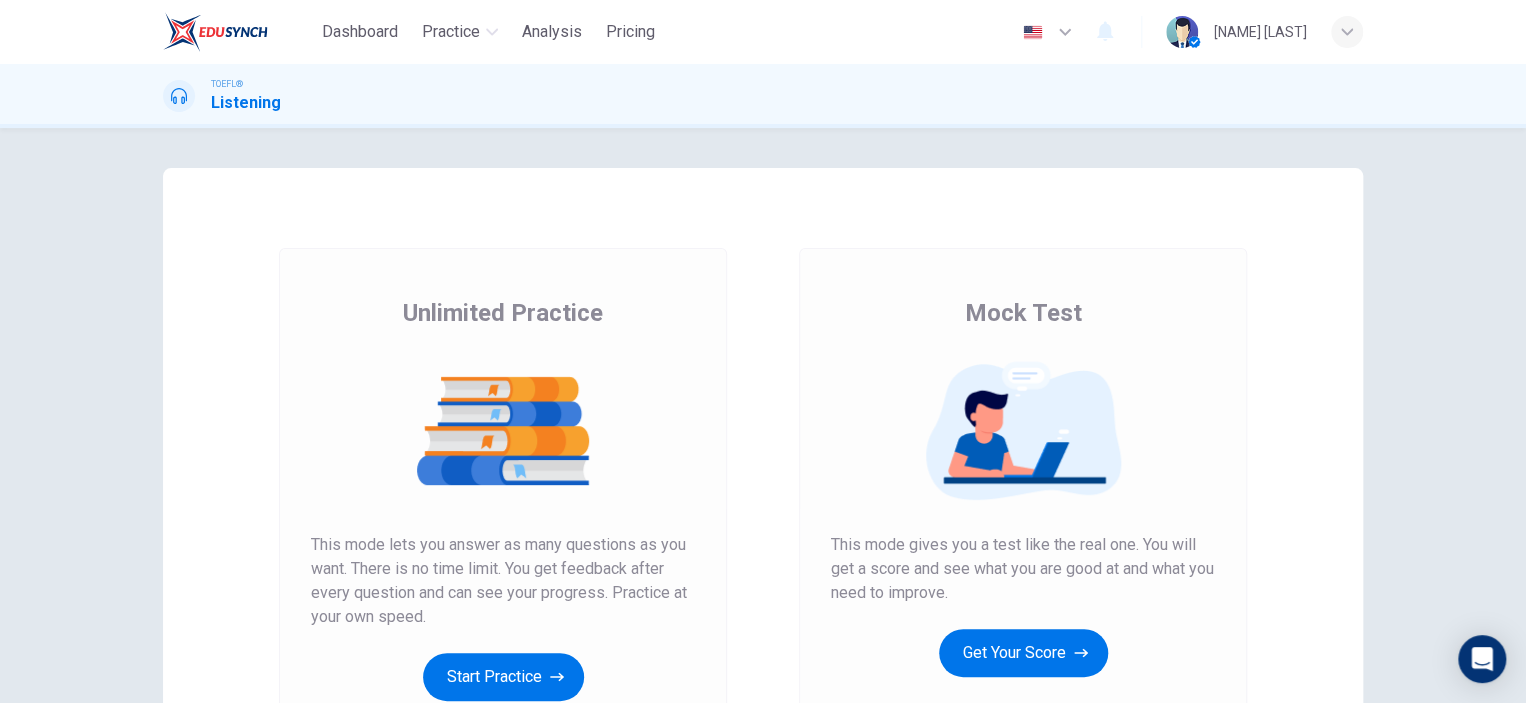 drag, startPoint x: 529, startPoint y: 671, endPoint x: 528, endPoint y: 659, distance: 12.0415945 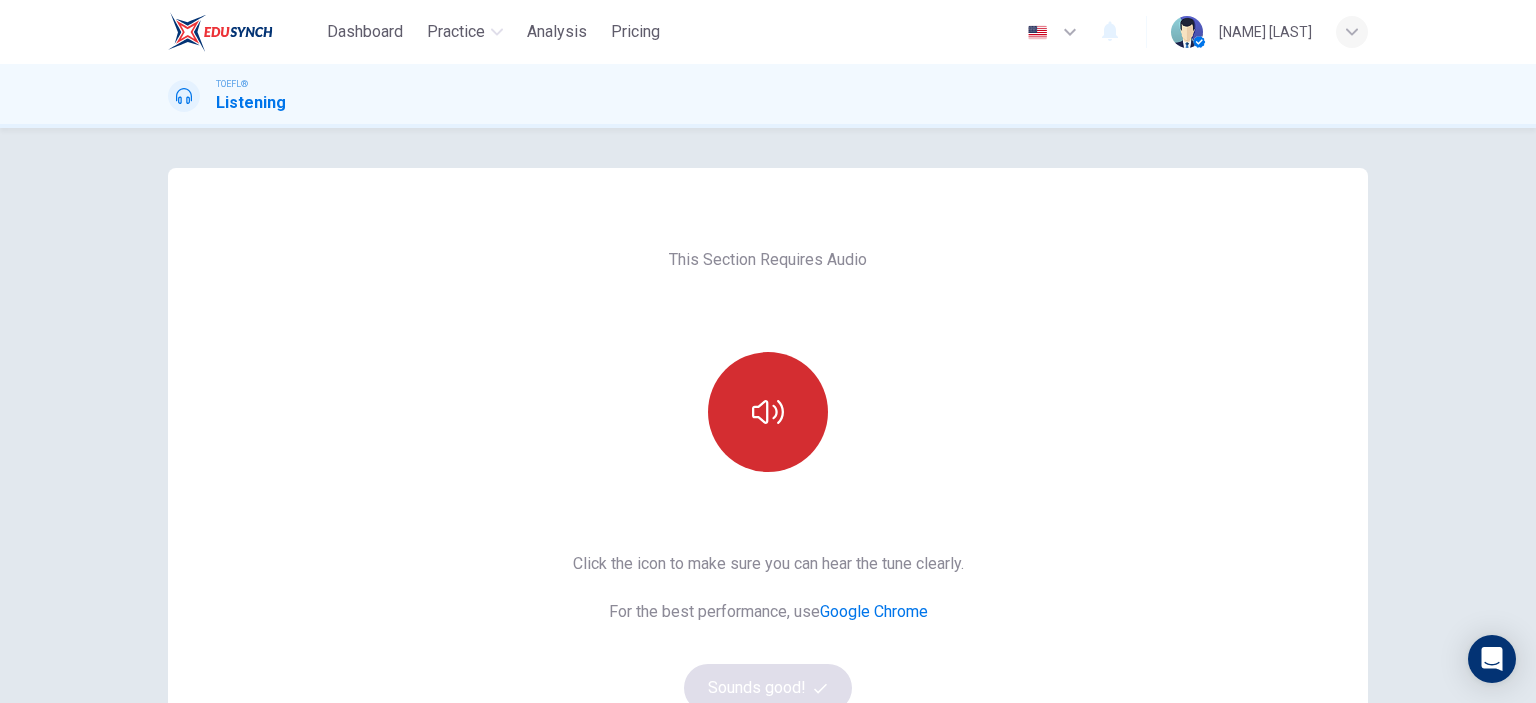 click at bounding box center (768, 412) 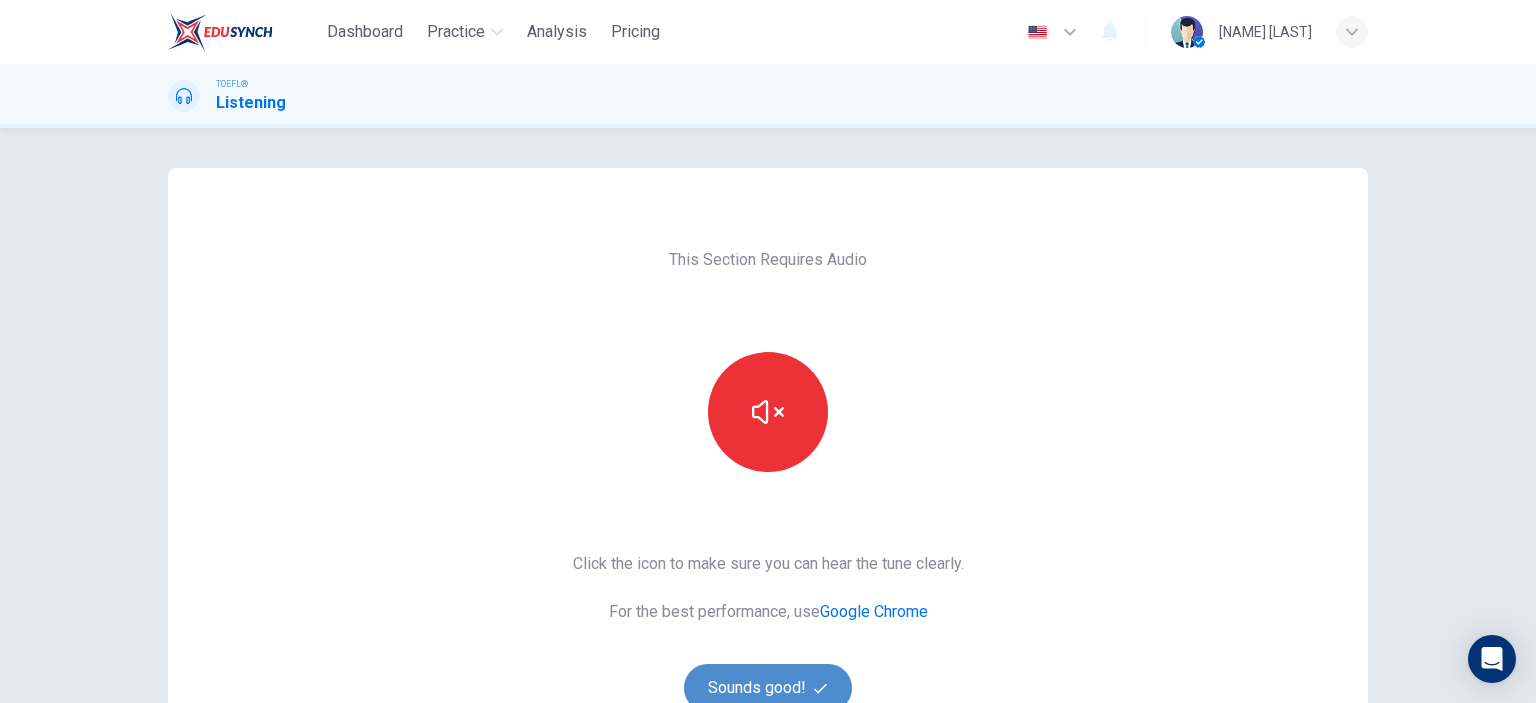click on "Sounds good!" at bounding box center [768, 688] 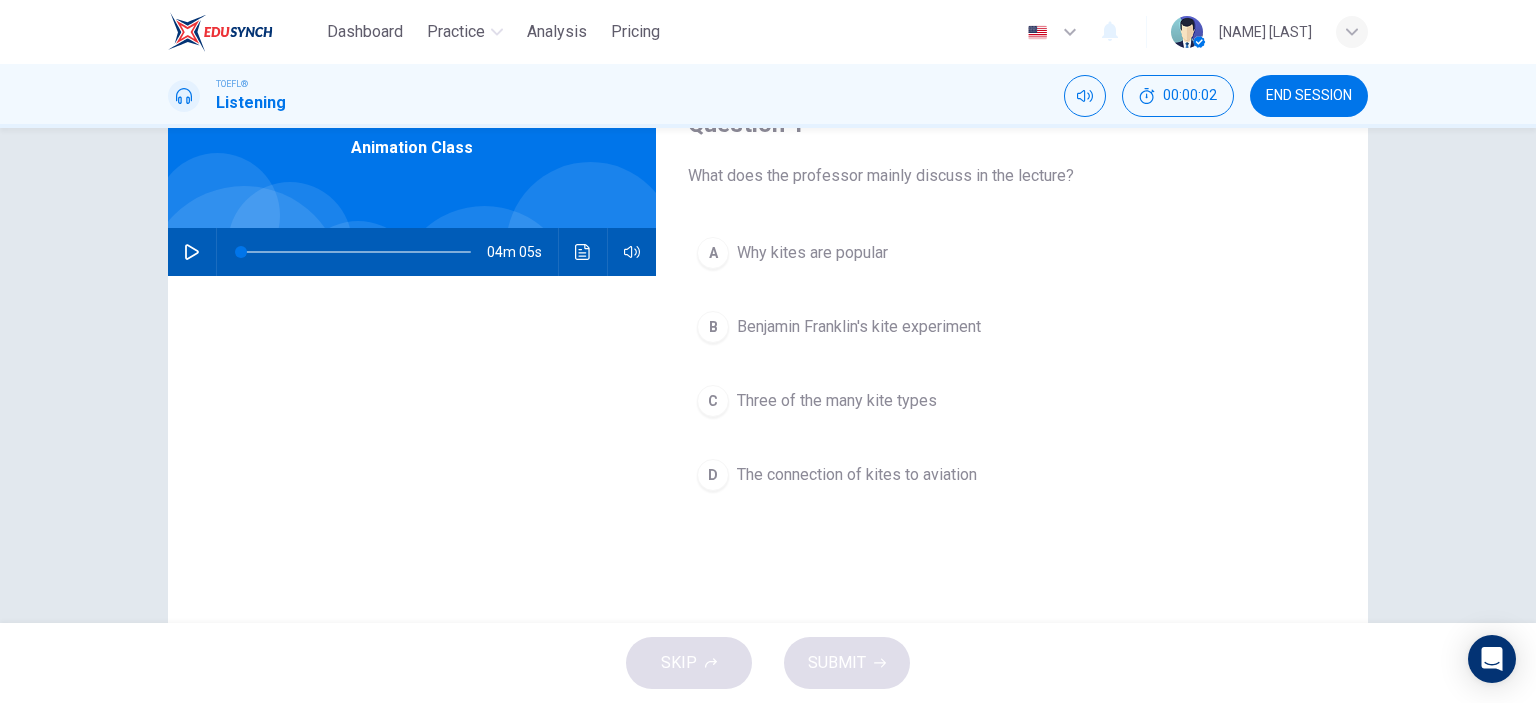 scroll, scrollTop: 66, scrollLeft: 0, axis: vertical 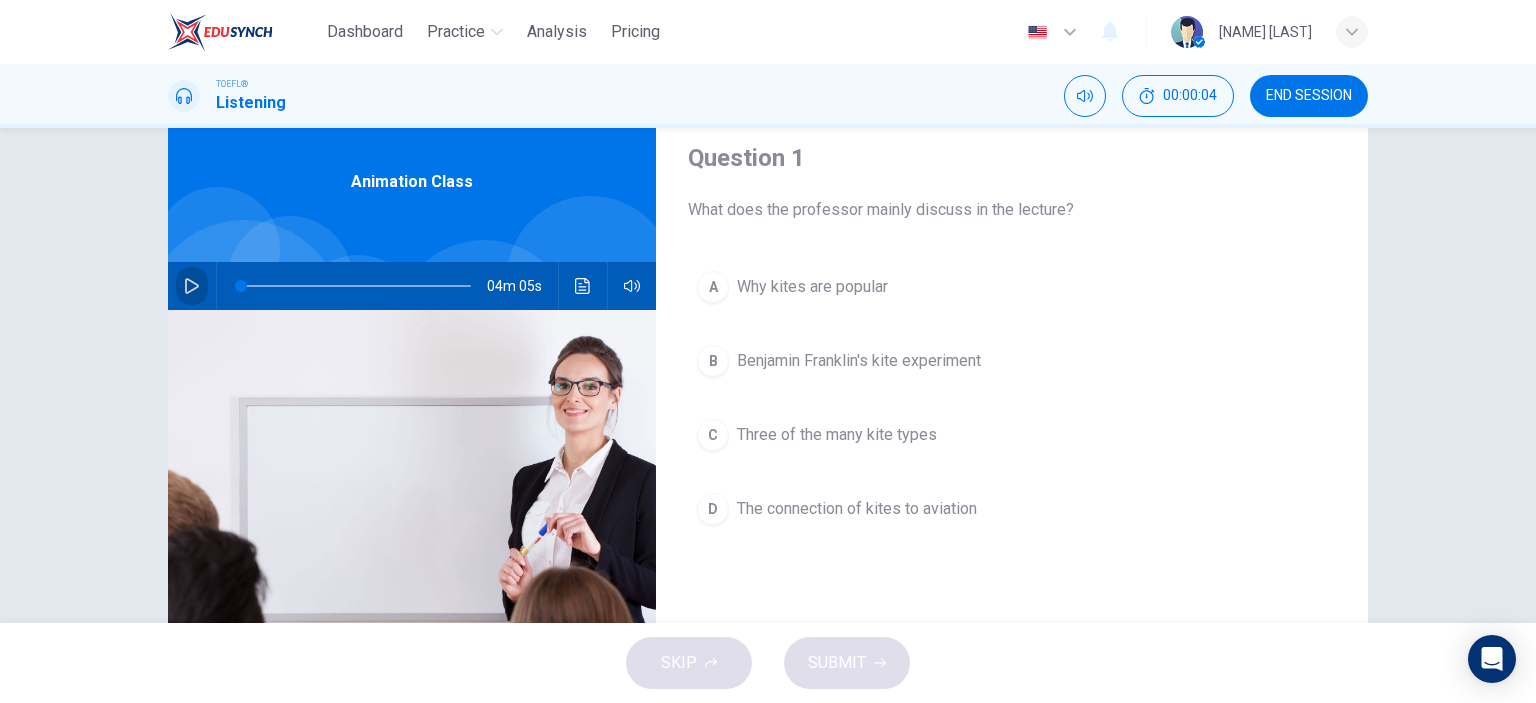 click 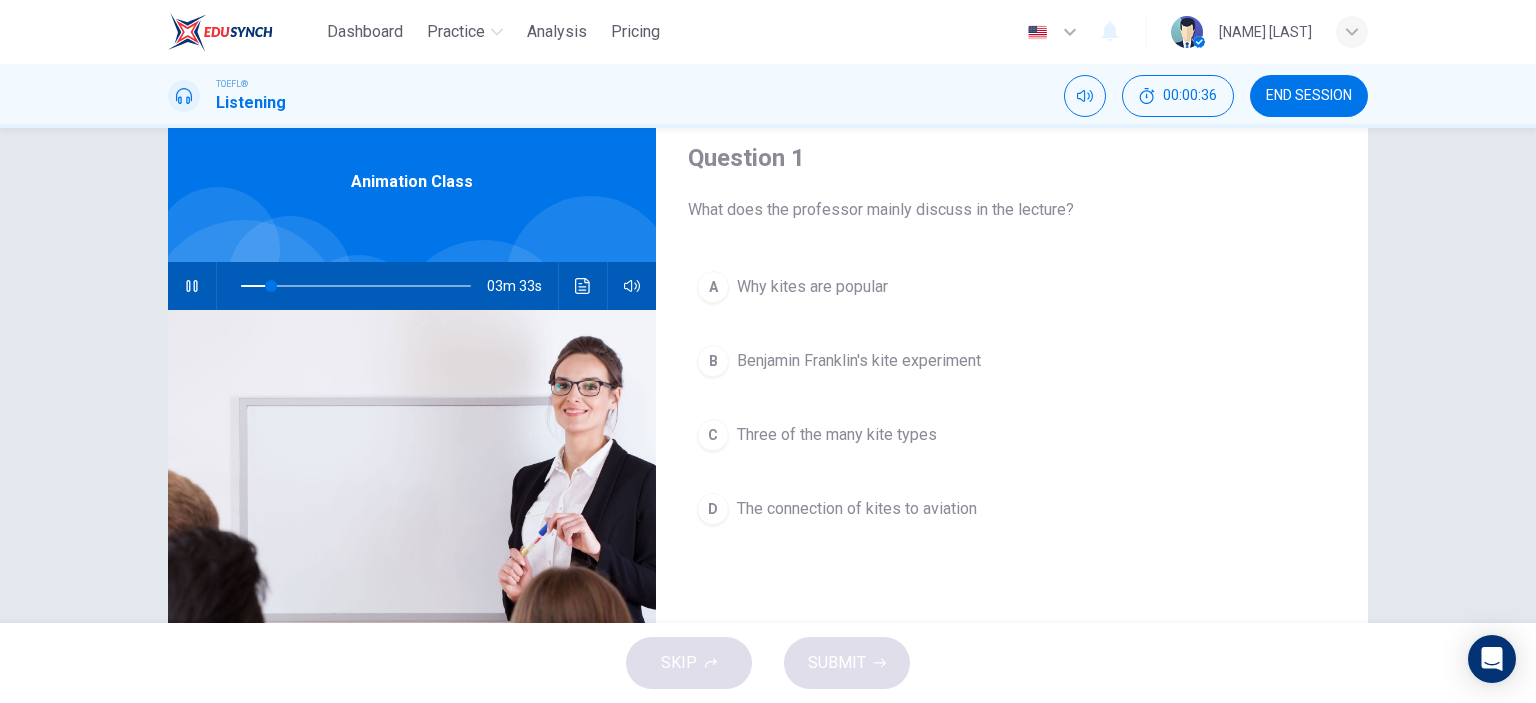 click at bounding box center (356, 286) 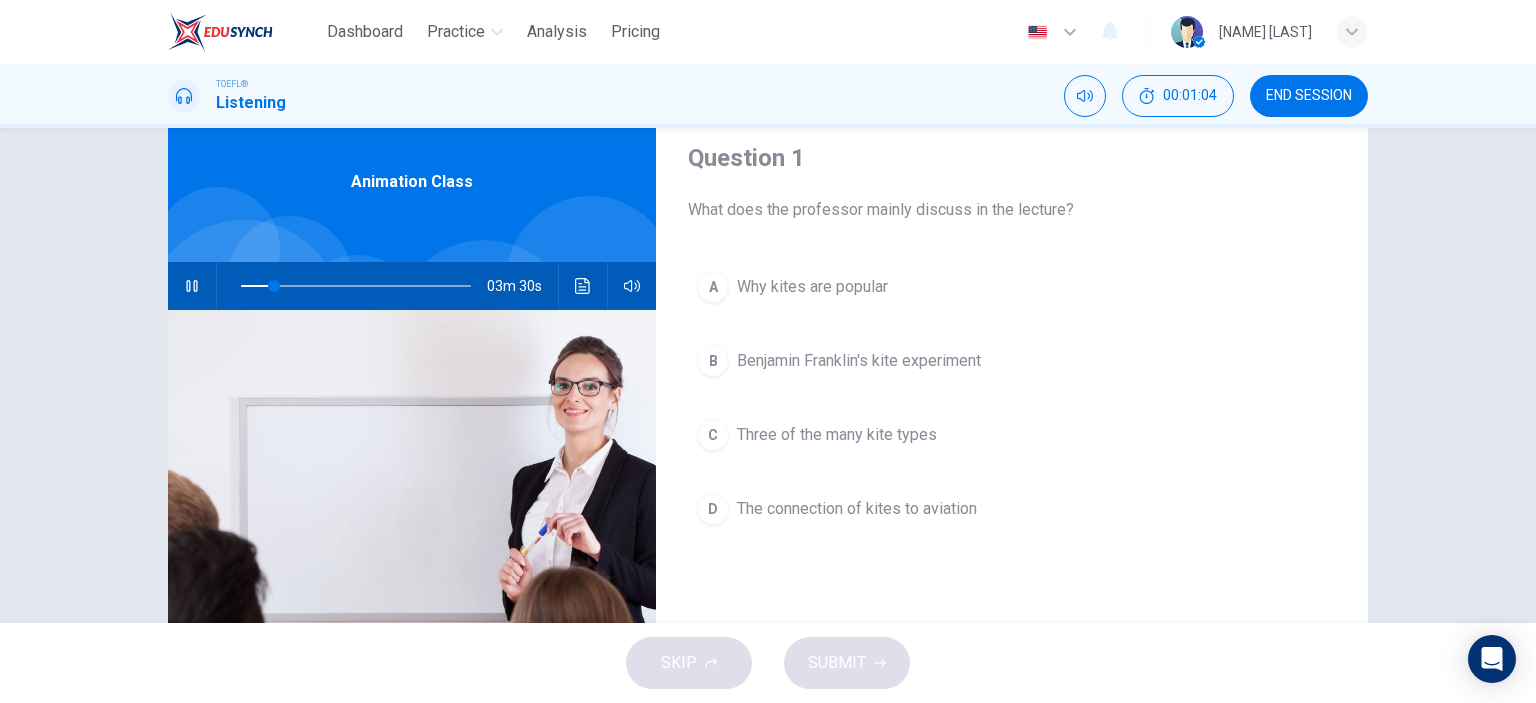 click on "Benjamin Franklin's kite experiment" at bounding box center (859, 361) 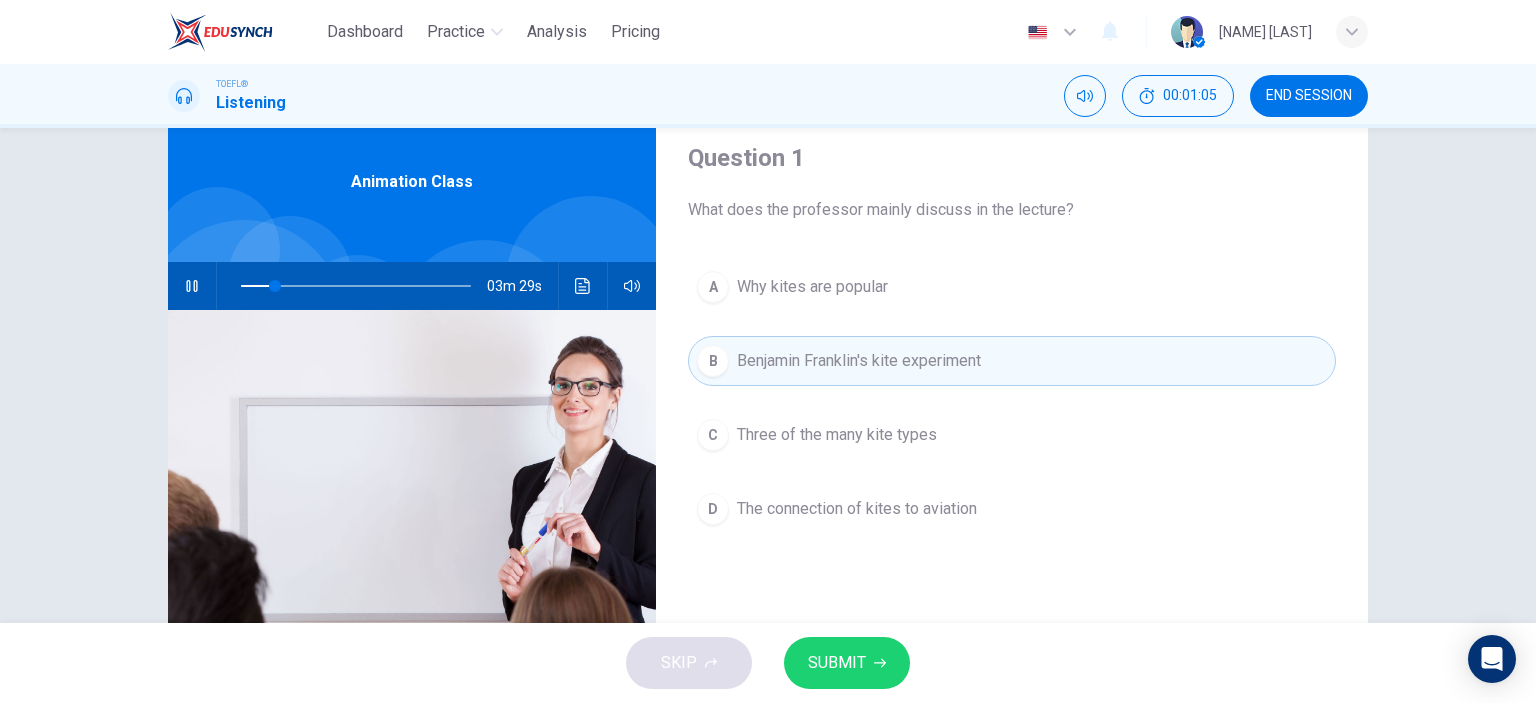 click on "SUBMIT" at bounding box center (847, 663) 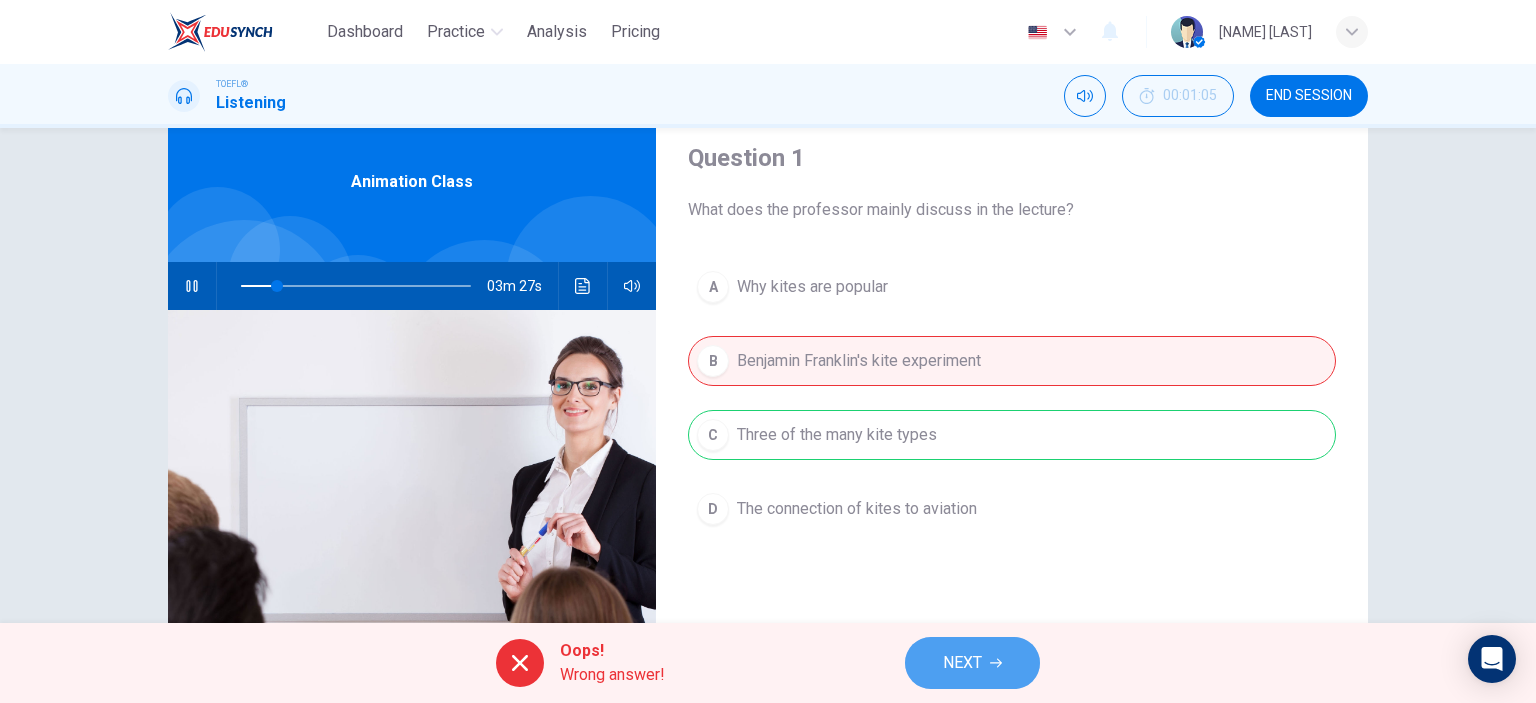 click on "NEXT" at bounding box center (972, 663) 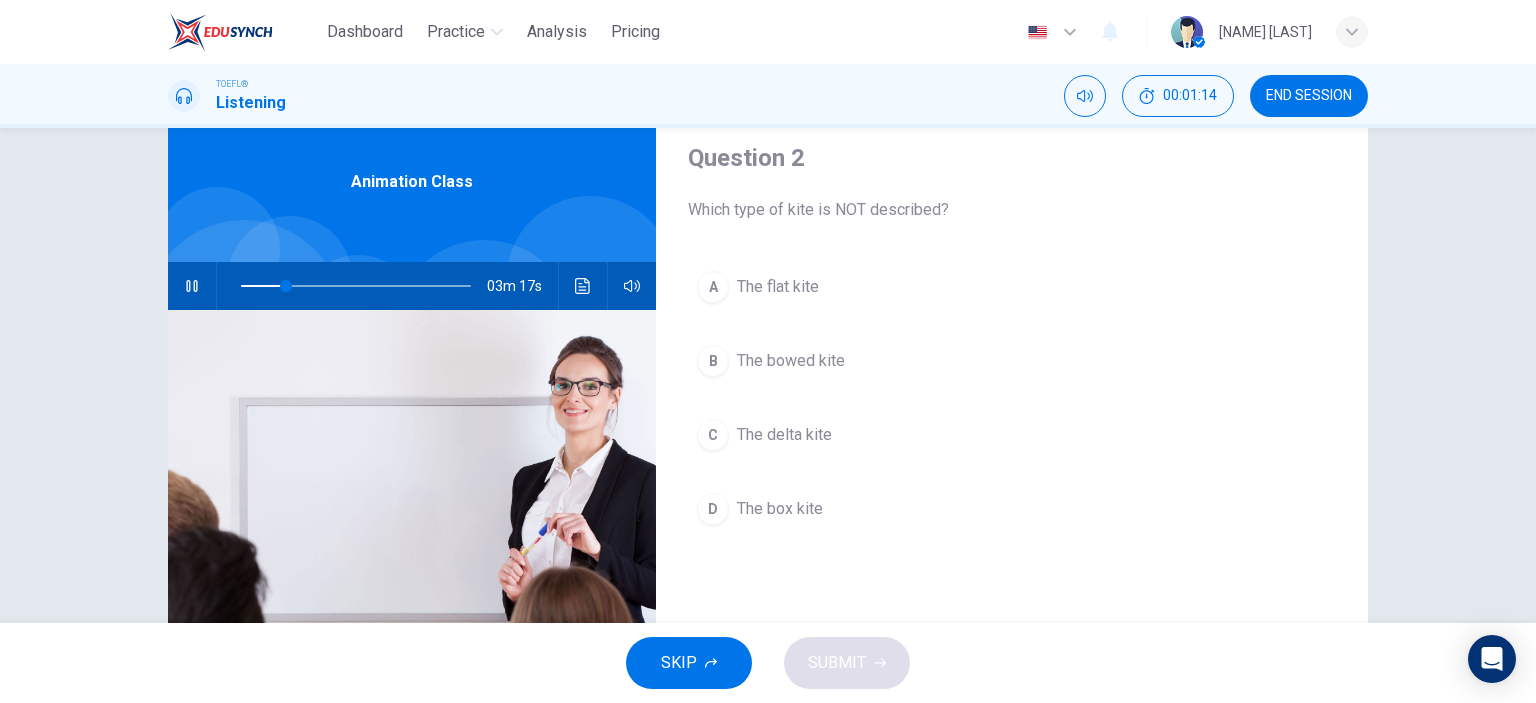 click on "03m 17s" at bounding box center [412, 286] 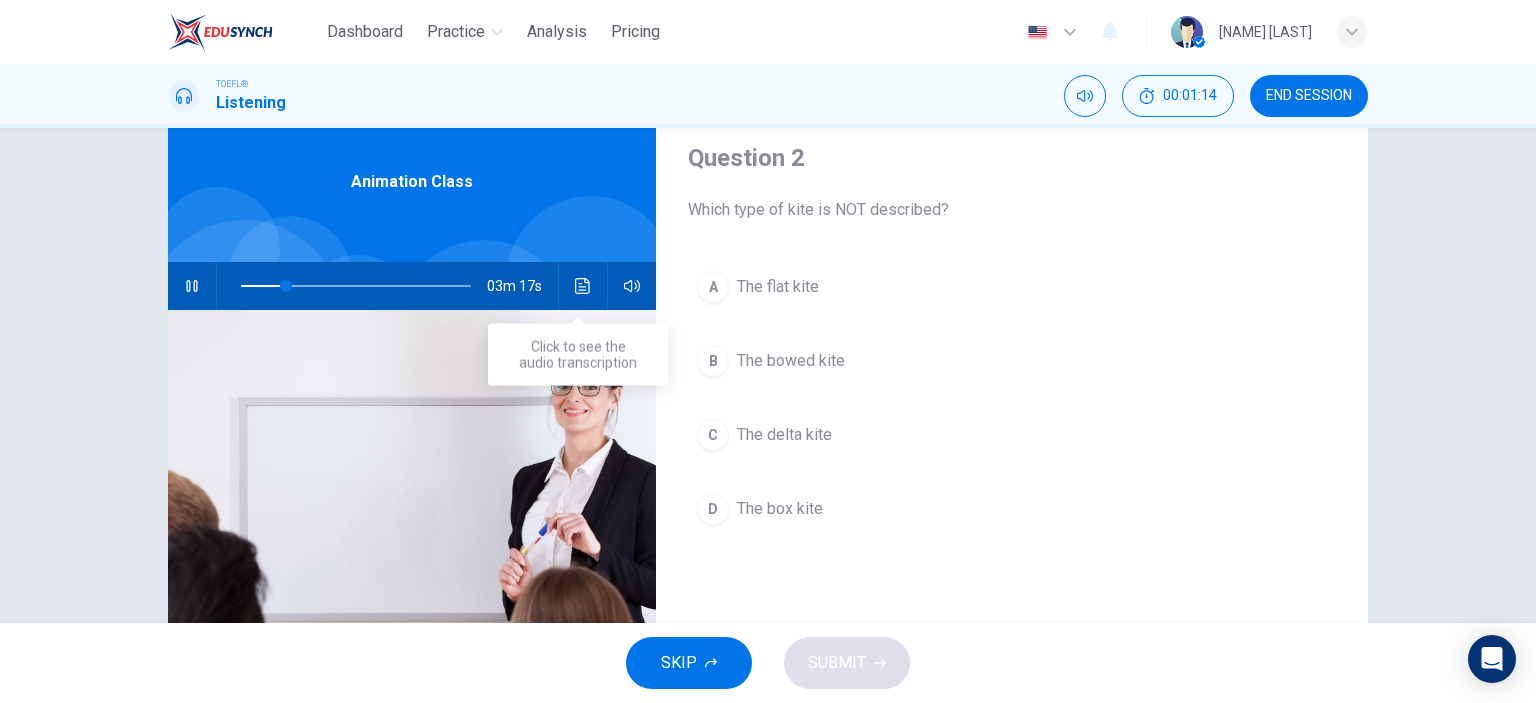 click on "03m 17s" at bounding box center (412, 286) 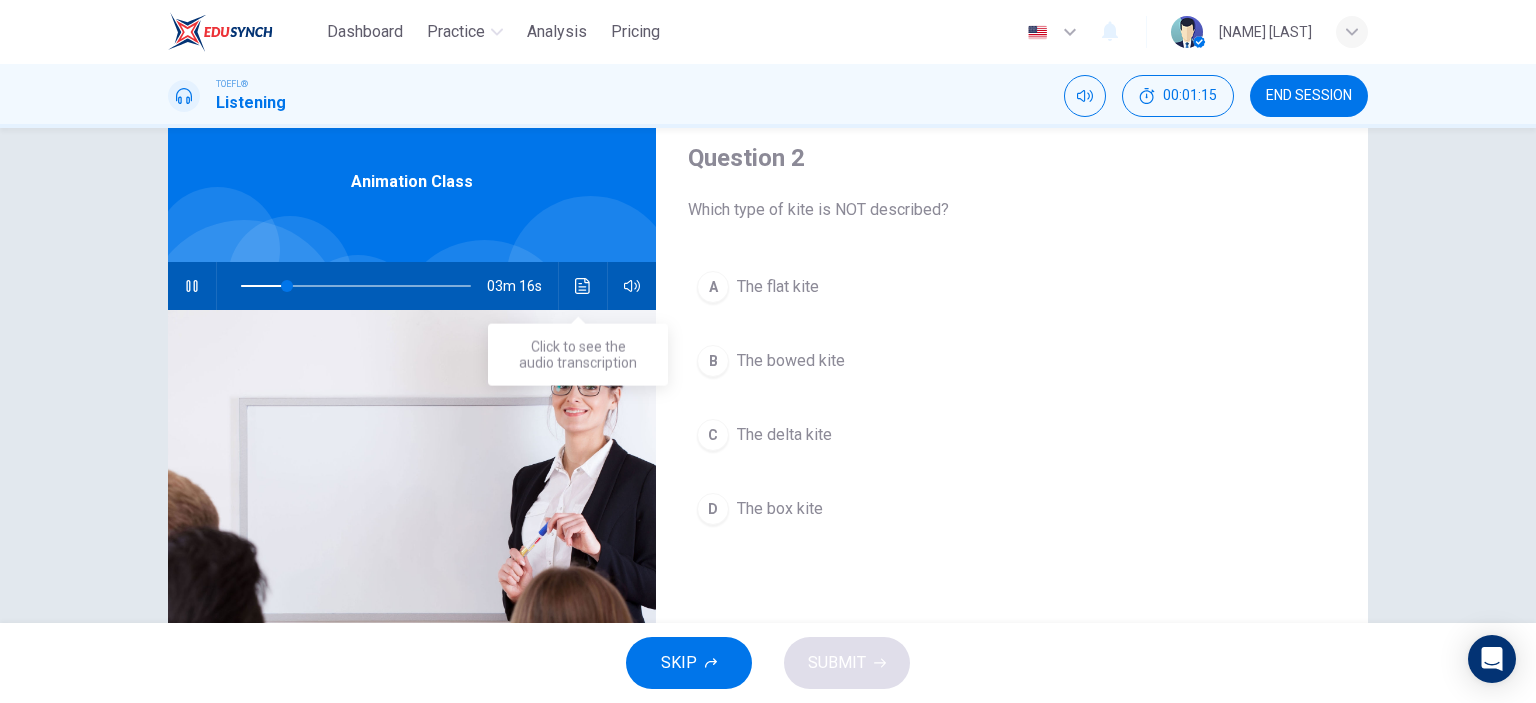 click 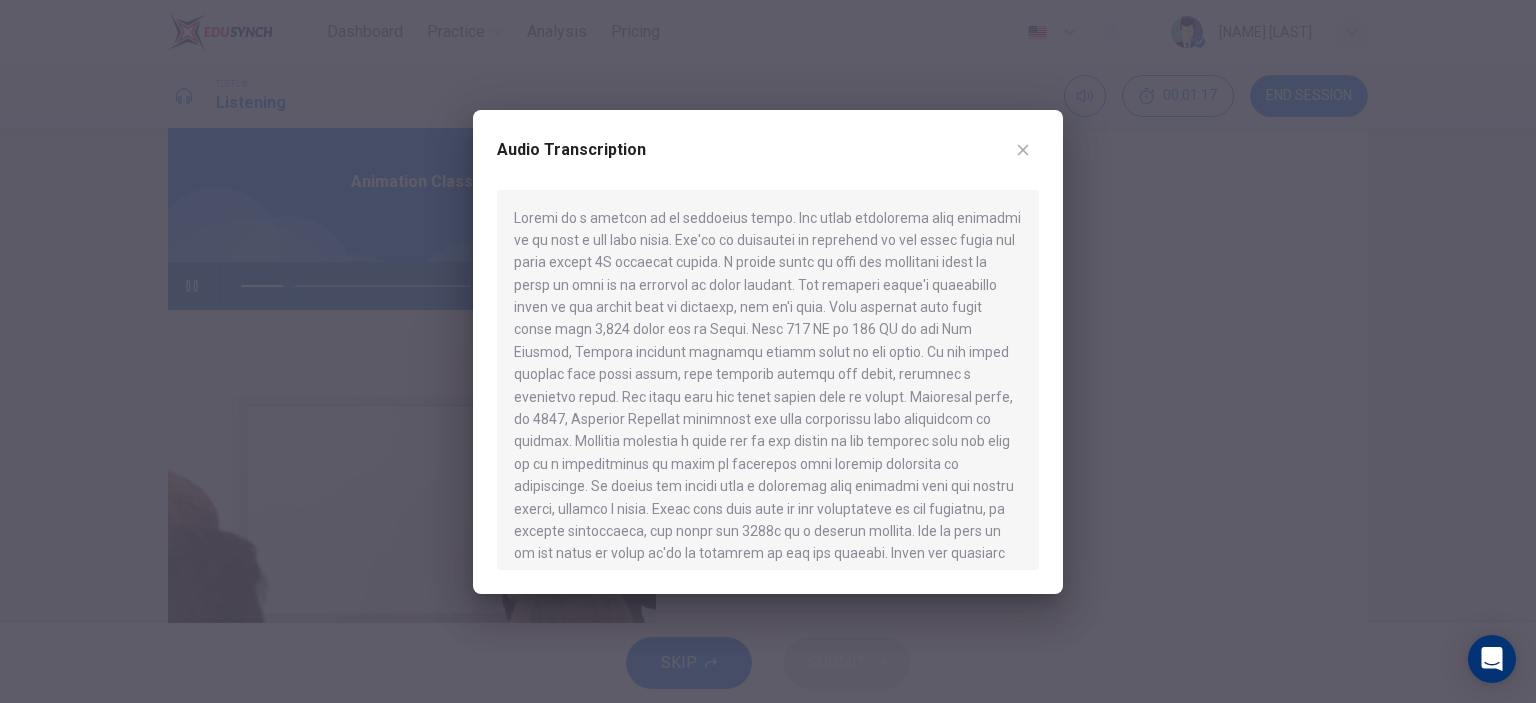scroll, scrollTop: 33, scrollLeft: 0, axis: vertical 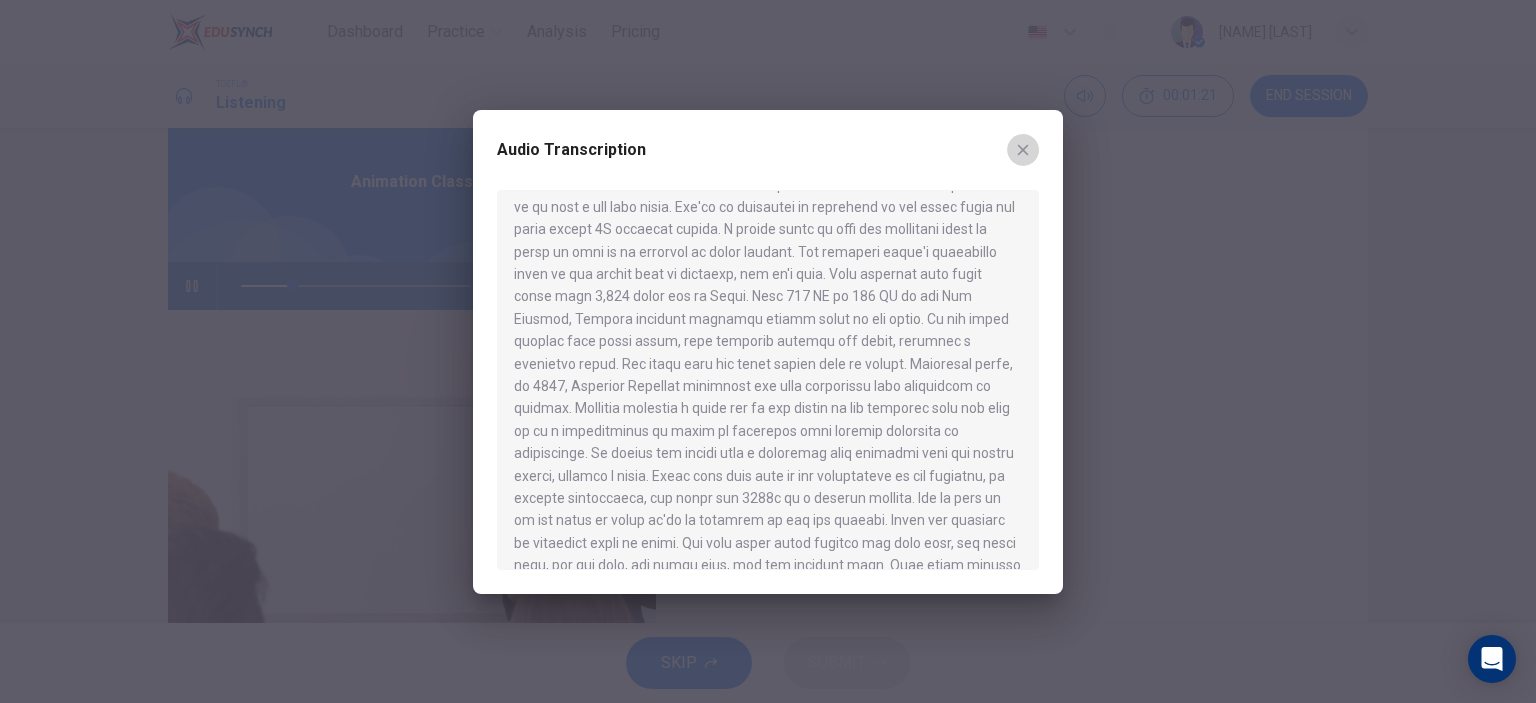 click 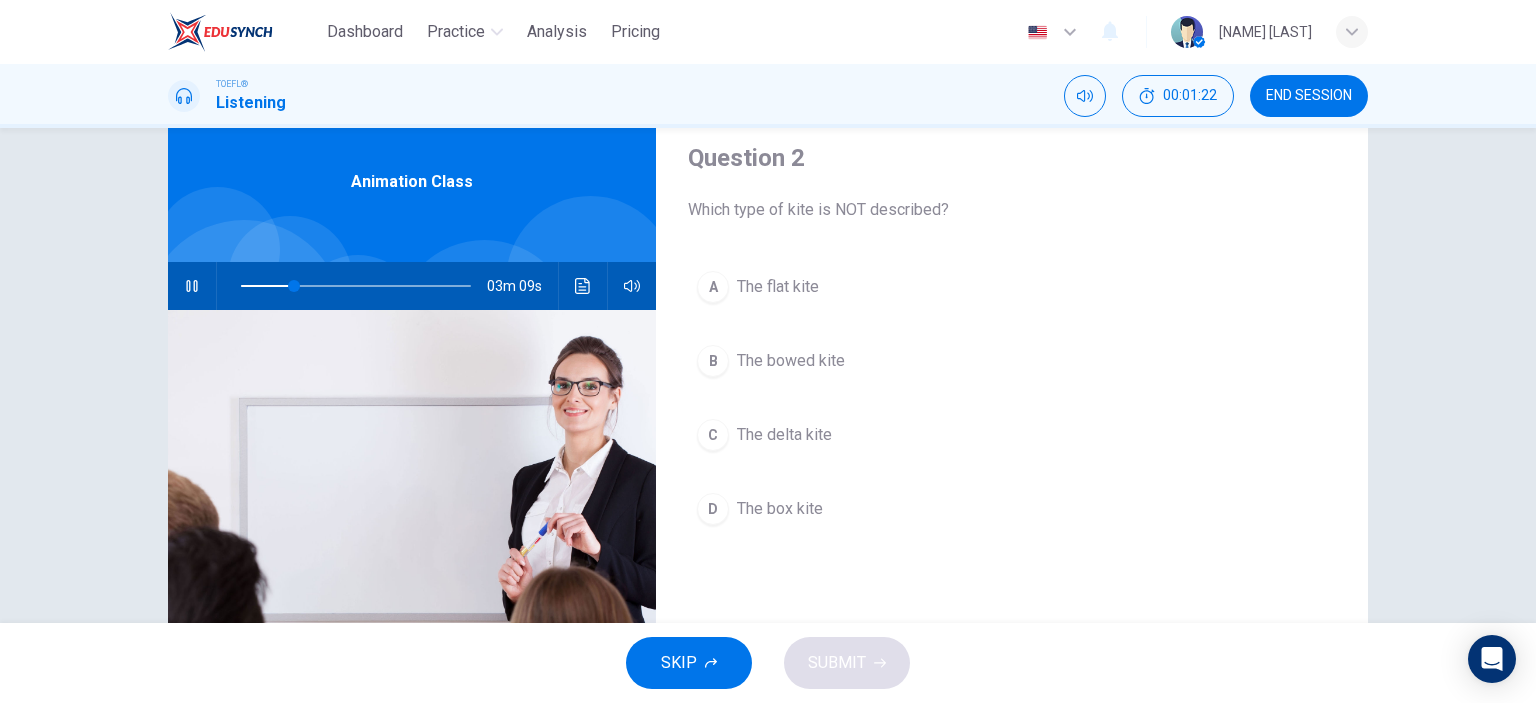 scroll, scrollTop: 33, scrollLeft: 0, axis: vertical 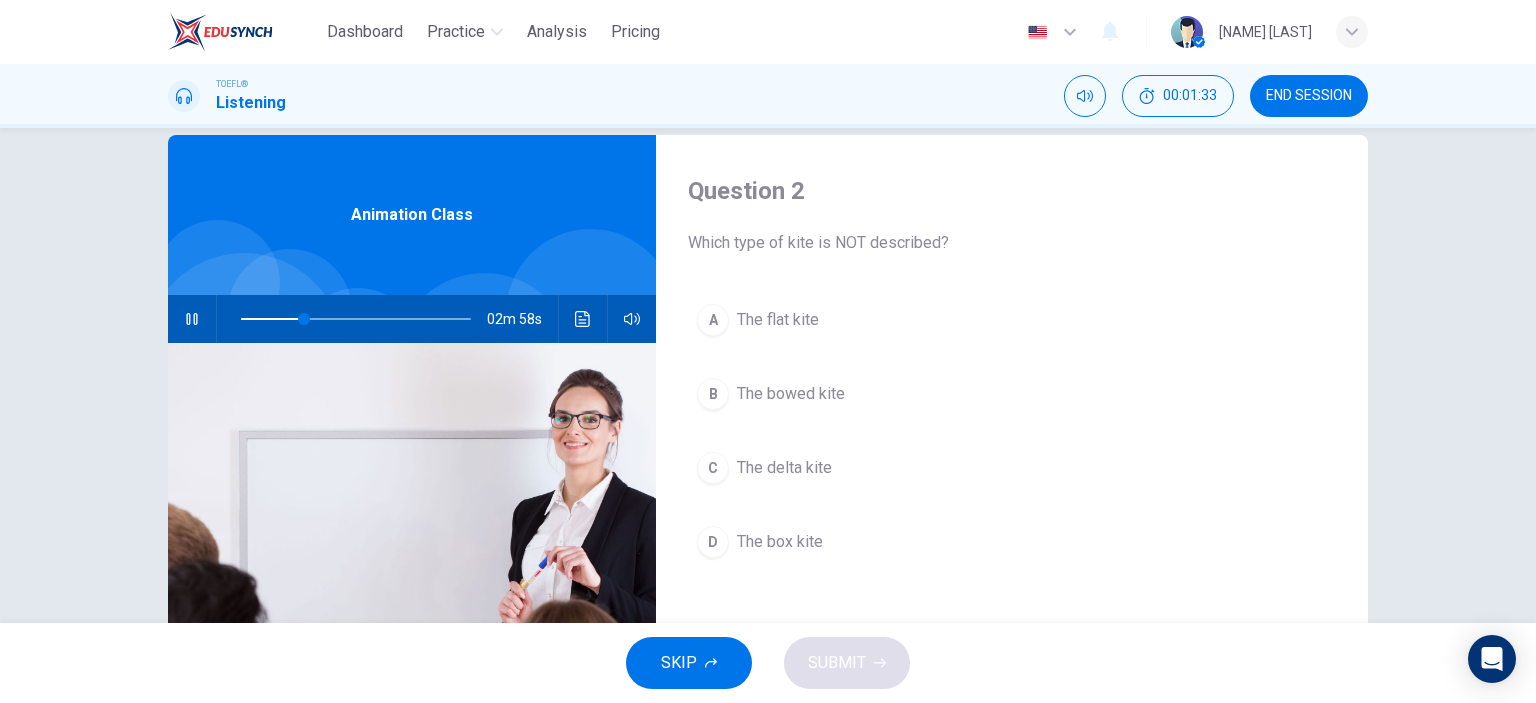 drag, startPoint x: 796, startPoint y: 537, endPoint x: 813, endPoint y: 563, distance: 31.06445 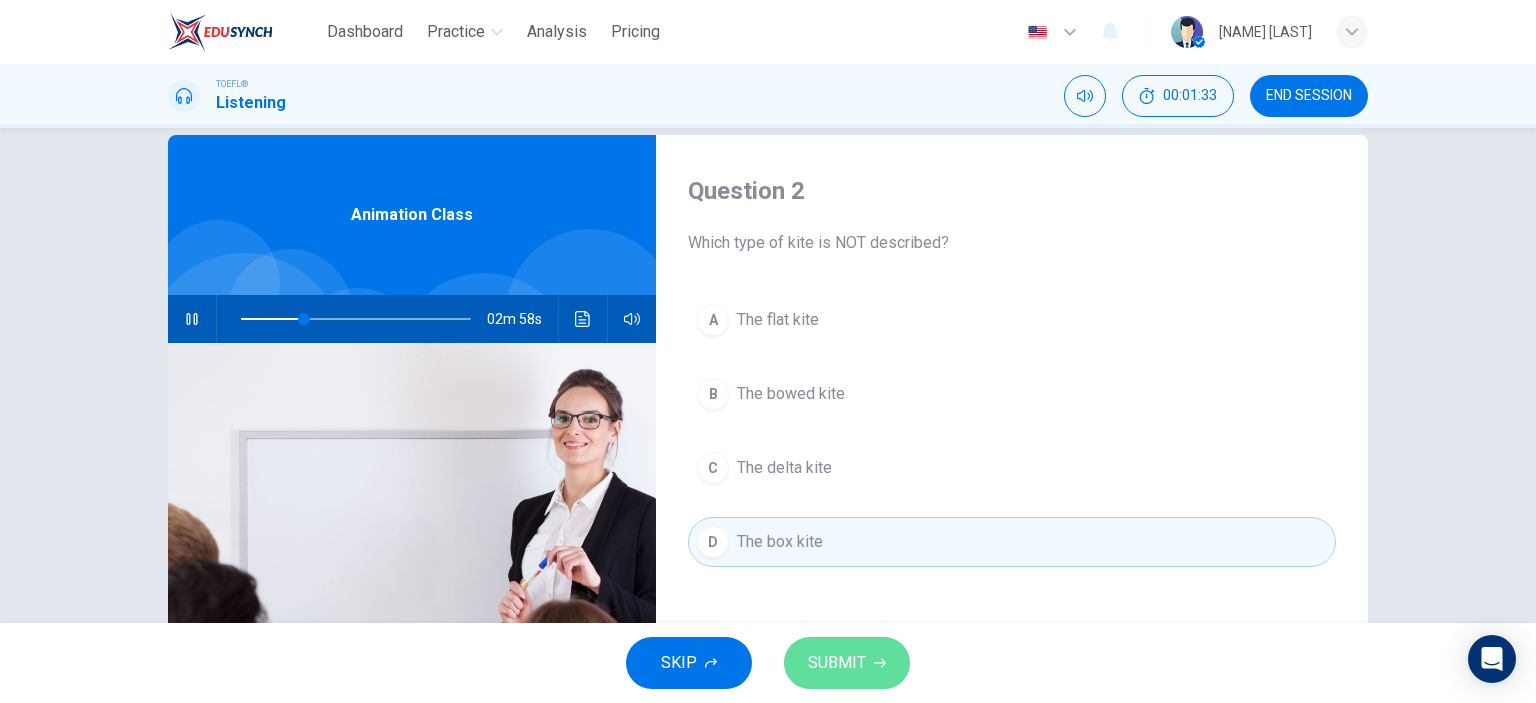 click on "SUBMIT" at bounding box center [847, 663] 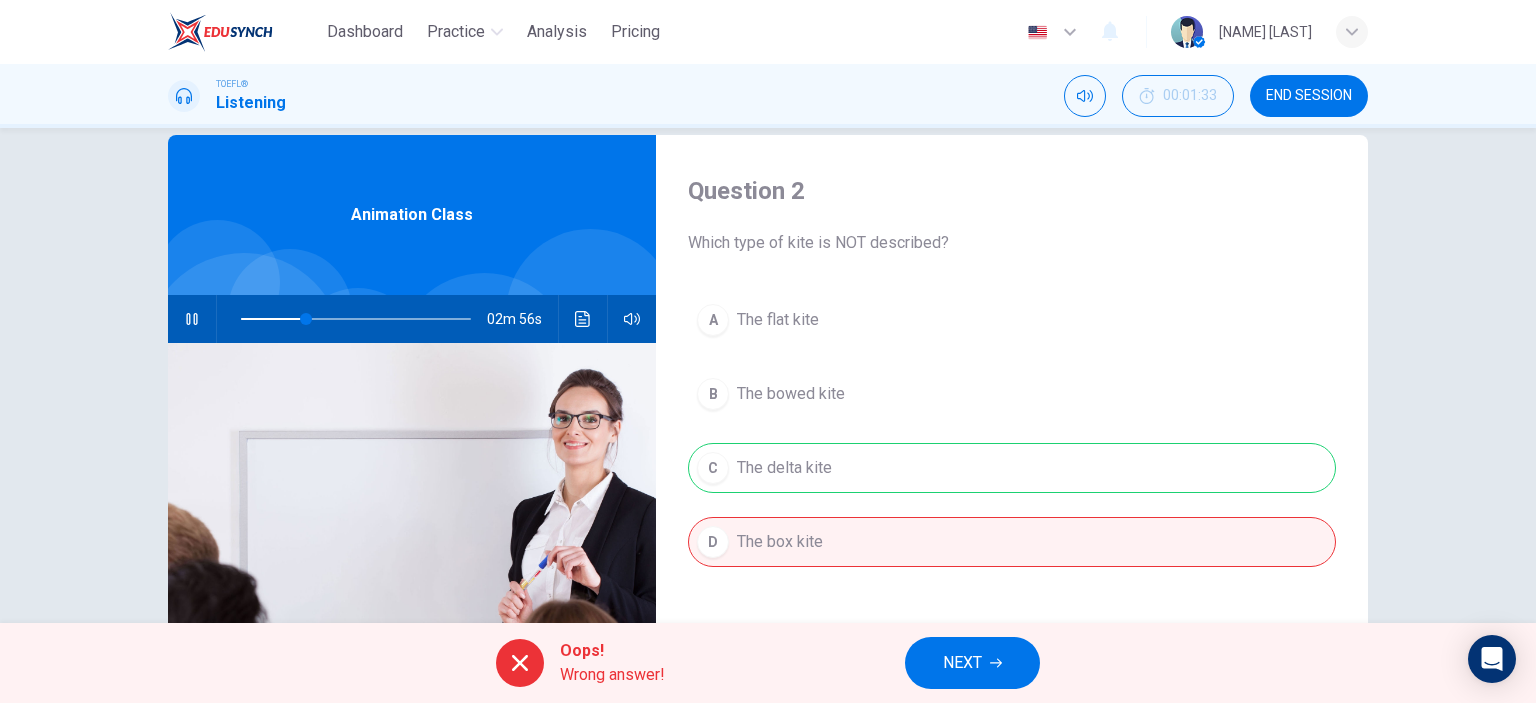 click on "NEXT" at bounding box center (972, 663) 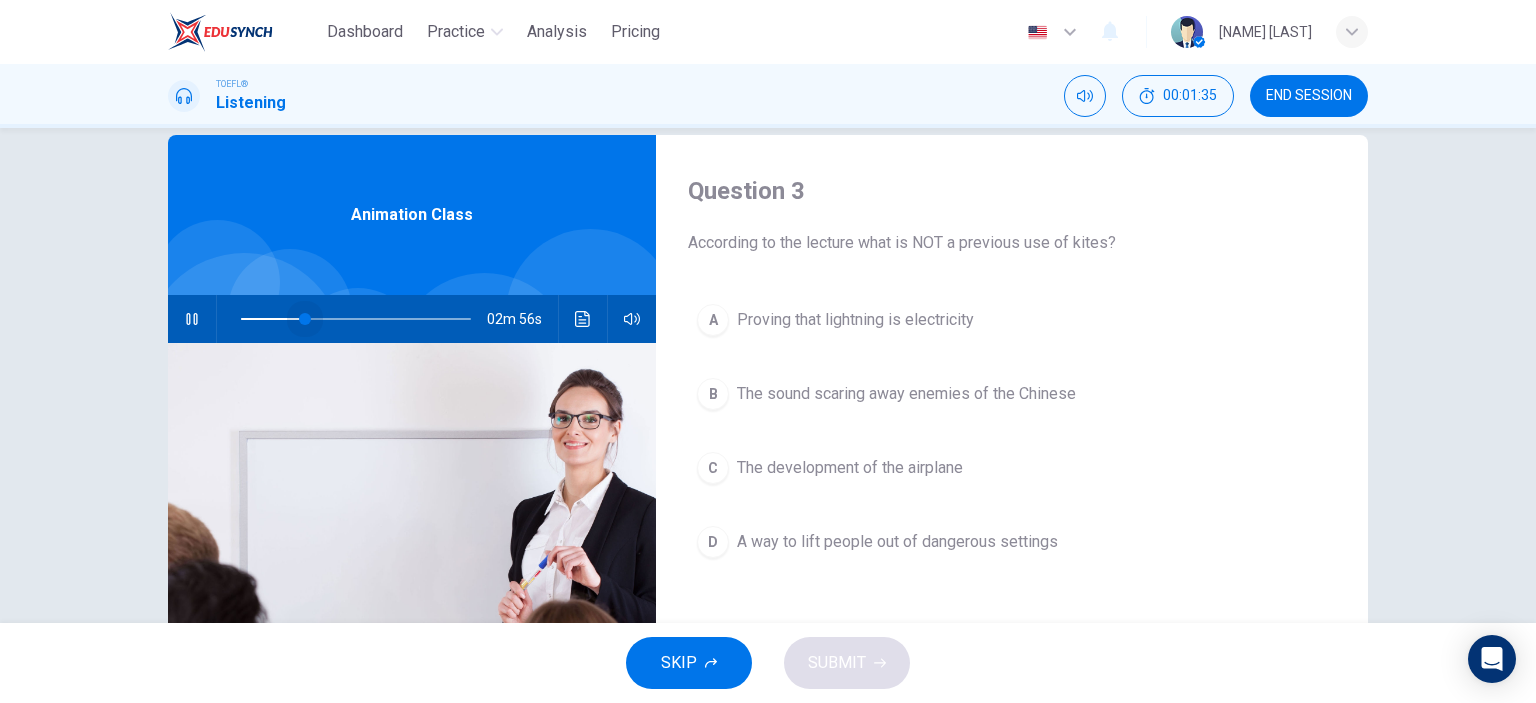 click at bounding box center (305, 319) 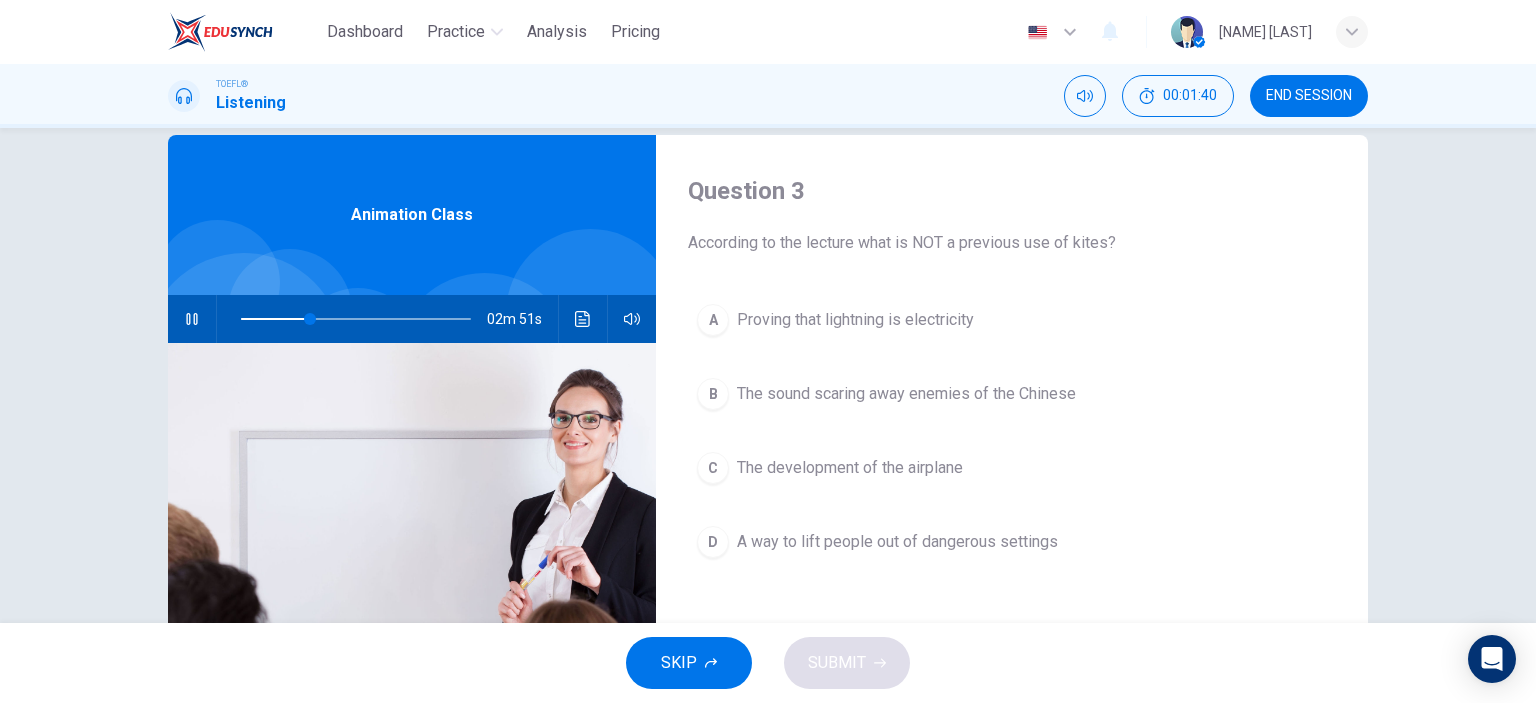 click on "Proving that lightning is electricity" at bounding box center (855, 320) 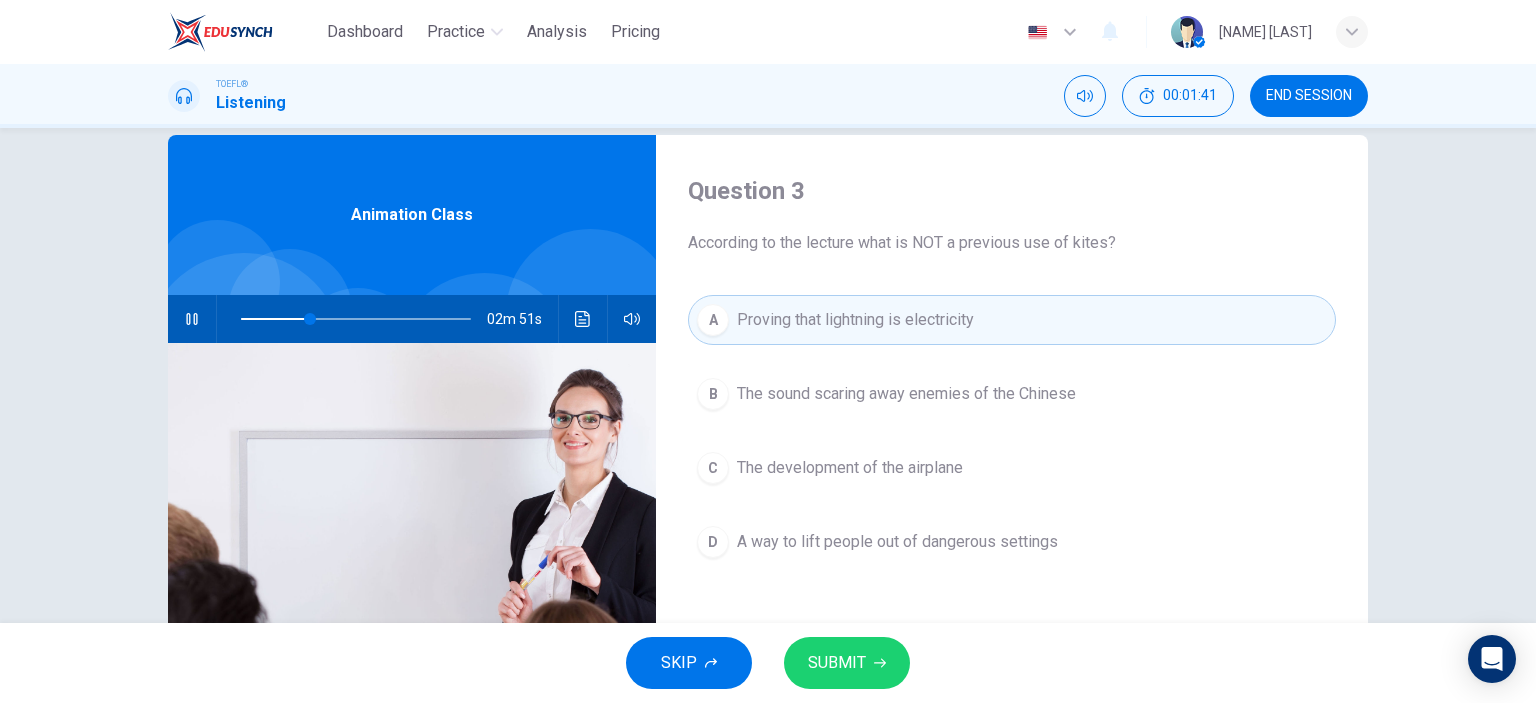 click on "SUBMIT" at bounding box center (847, 663) 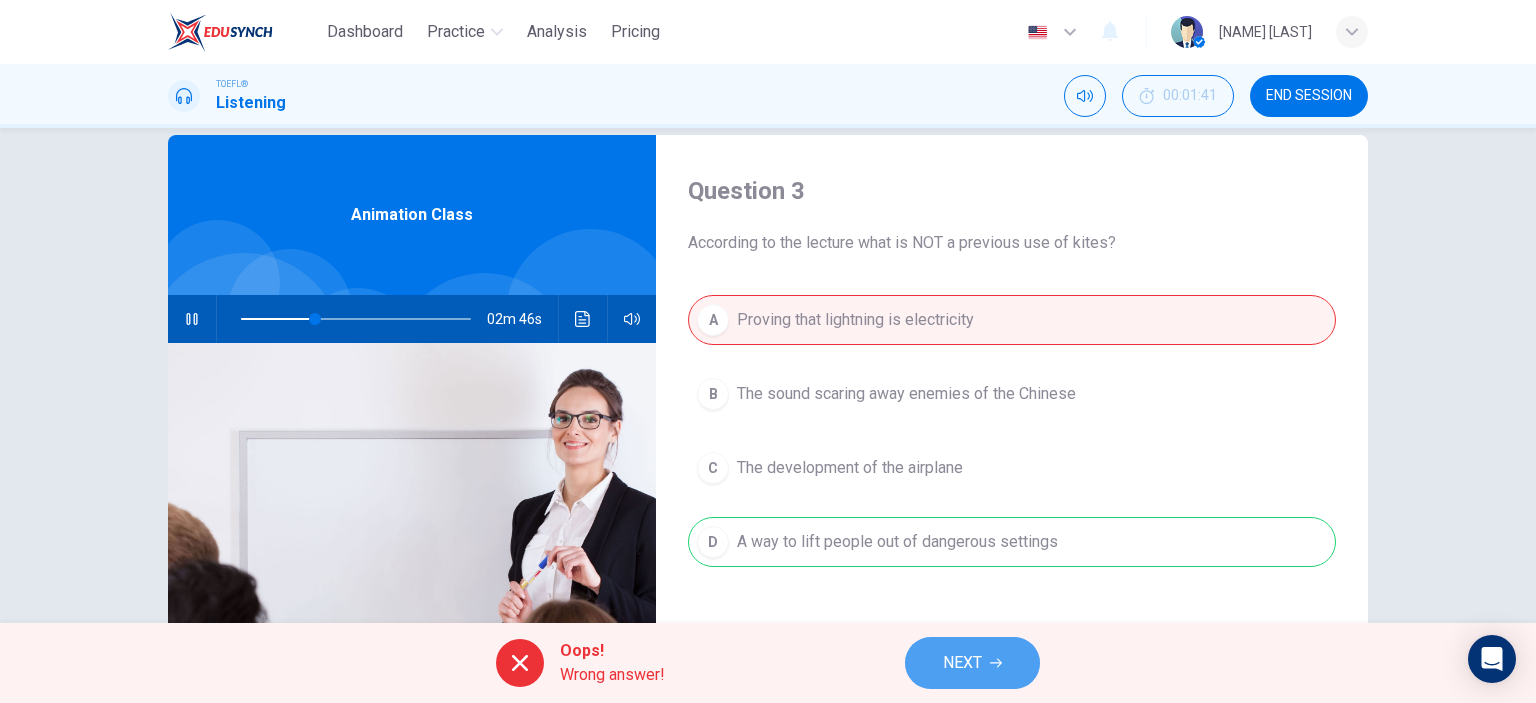 click on "NEXT" at bounding box center [972, 663] 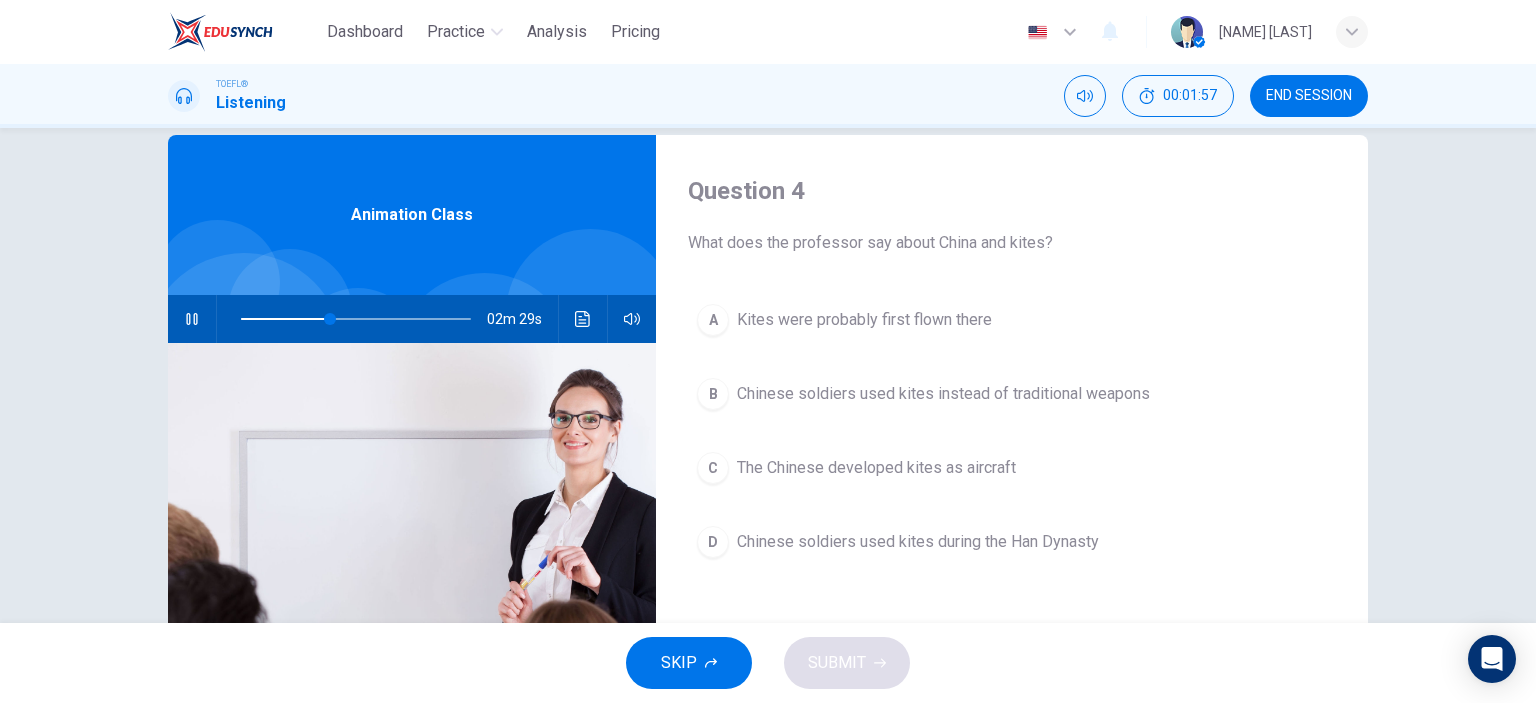 drag, startPoint x: 931, startPoint y: 243, endPoint x: 1025, endPoint y: 253, distance: 94.53042 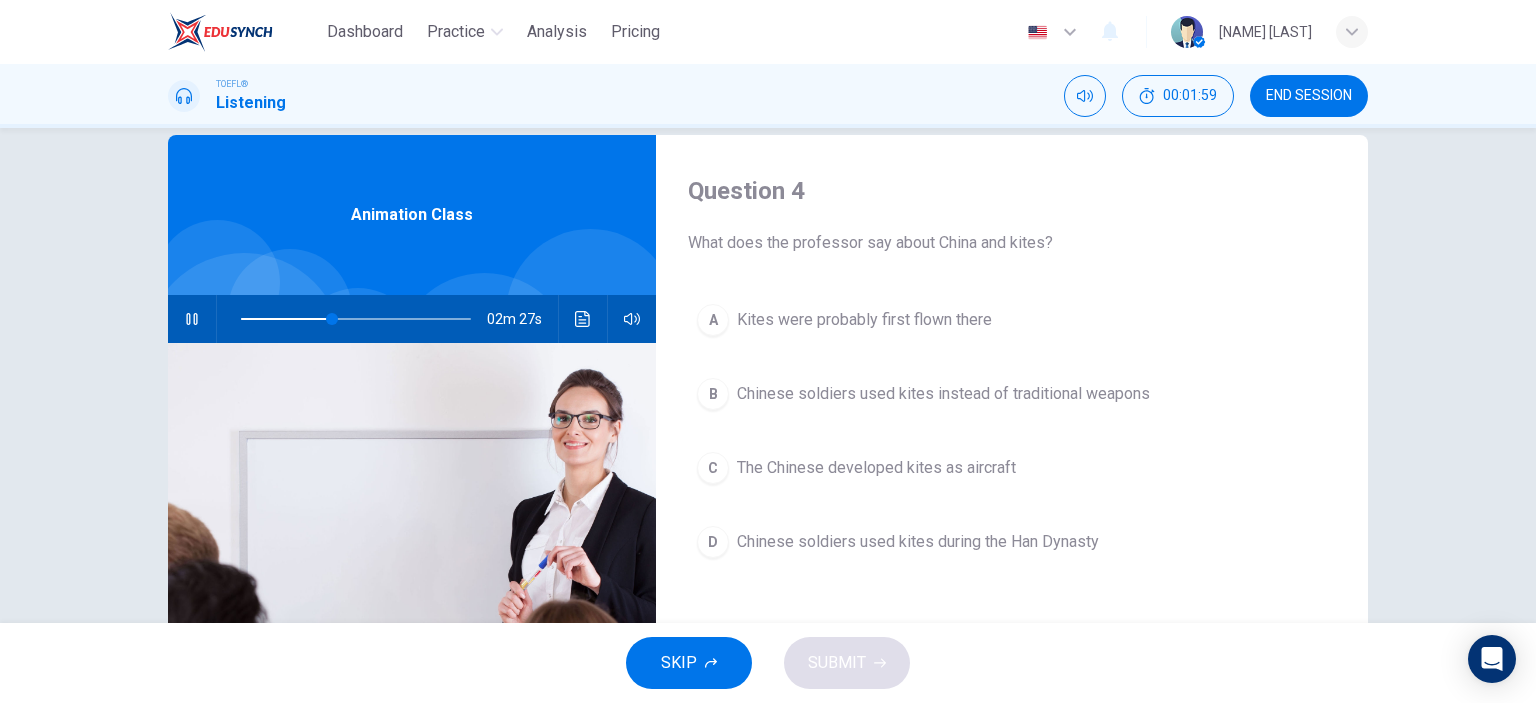 scroll, scrollTop: 100, scrollLeft: 0, axis: vertical 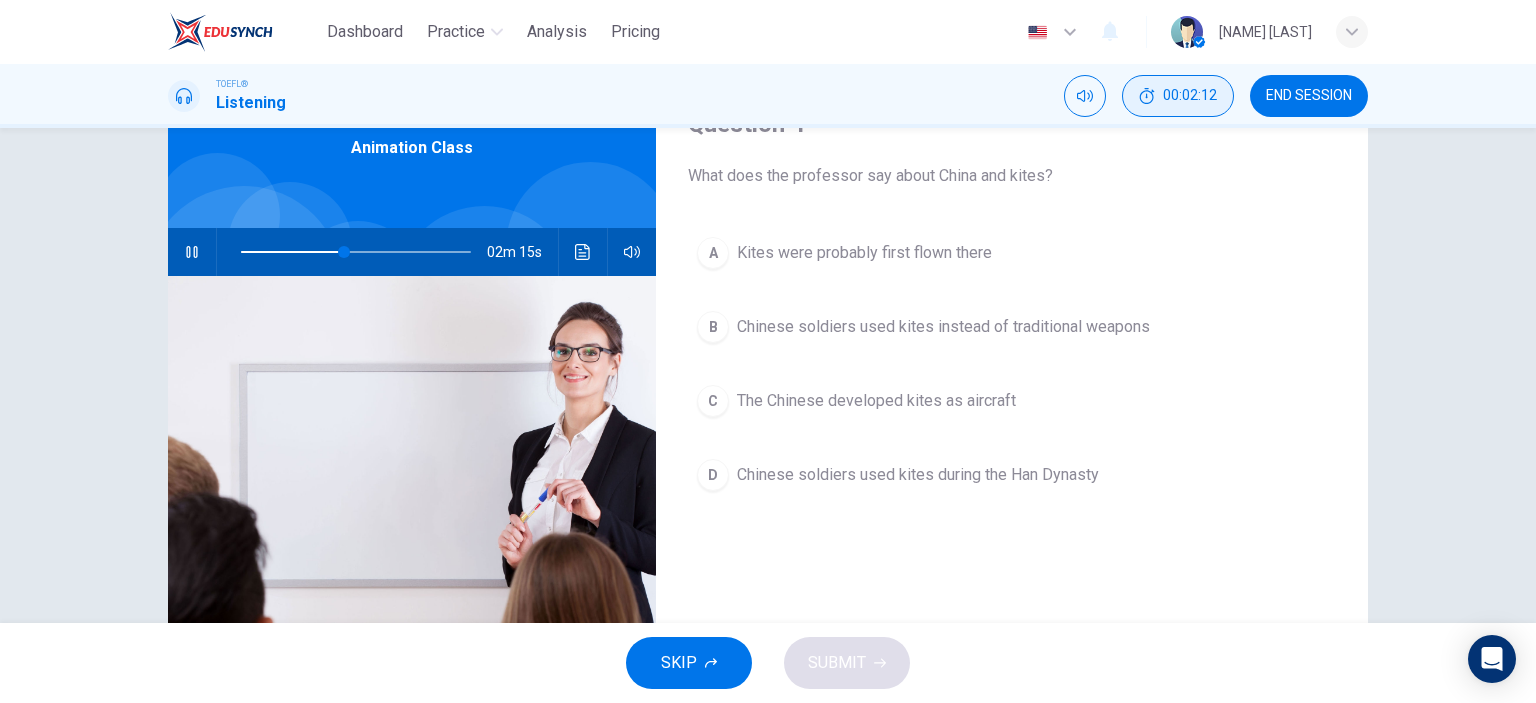 type on "45" 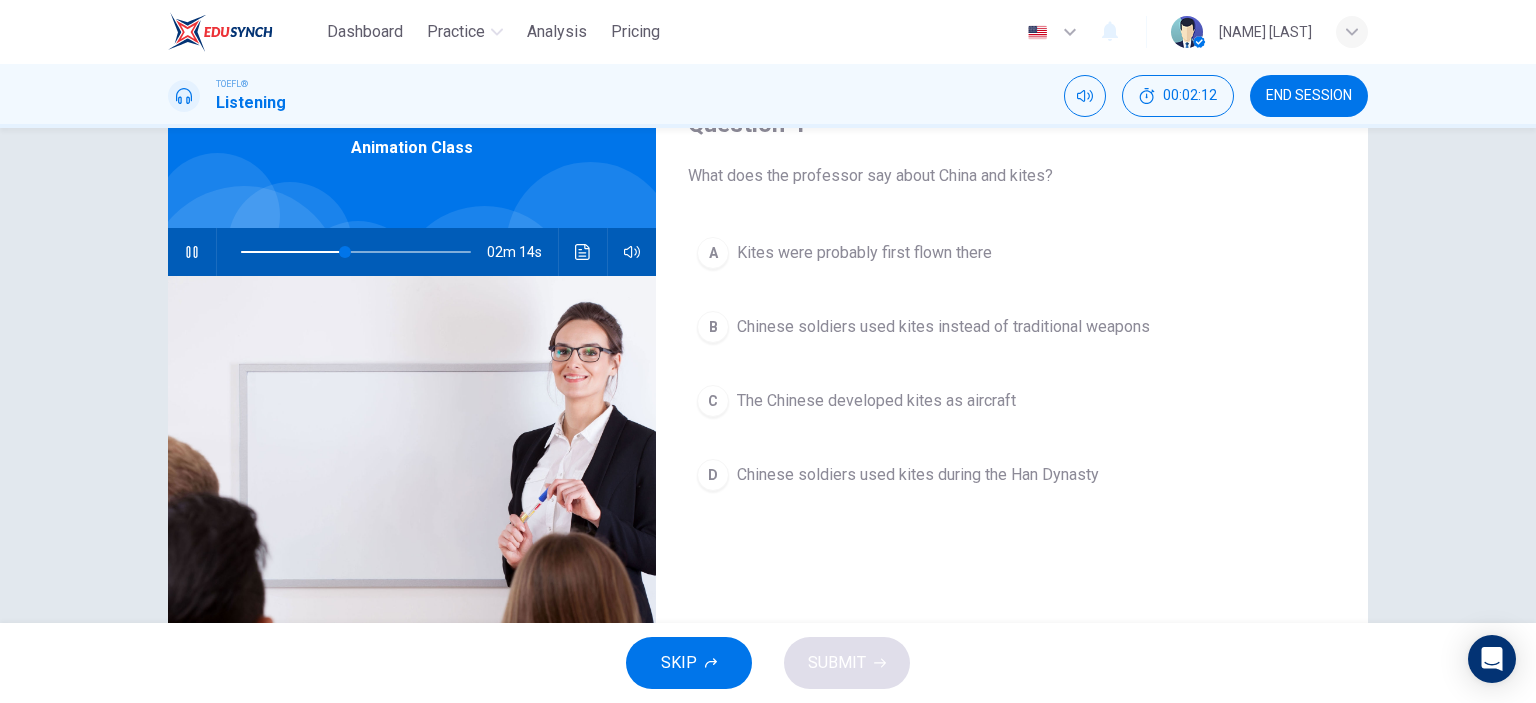 click on "END SESSION" at bounding box center (1309, 96) 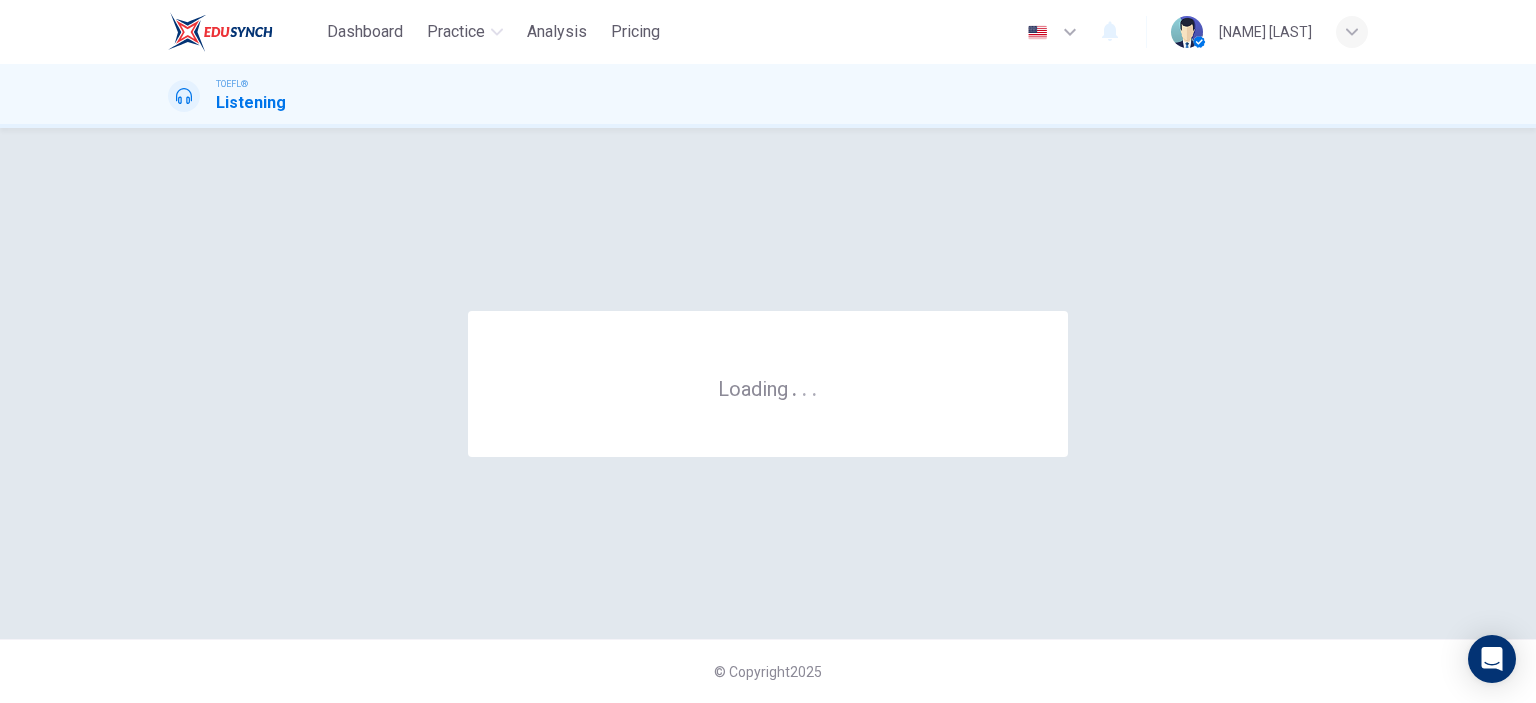 scroll, scrollTop: 0, scrollLeft: 0, axis: both 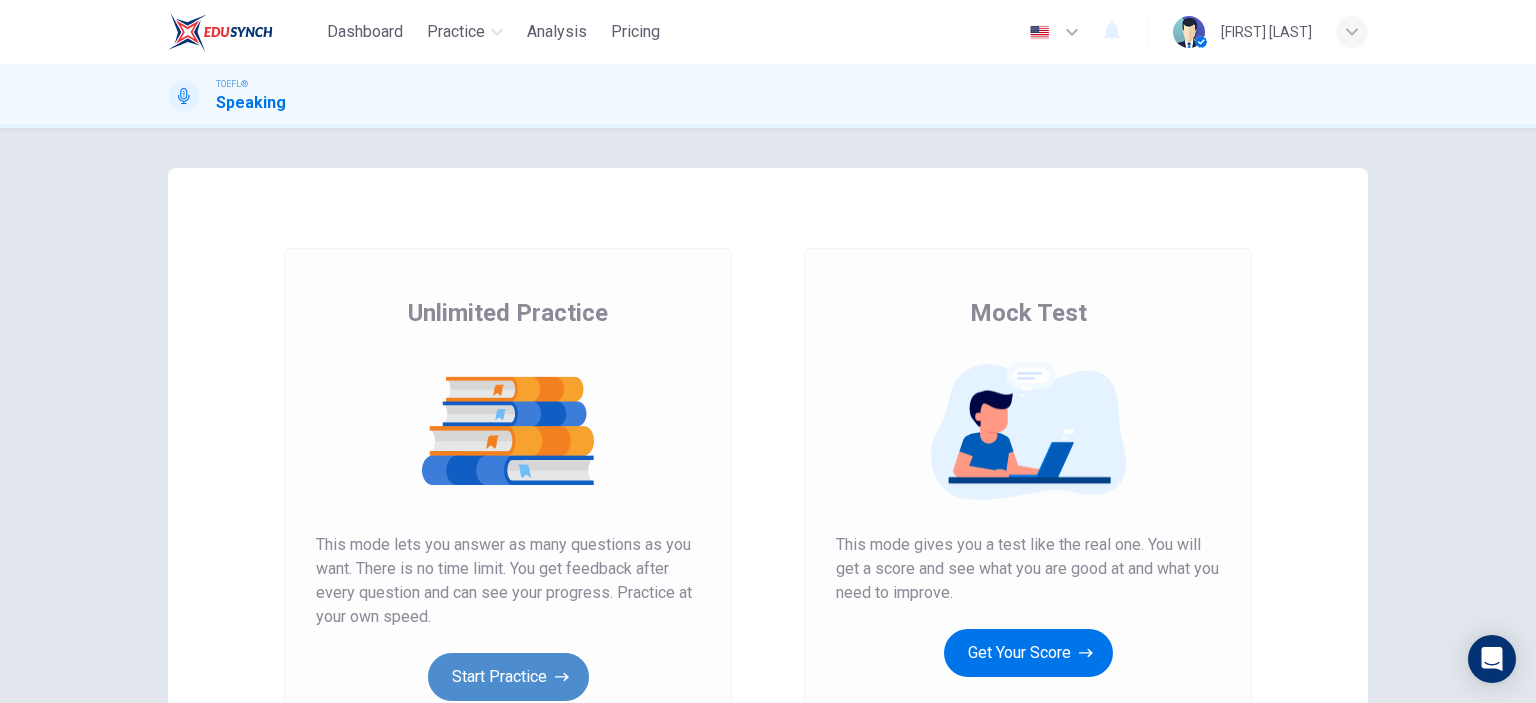 click on "Start Practice" at bounding box center [508, 677] 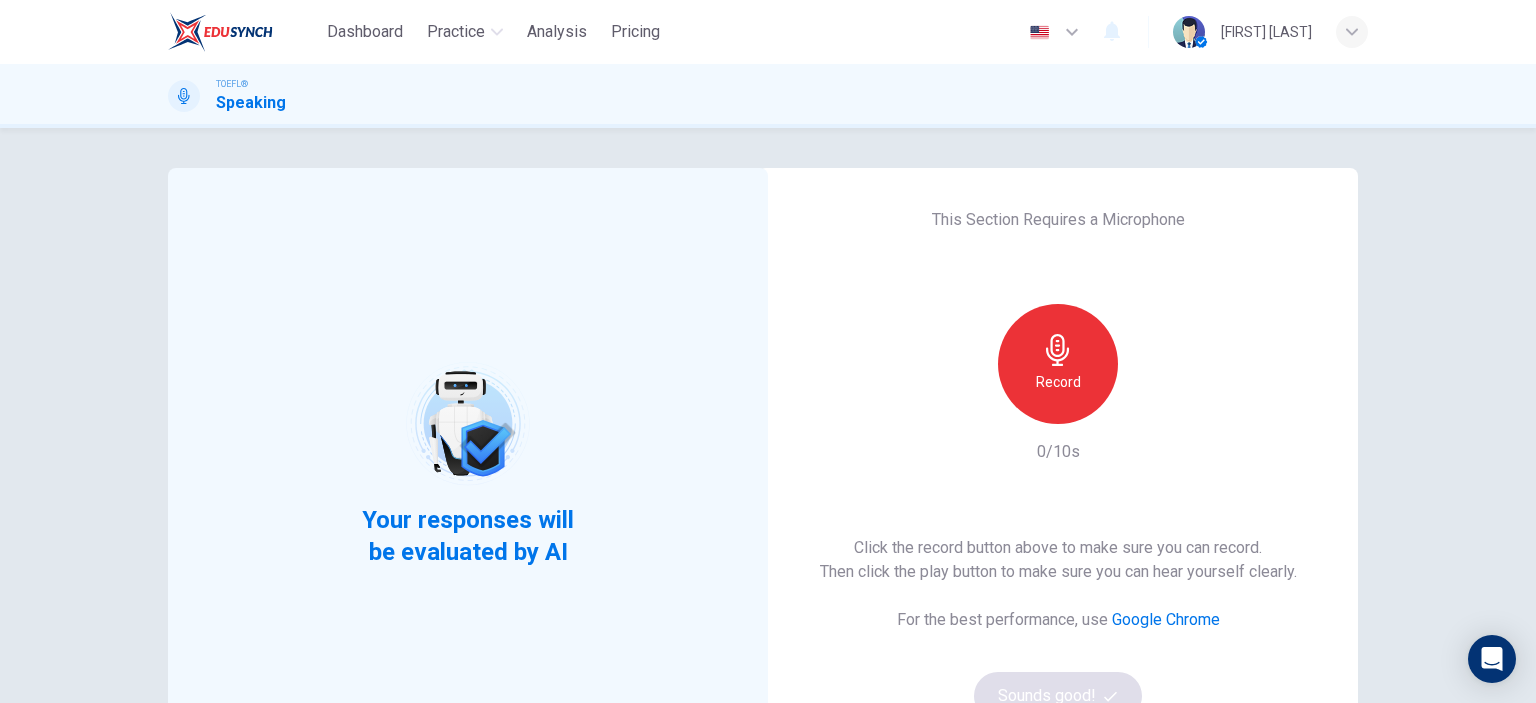 click on "Record" at bounding box center (1058, 364) 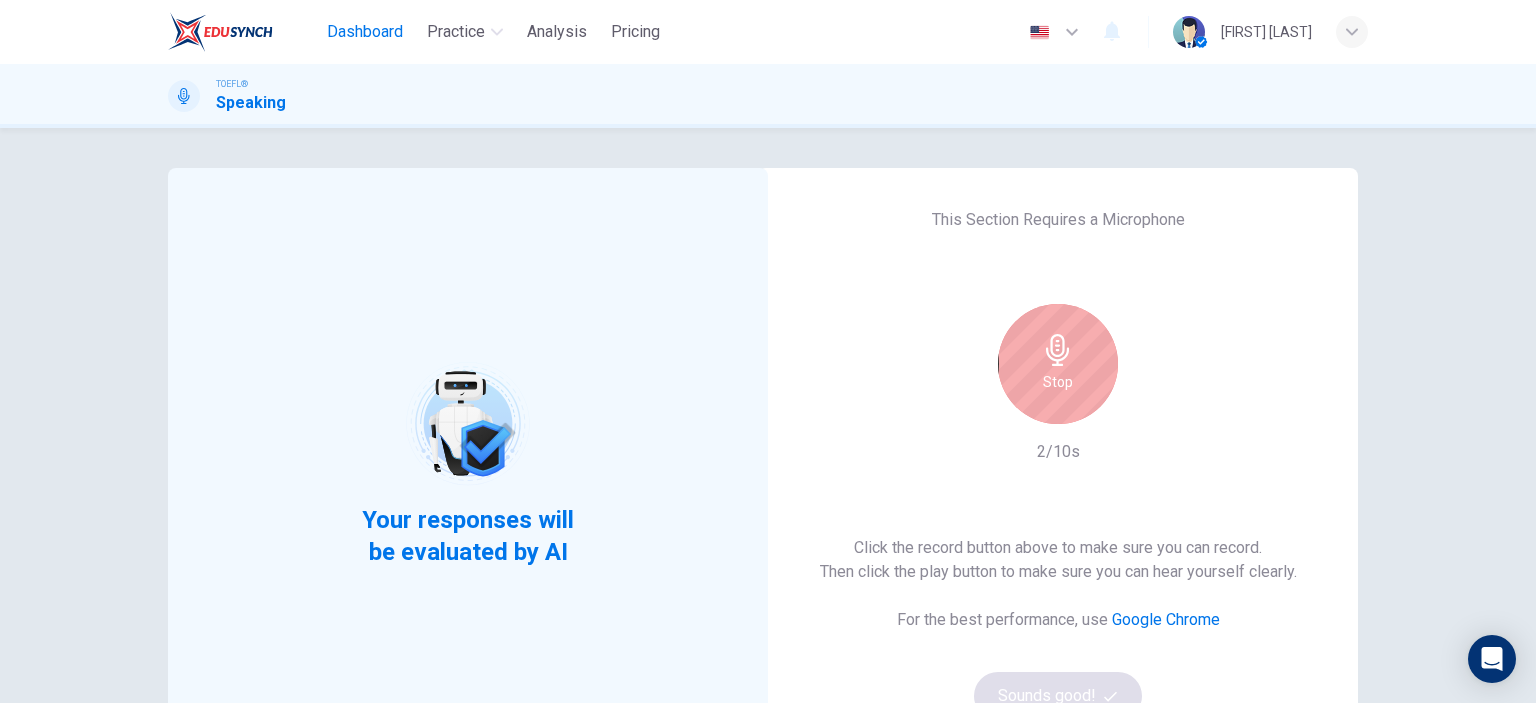 click on "Dashboard" at bounding box center [365, 32] 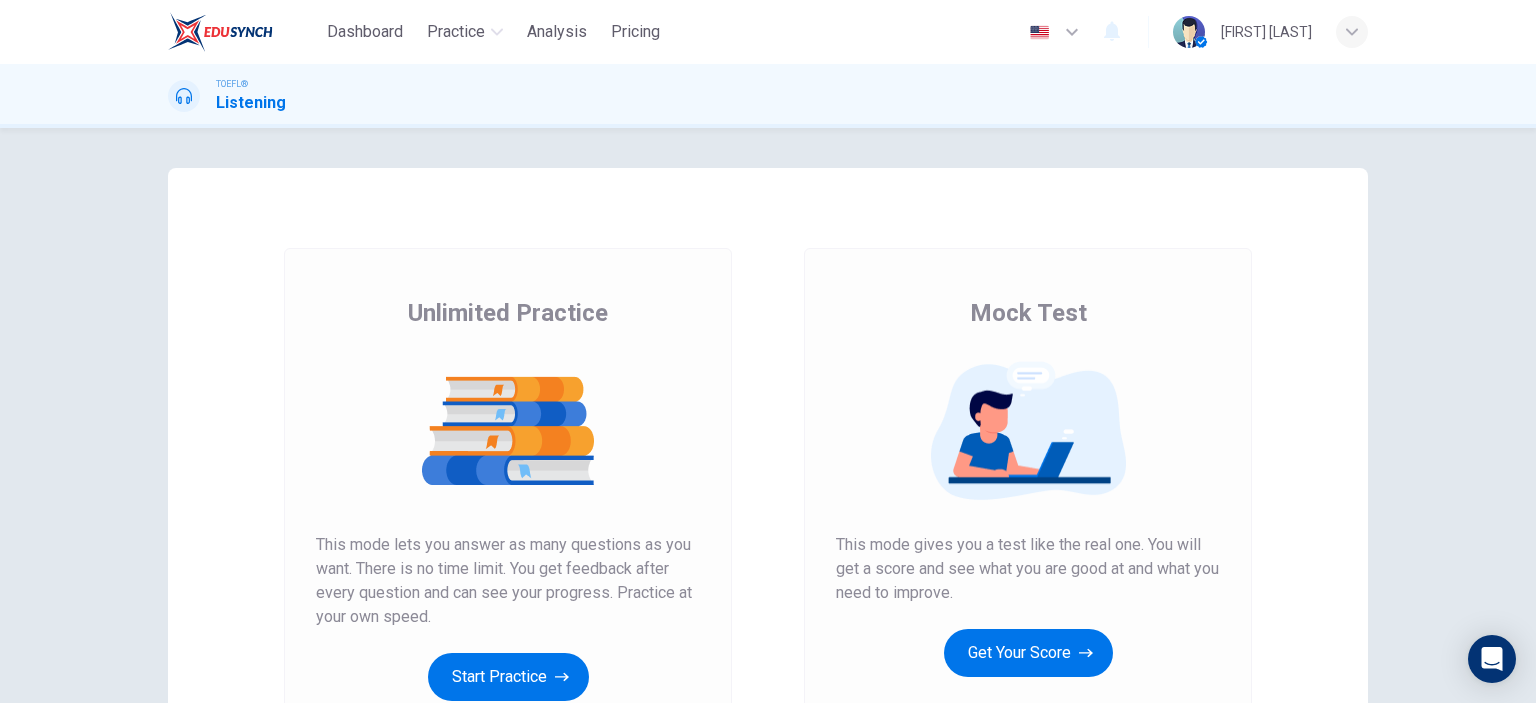 scroll, scrollTop: 0, scrollLeft: 0, axis: both 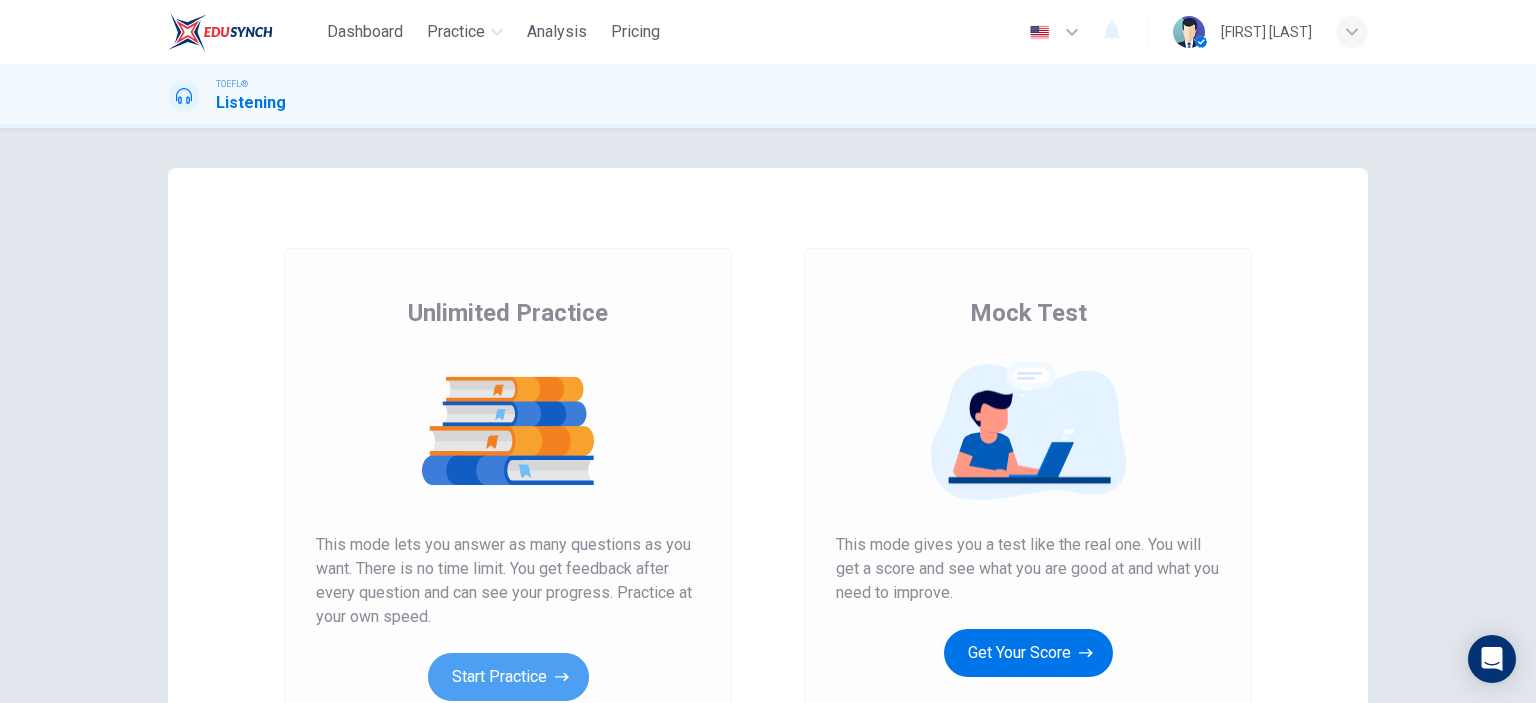 click on "Start Practice" at bounding box center [508, 677] 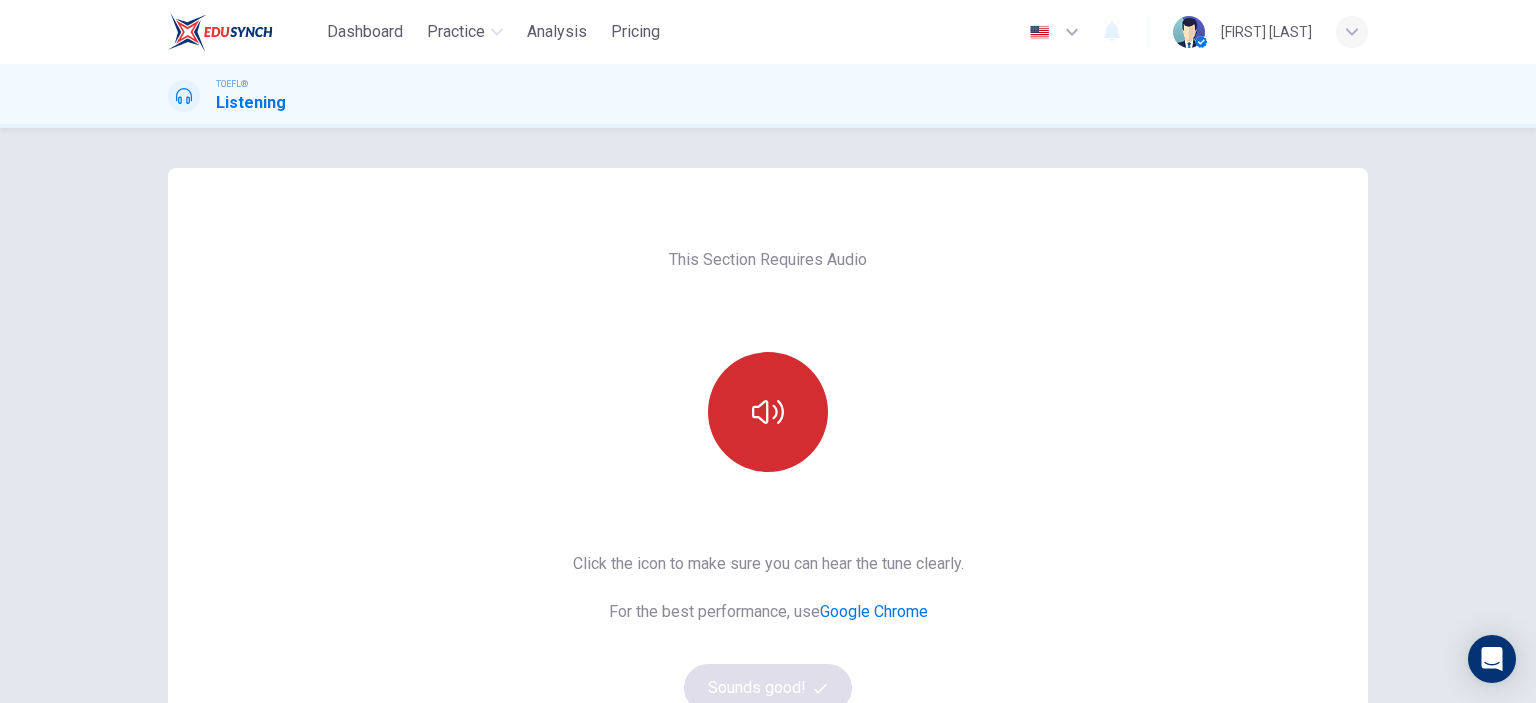 drag, startPoint x: 785, startPoint y: 403, endPoint x: 785, endPoint y: 415, distance: 12 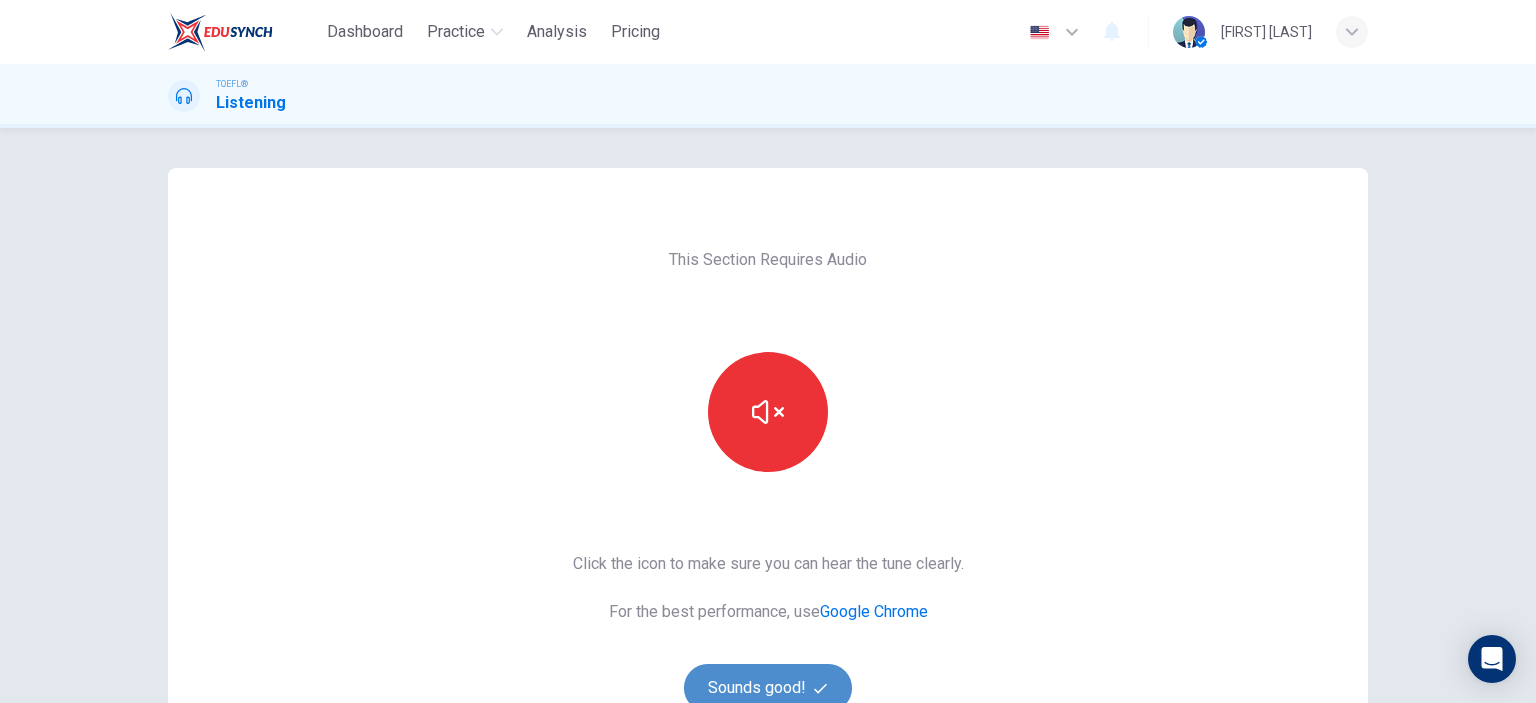 click on "Sounds good!" at bounding box center [768, 688] 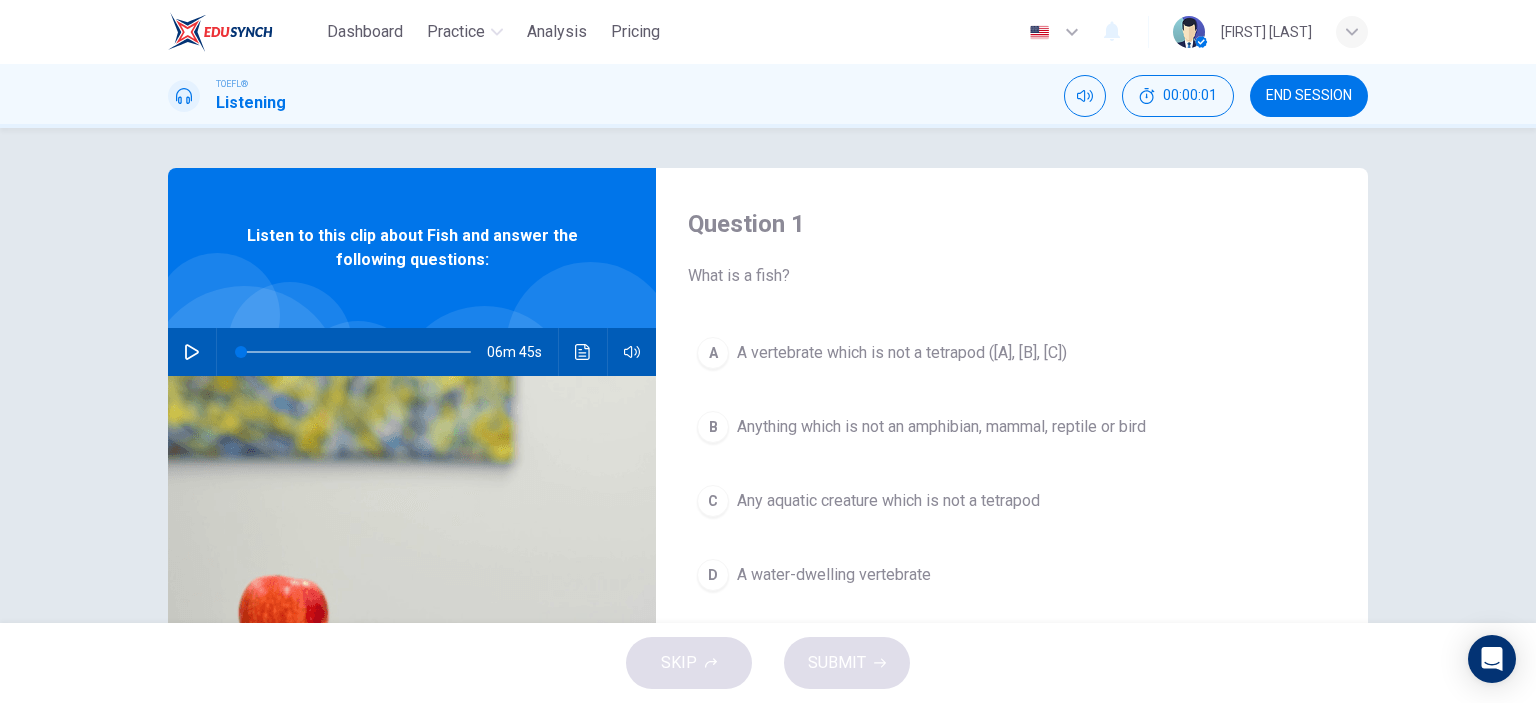 click at bounding box center (192, 352) 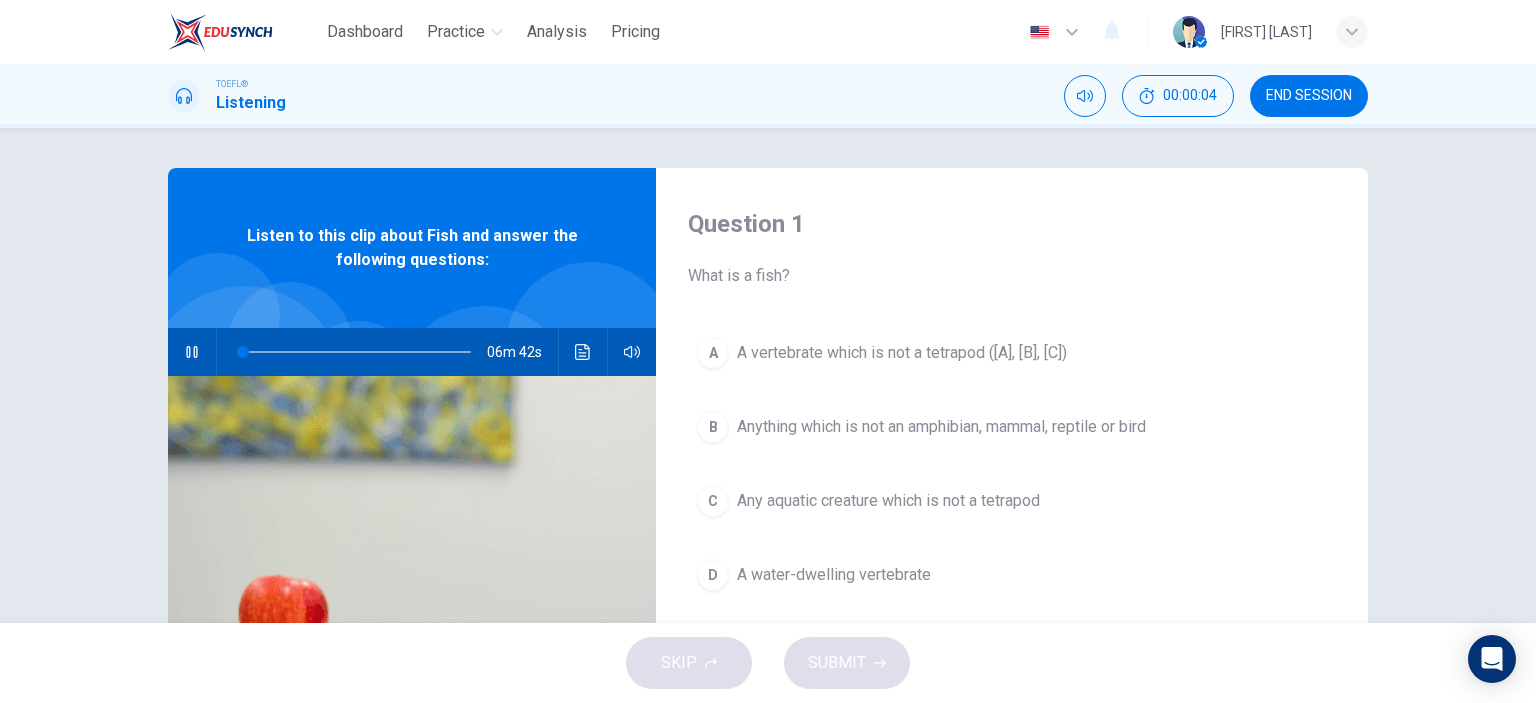 scroll, scrollTop: 66, scrollLeft: 0, axis: vertical 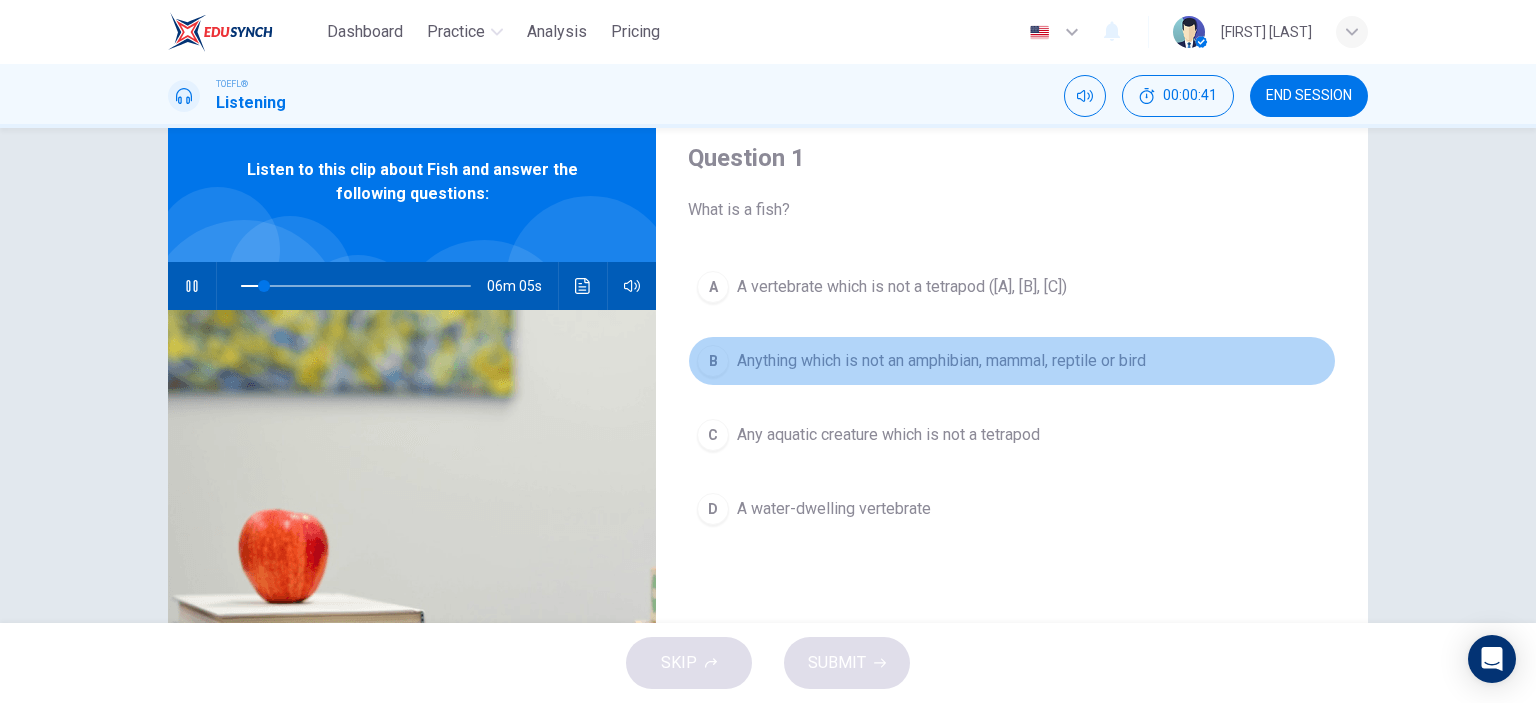 click on "Anything which is not an amphibian, mammal, reptile or bird" at bounding box center [941, 361] 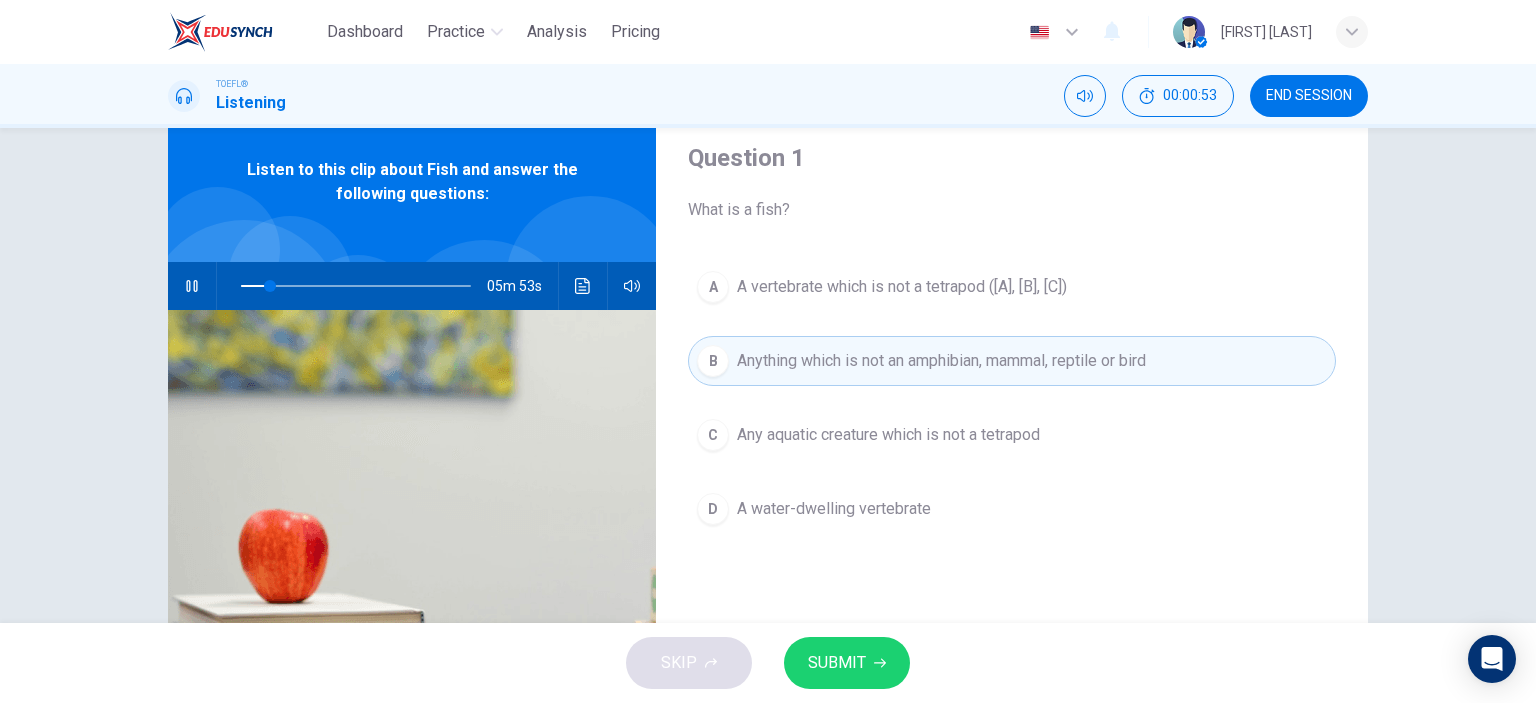 click on "SUBMIT" at bounding box center (847, 663) 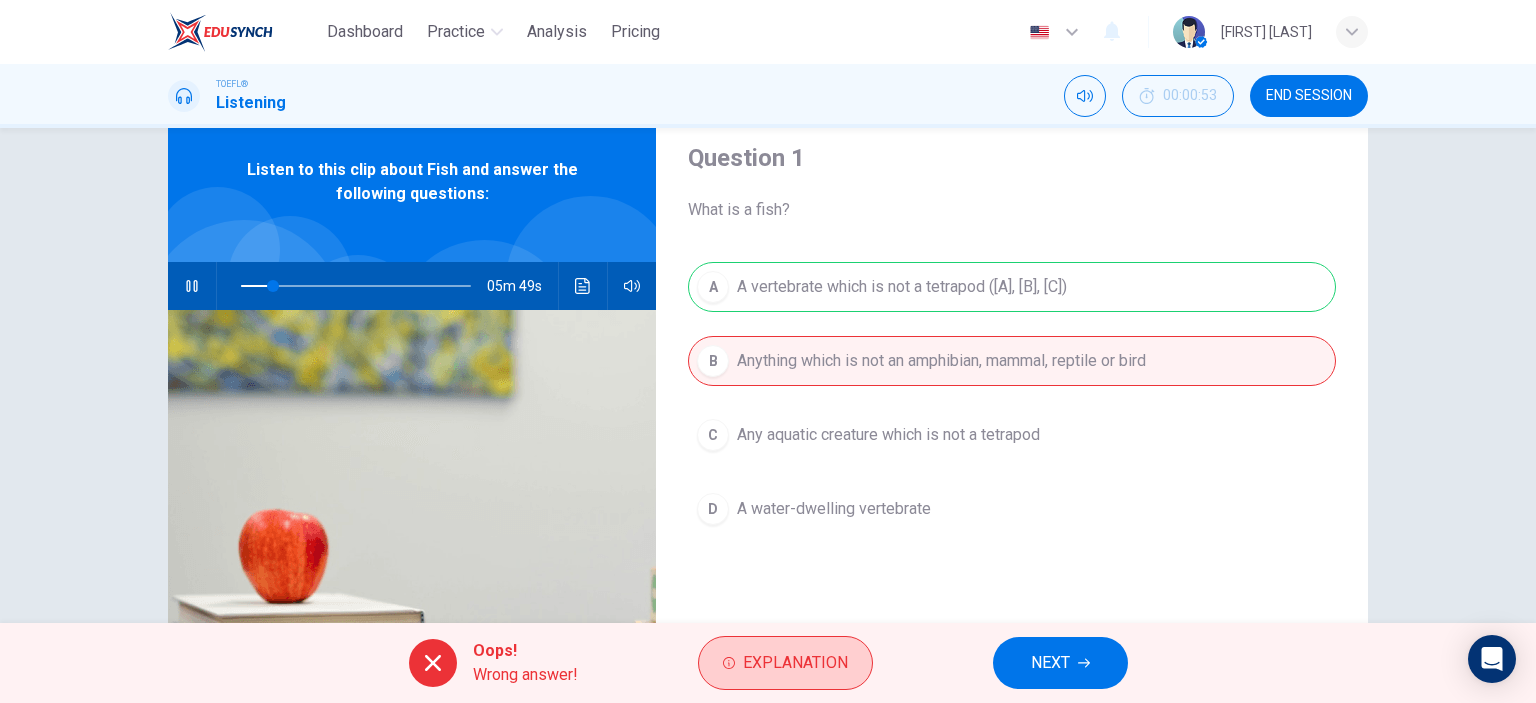 click on "Explanation" at bounding box center [795, 663] 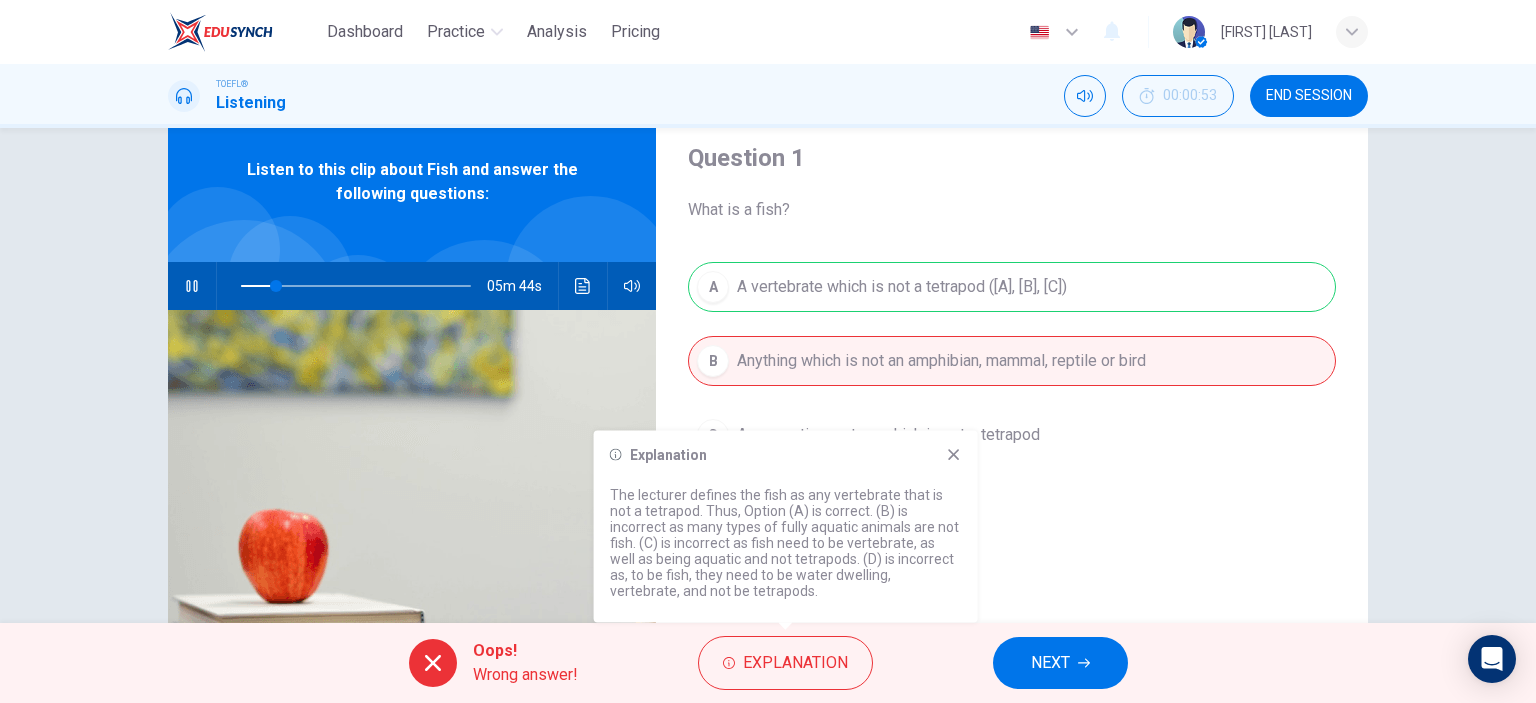 click on "NEXT" at bounding box center (1060, 663) 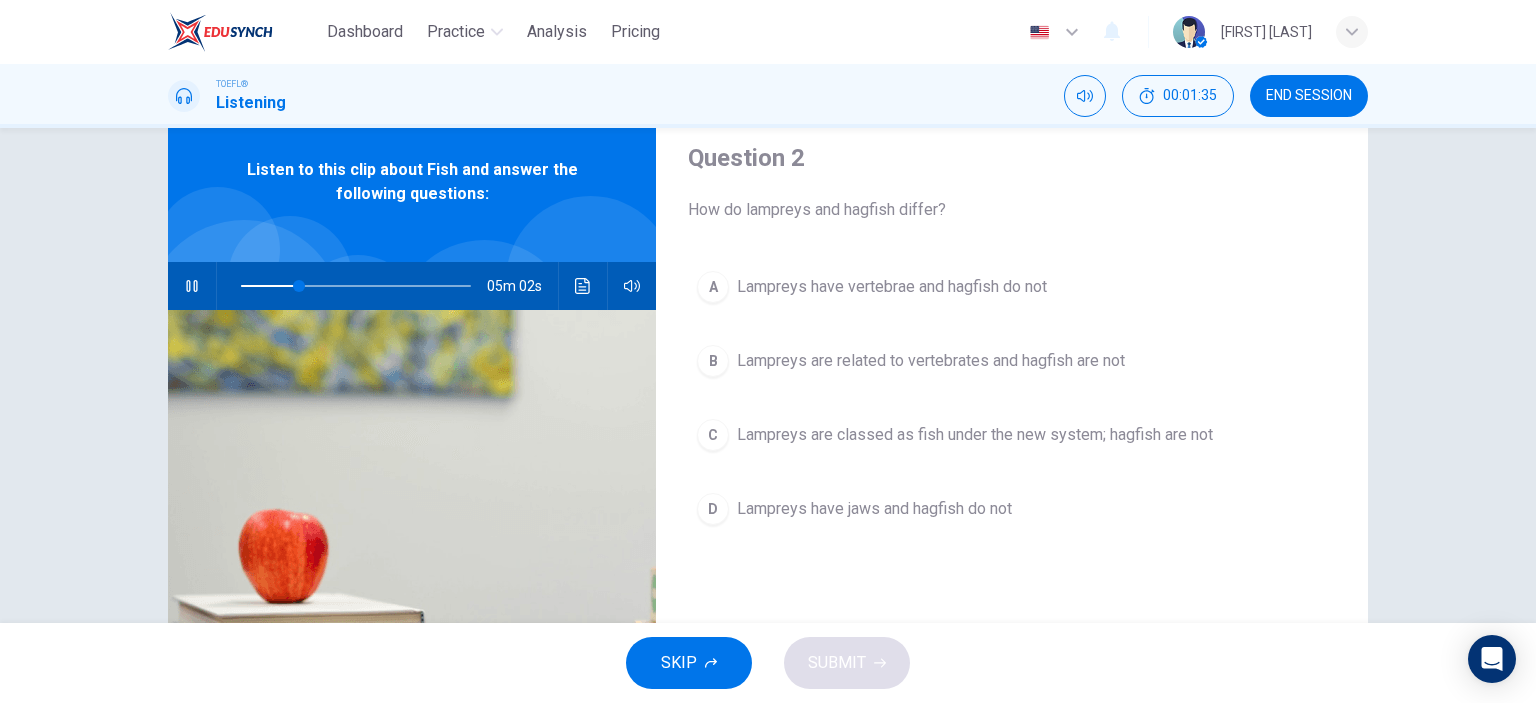click at bounding box center (583, 286) 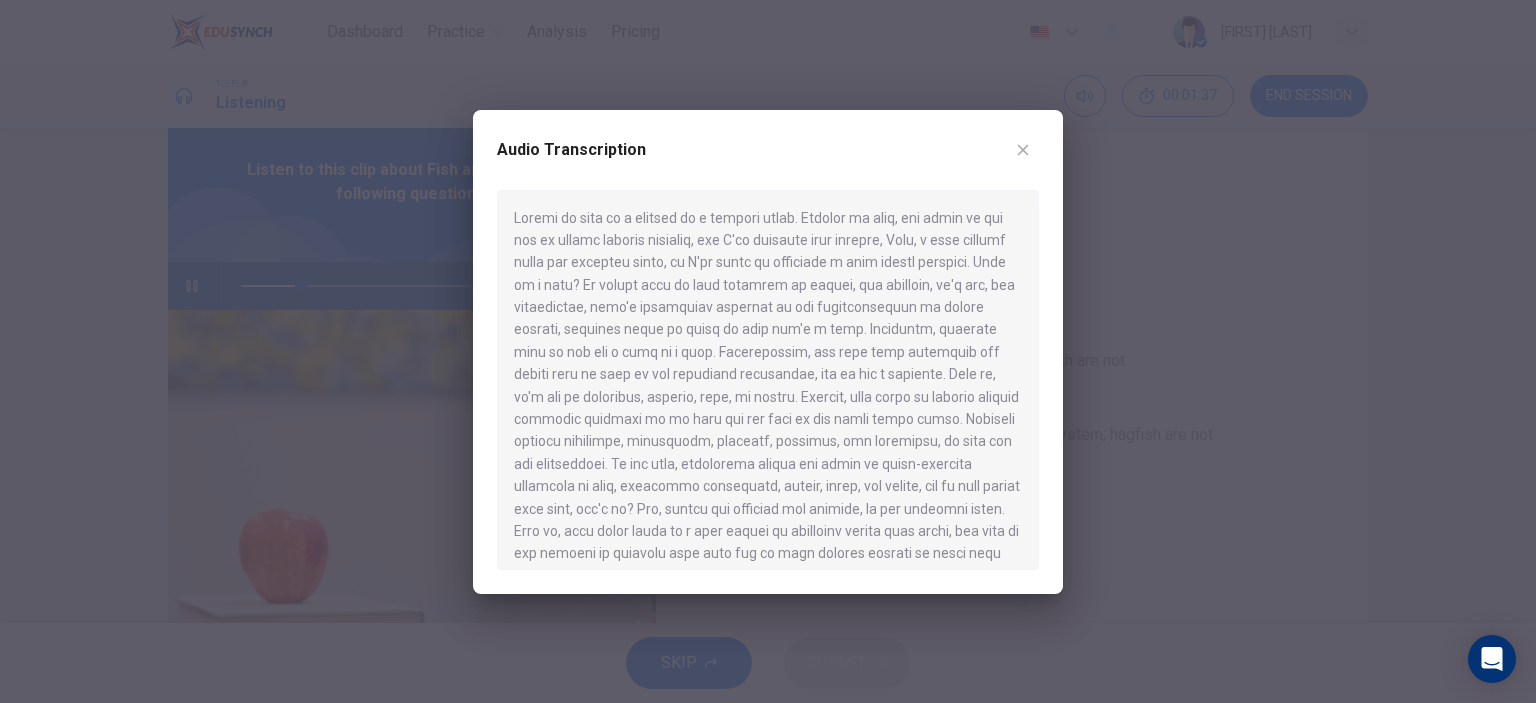 drag, startPoint x: 742, startPoint y: 384, endPoint x: 840, endPoint y: 380, distance: 98.0816 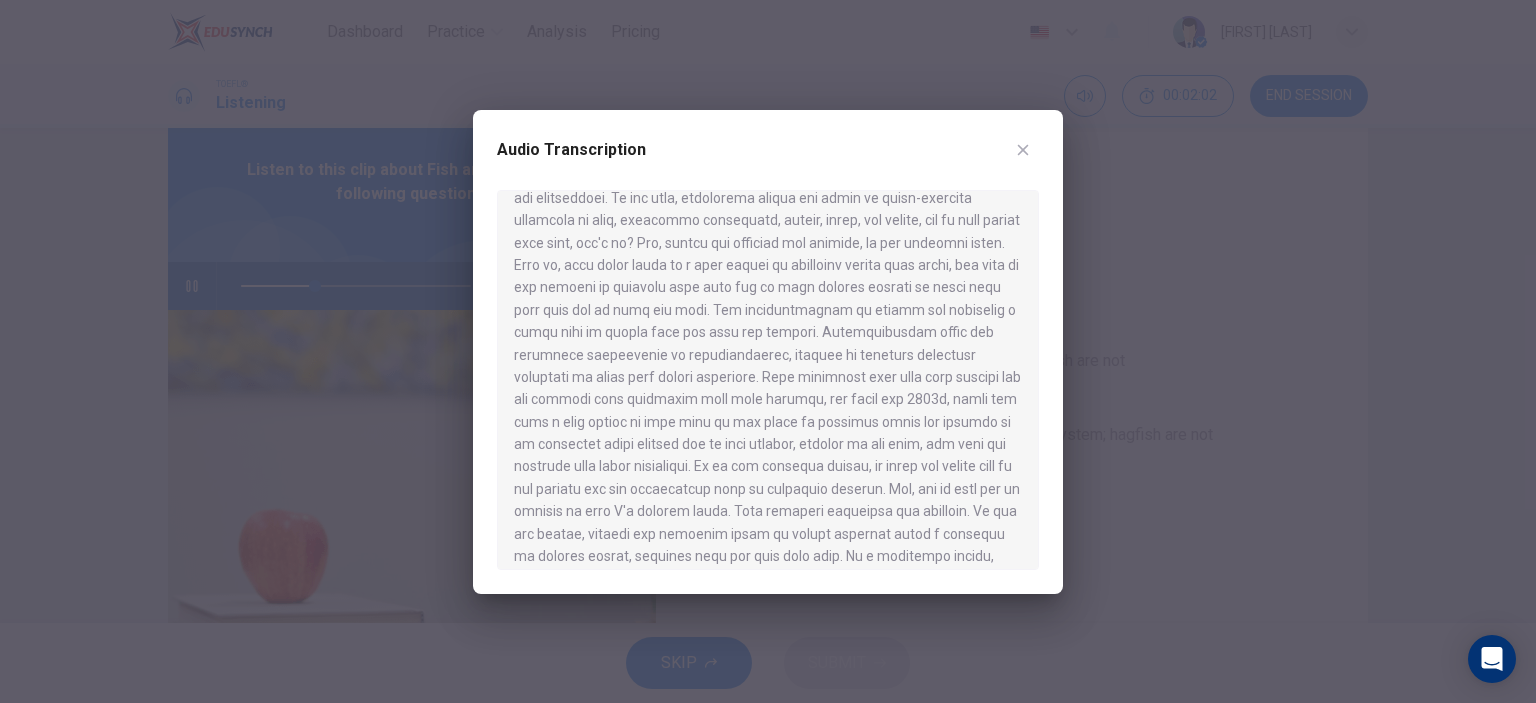 scroll, scrollTop: 300, scrollLeft: 0, axis: vertical 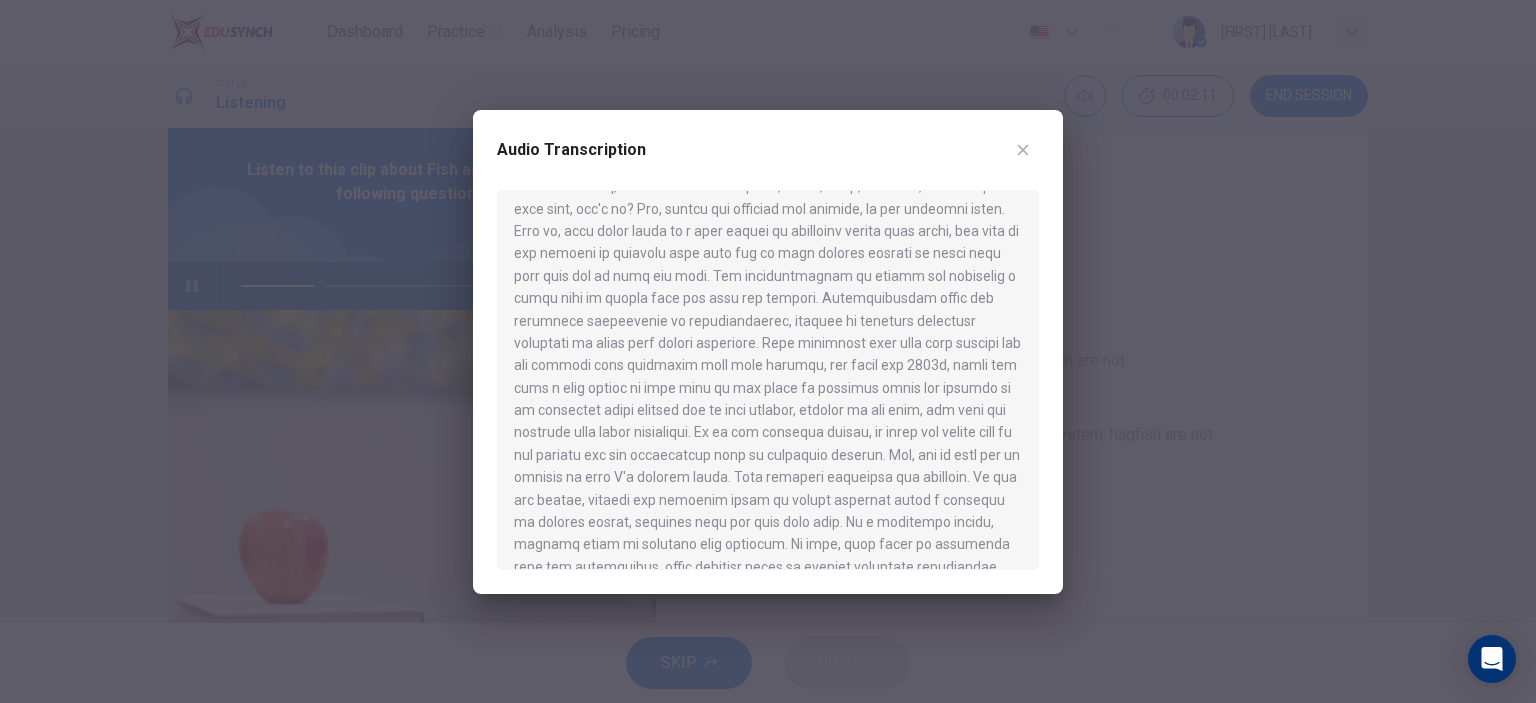 click at bounding box center [1023, 150] 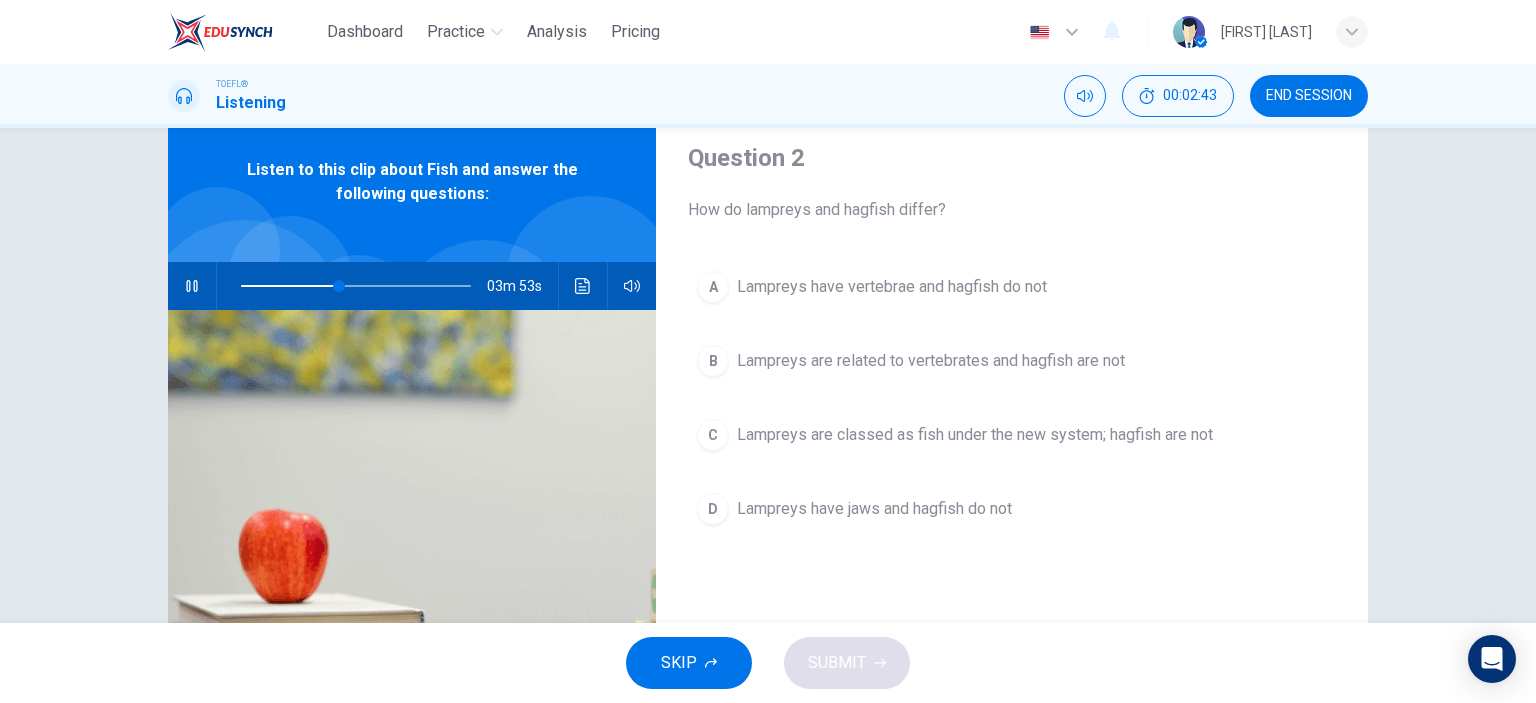 click on "Lampreys have vertebrae and hagfish do not" at bounding box center [892, 287] 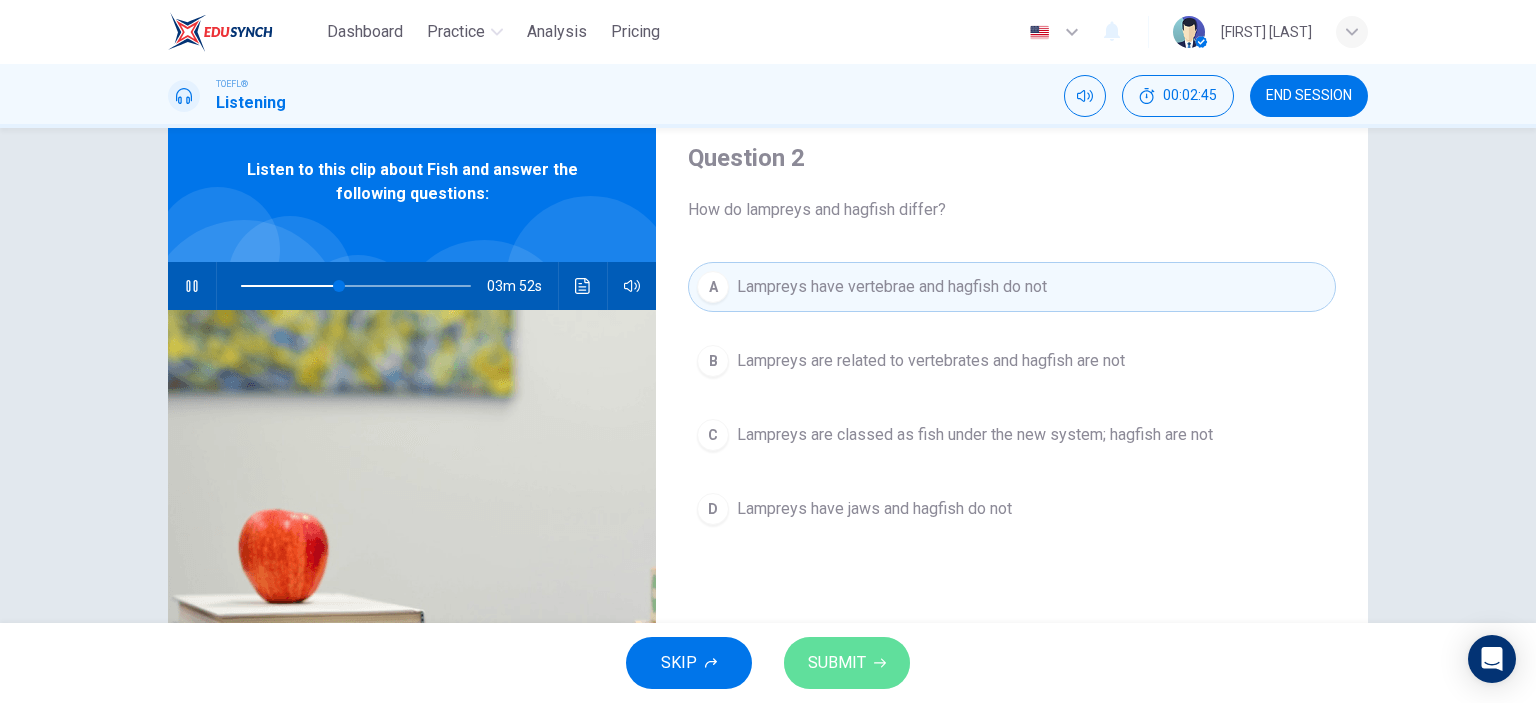 click on "SUBMIT" at bounding box center [837, 663] 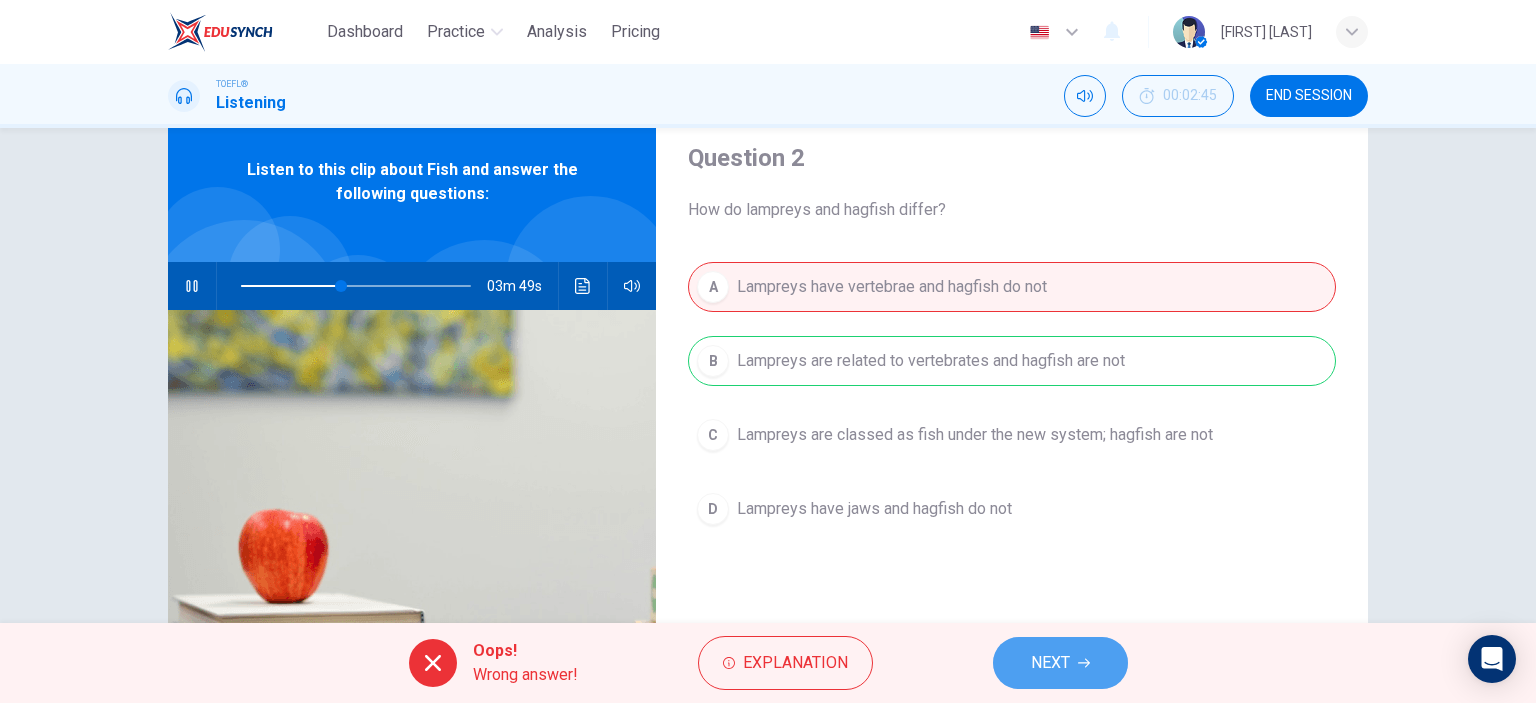 click on "NEXT" at bounding box center (1060, 663) 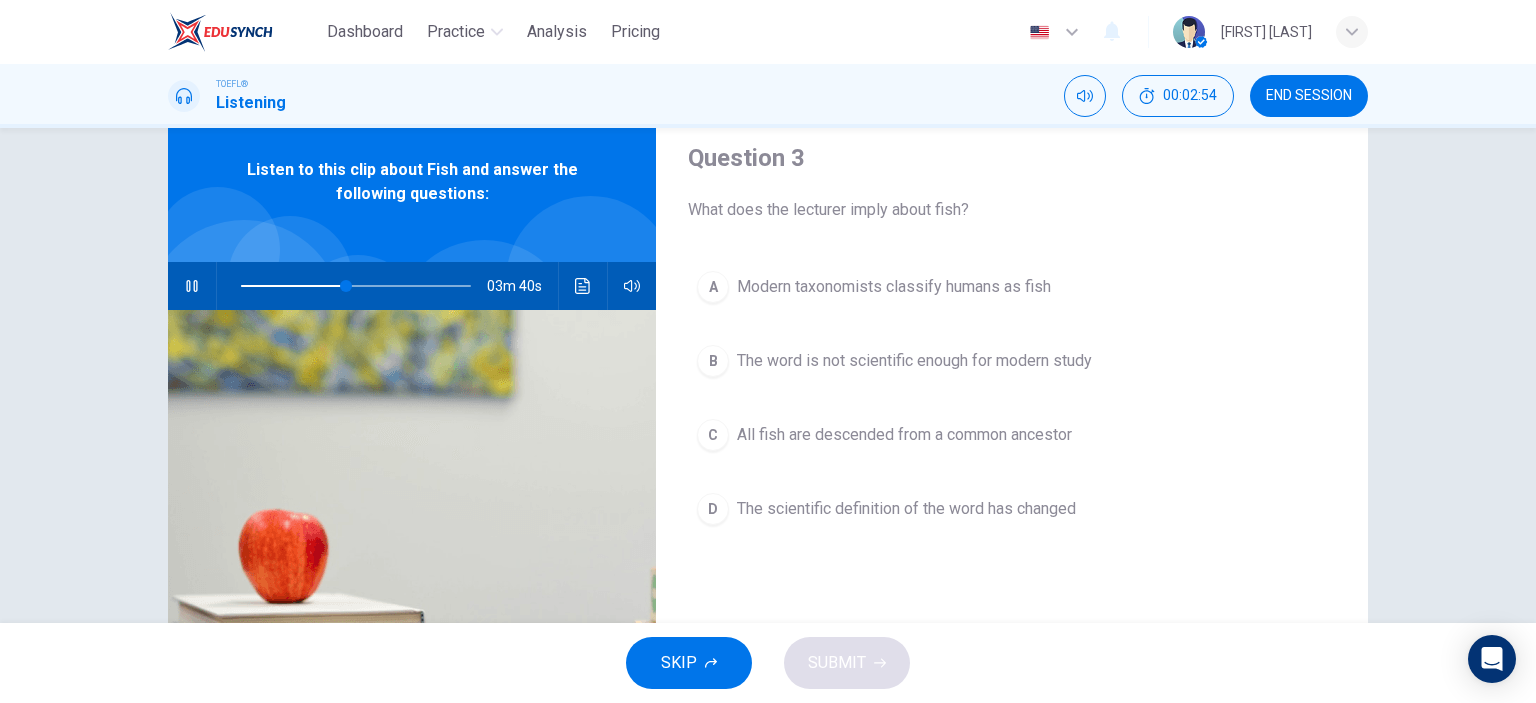 type on "46" 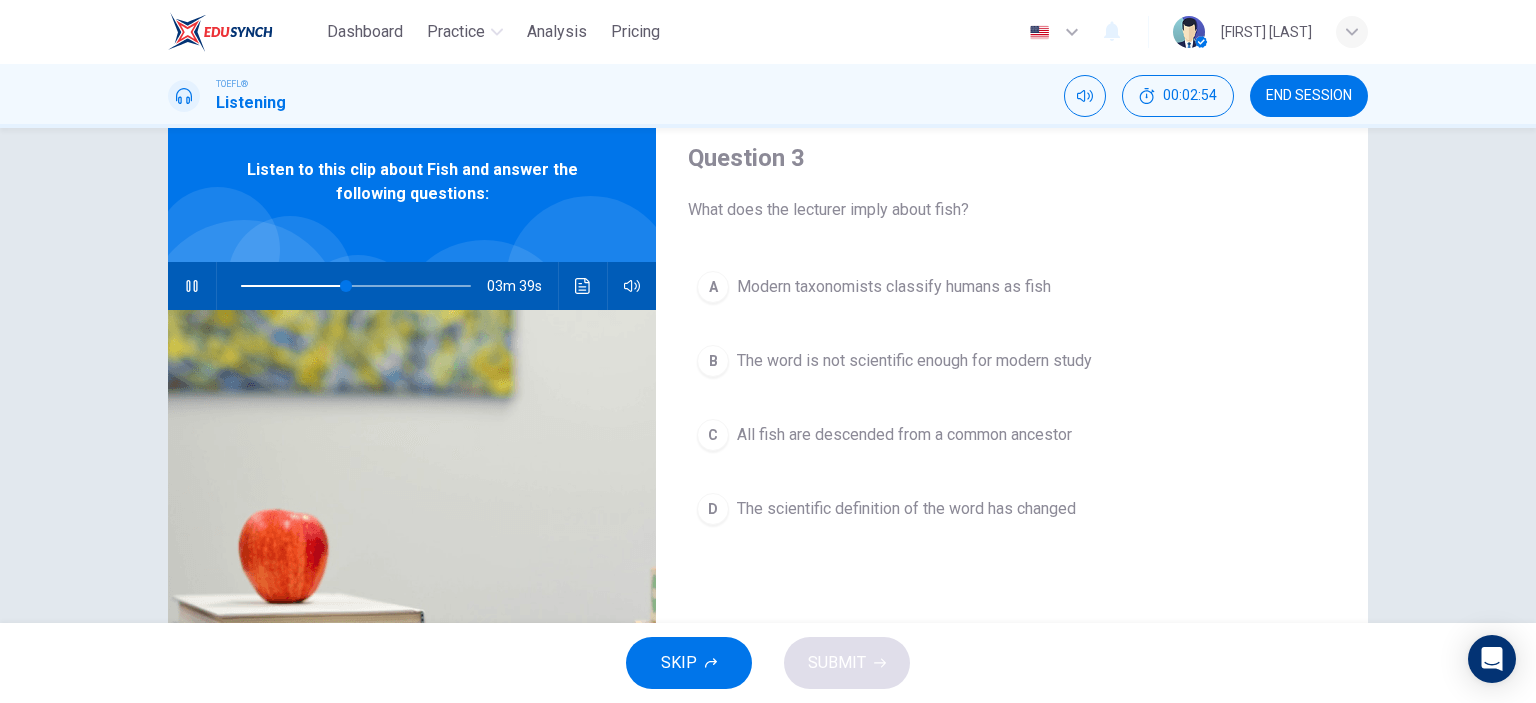 click on "00:02:54 END SESSION" at bounding box center (1216, 96) 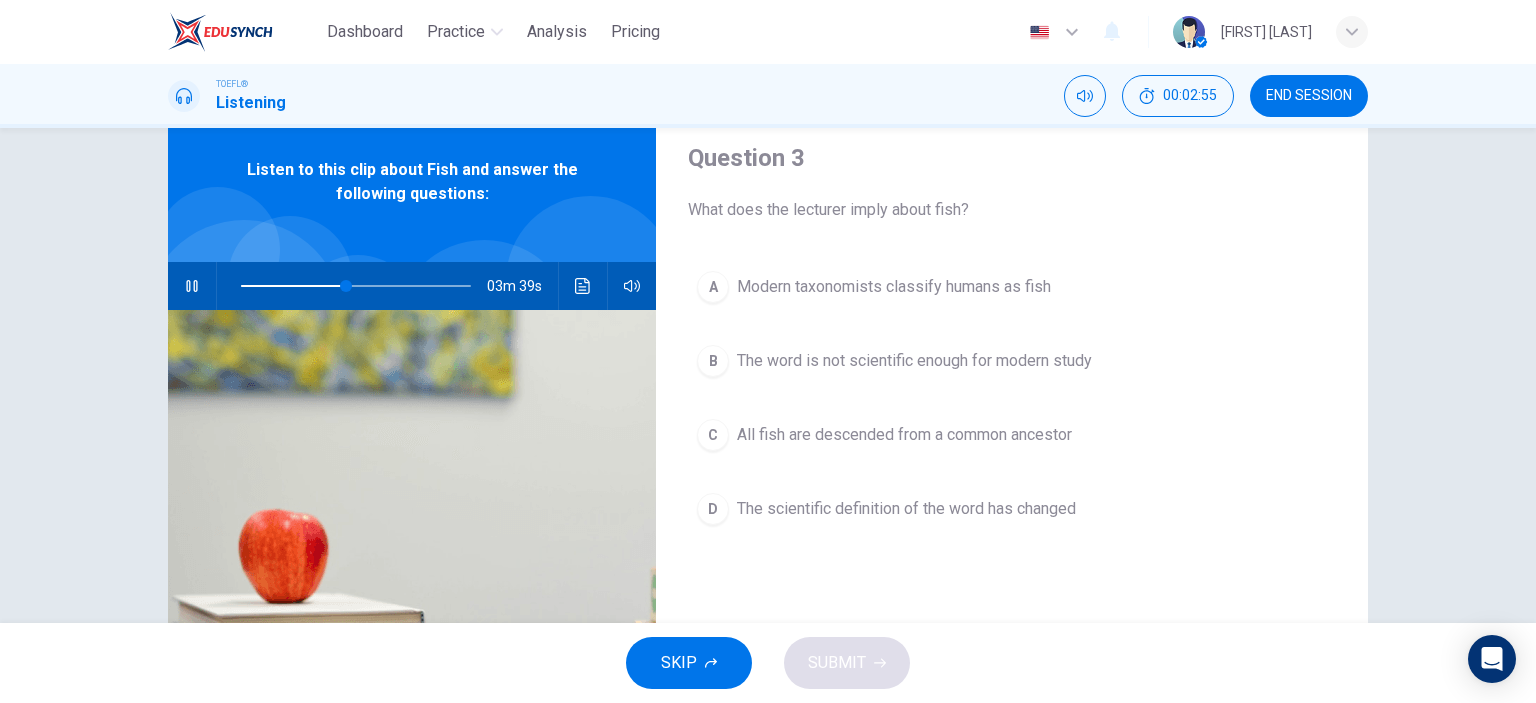 click on "END SESSION" at bounding box center [1309, 96] 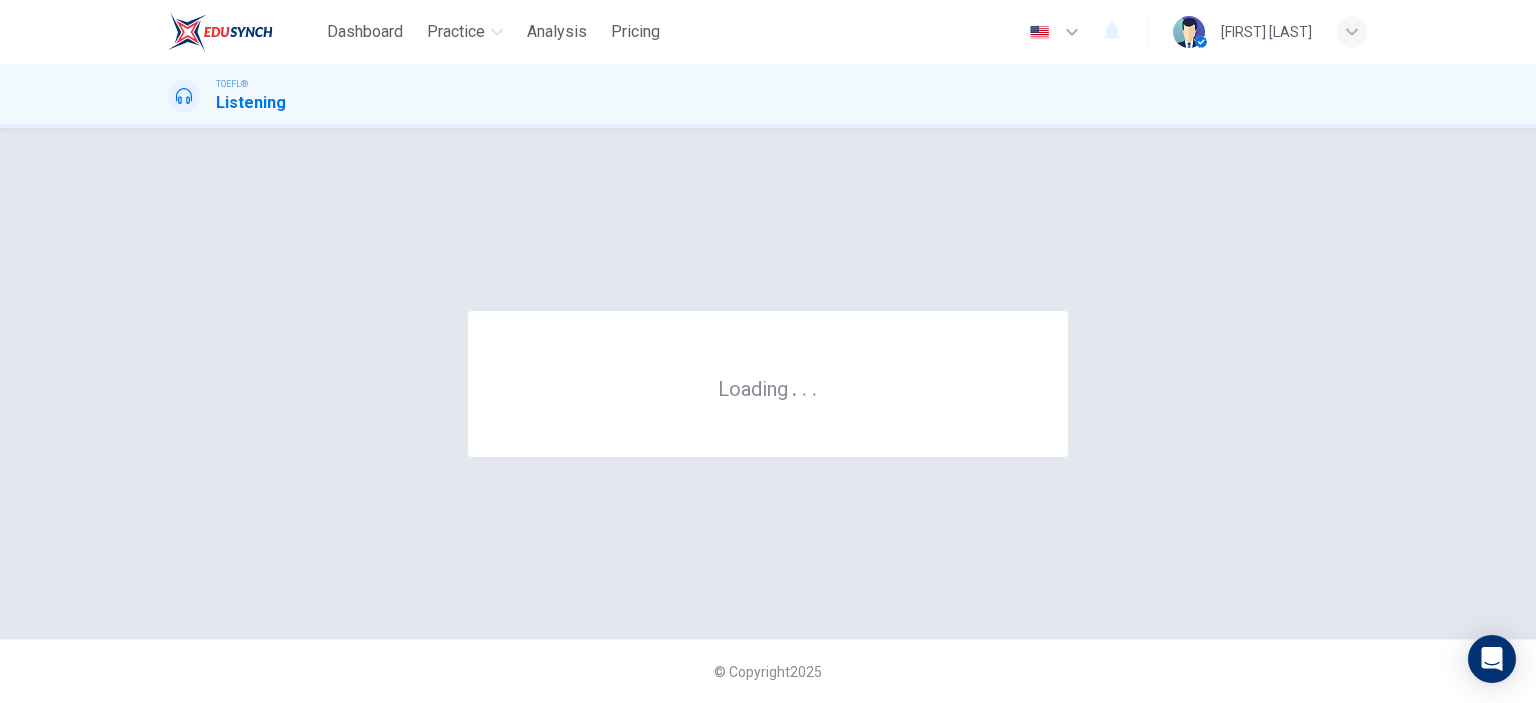 scroll, scrollTop: 0, scrollLeft: 0, axis: both 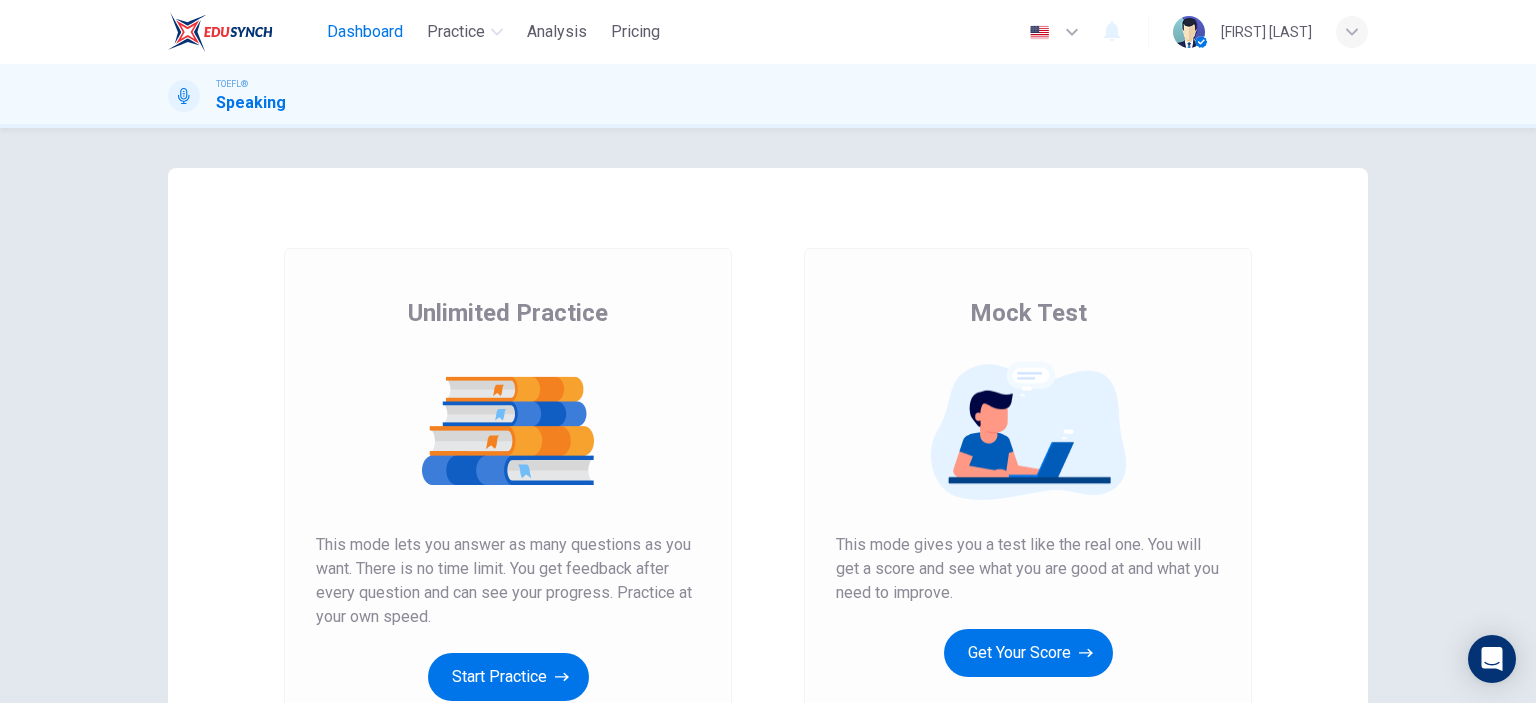 click on "Dashboard" at bounding box center [365, 32] 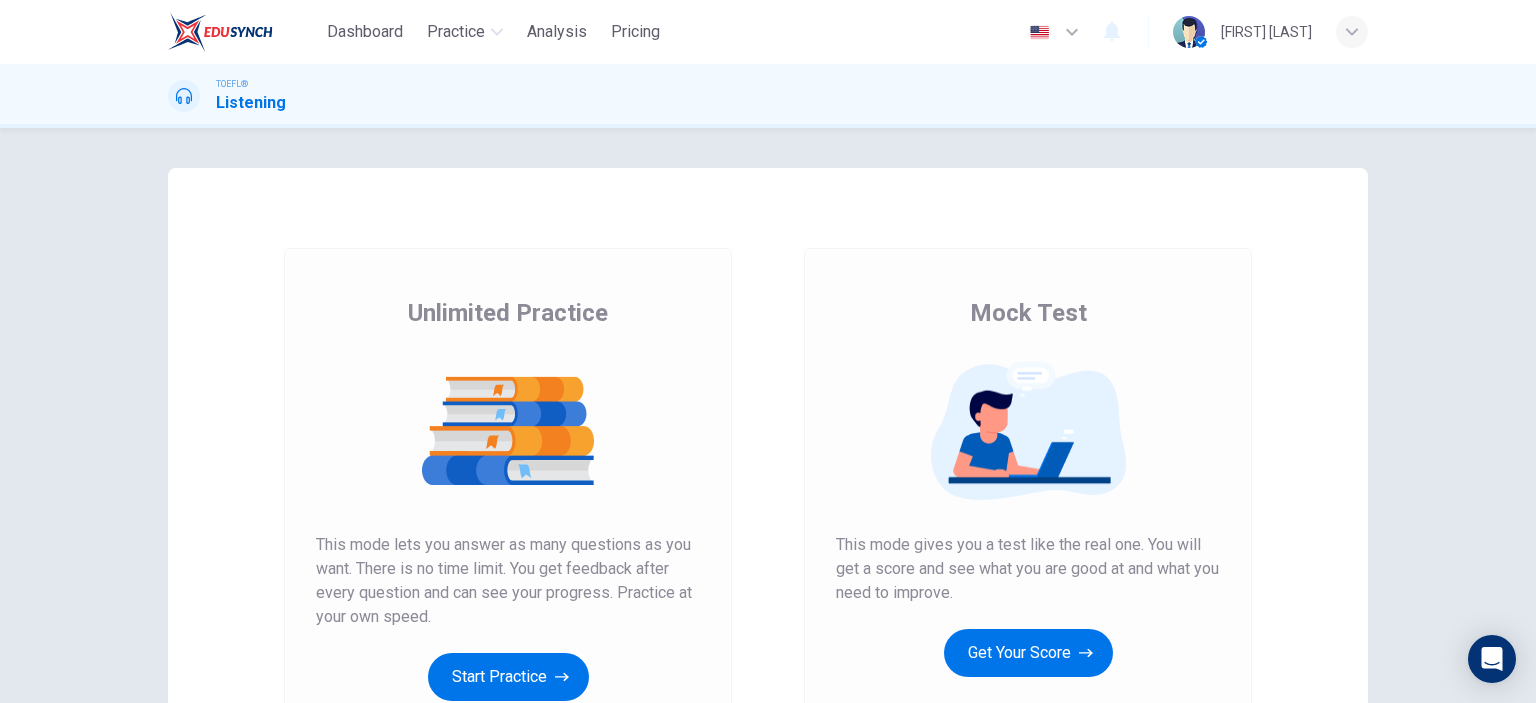 scroll, scrollTop: 0, scrollLeft: 0, axis: both 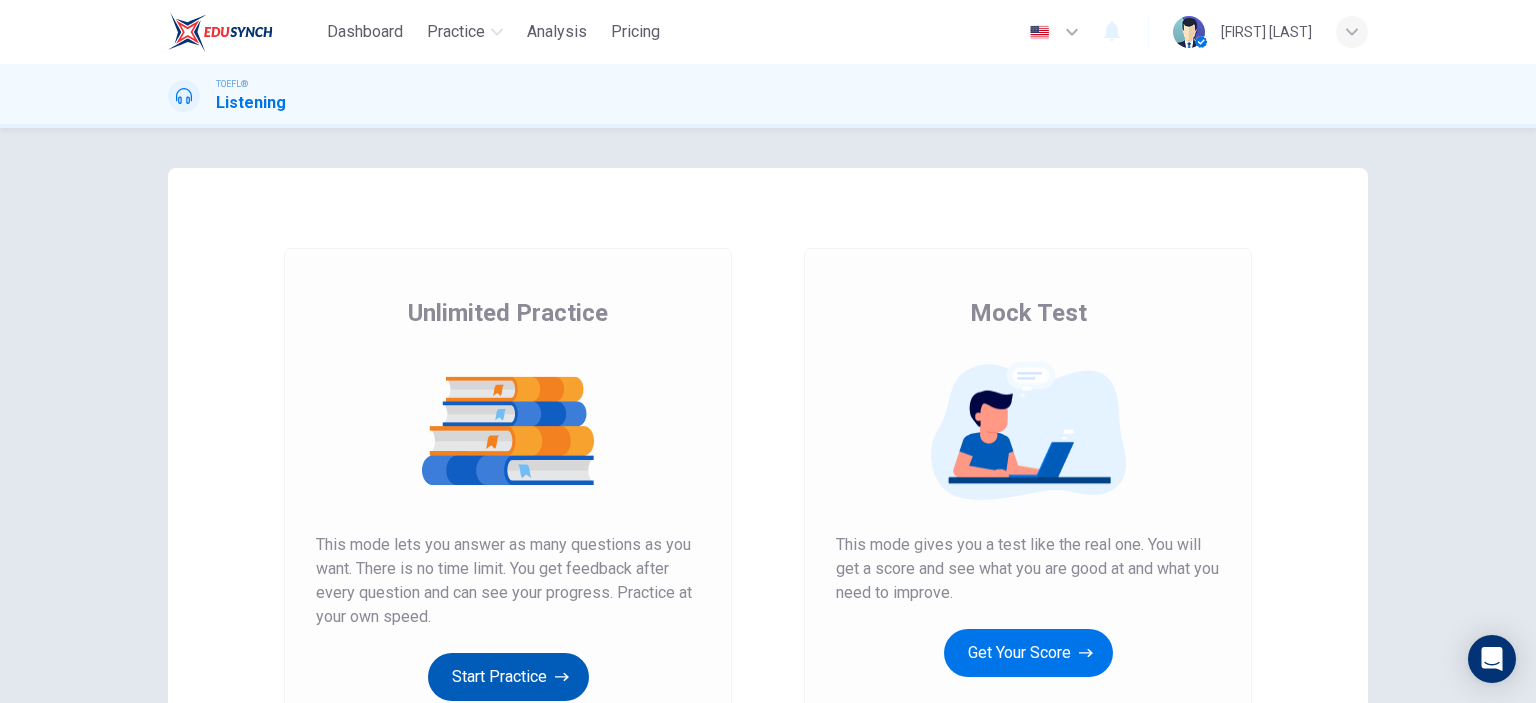click 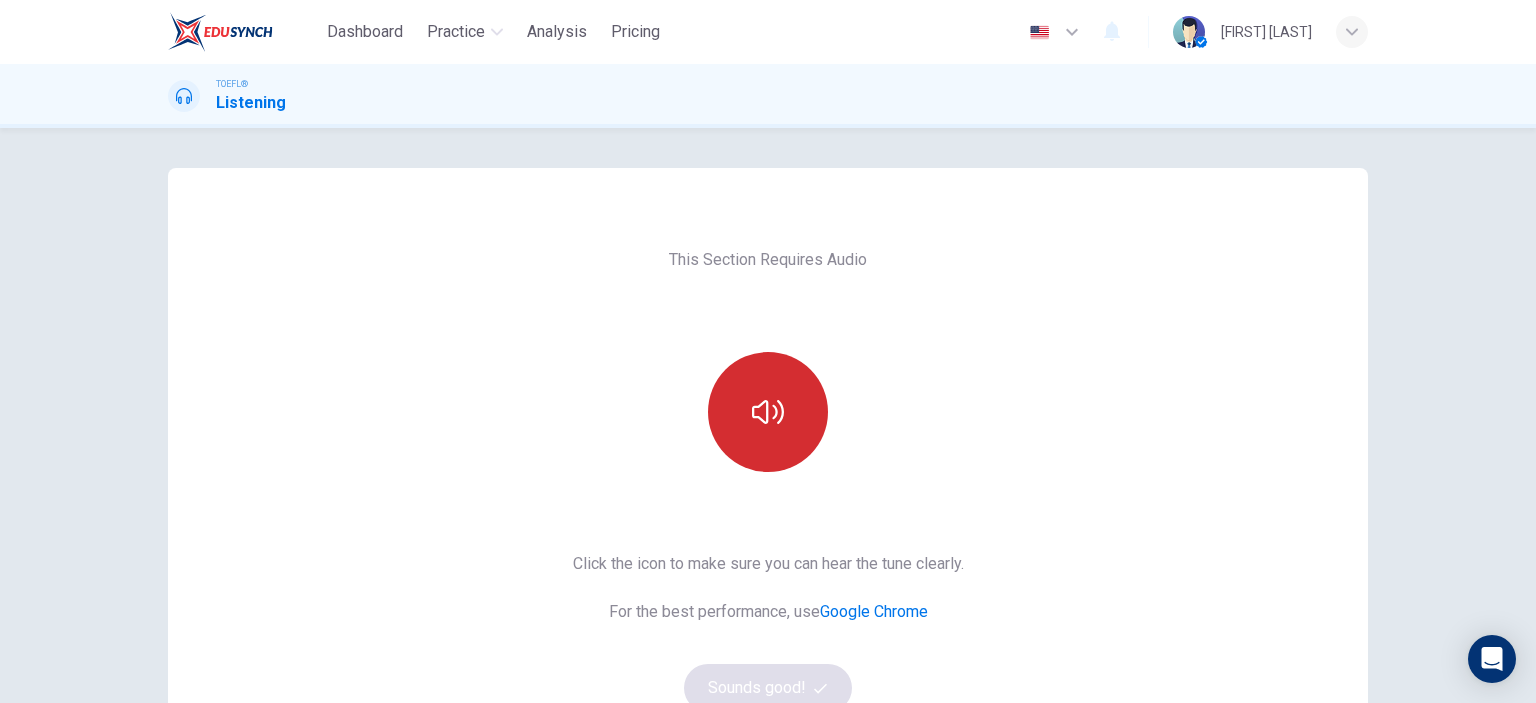 click at bounding box center (768, 412) 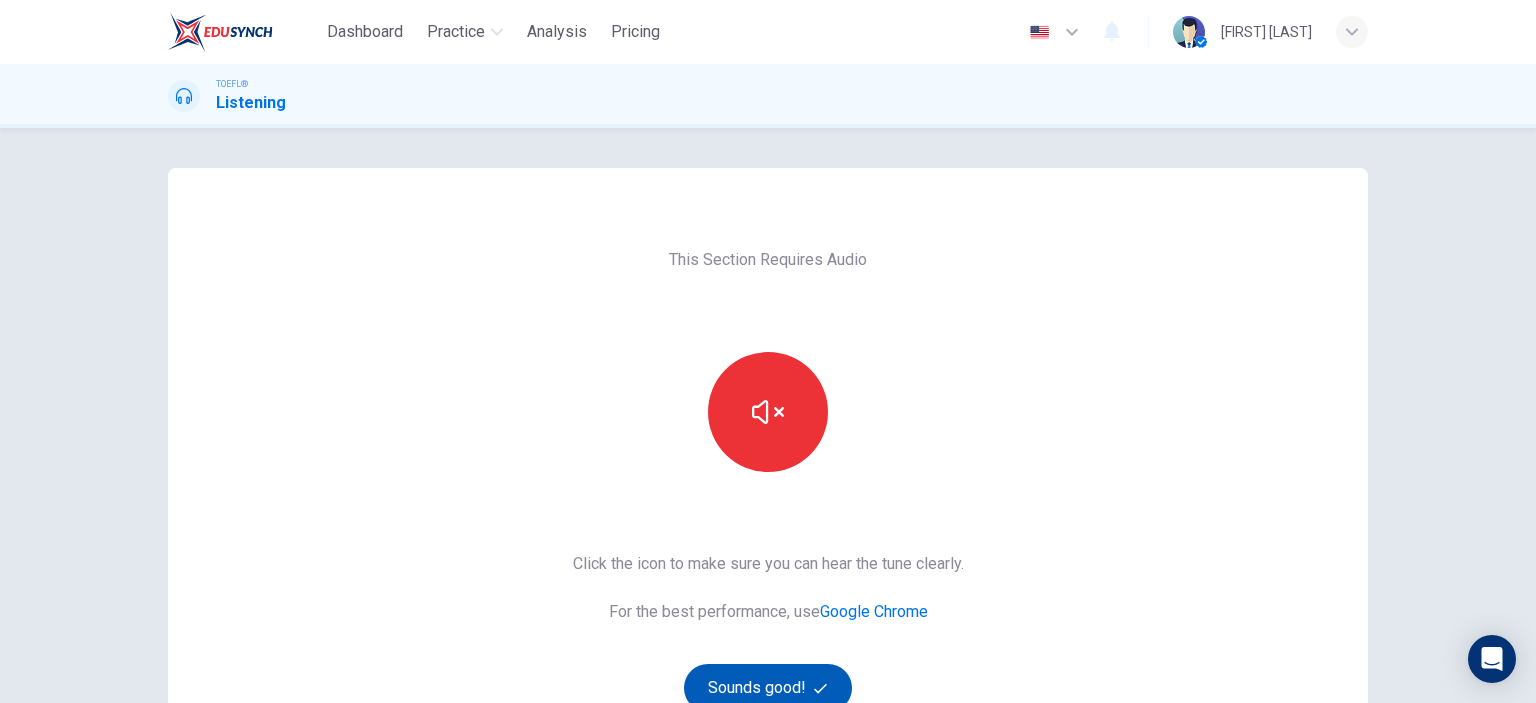 click on "Sounds good!" at bounding box center (768, 688) 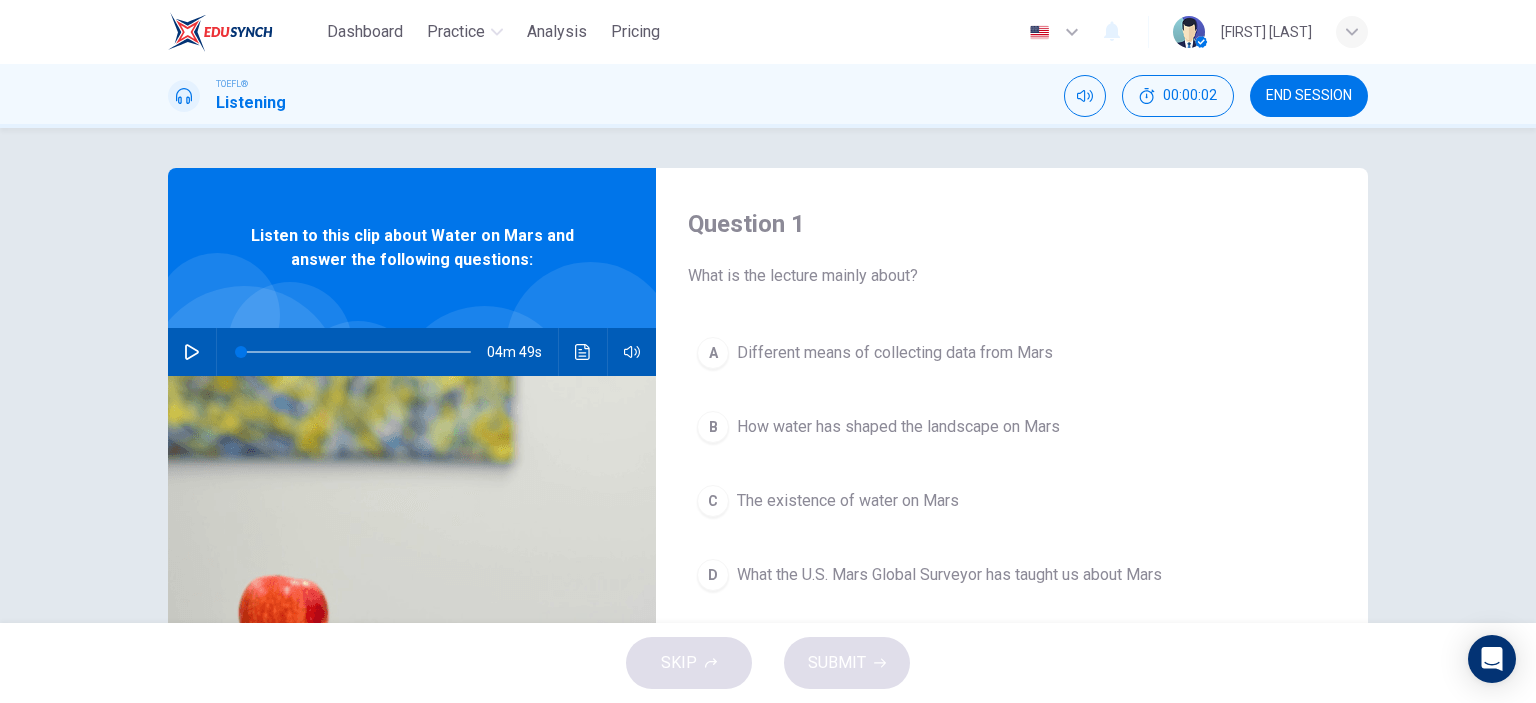 scroll, scrollTop: 33, scrollLeft: 0, axis: vertical 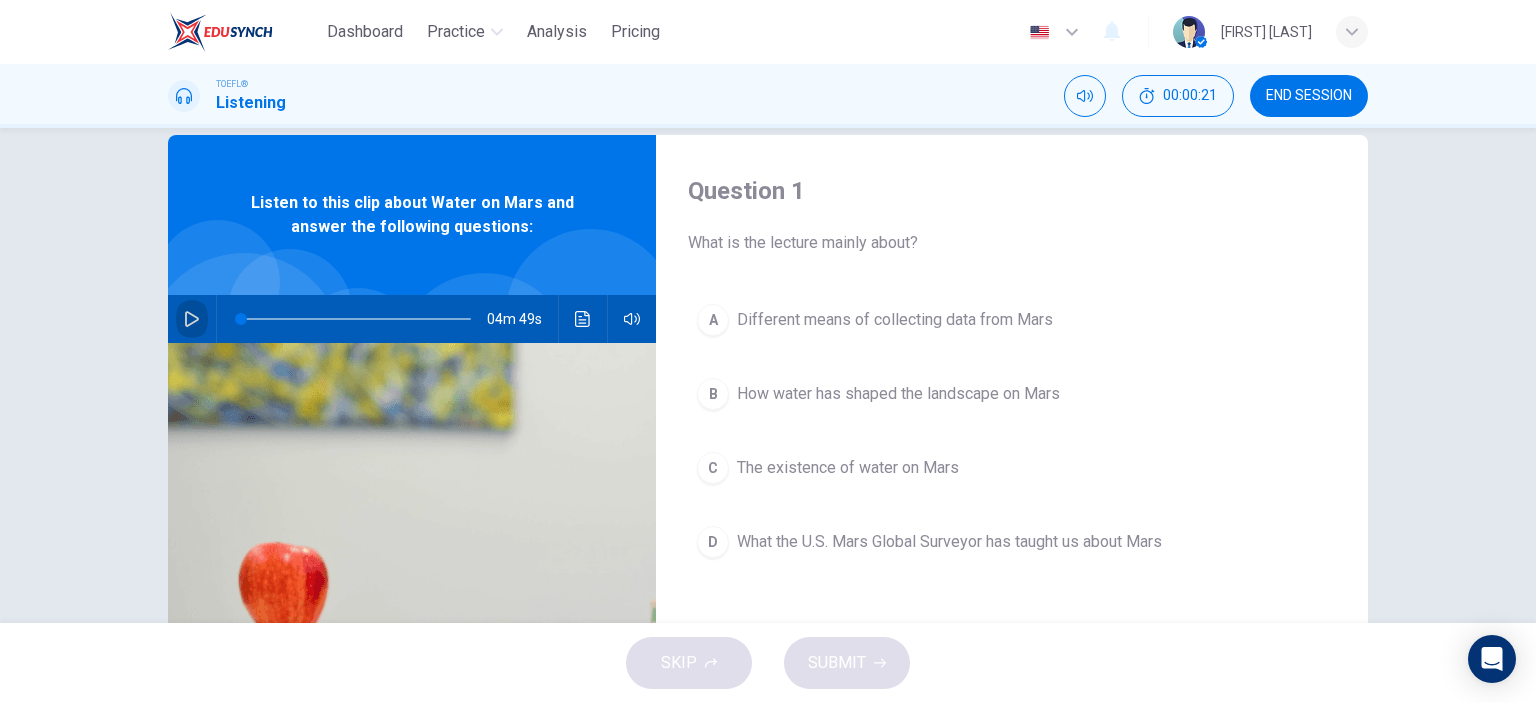 click 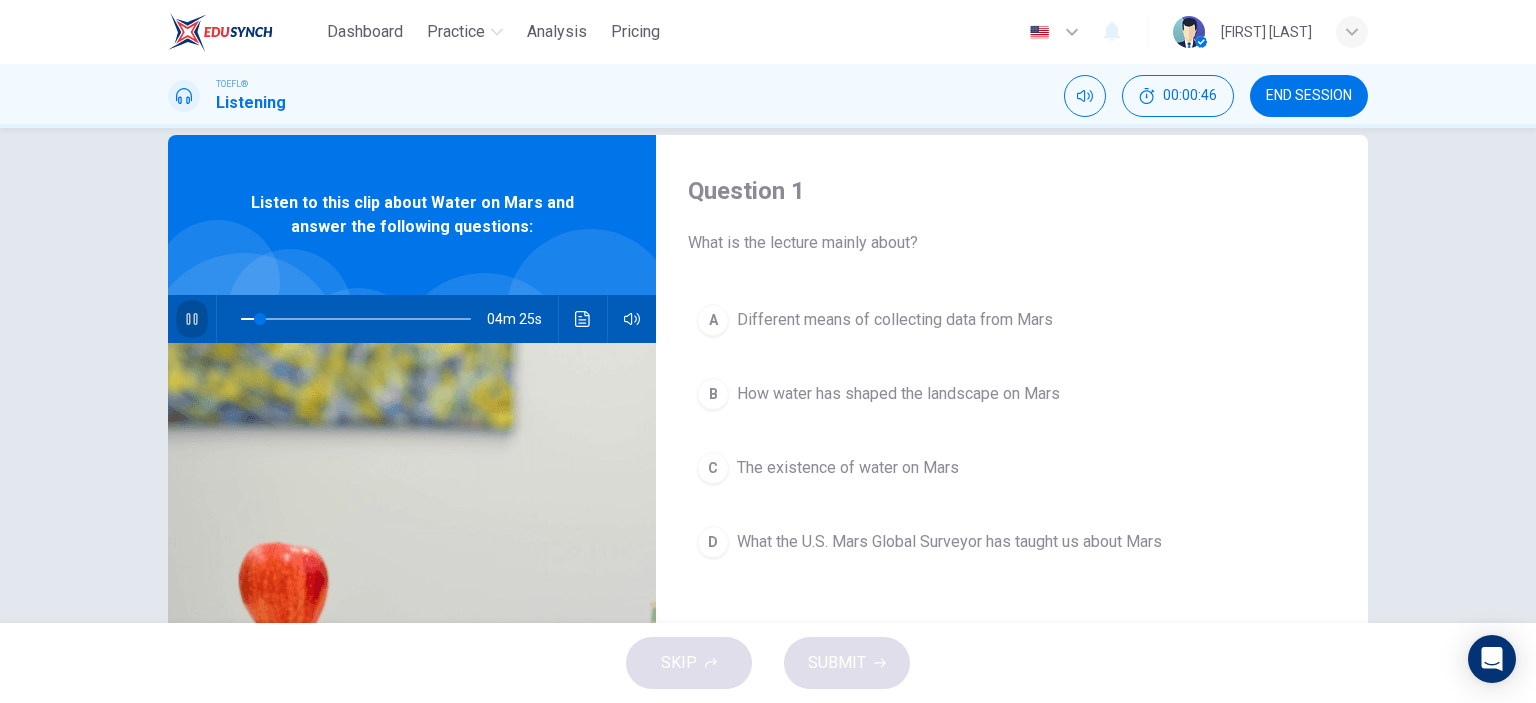 click at bounding box center [192, 319] 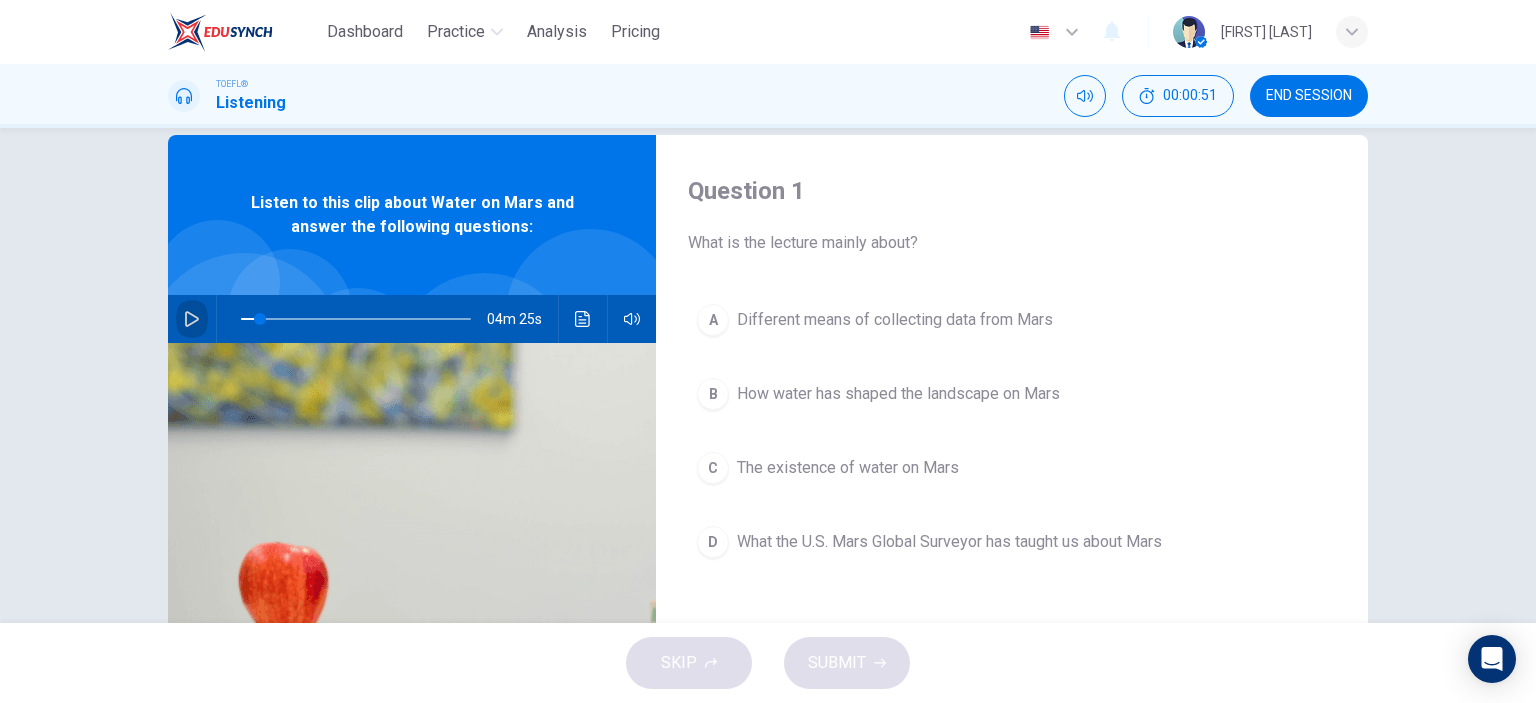 click 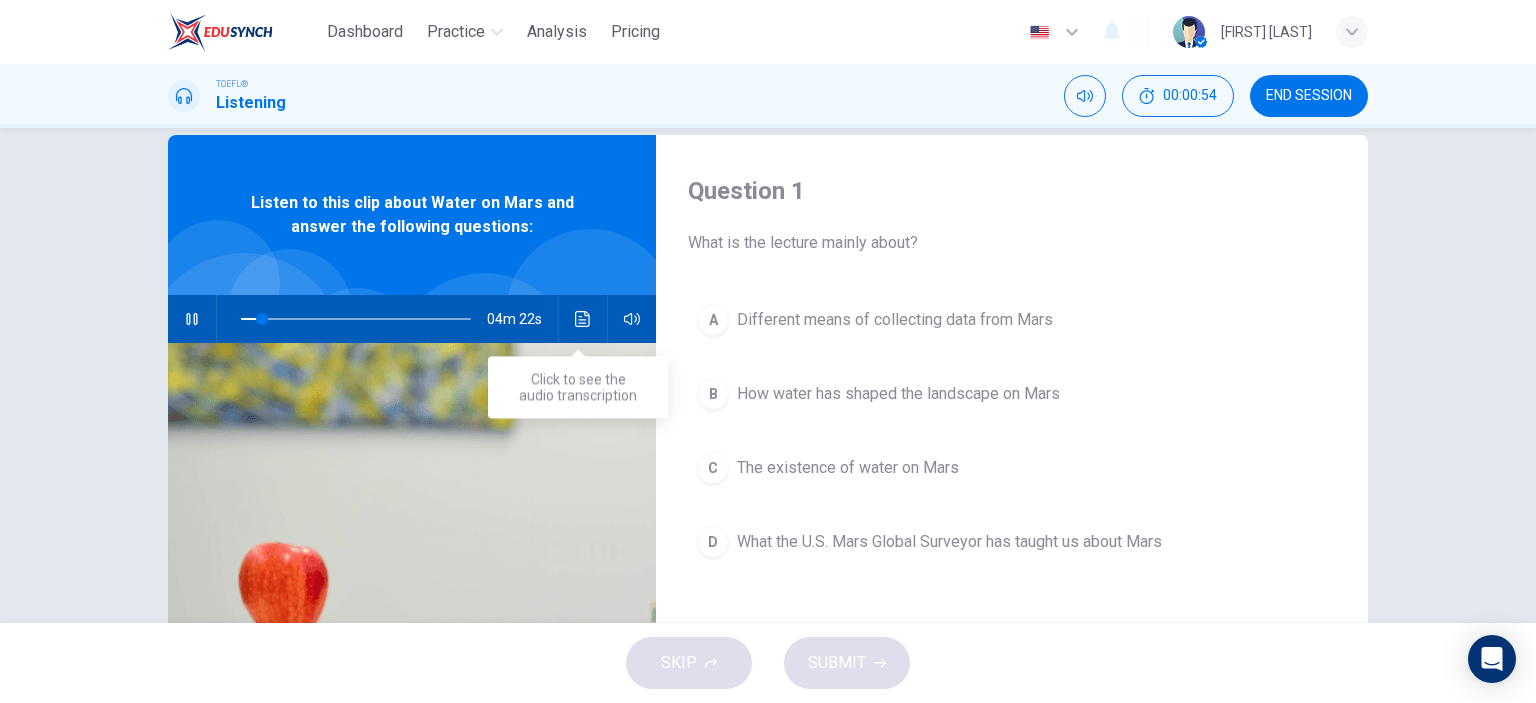click 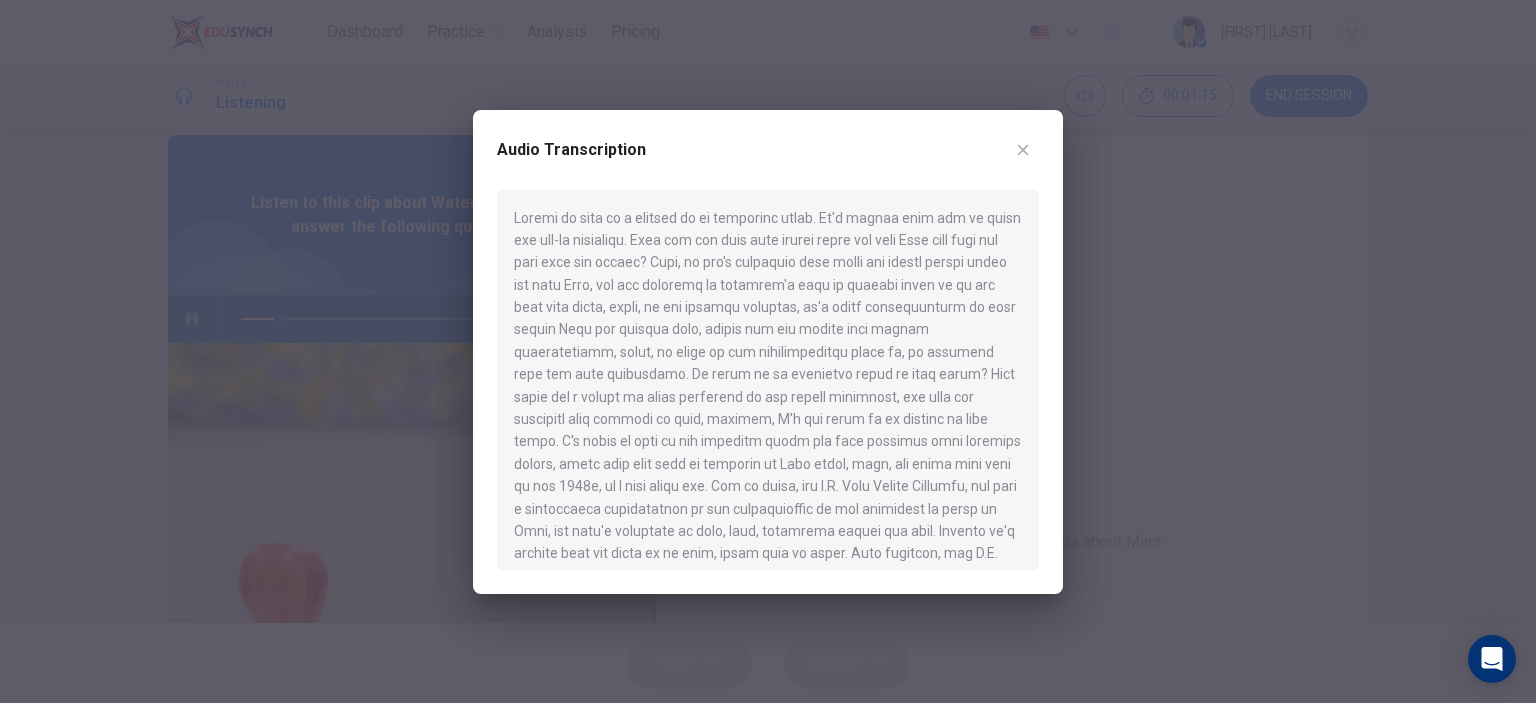 scroll, scrollTop: 33, scrollLeft: 0, axis: vertical 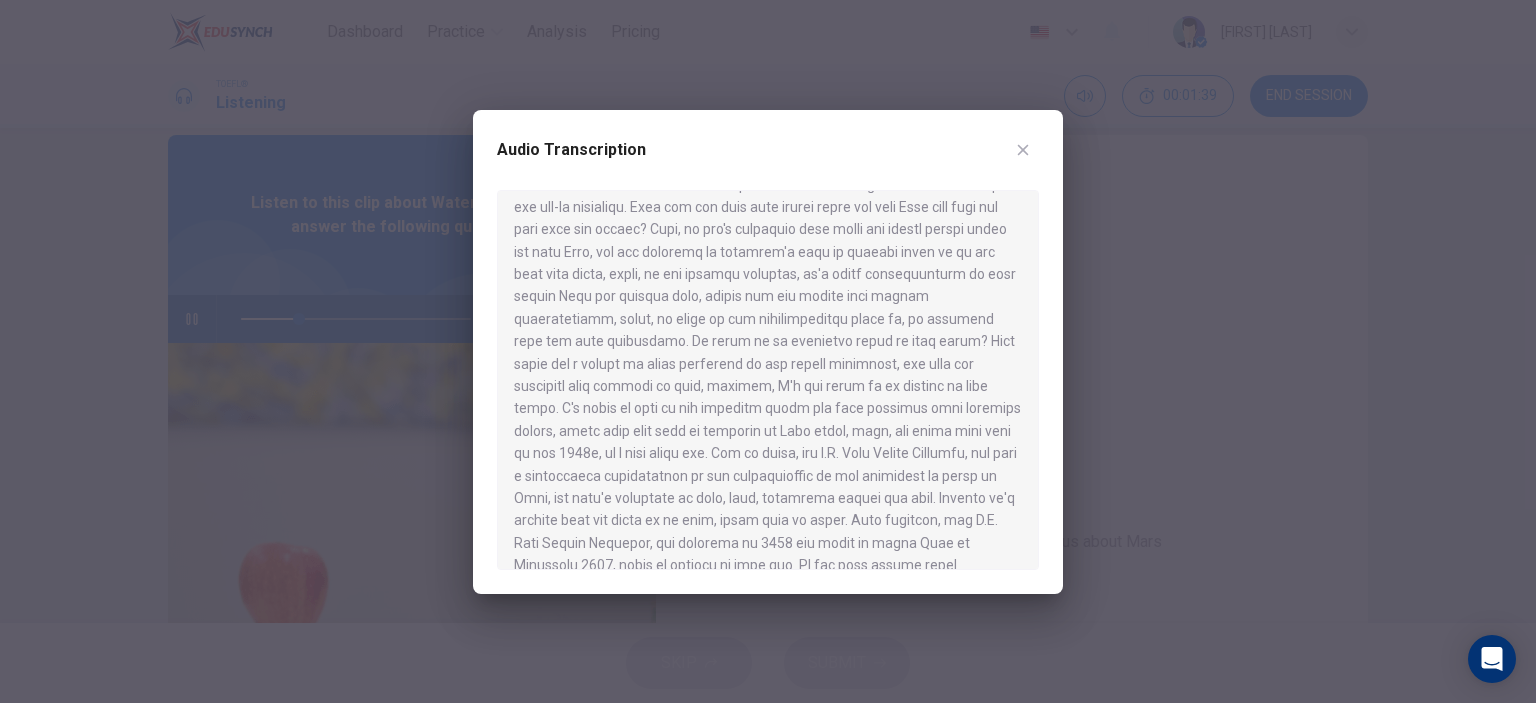 click 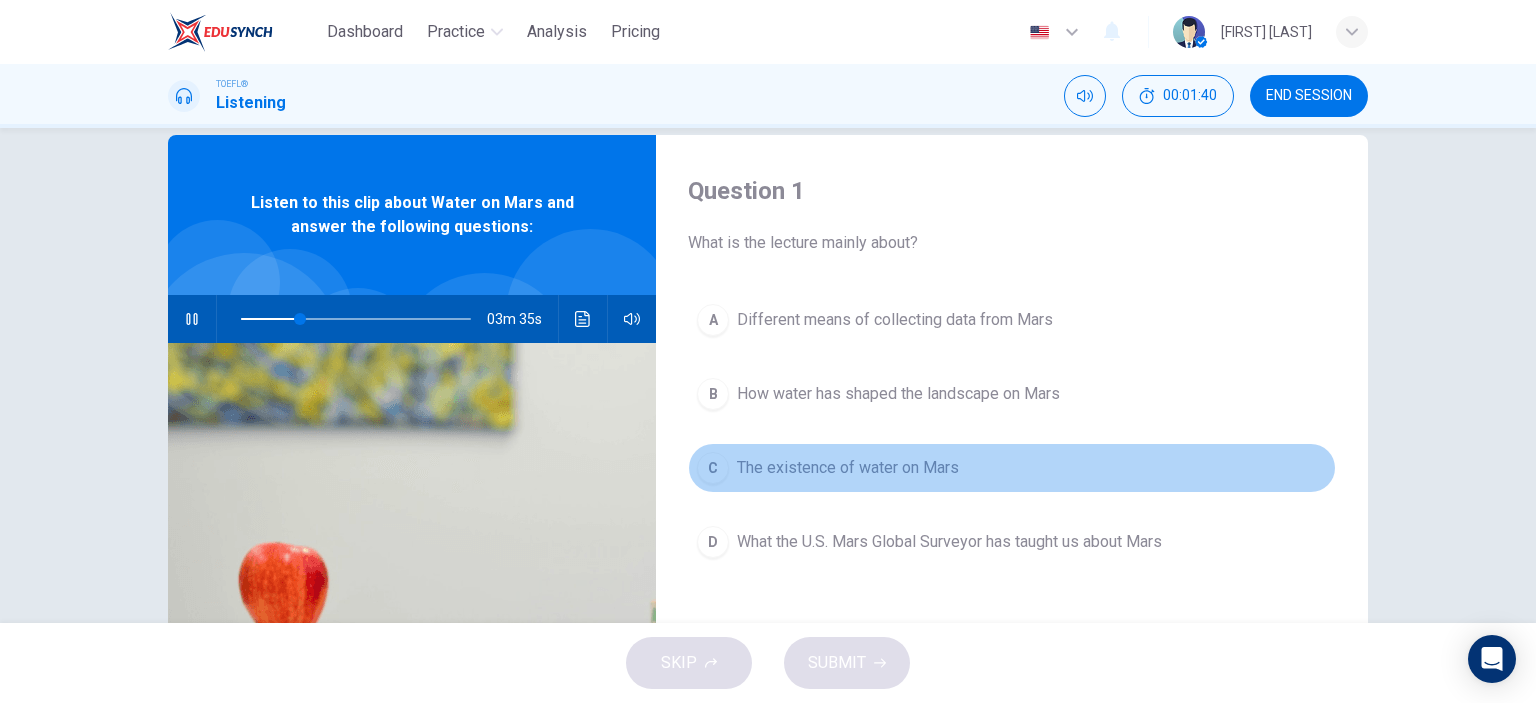 drag, startPoint x: 835, startPoint y: 469, endPoint x: 867, endPoint y: 573, distance: 108.81177 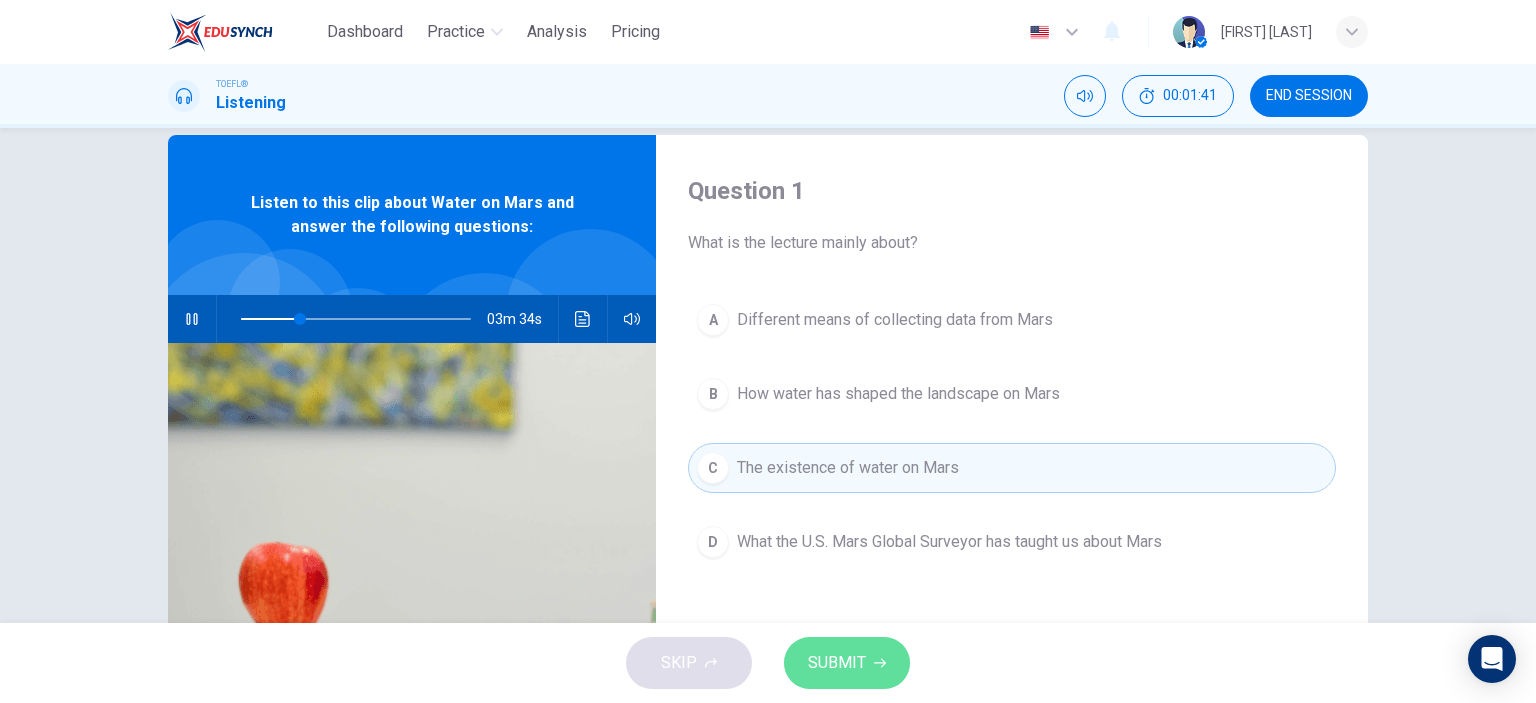 drag, startPoint x: 867, startPoint y: 657, endPoint x: 885, endPoint y: 631, distance: 31.622776 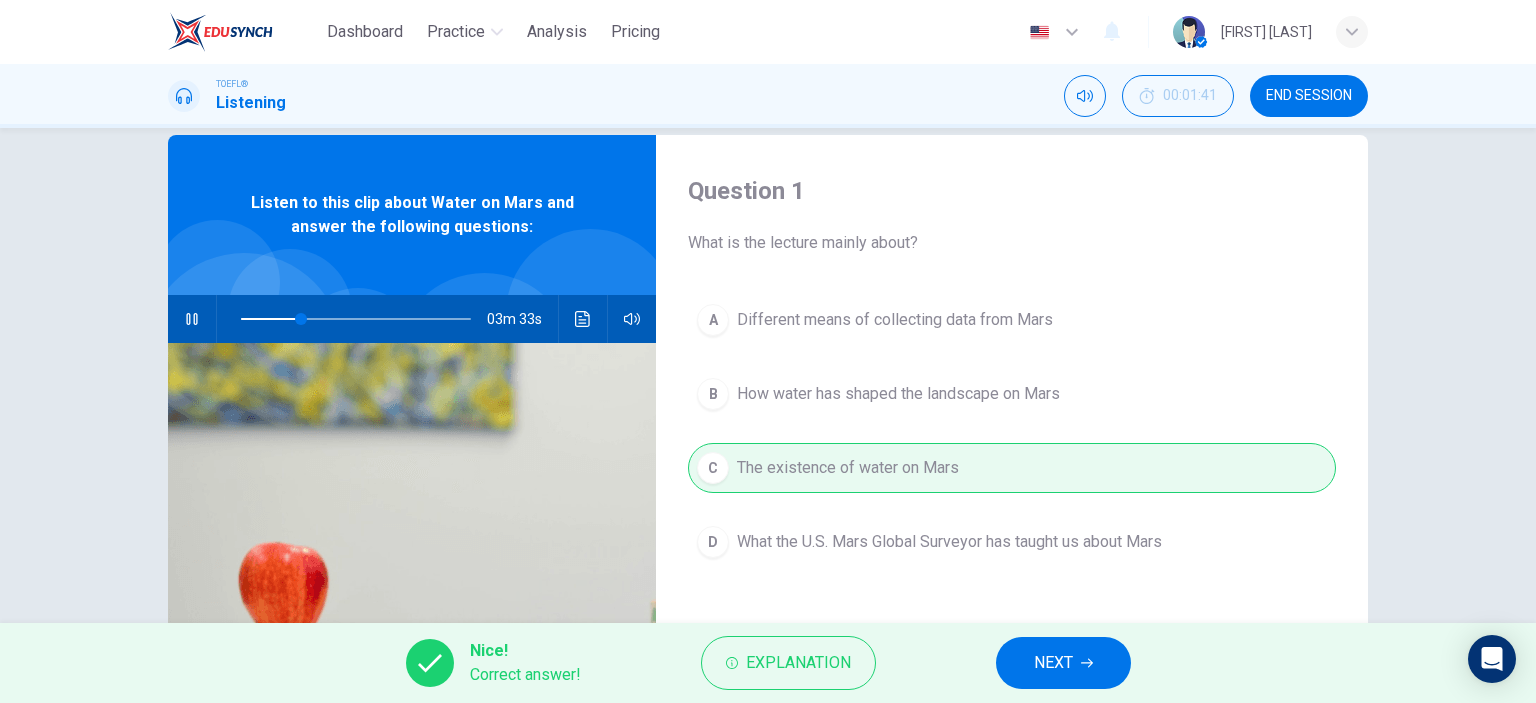 drag, startPoint x: 1101, startPoint y: 691, endPoint x: 1083, endPoint y: 680, distance: 21.095022 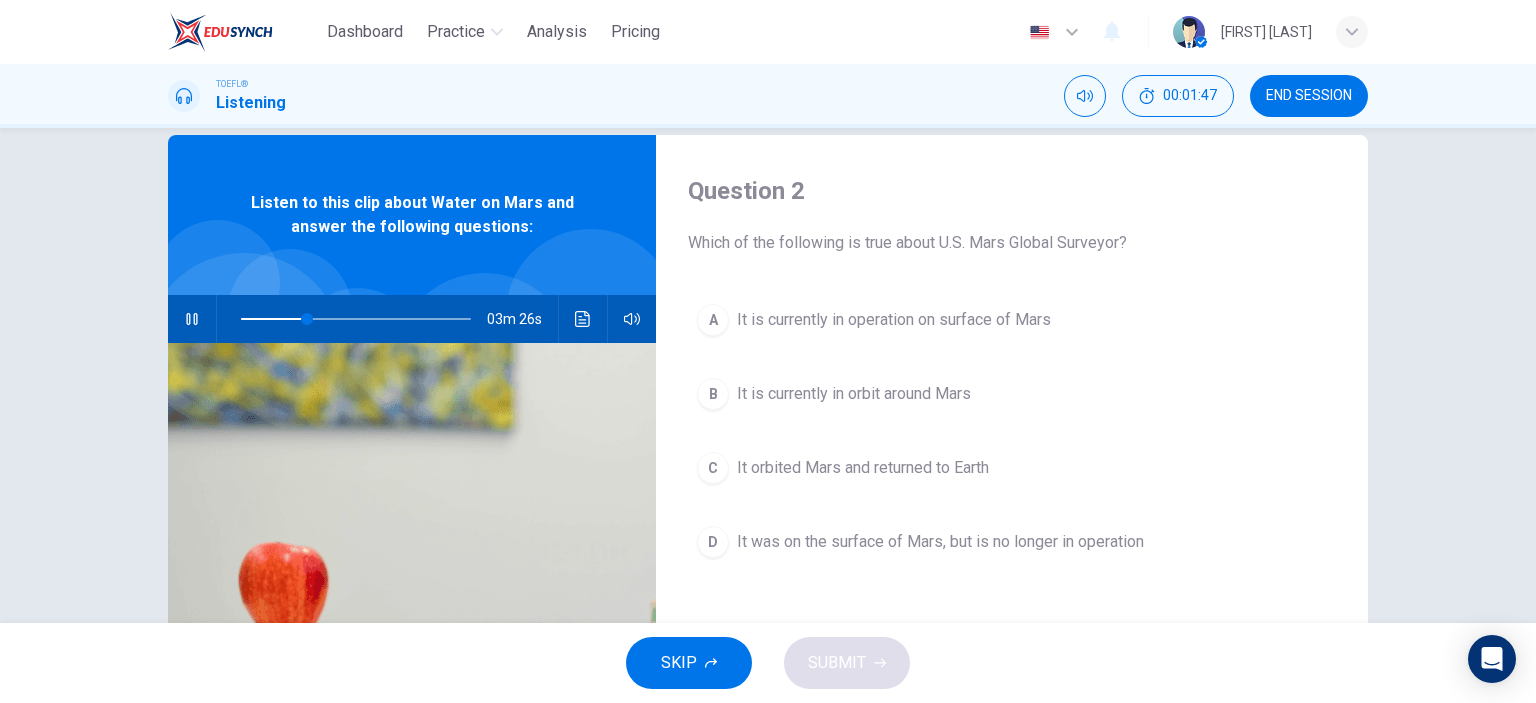 click at bounding box center [192, 319] 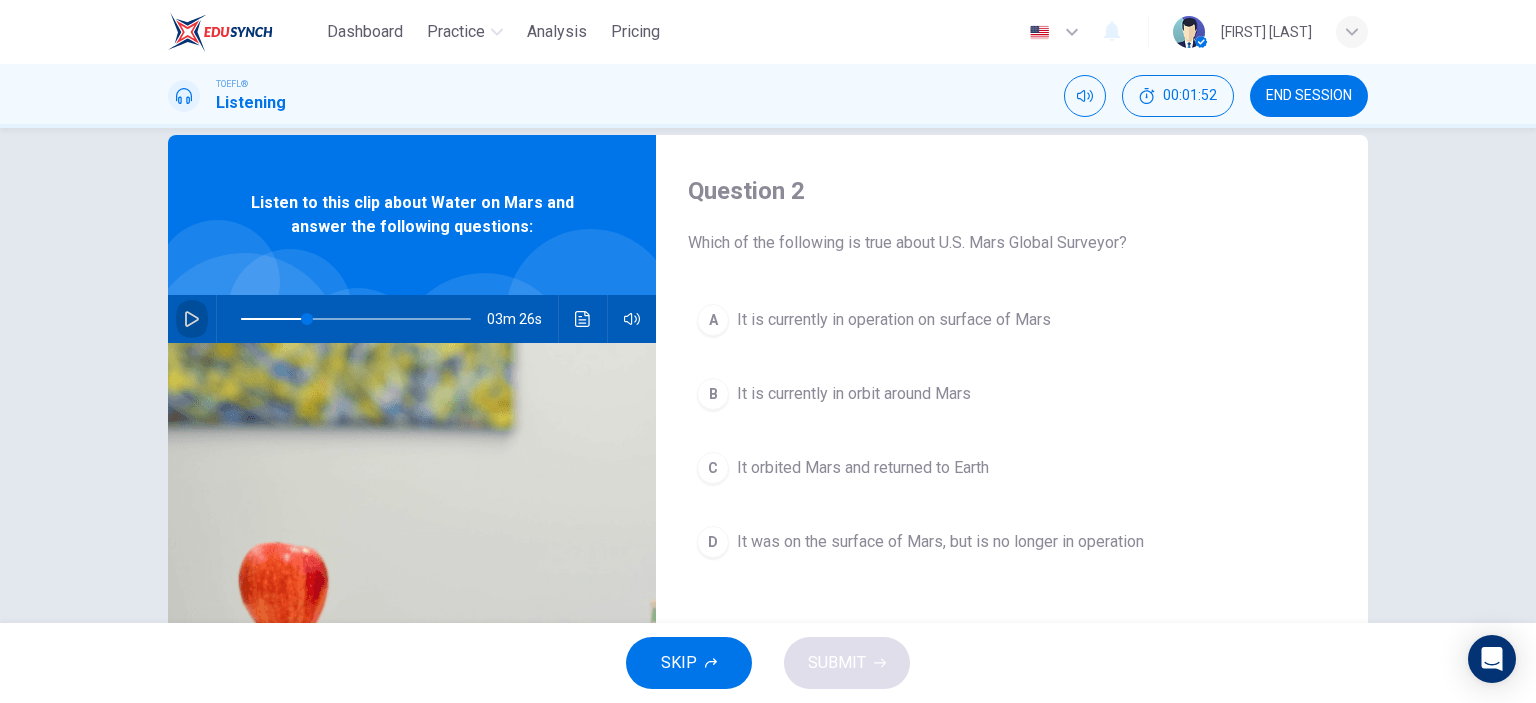click 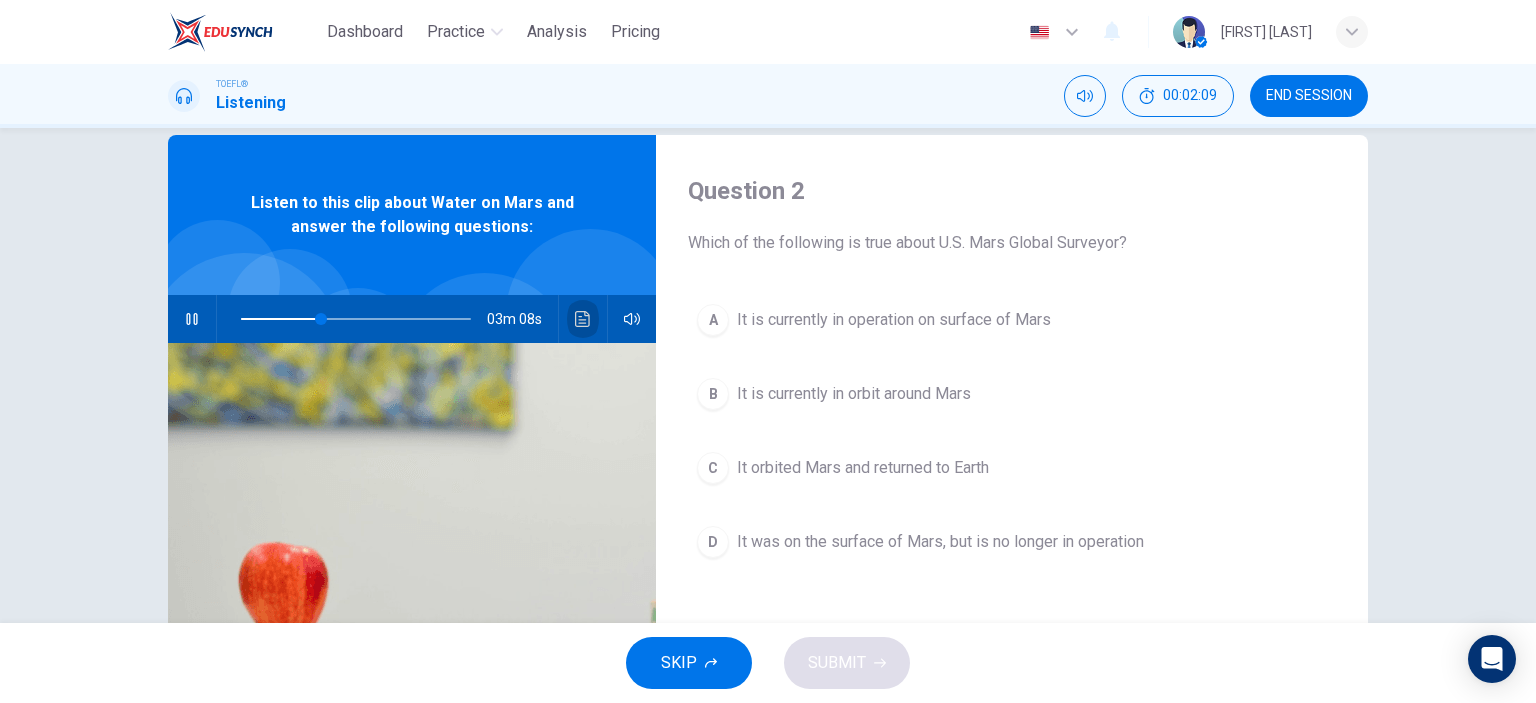 click at bounding box center (583, 319) 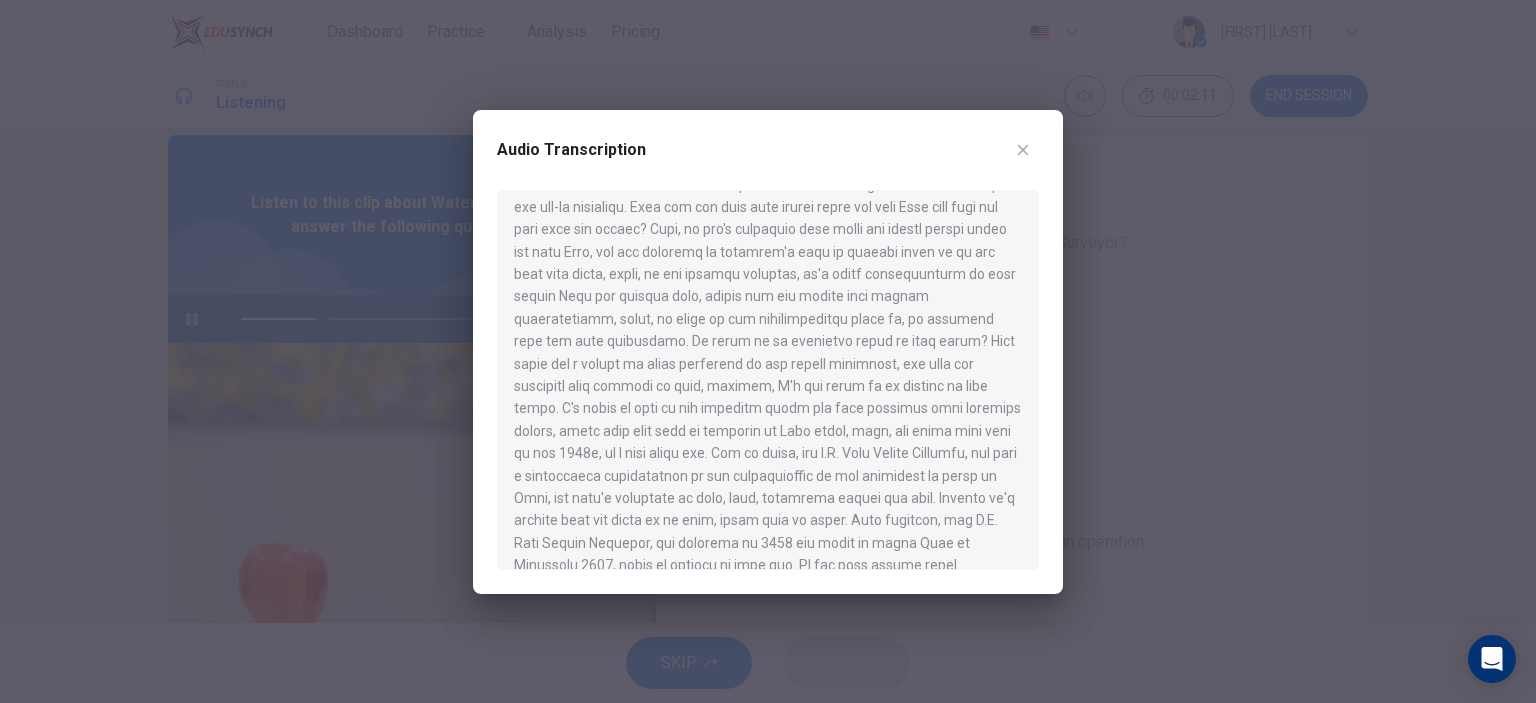 scroll, scrollTop: 66, scrollLeft: 0, axis: vertical 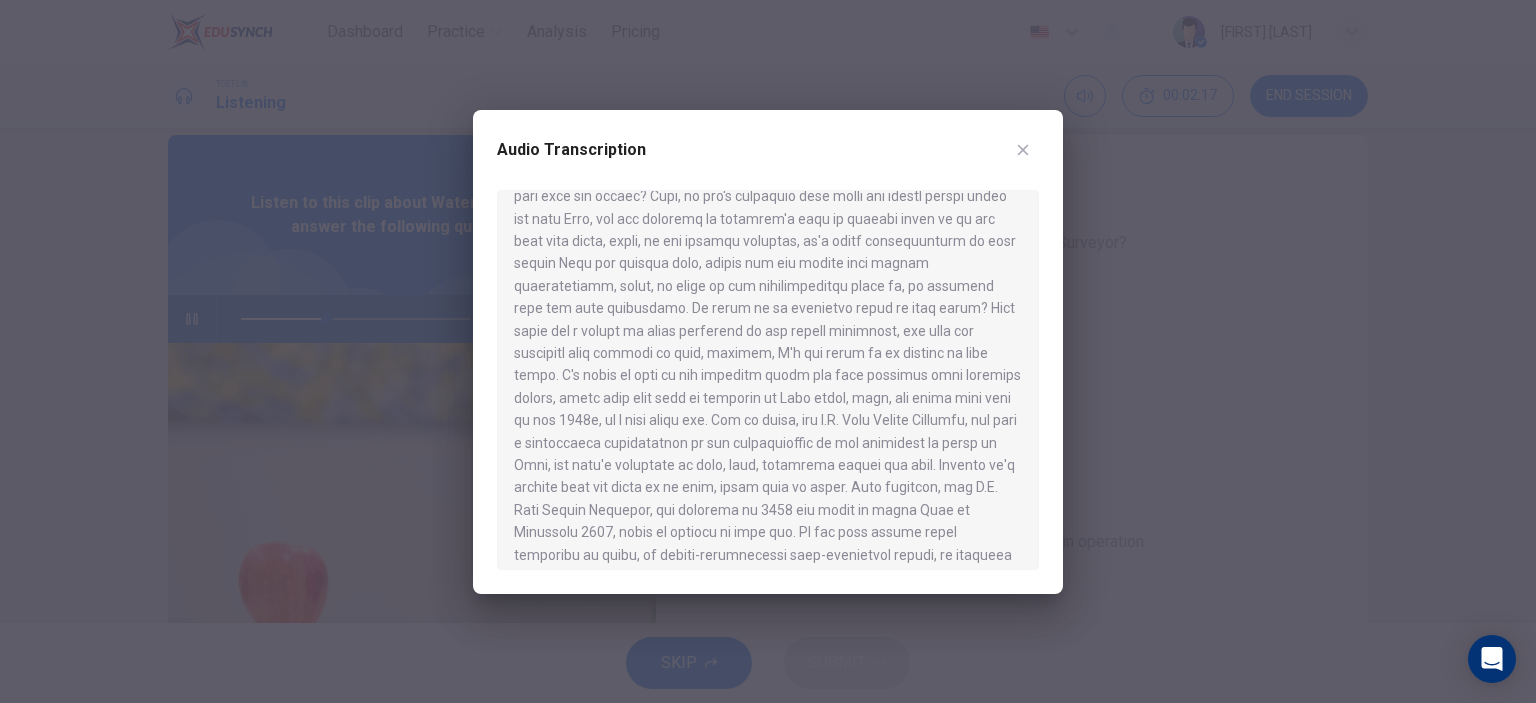 click at bounding box center (768, 351) 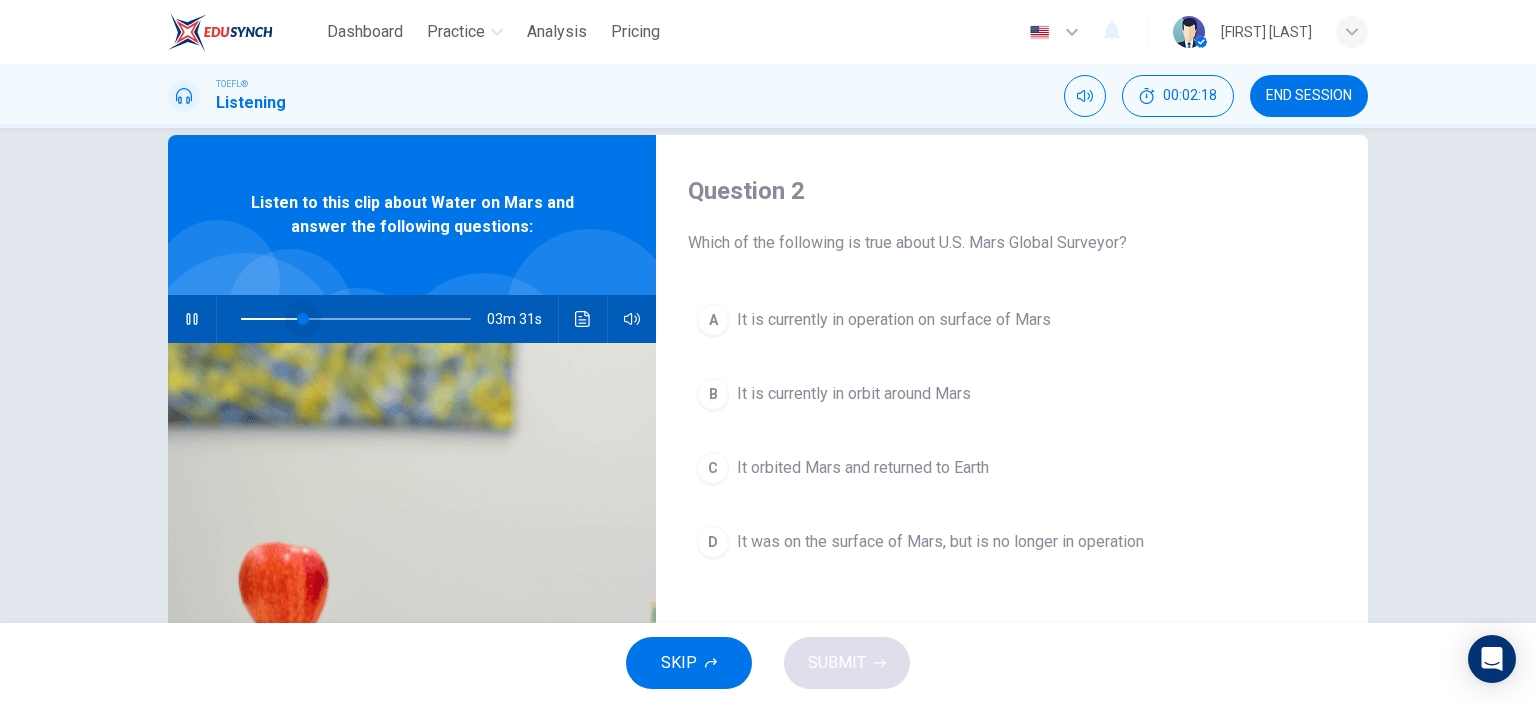 click at bounding box center [356, 319] 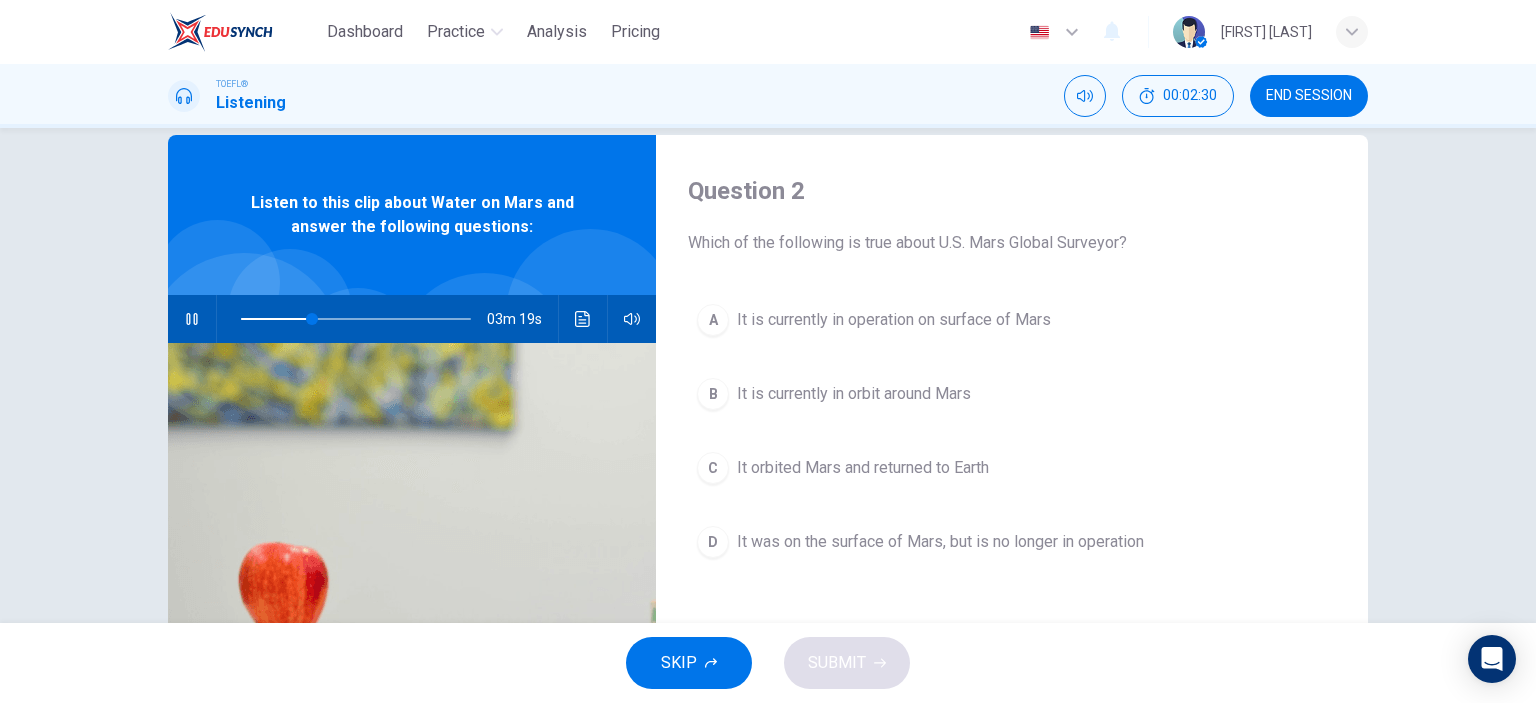 drag, startPoint x: 764, startPoint y: 325, endPoint x: 765, endPoint y: 335, distance: 10.049875 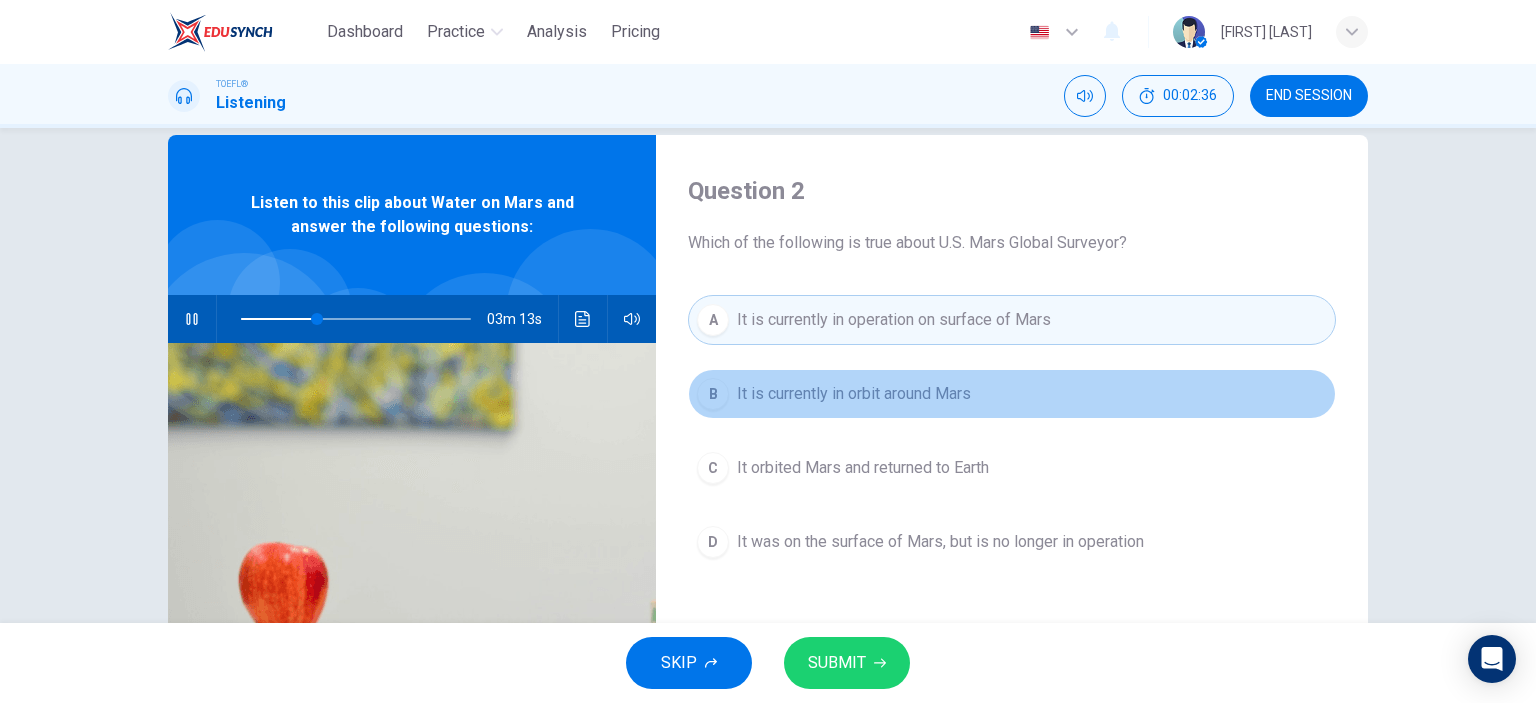 click on "It is currently in orbit around Mars" at bounding box center (854, 394) 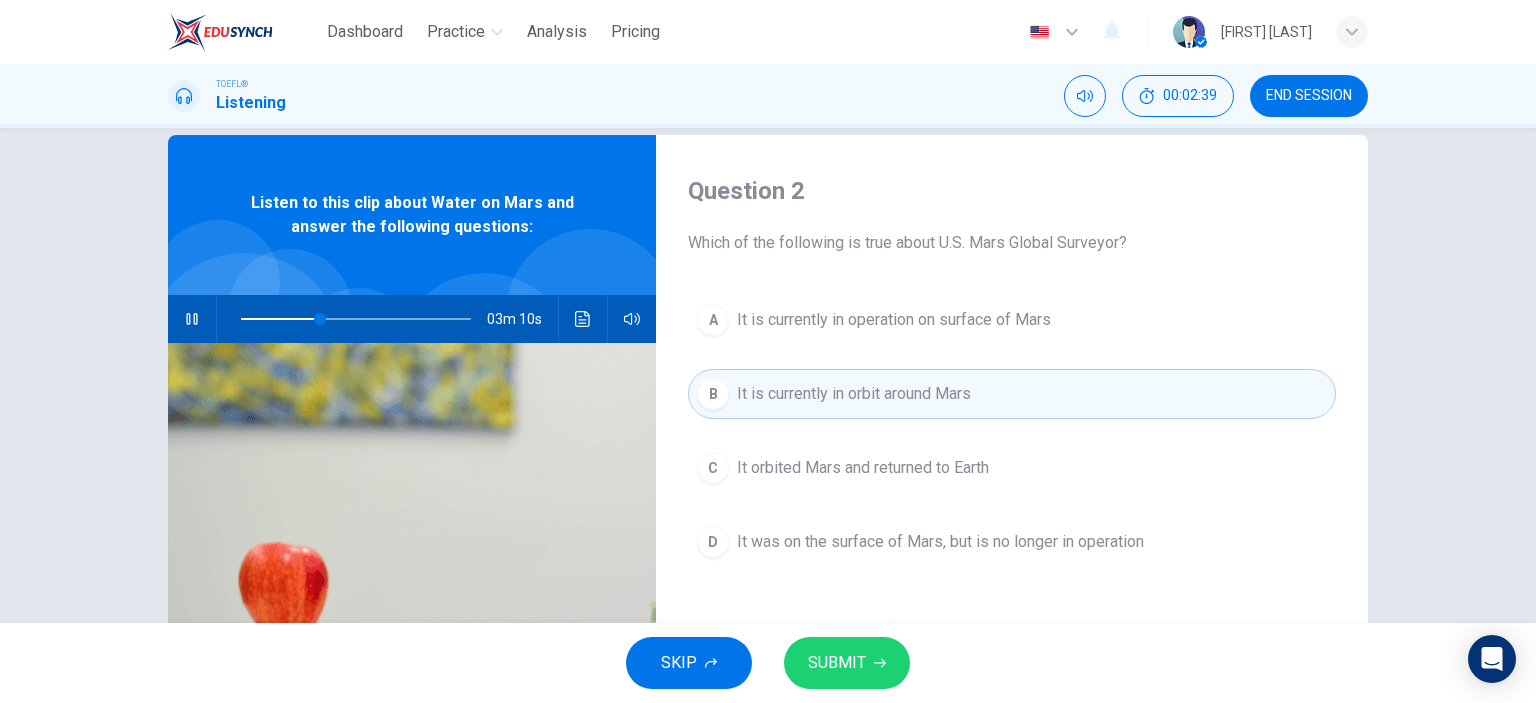 click on "SUBMIT" at bounding box center [837, 663] 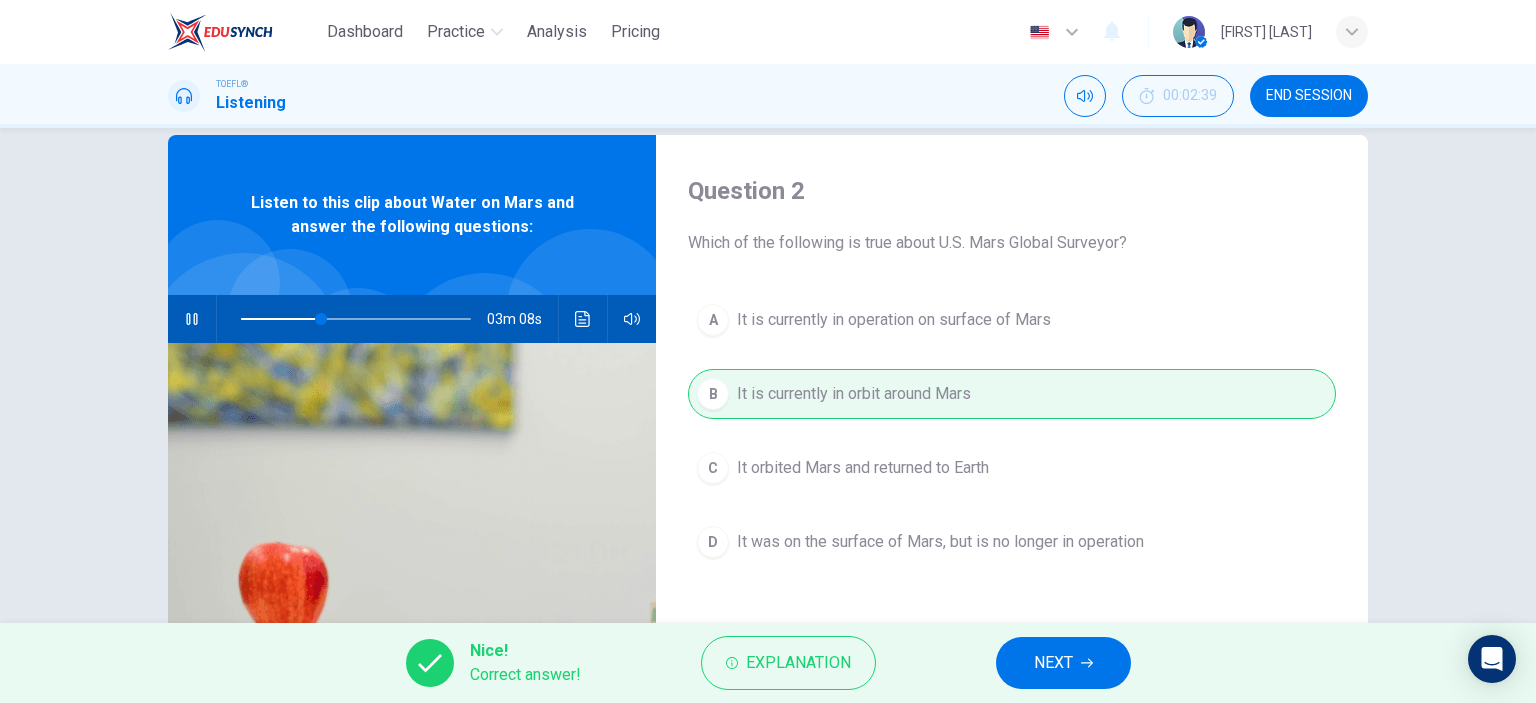 click on "NEXT" at bounding box center [1053, 663] 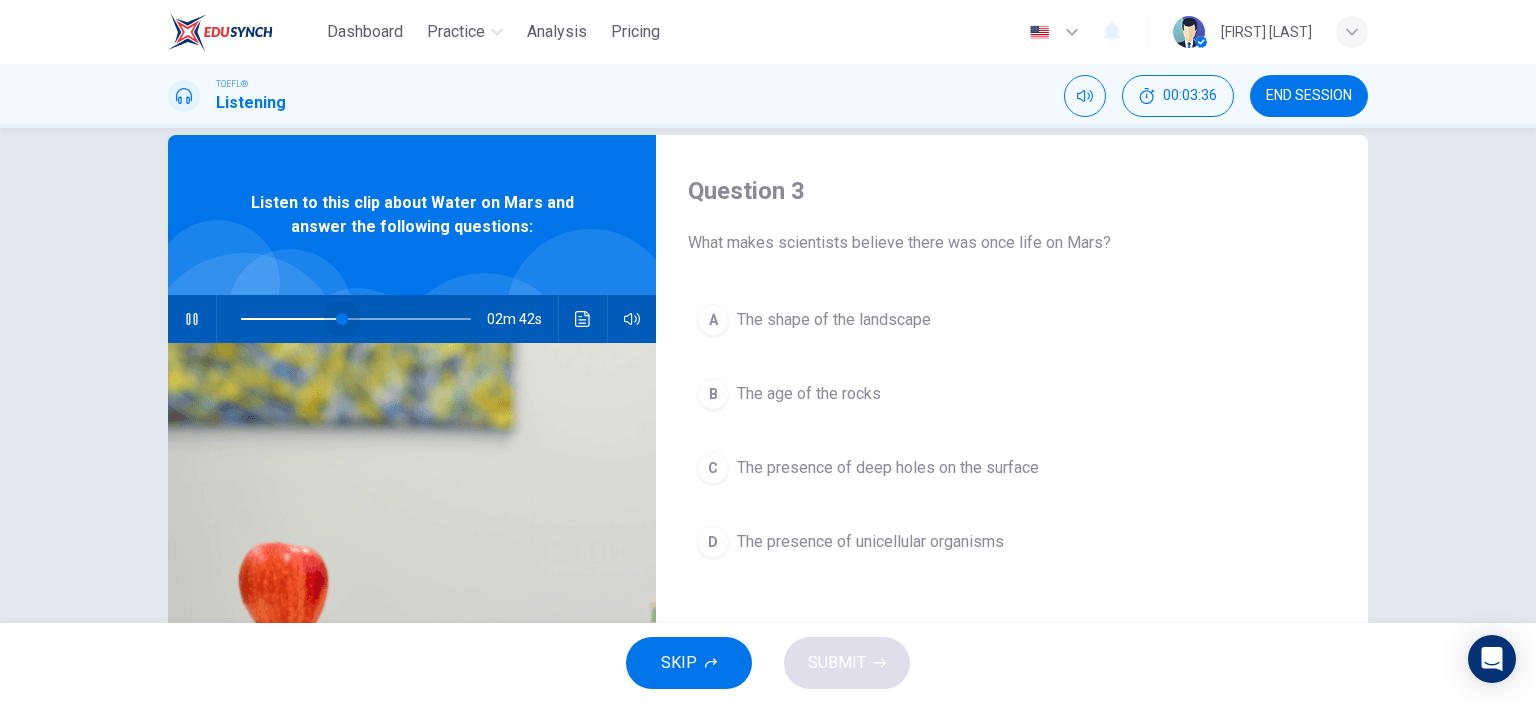 click at bounding box center [356, 319] 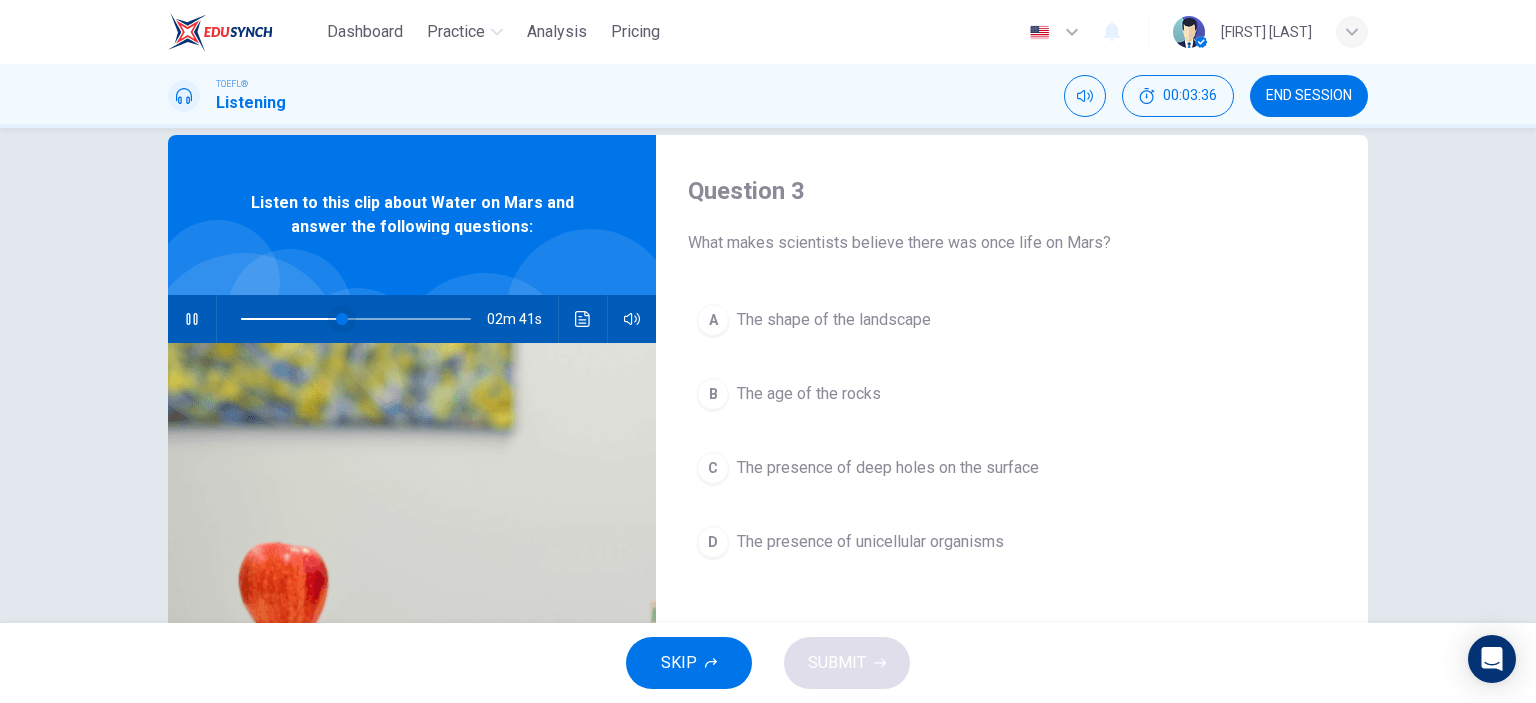 click at bounding box center [342, 319] 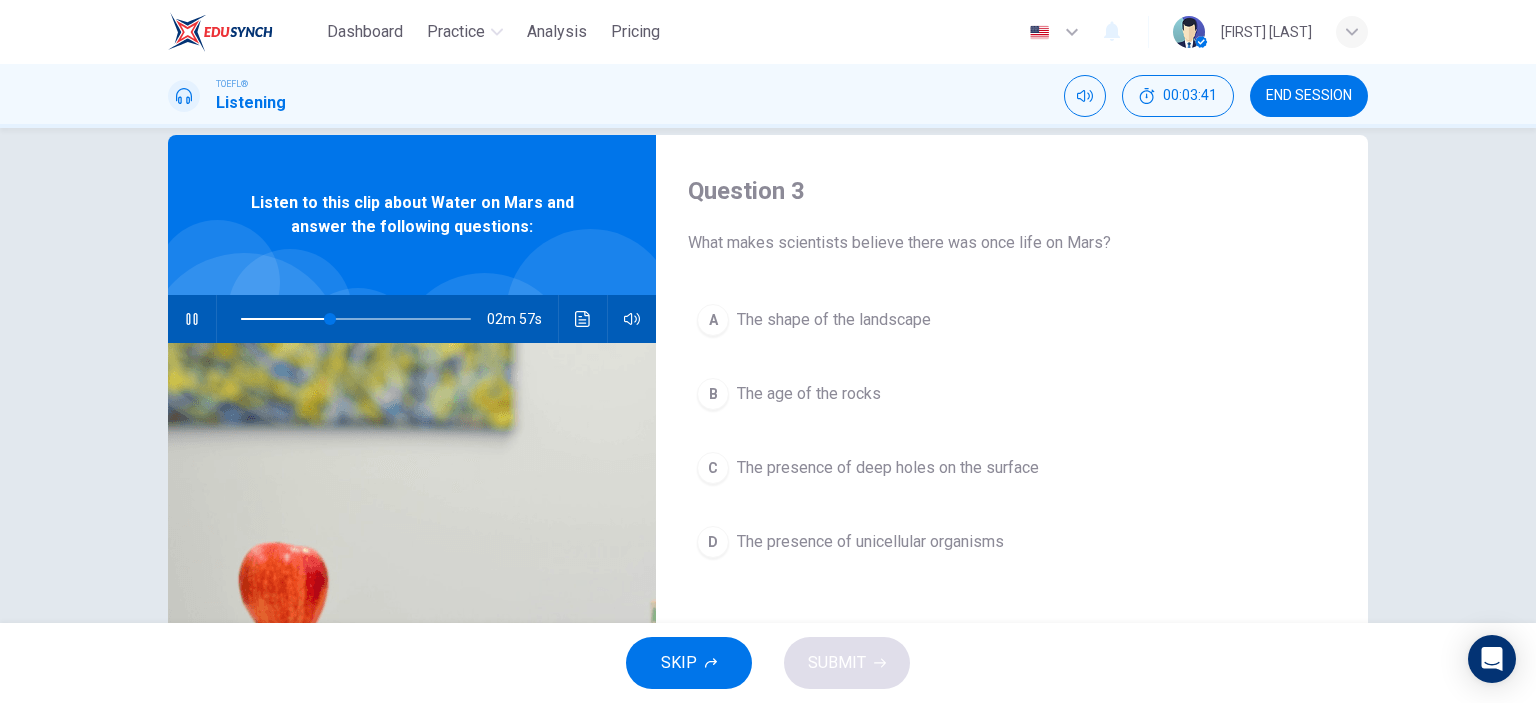 click on "The presence of deep holes on the surface" at bounding box center (888, 468) 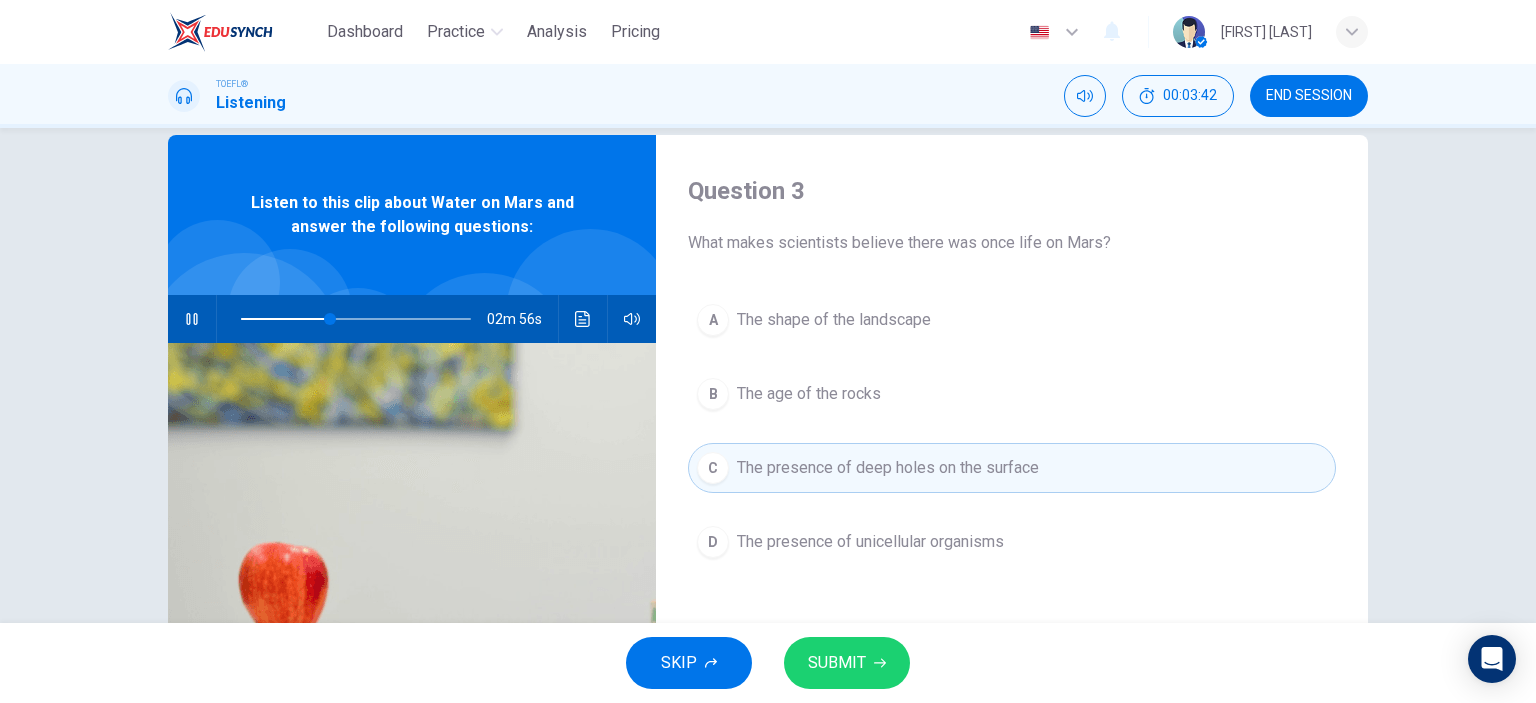 click on "SUBMIT" at bounding box center [837, 663] 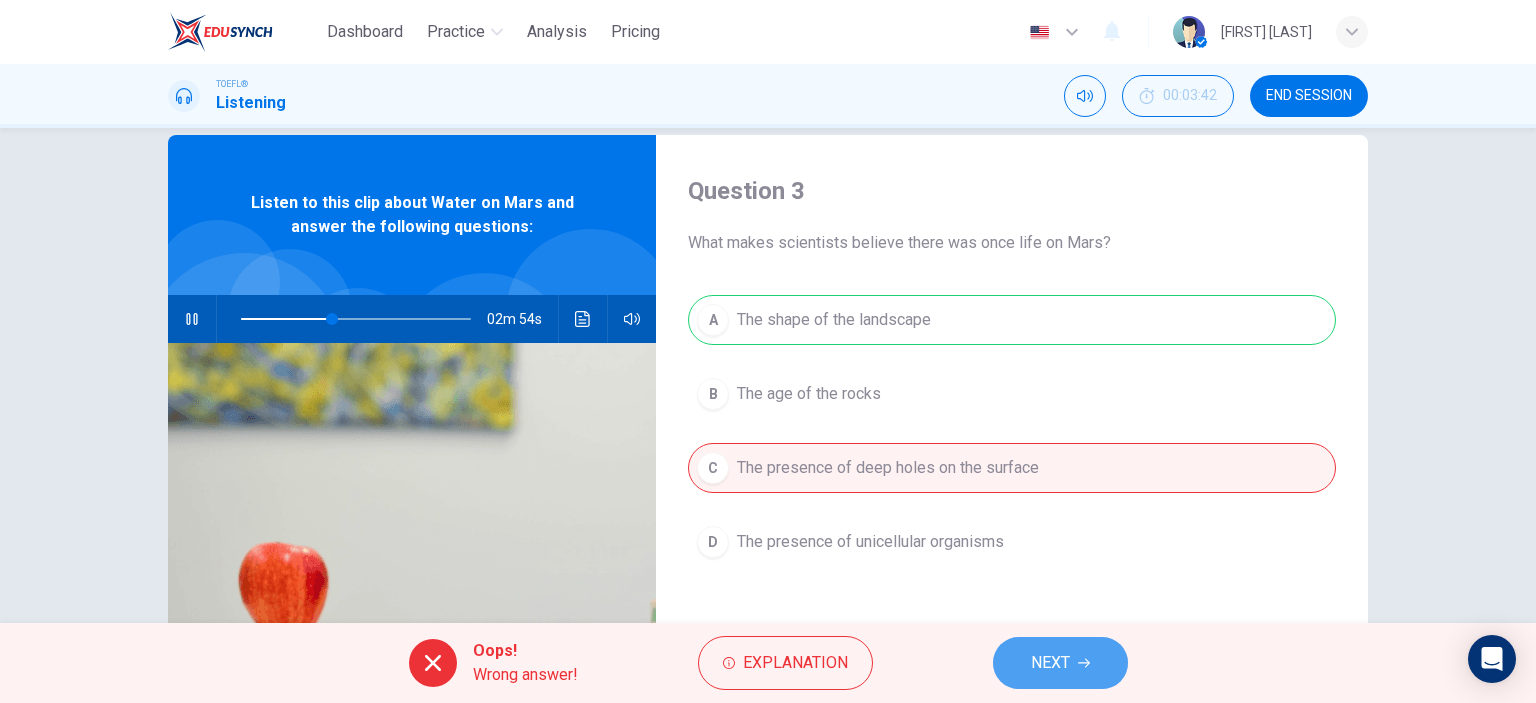 click on "NEXT" at bounding box center (1050, 663) 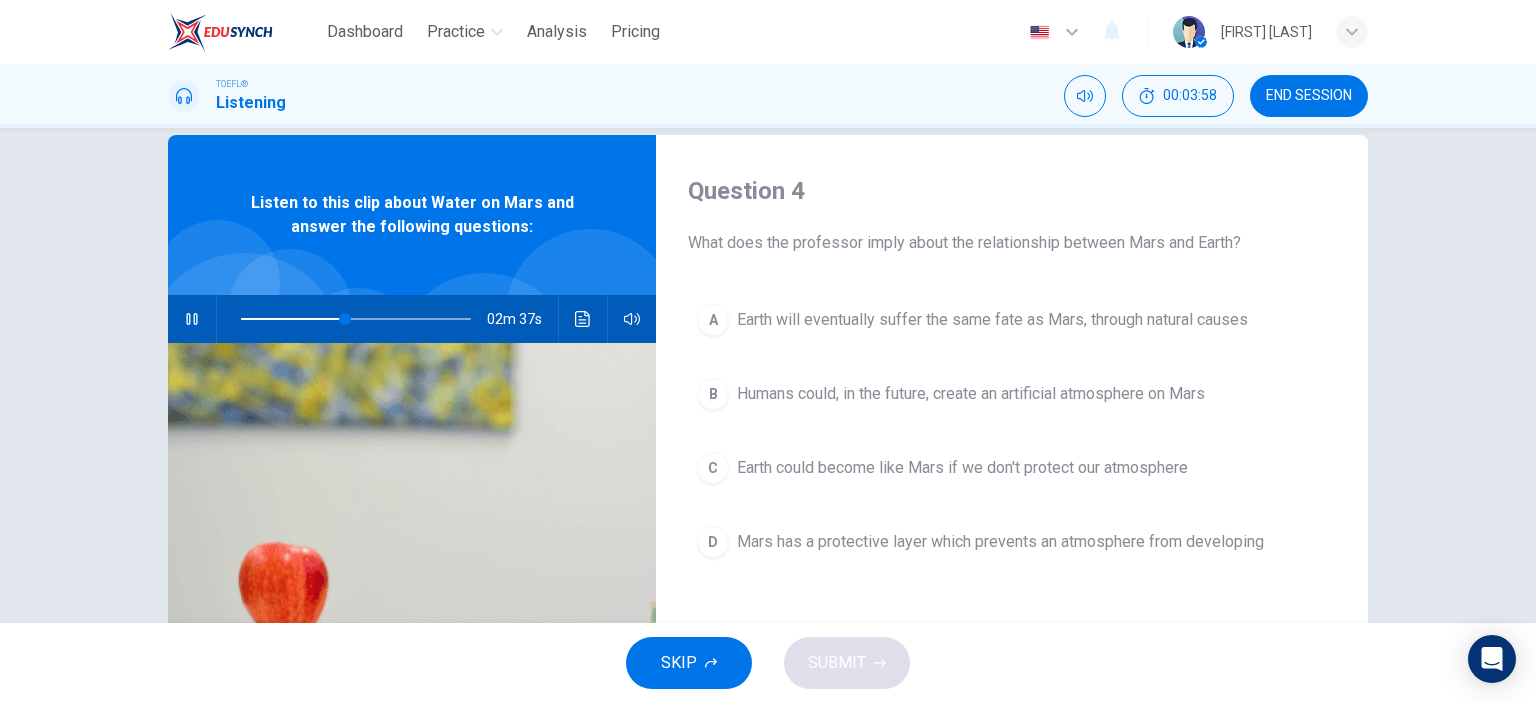 click at bounding box center (192, 319) 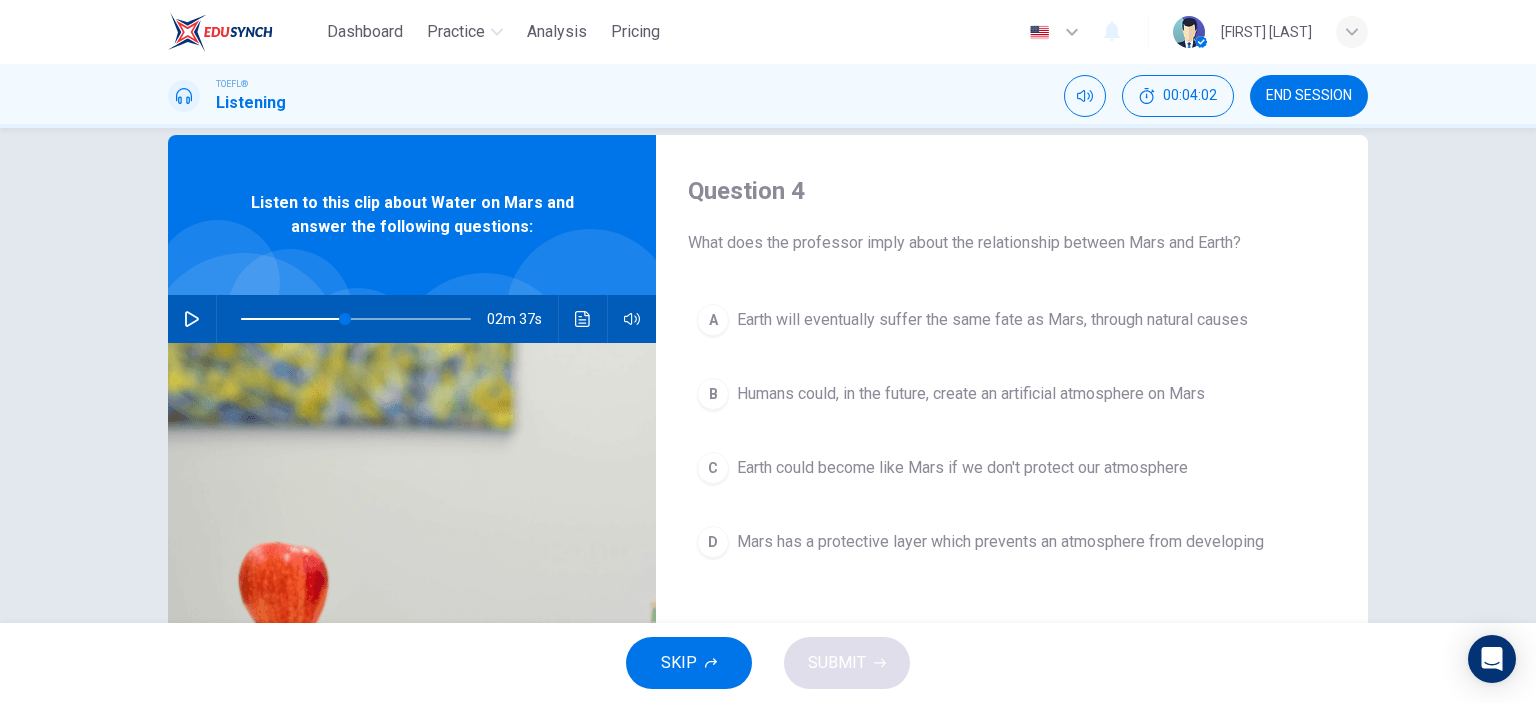 click 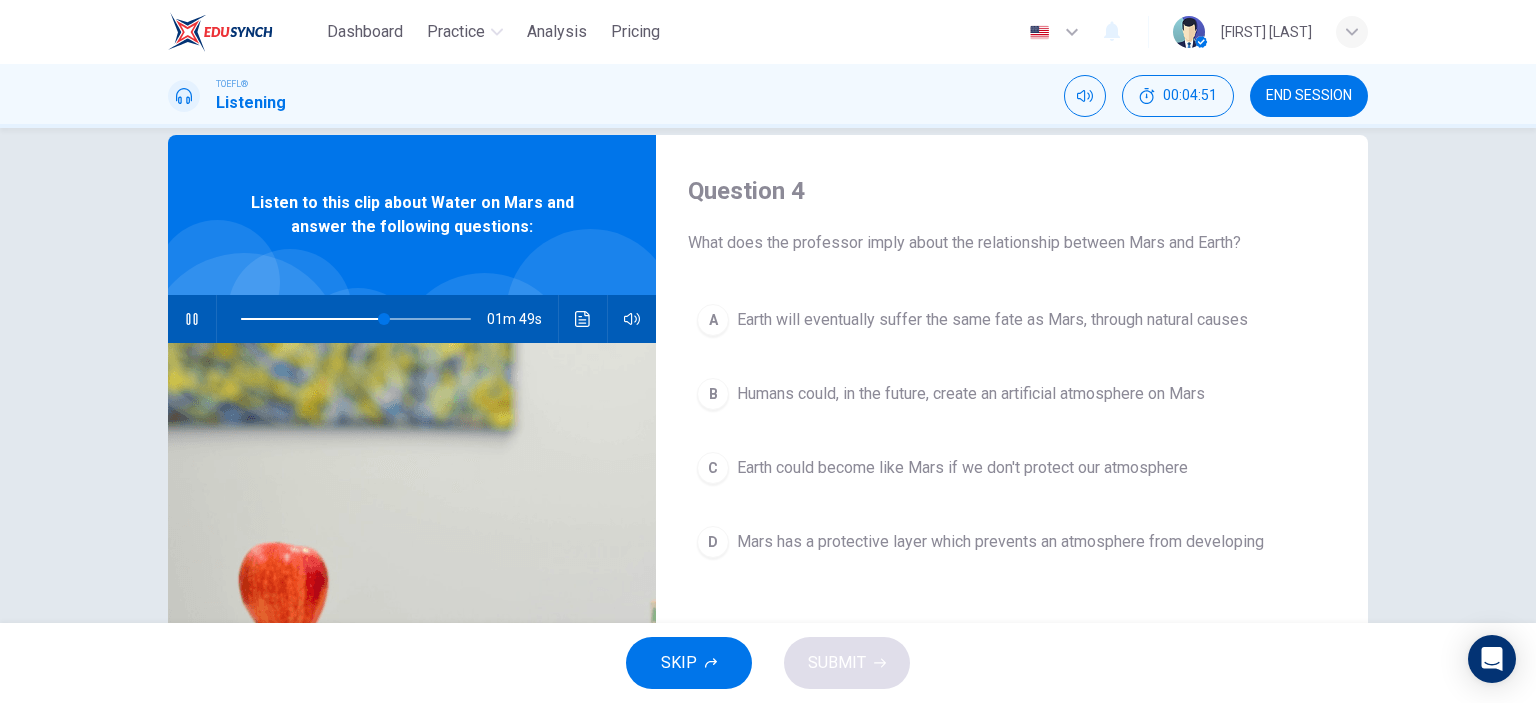 drag, startPoint x: 856, startPoint y: 459, endPoint x: 858, endPoint y: 479, distance: 20.09975 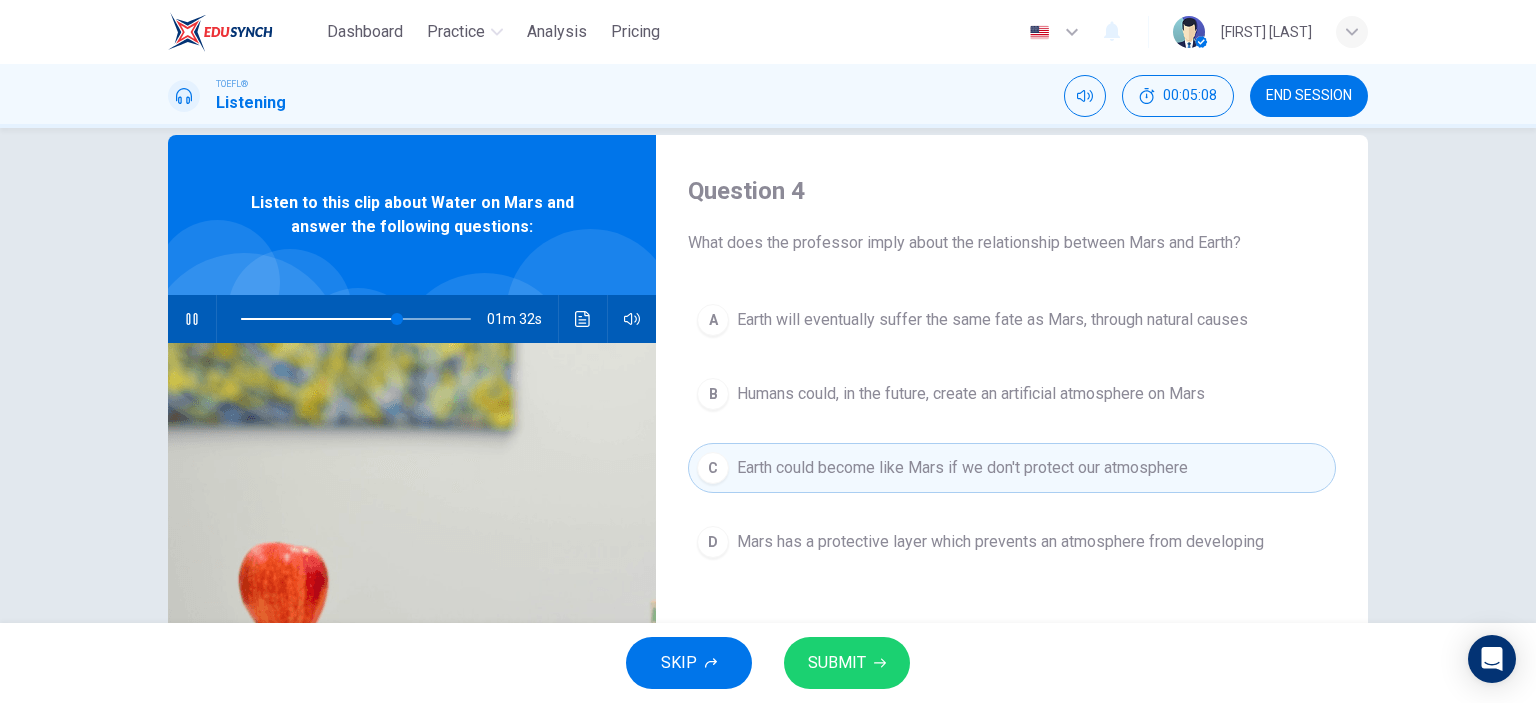 click on "SUBMIT" at bounding box center (837, 663) 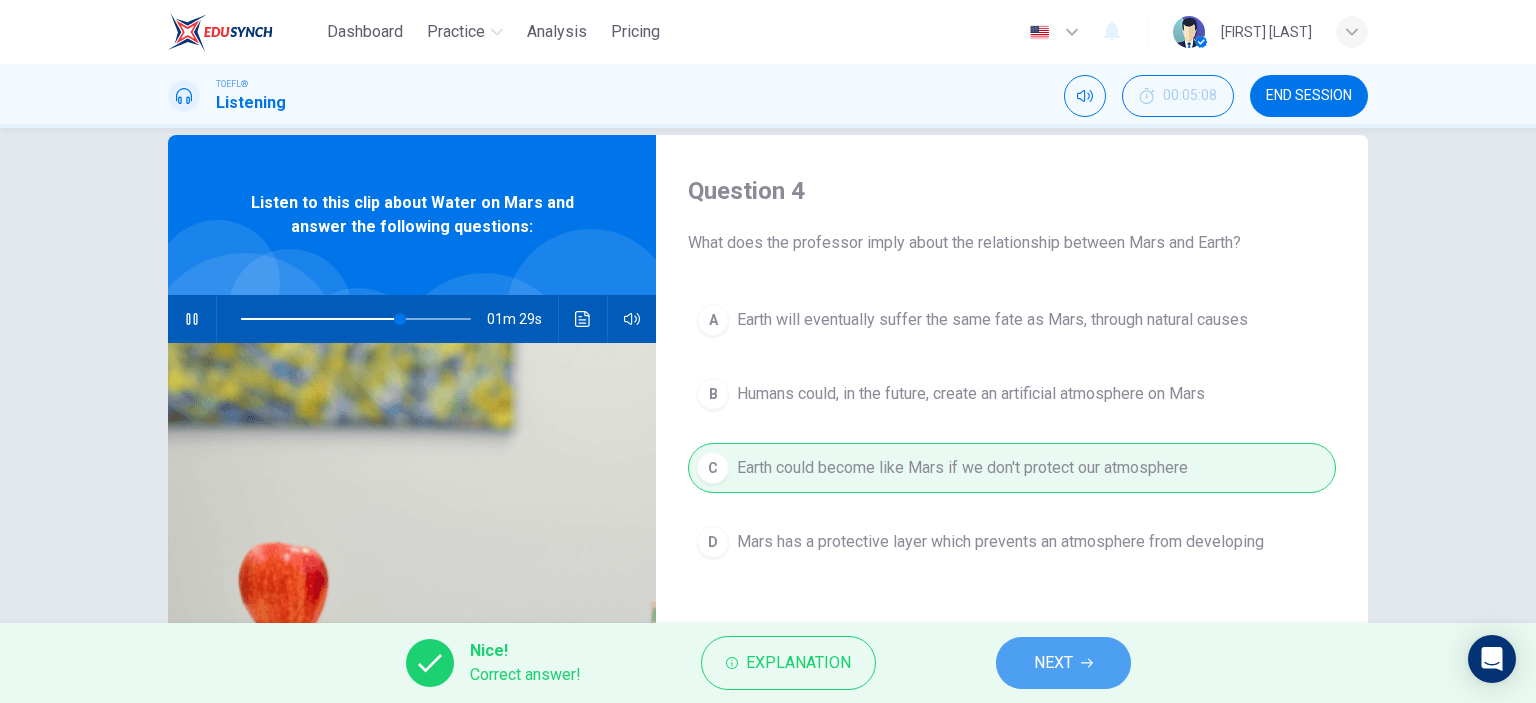click on "NEXT" at bounding box center (1063, 663) 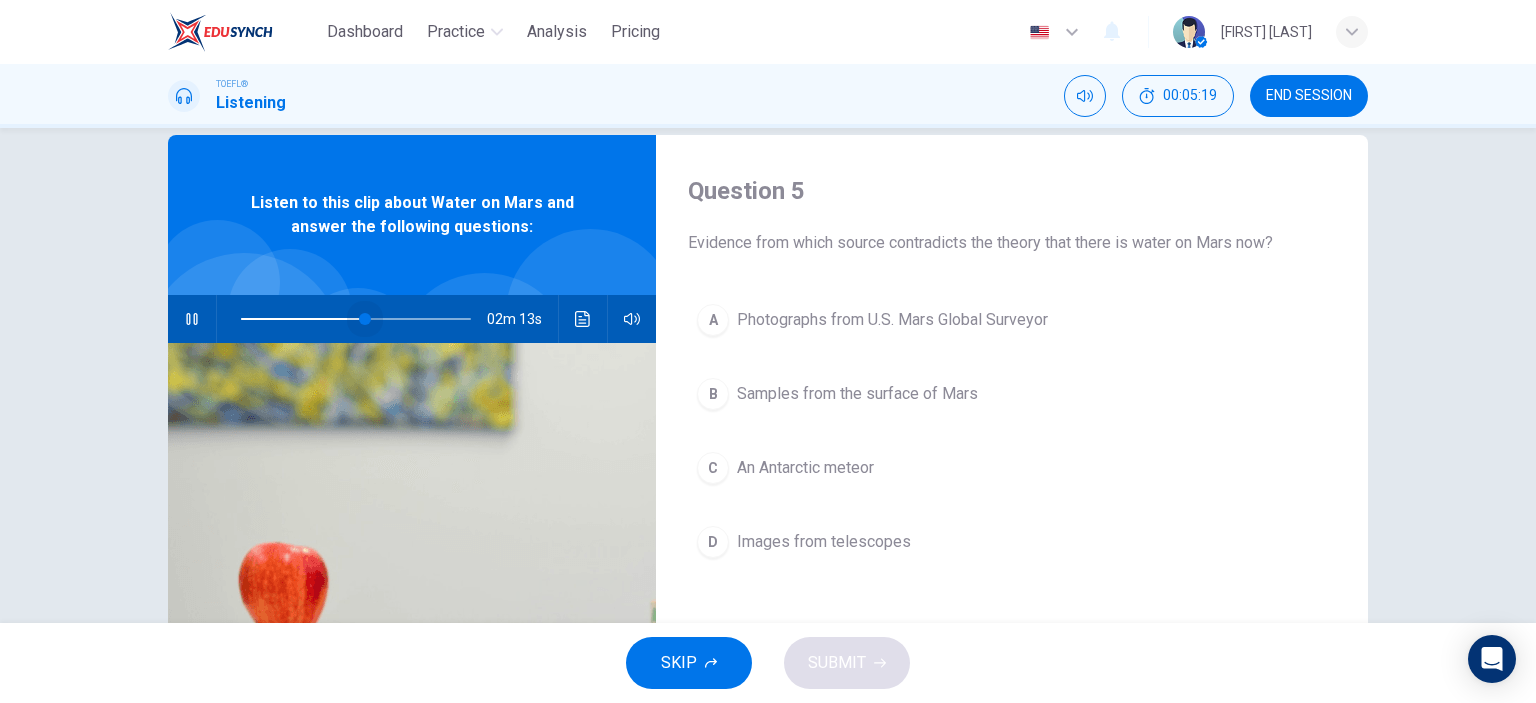 click at bounding box center (356, 319) 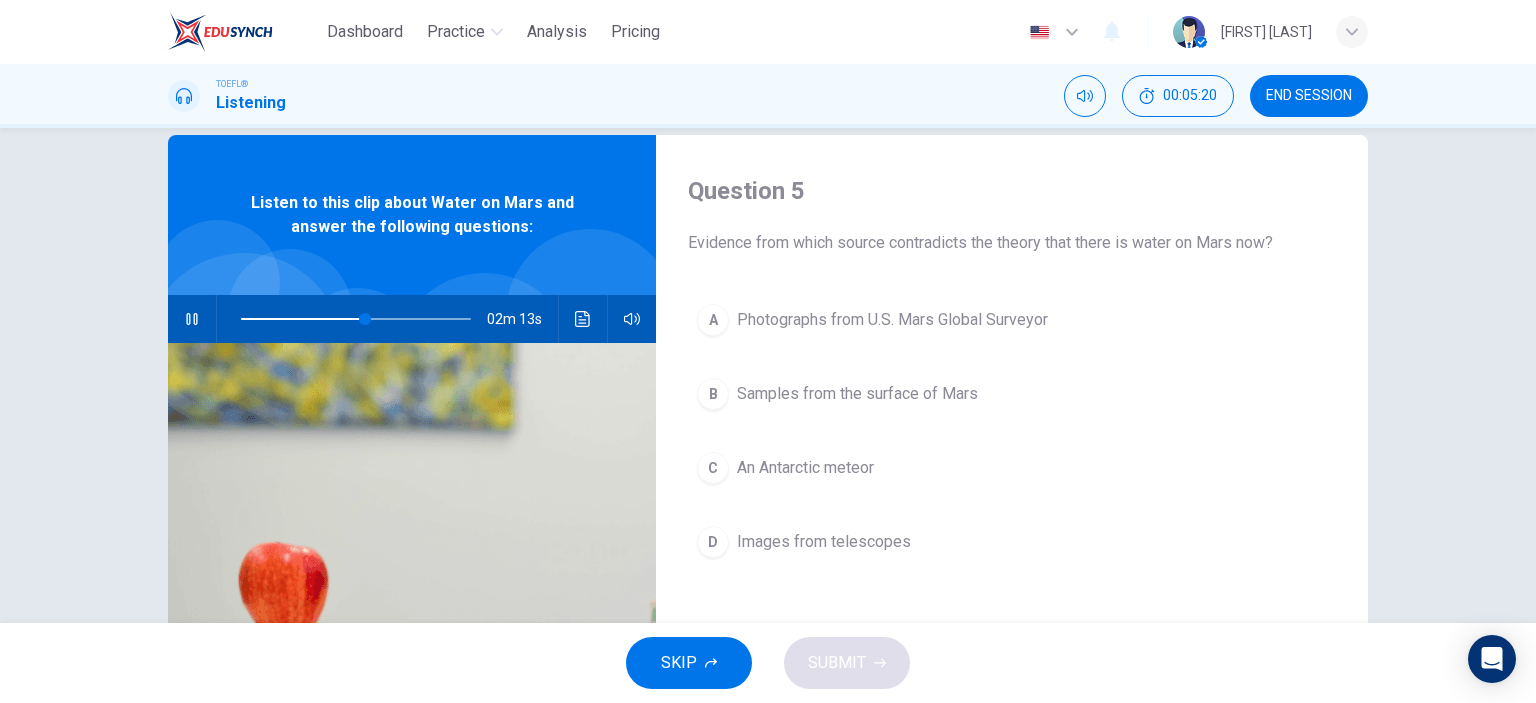 click at bounding box center (356, 319) 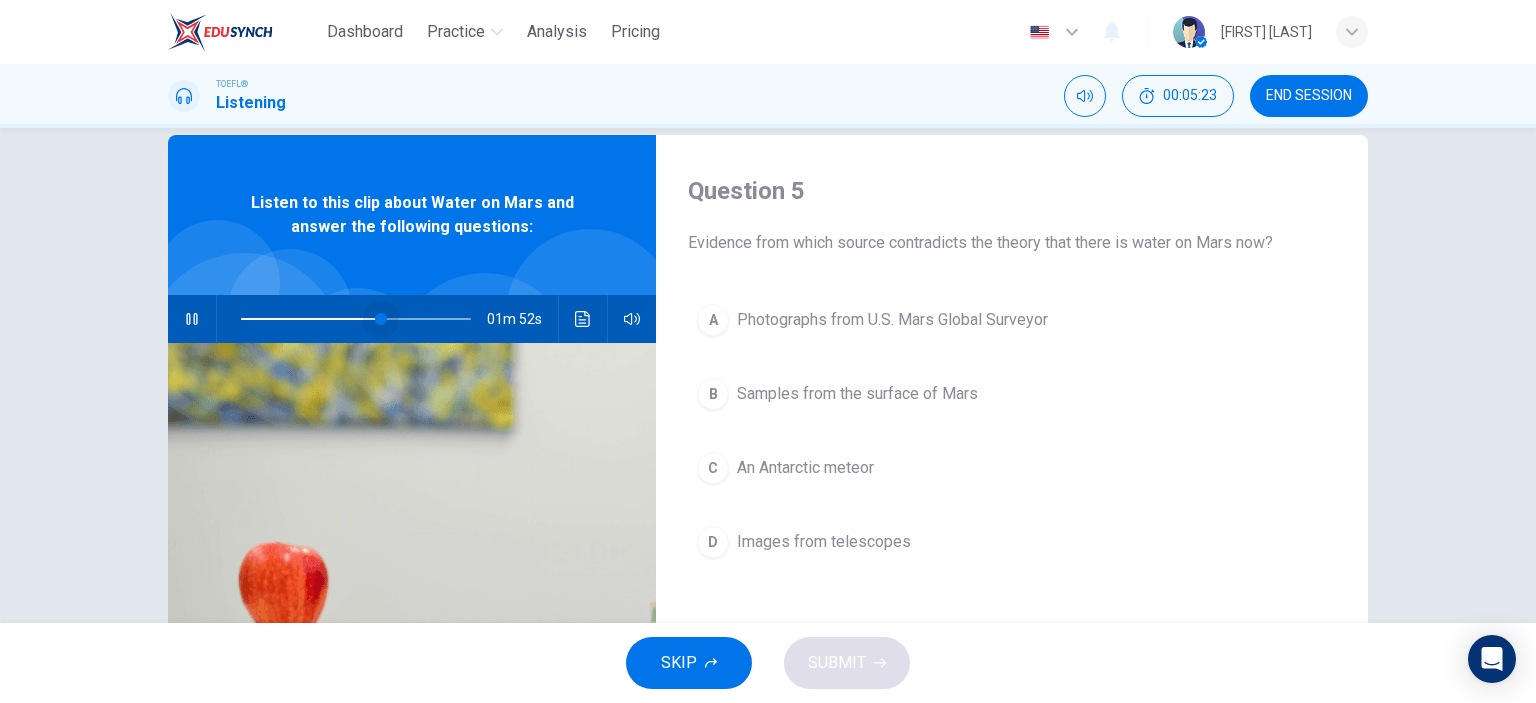 click at bounding box center (356, 319) 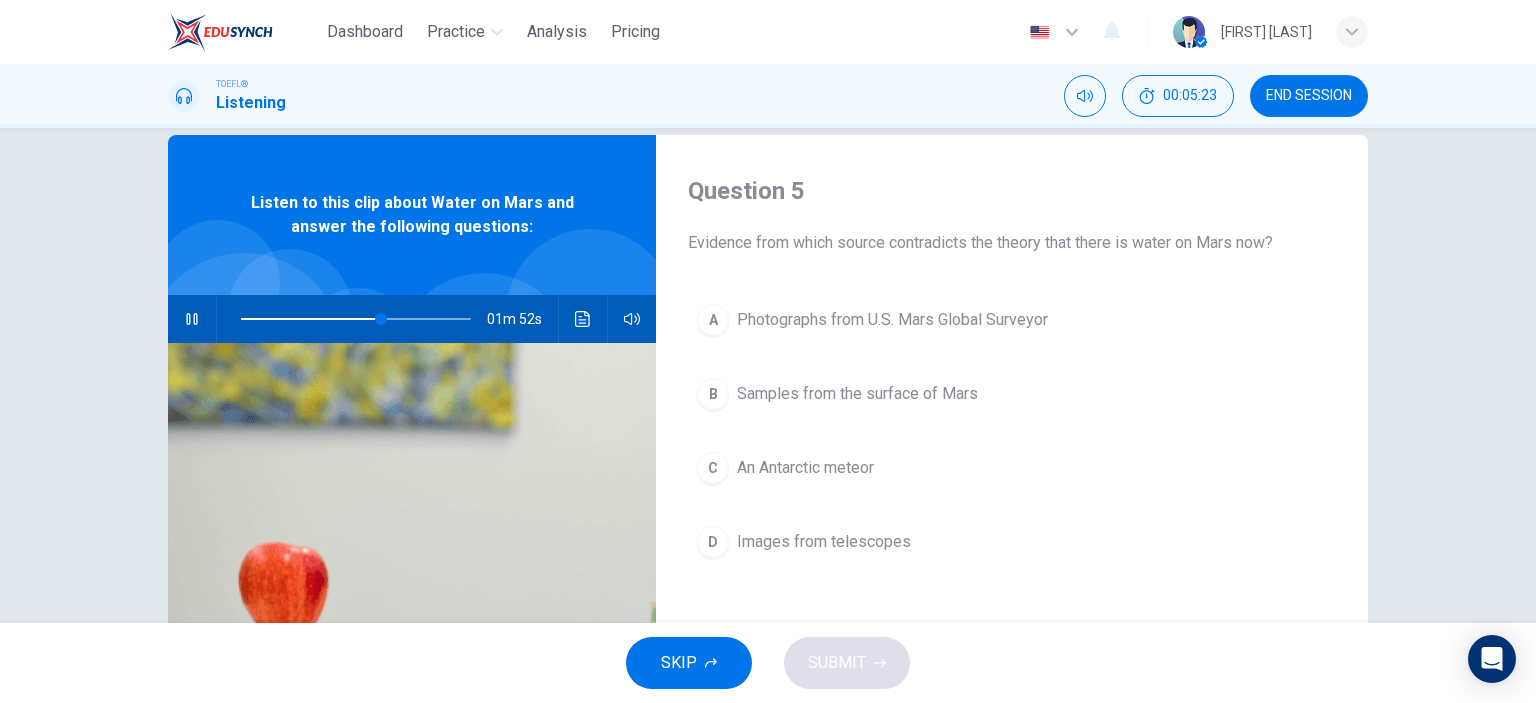 click at bounding box center (356, 319) 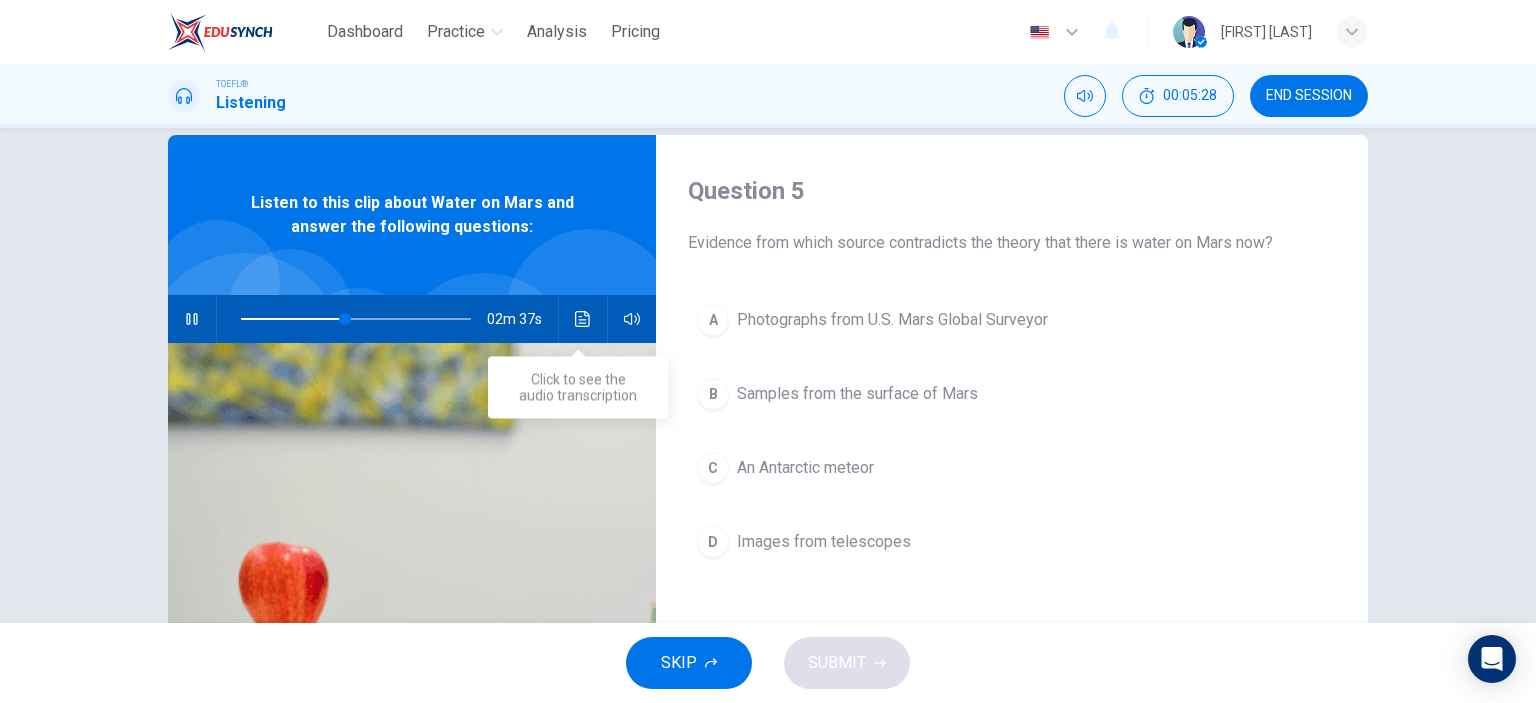 drag, startPoint x: 576, startPoint y: 321, endPoint x: 660, endPoint y: 413, distance: 124.57929 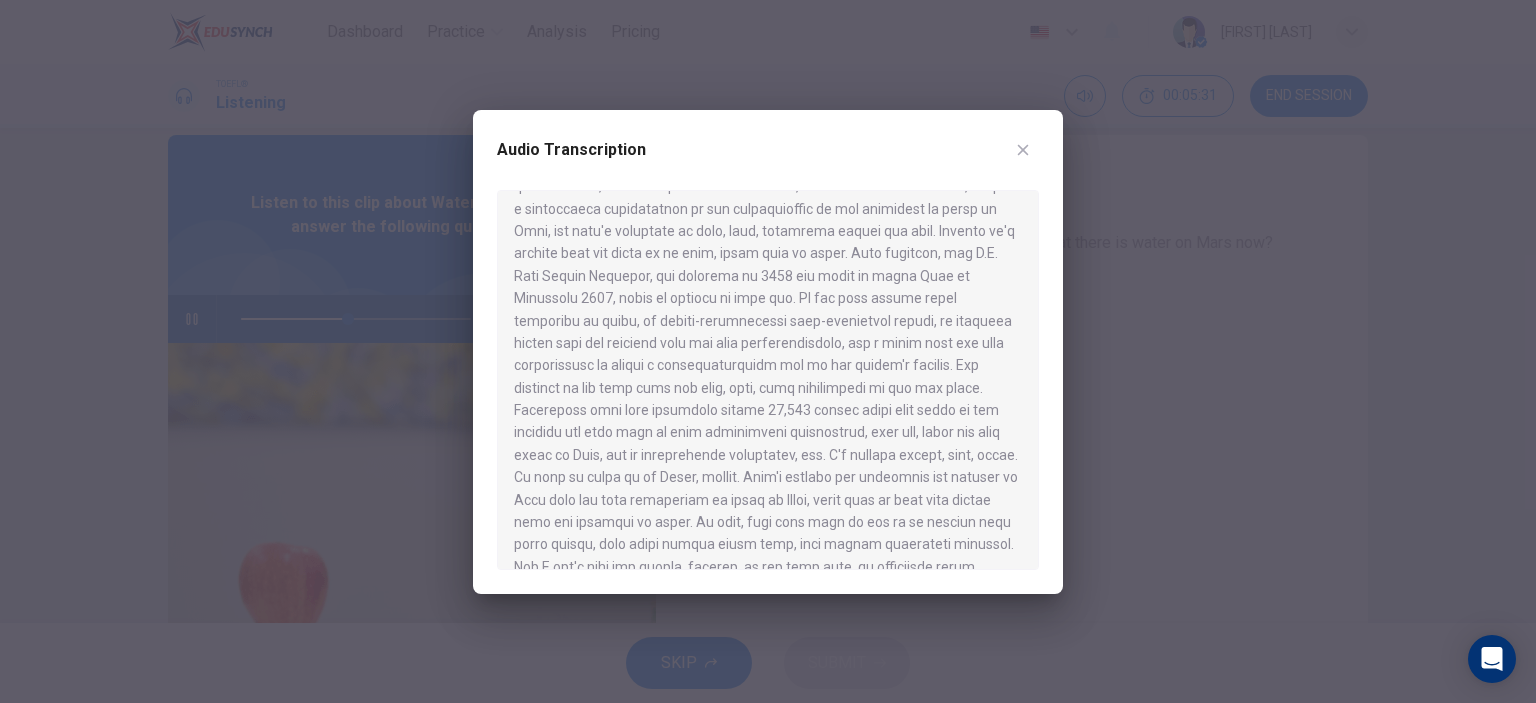 scroll, scrollTop: 333, scrollLeft: 0, axis: vertical 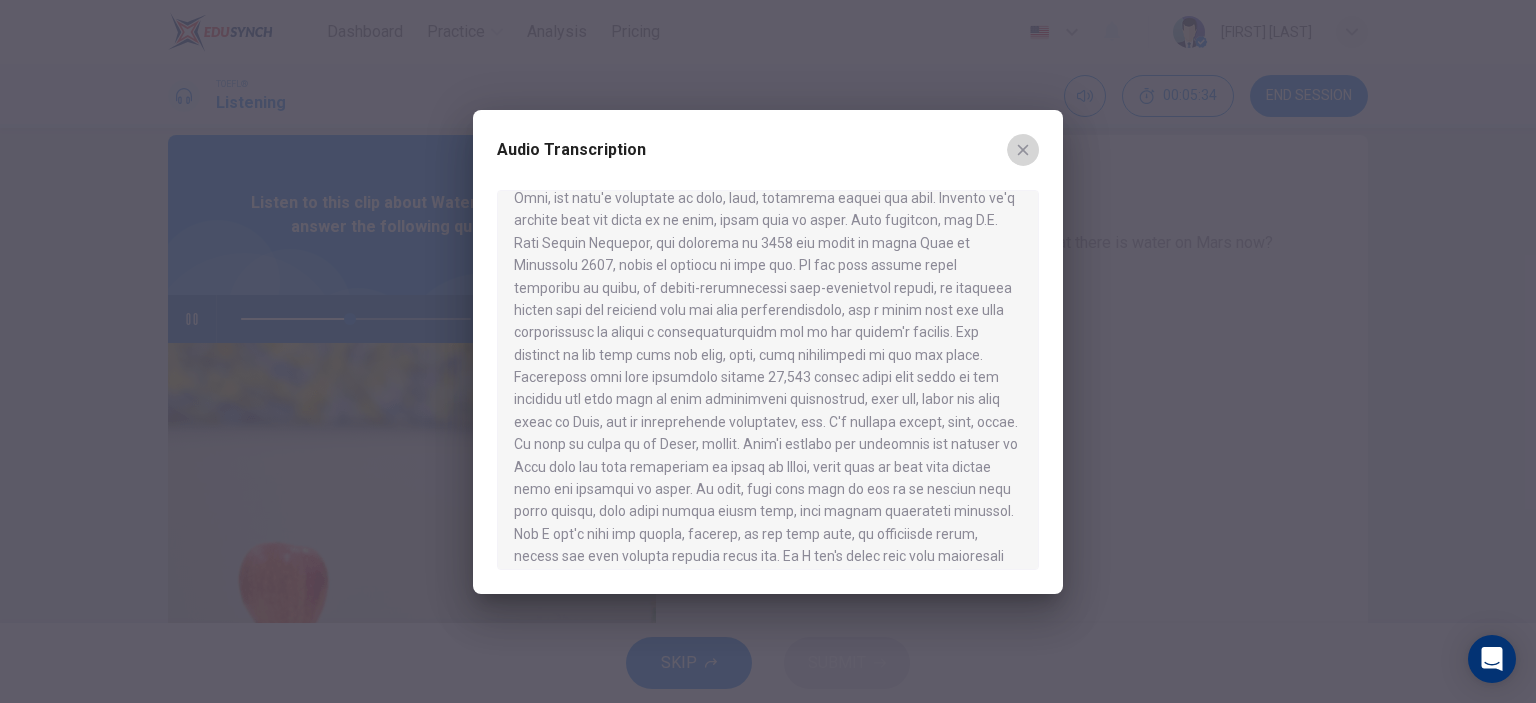 click at bounding box center [1023, 150] 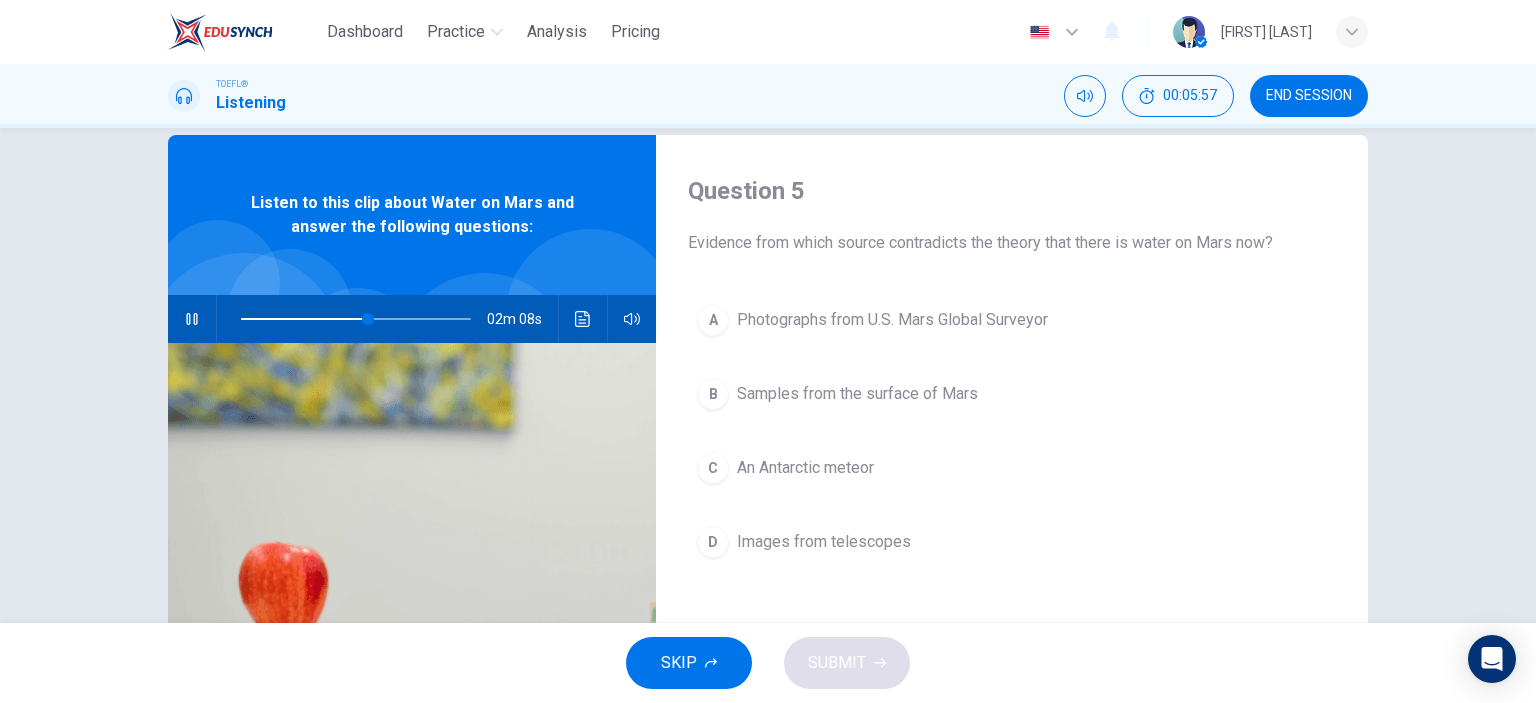 click on "Samples from the surface of Mars" at bounding box center (857, 394) 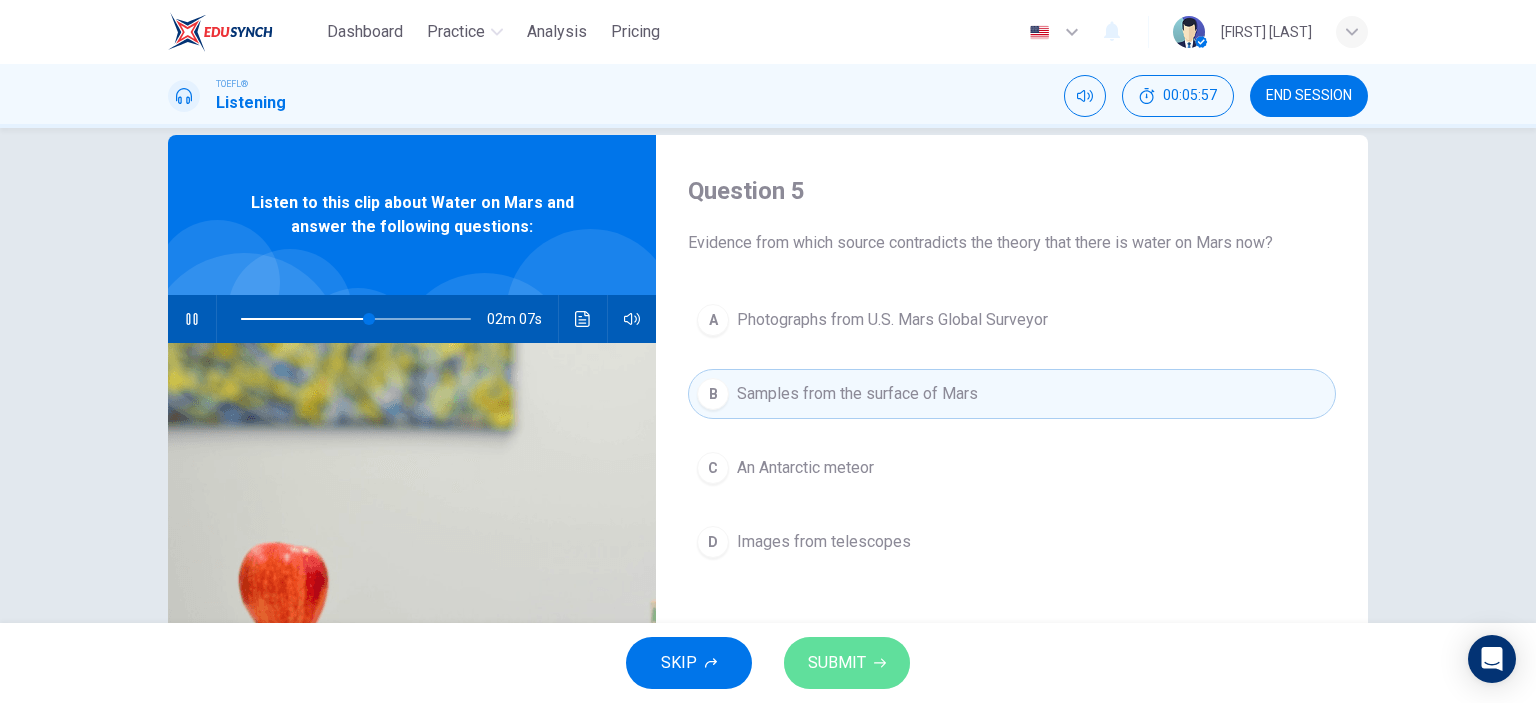 drag, startPoint x: 868, startPoint y: 667, endPoint x: 1148, endPoint y: 587, distance: 291.2044 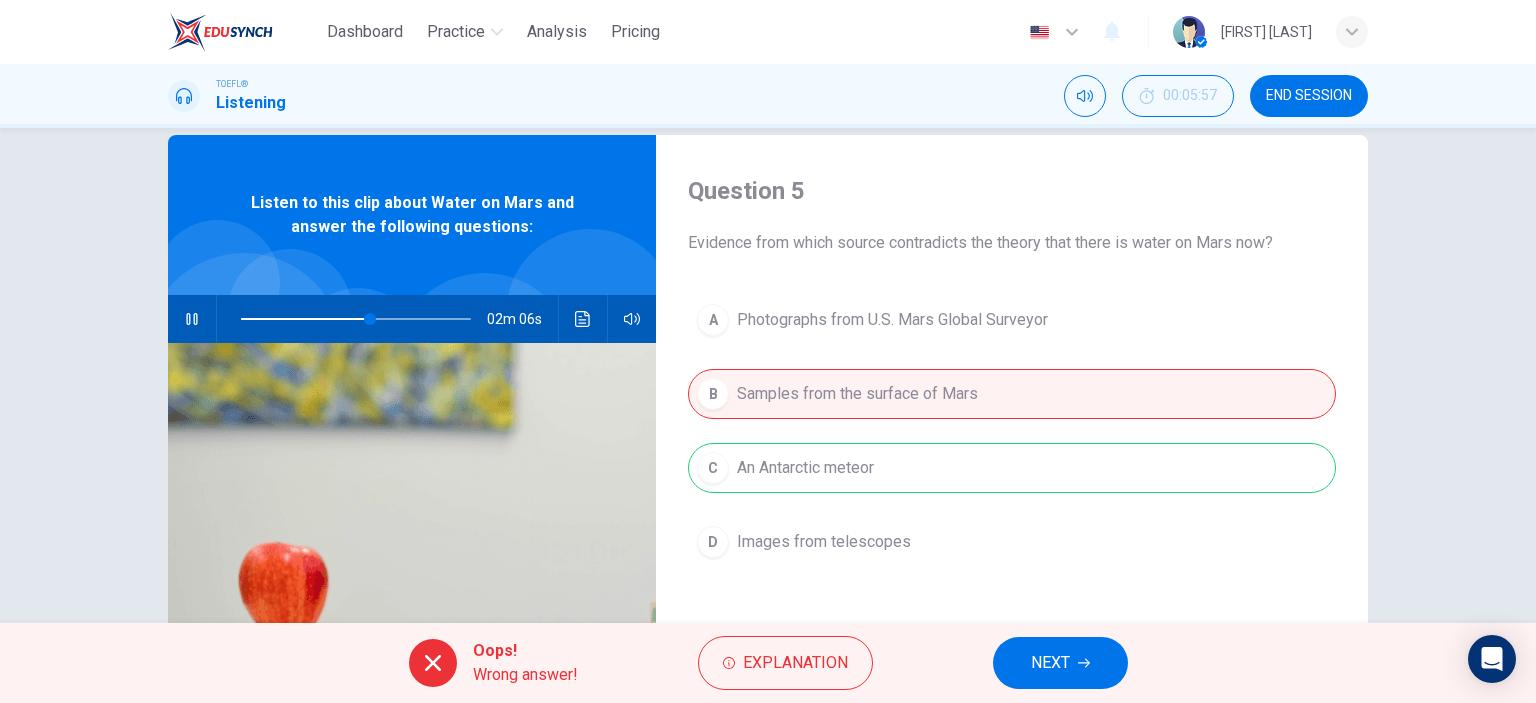 click on "NEXT" at bounding box center [1060, 663] 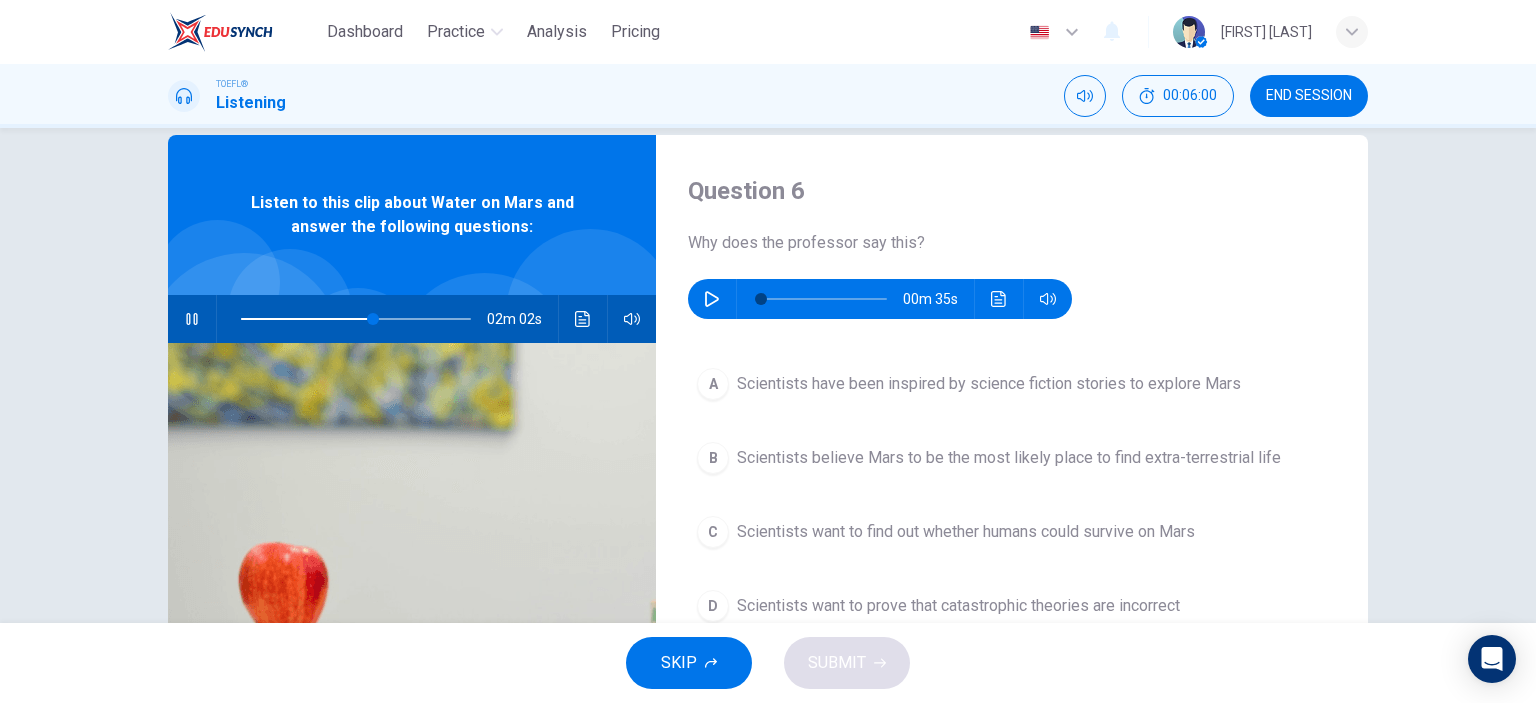 drag, startPoint x: 177, startPoint y: 318, endPoint x: 204, endPoint y: 317, distance: 27.018513 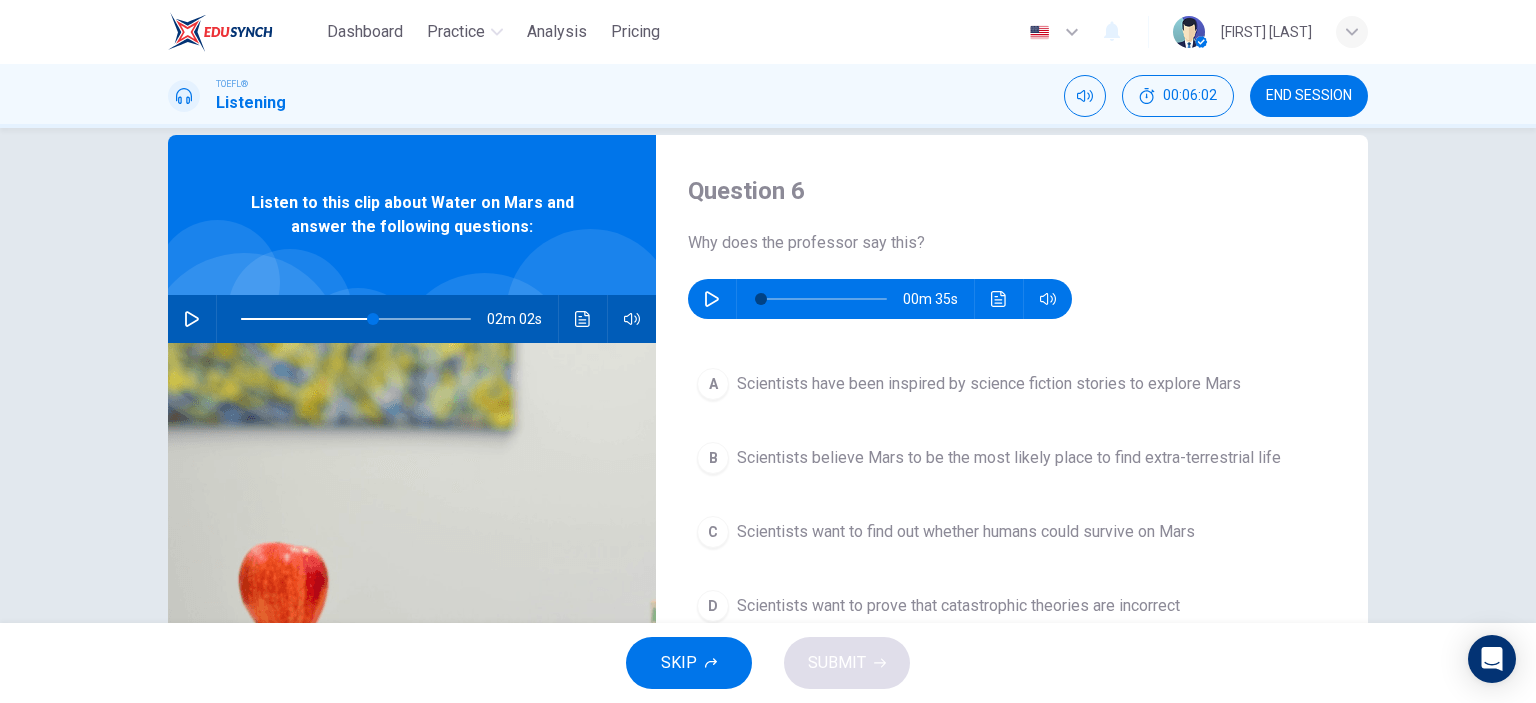 click 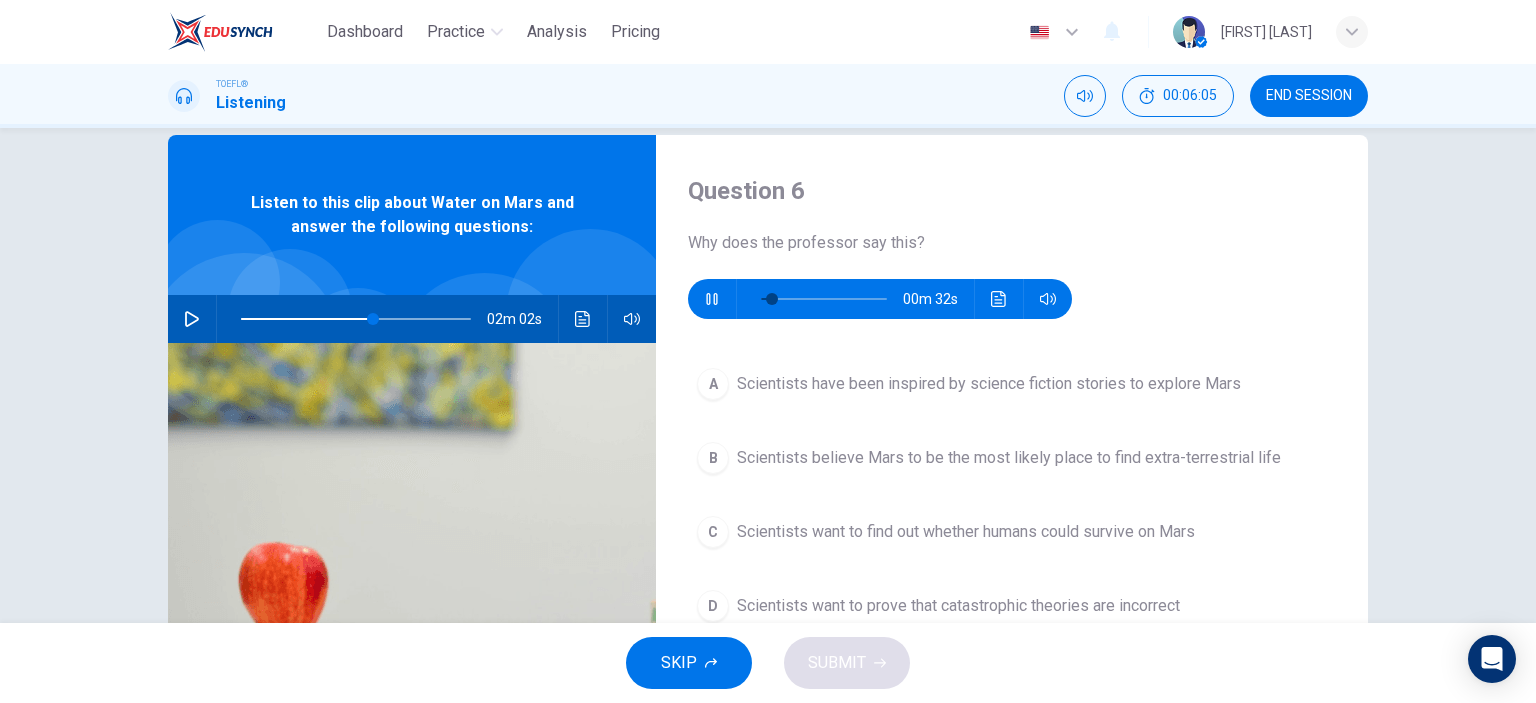 scroll, scrollTop: 66, scrollLeft: 0, axis: vertical 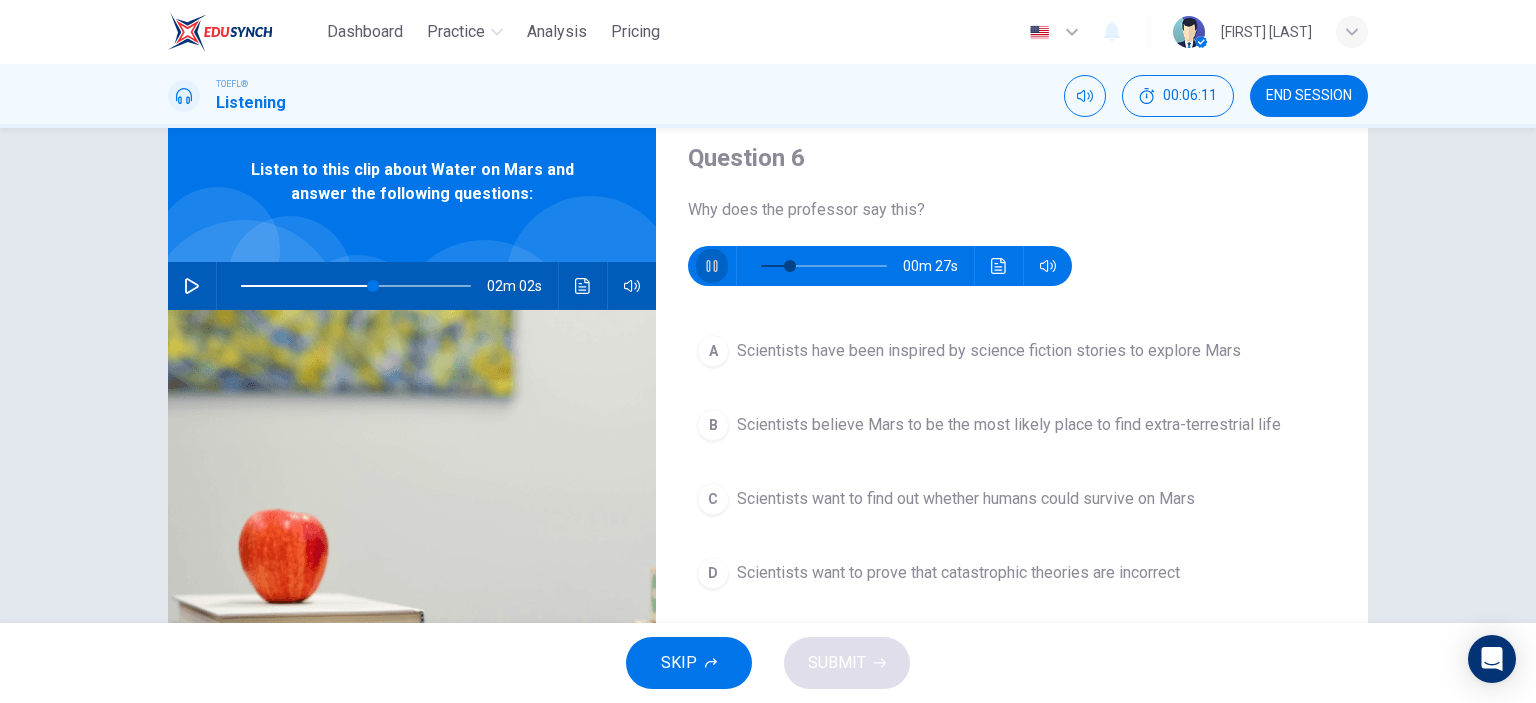 click 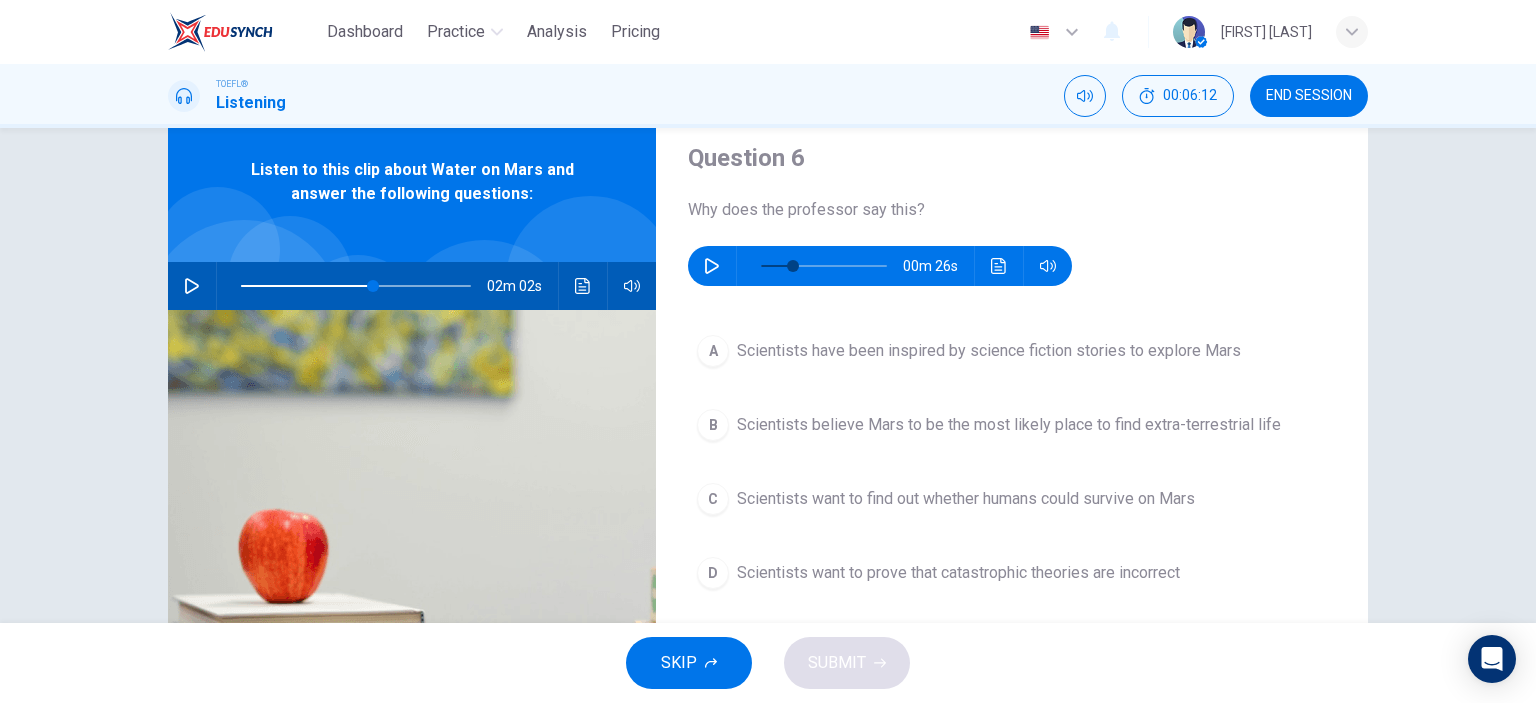 click 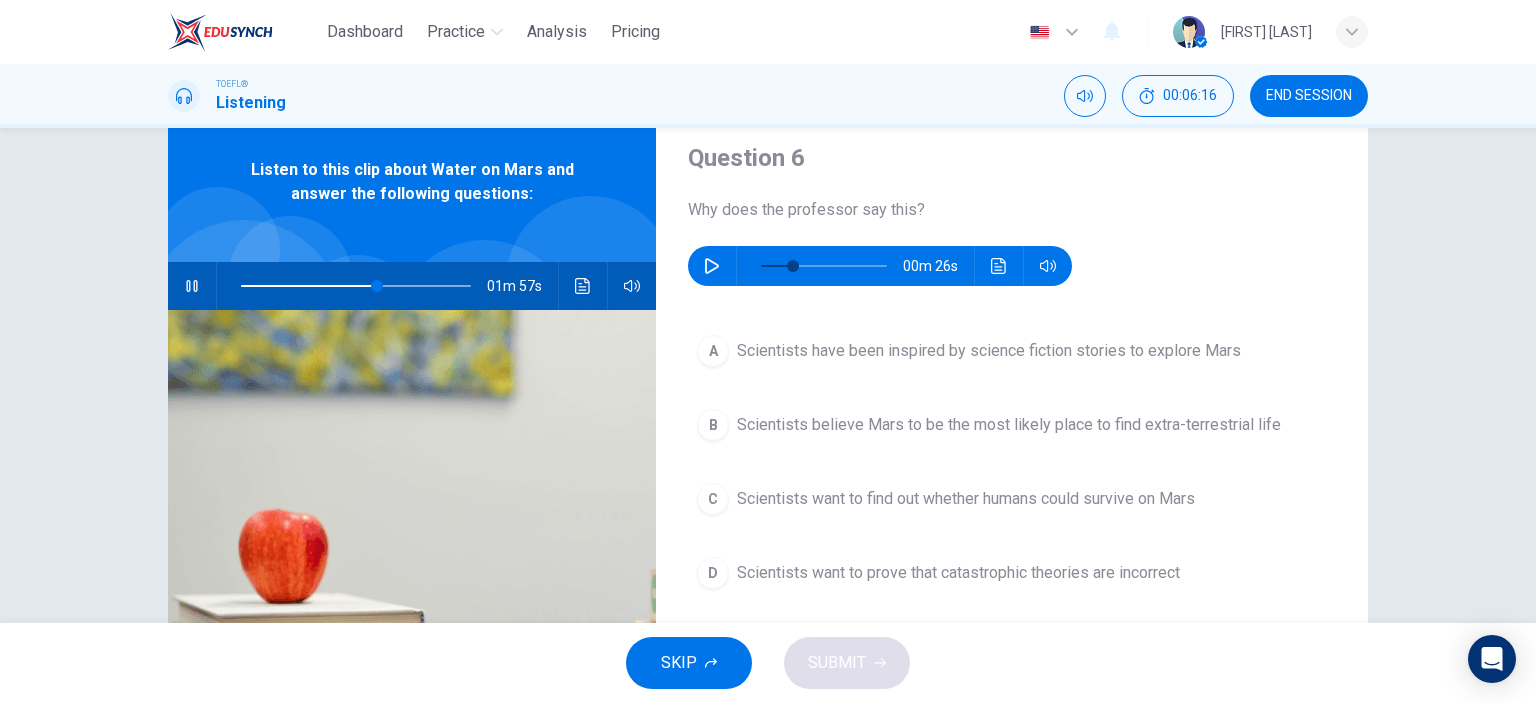 scroll, scrollTop: 100, scrollLeft: 0, axis: vertical 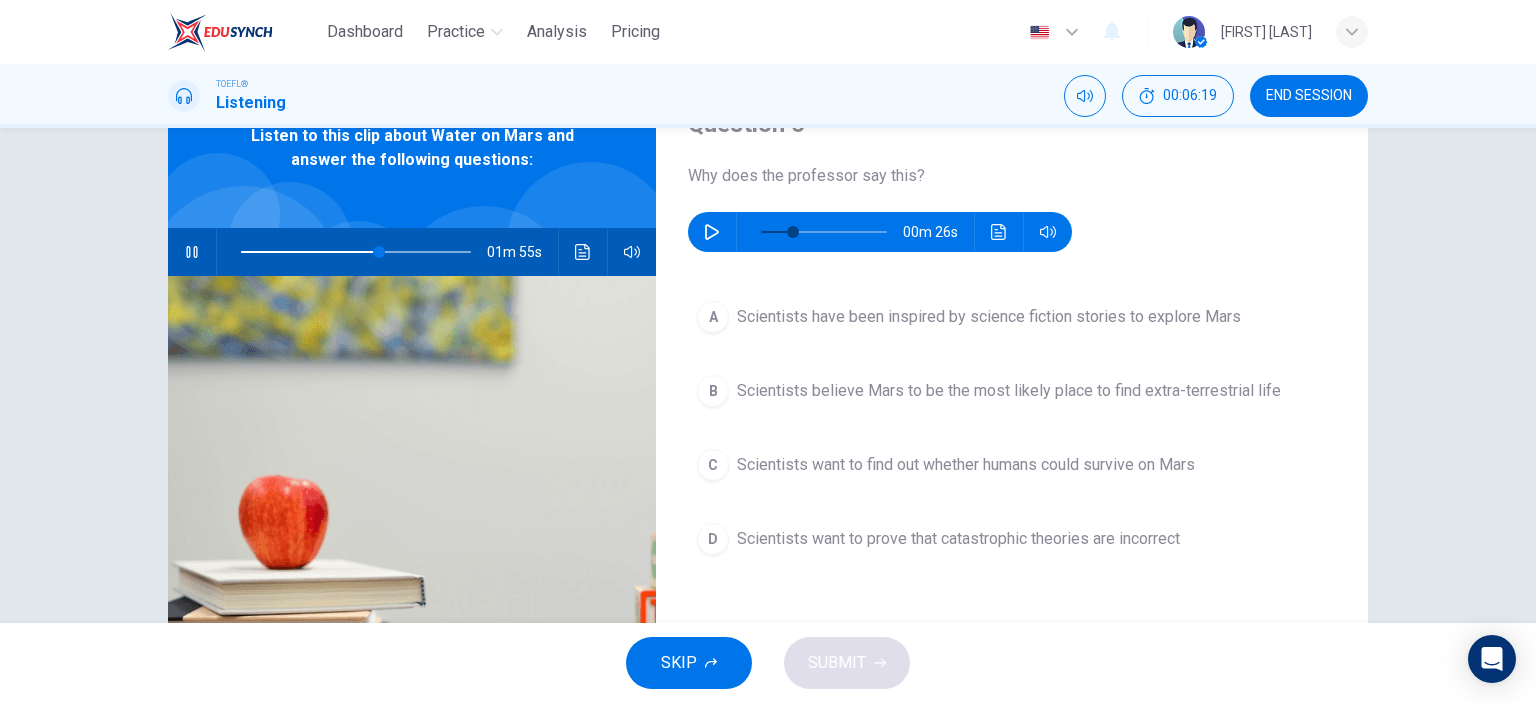 click at bounding box center [192, 252] 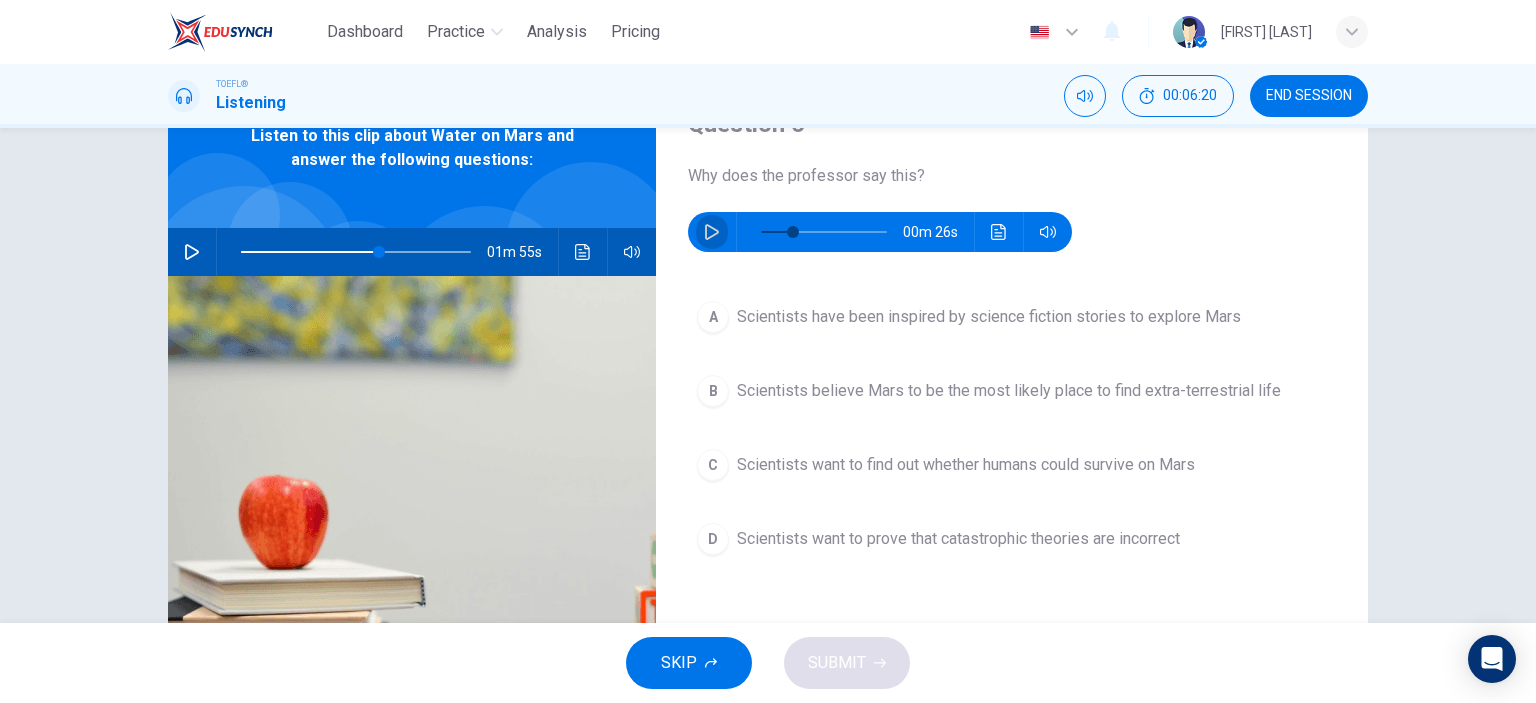 click 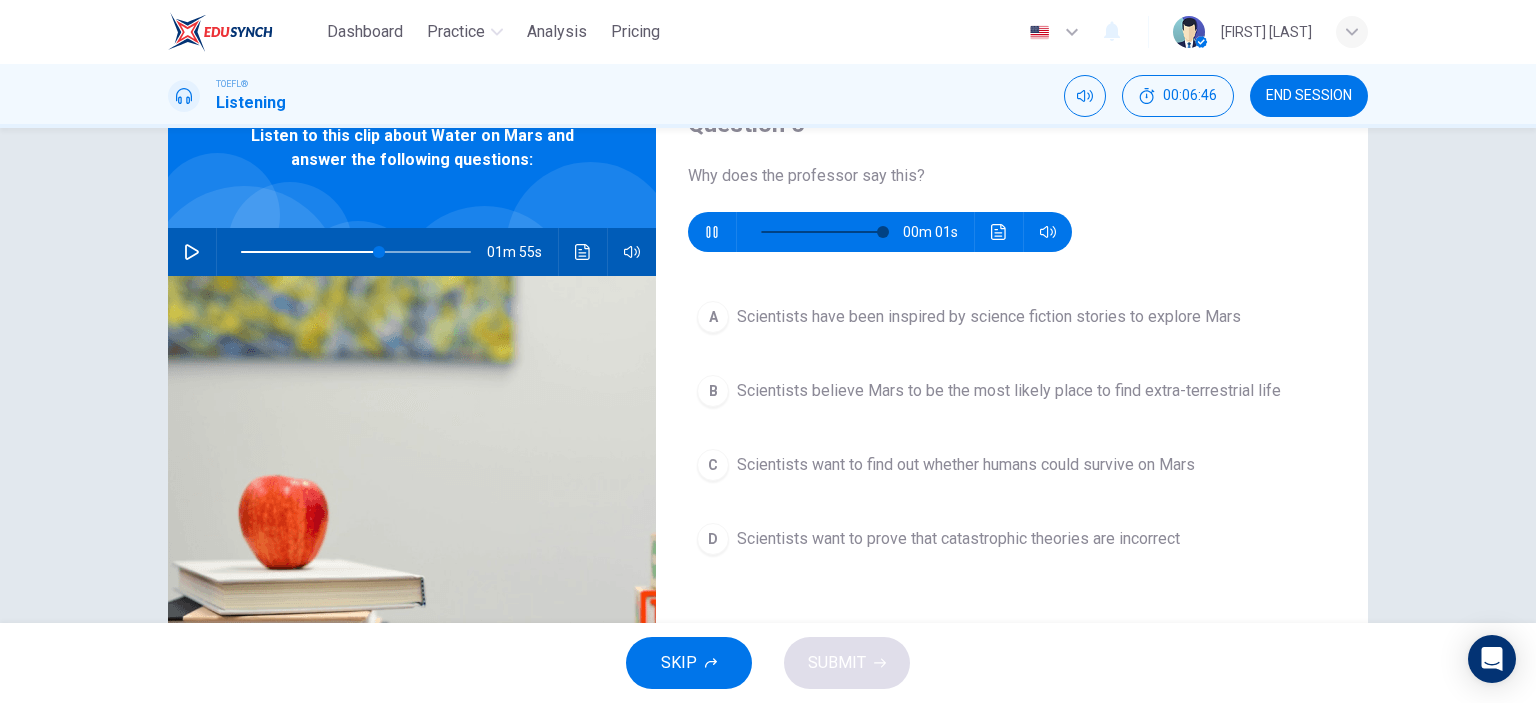 type on "0" 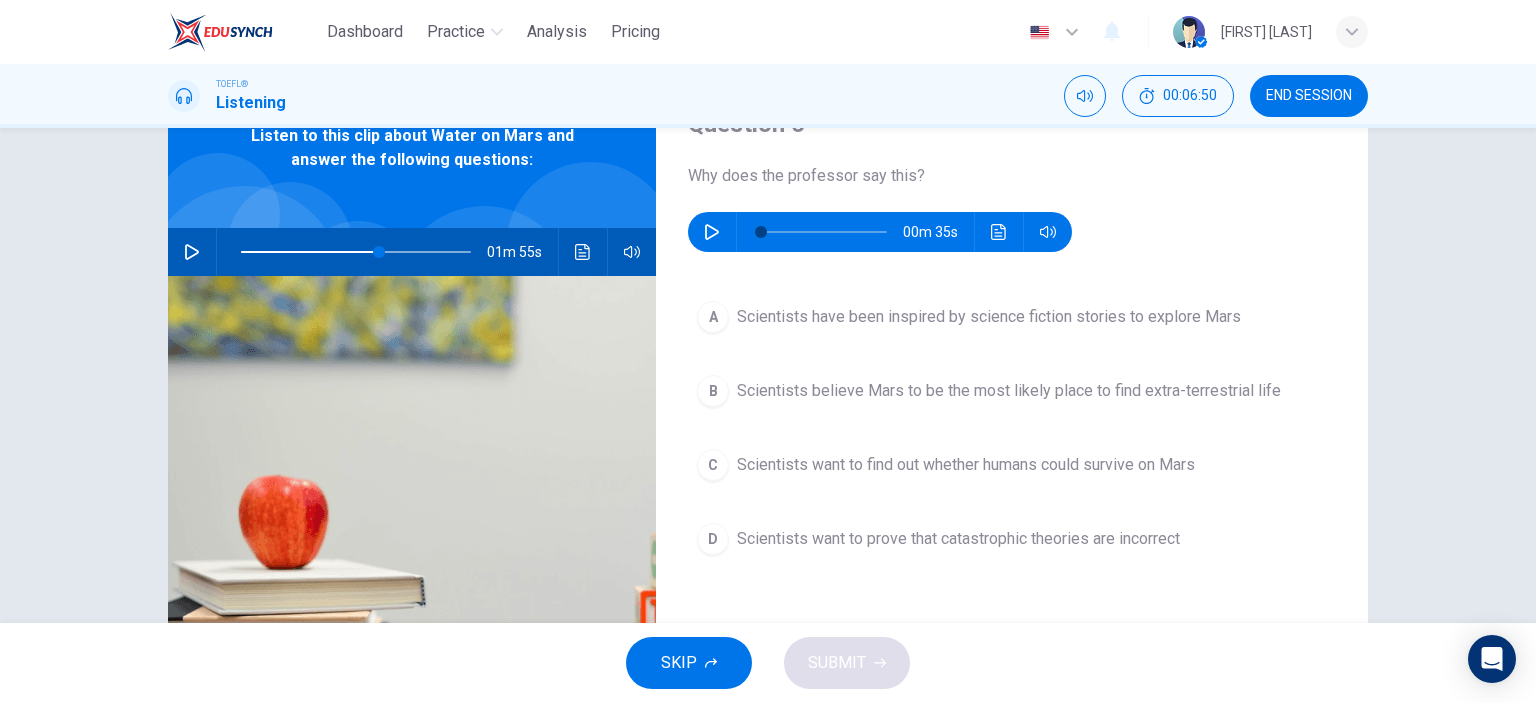 drag, startPoint x: 844, startPoint y: 463, endPoint x: 834, endPoint y: 561, distance: 98.50888 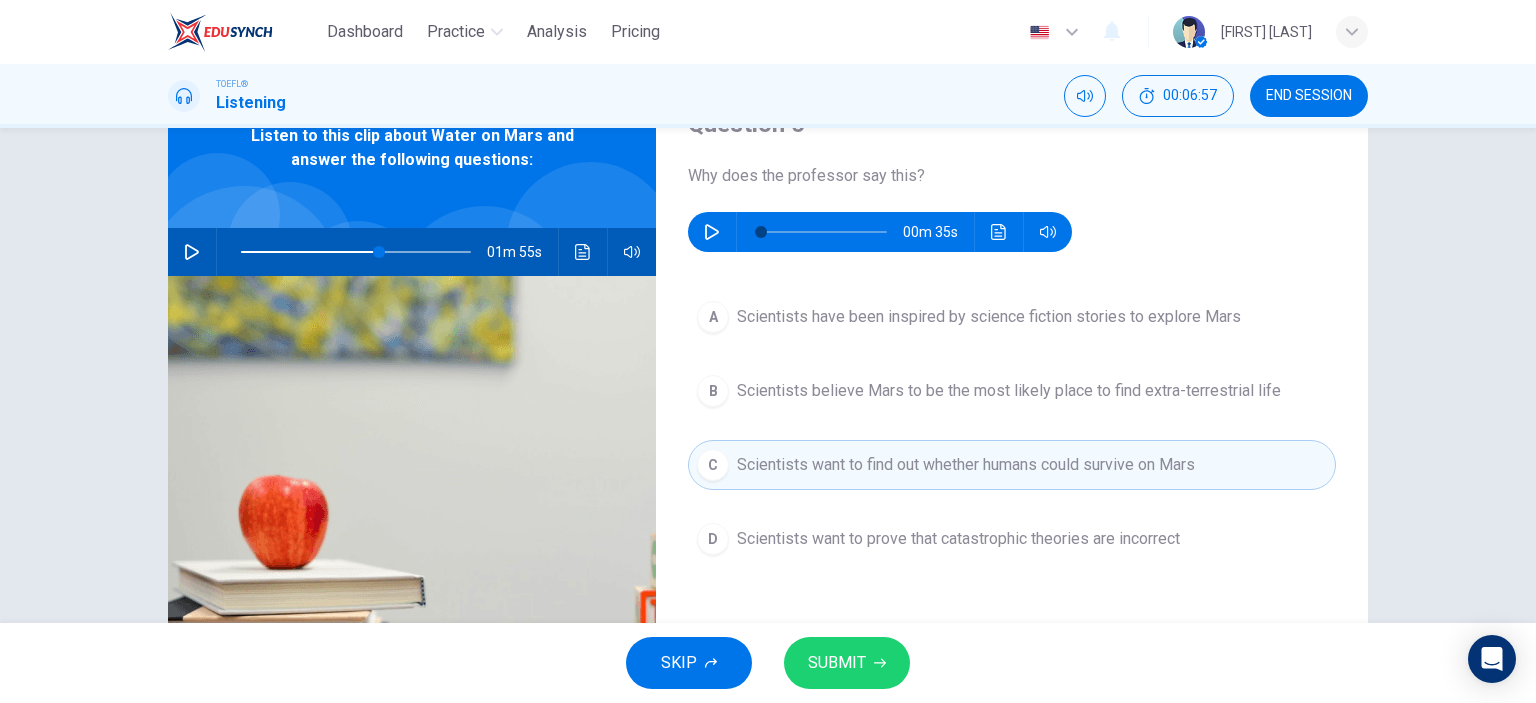 click on "SUBMIT" at bounding box center (847, 663) 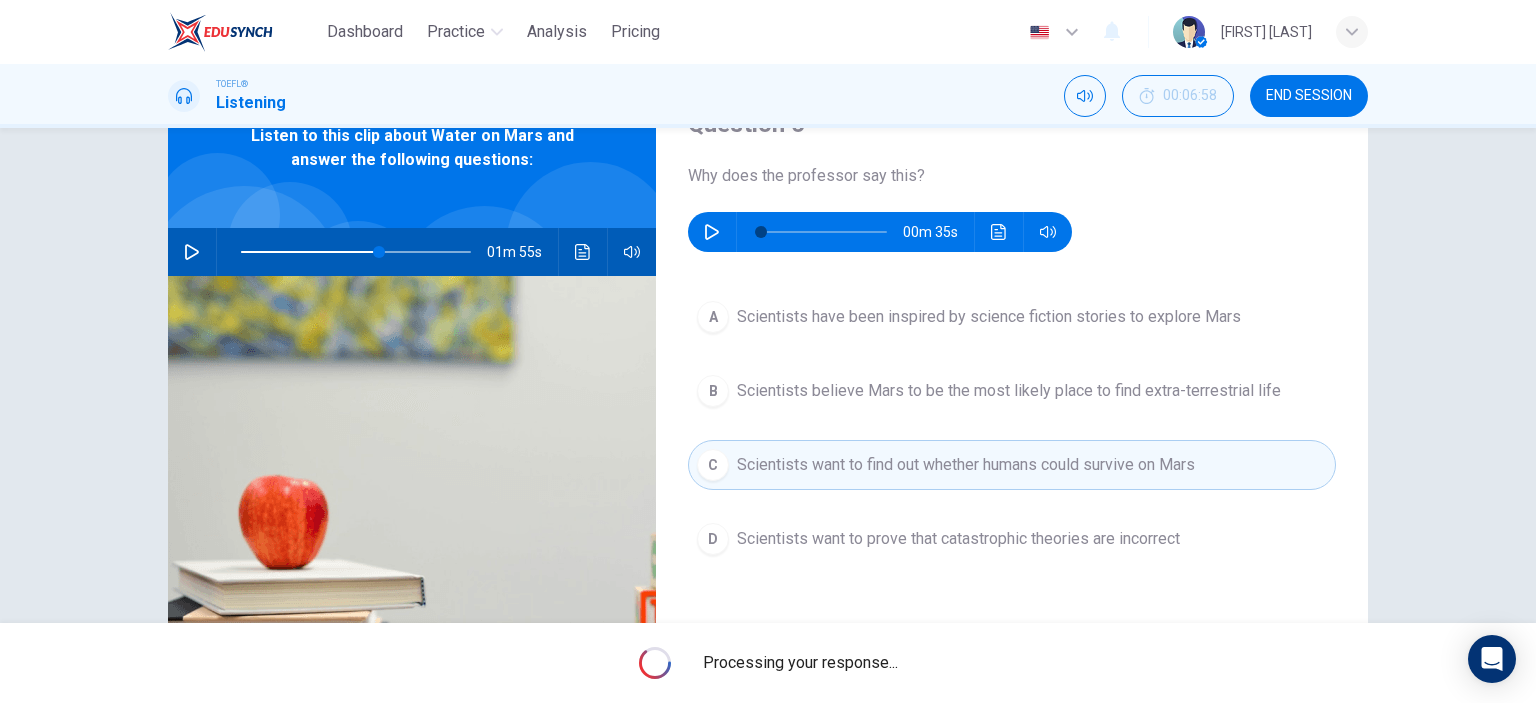 type on "60" 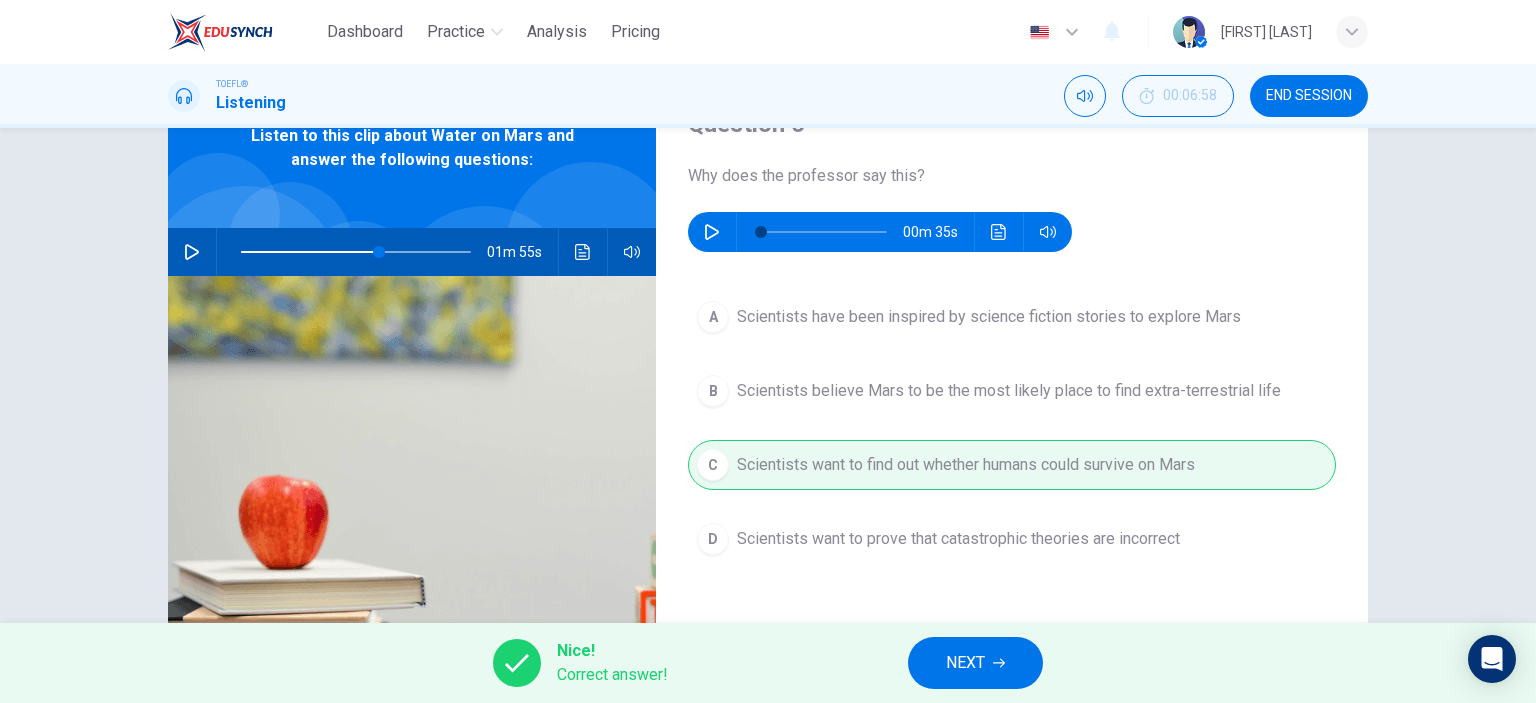 click on "NEXT" at bounding box center (965, 663) 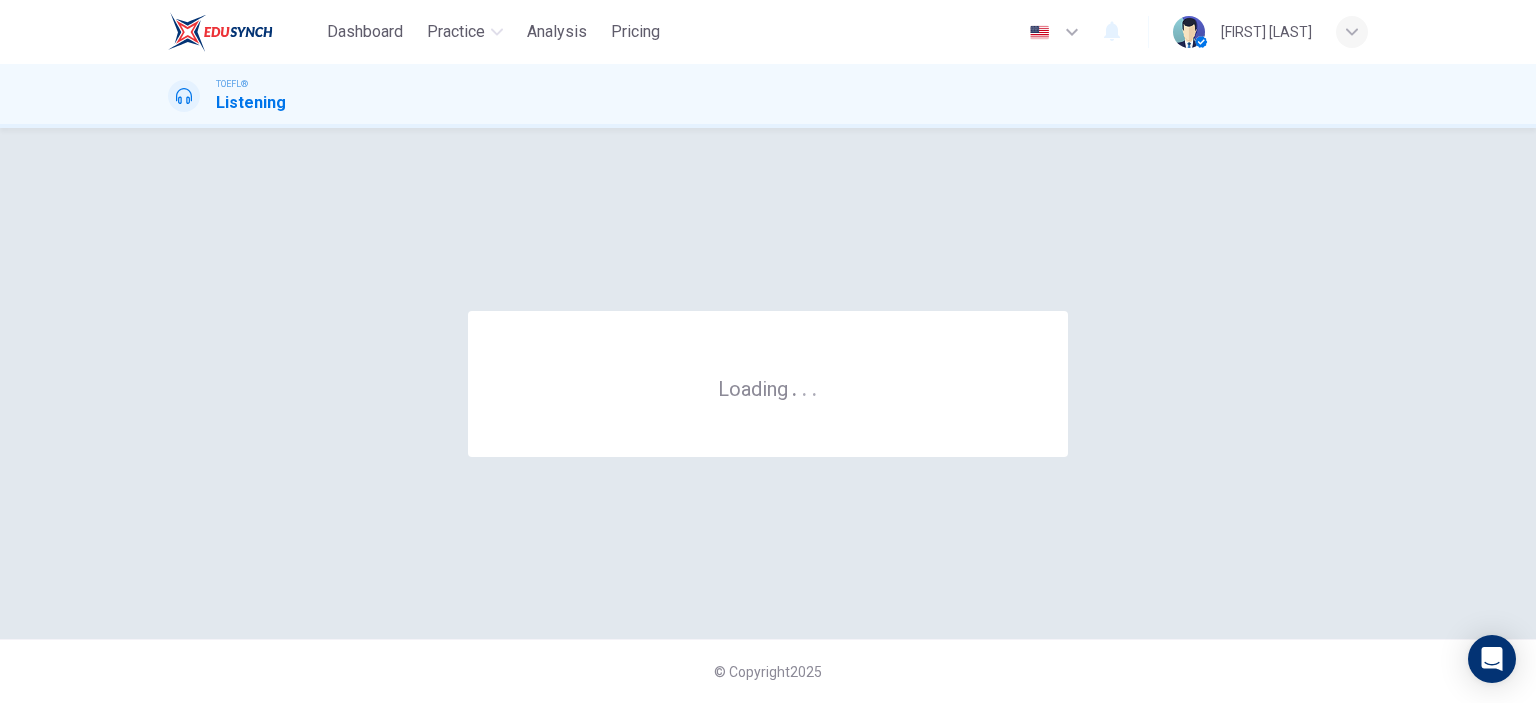 scroll, scrollTop: 0, scrollLeft: 0, axis: both 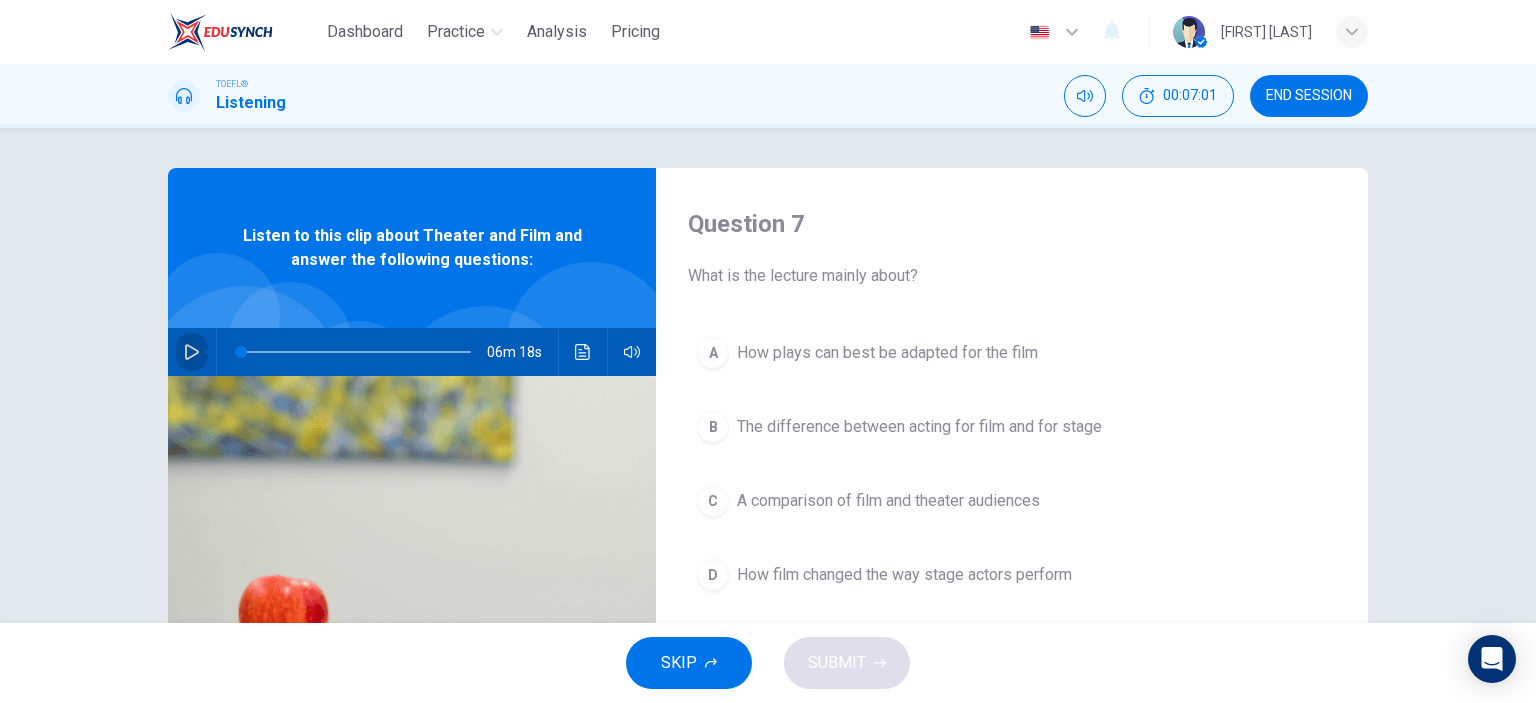 click at bounding box center (192, 352) 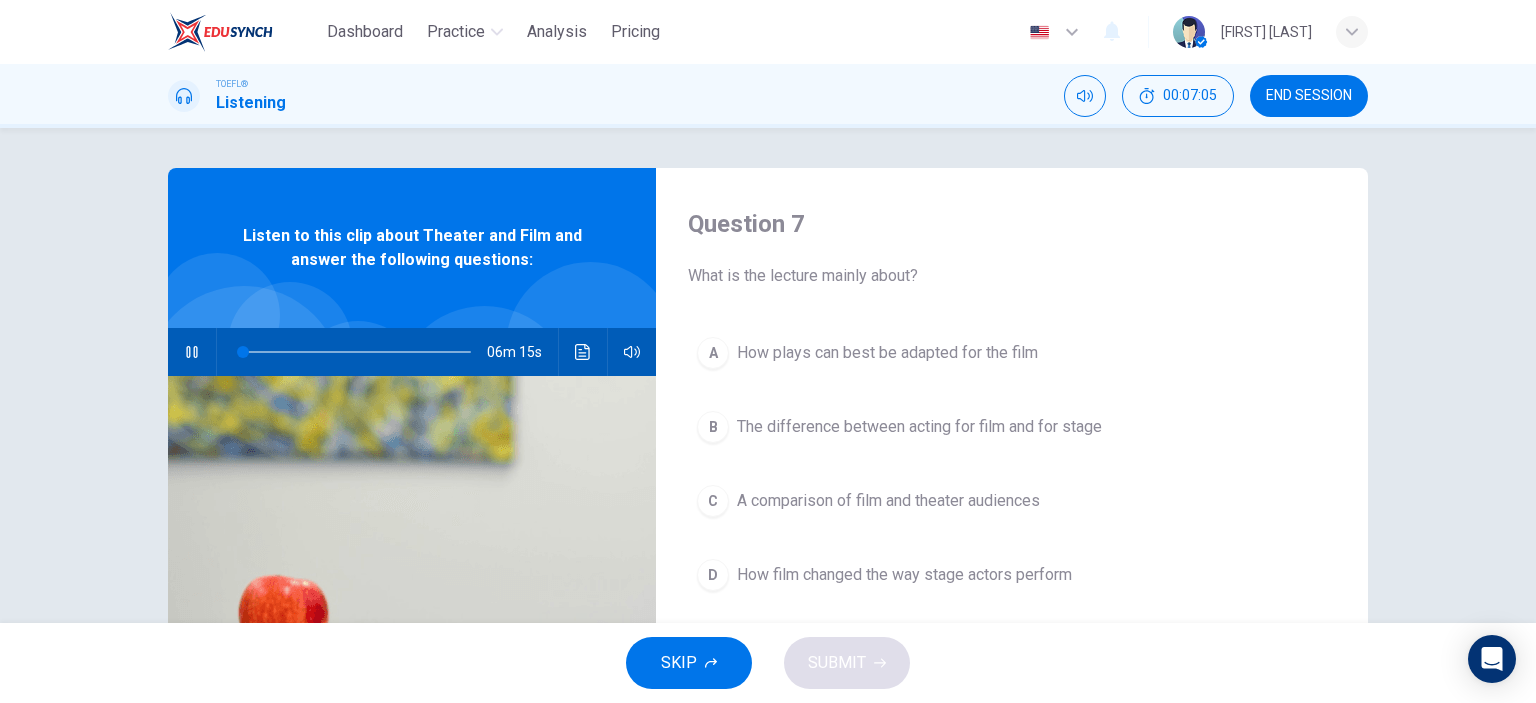 type on "1" 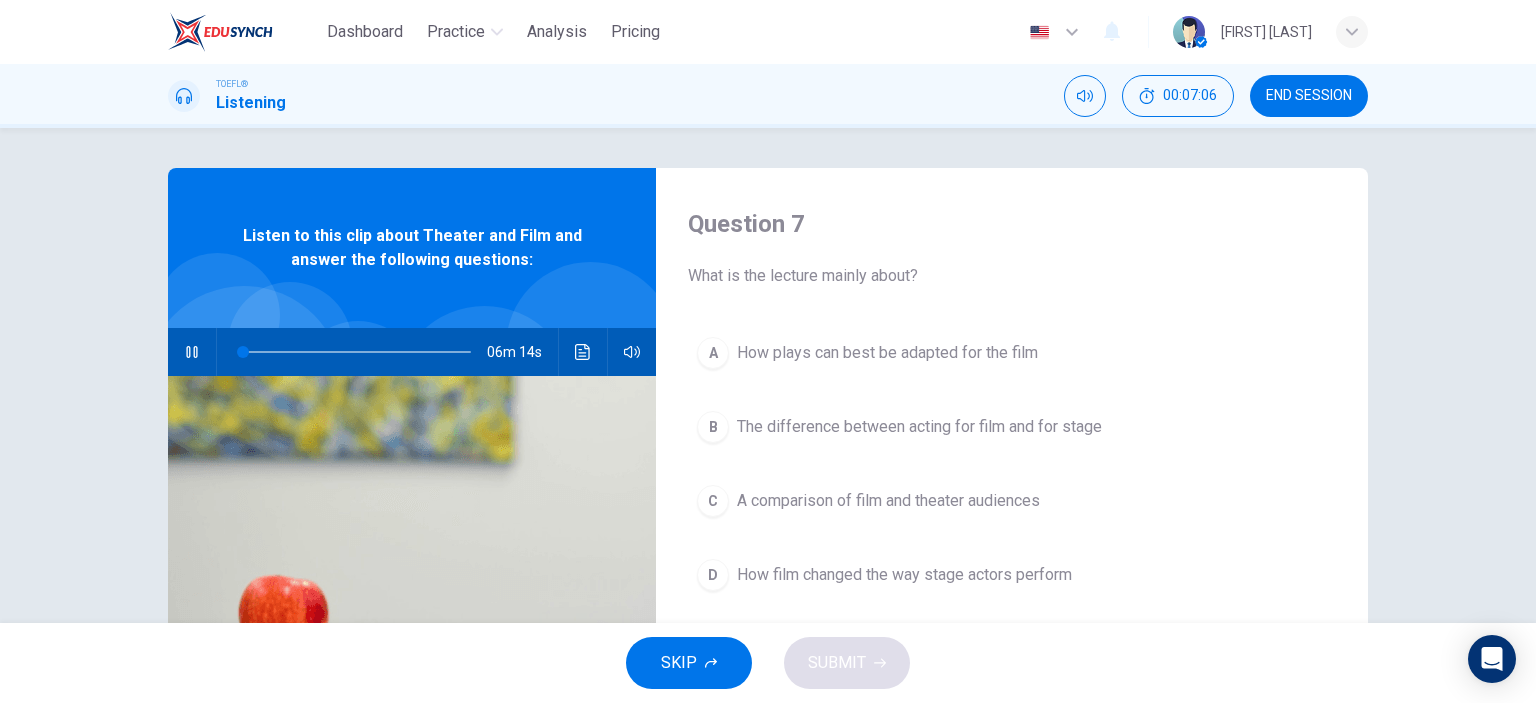 click on "END SESSION" at bounding box center (1309, 96) 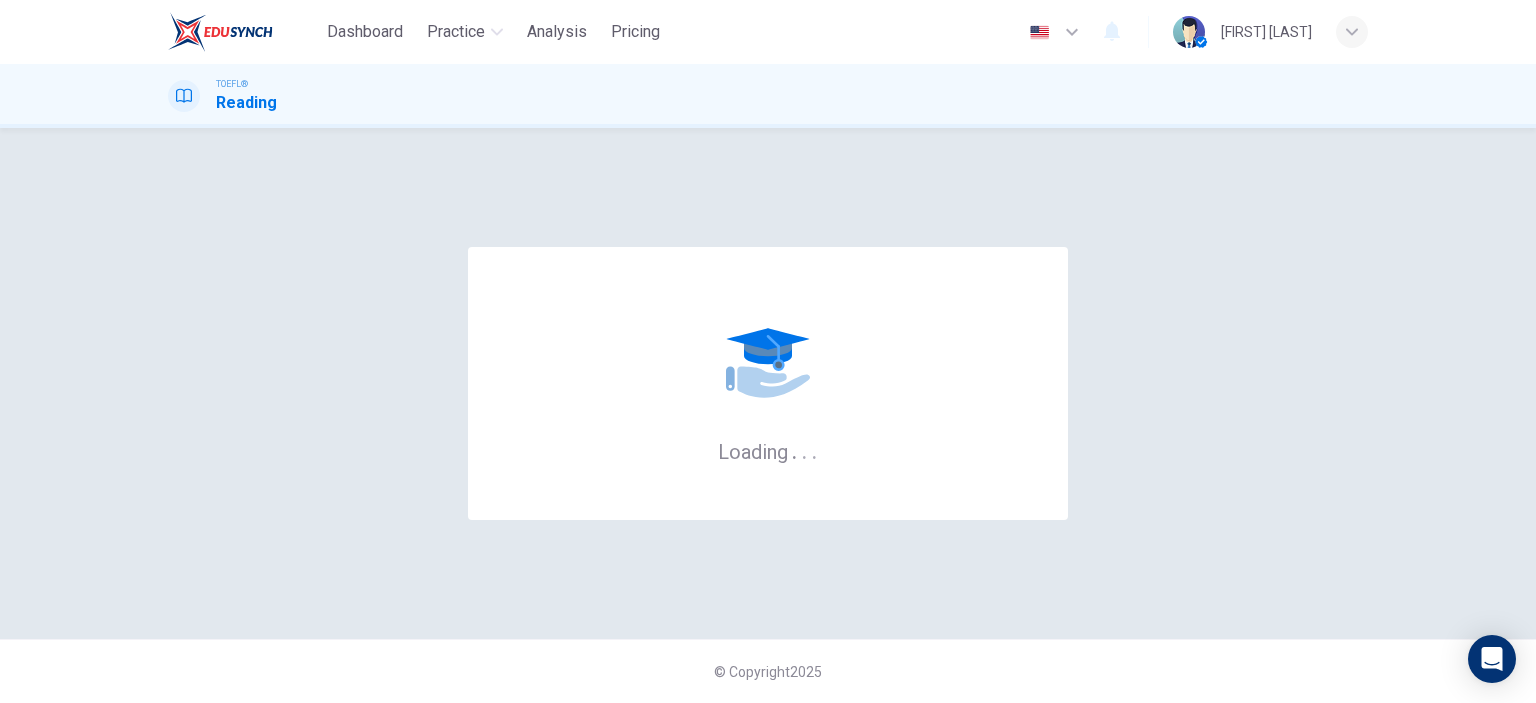 scroll, scrollTop: 0, scrollLeft: 0, axis: both 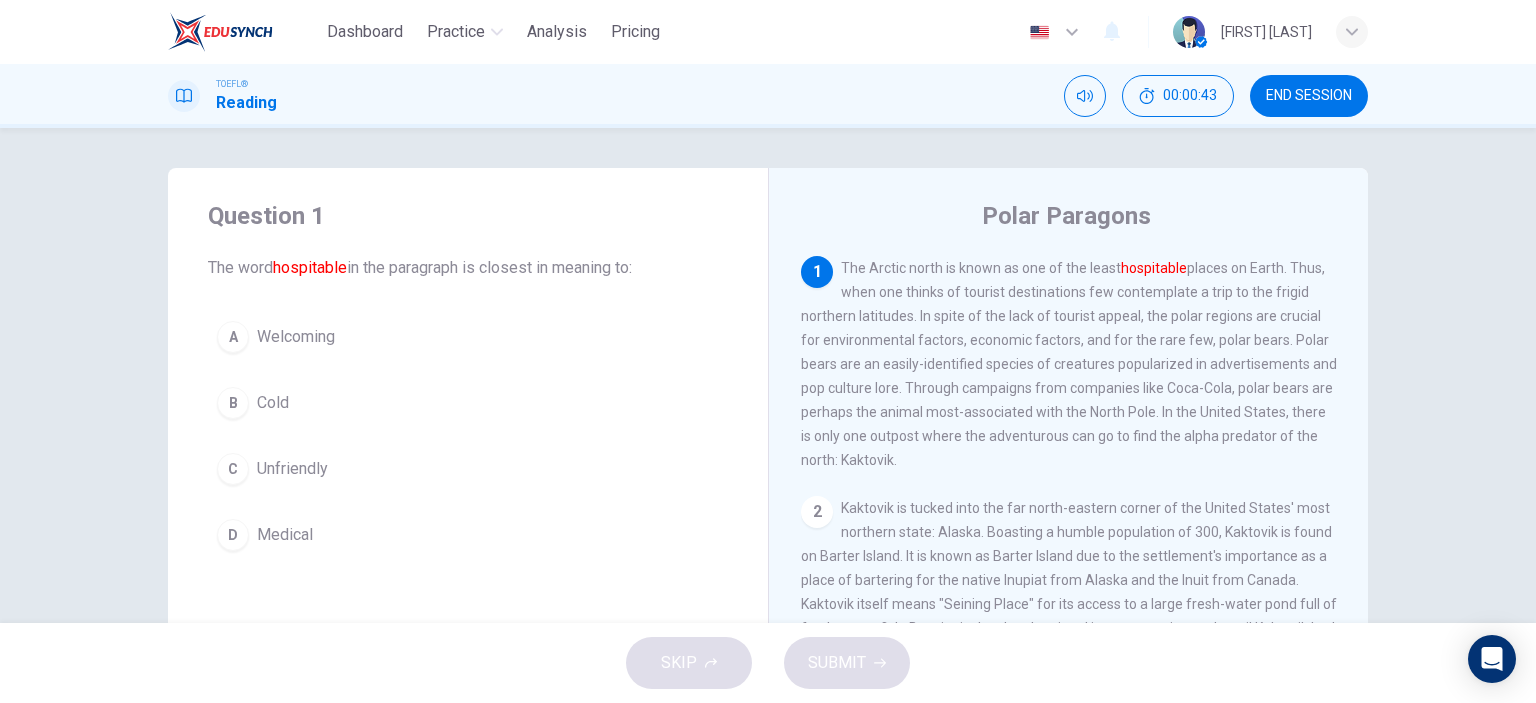 drag, startPoint x: 323, startPoint y: 323, endPoint x: 466, endPoint y: 439, distance: 184.1331 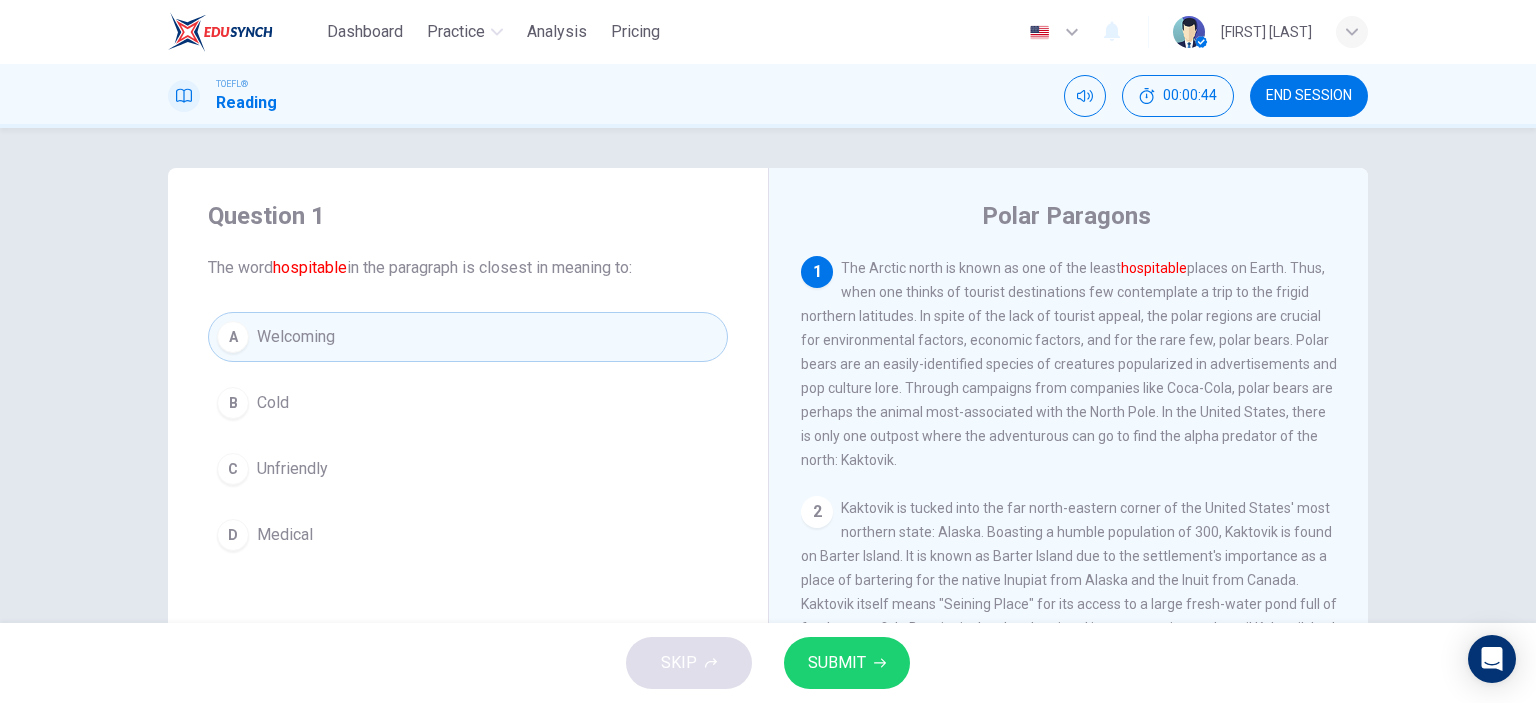 click on "SUBMIT" at bounding box center (837, 663) 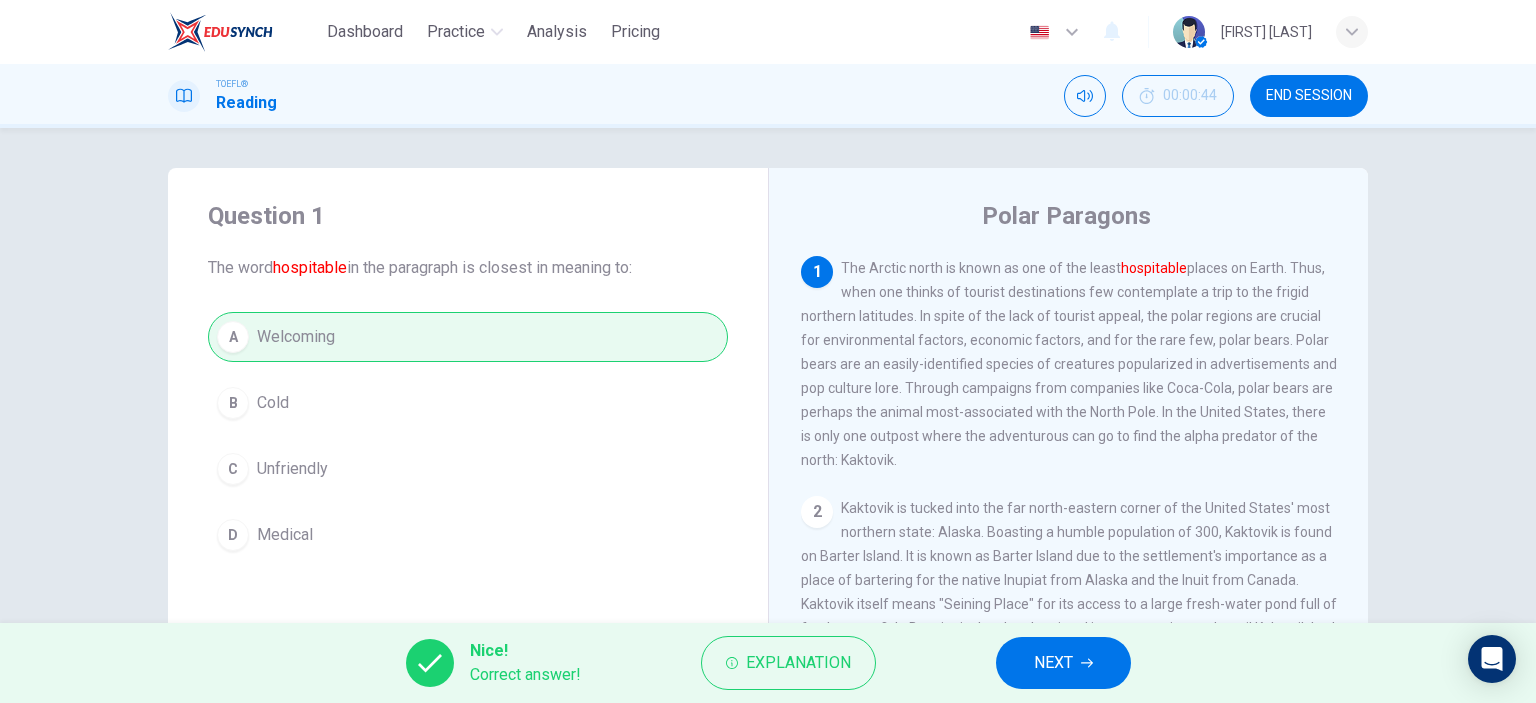 drag, startPoint x: 1065, startPoint y: 660, endPoint x: 771, endPoint y: 658, distance: 294.0068 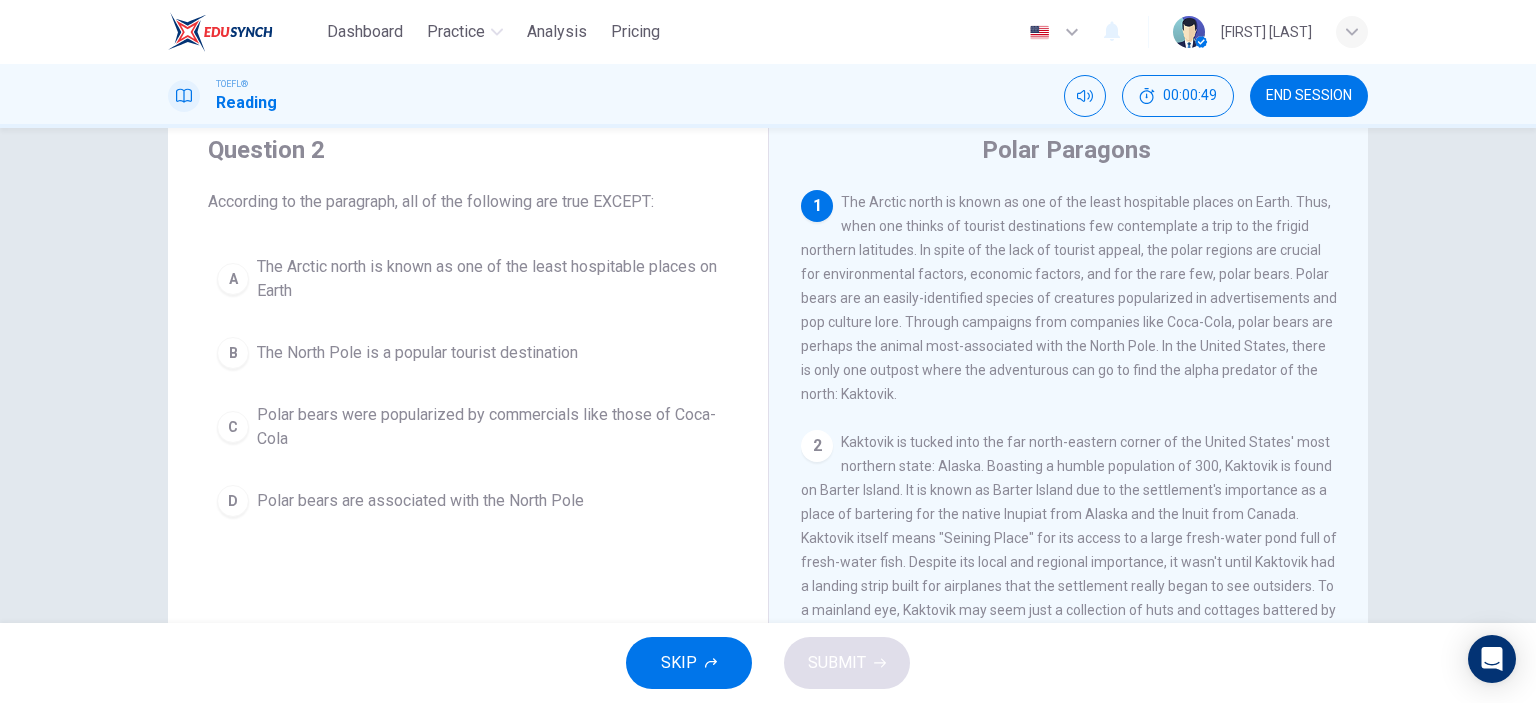 scroll, scrollTop: 33, scrollLeft: 0, axis: vertical 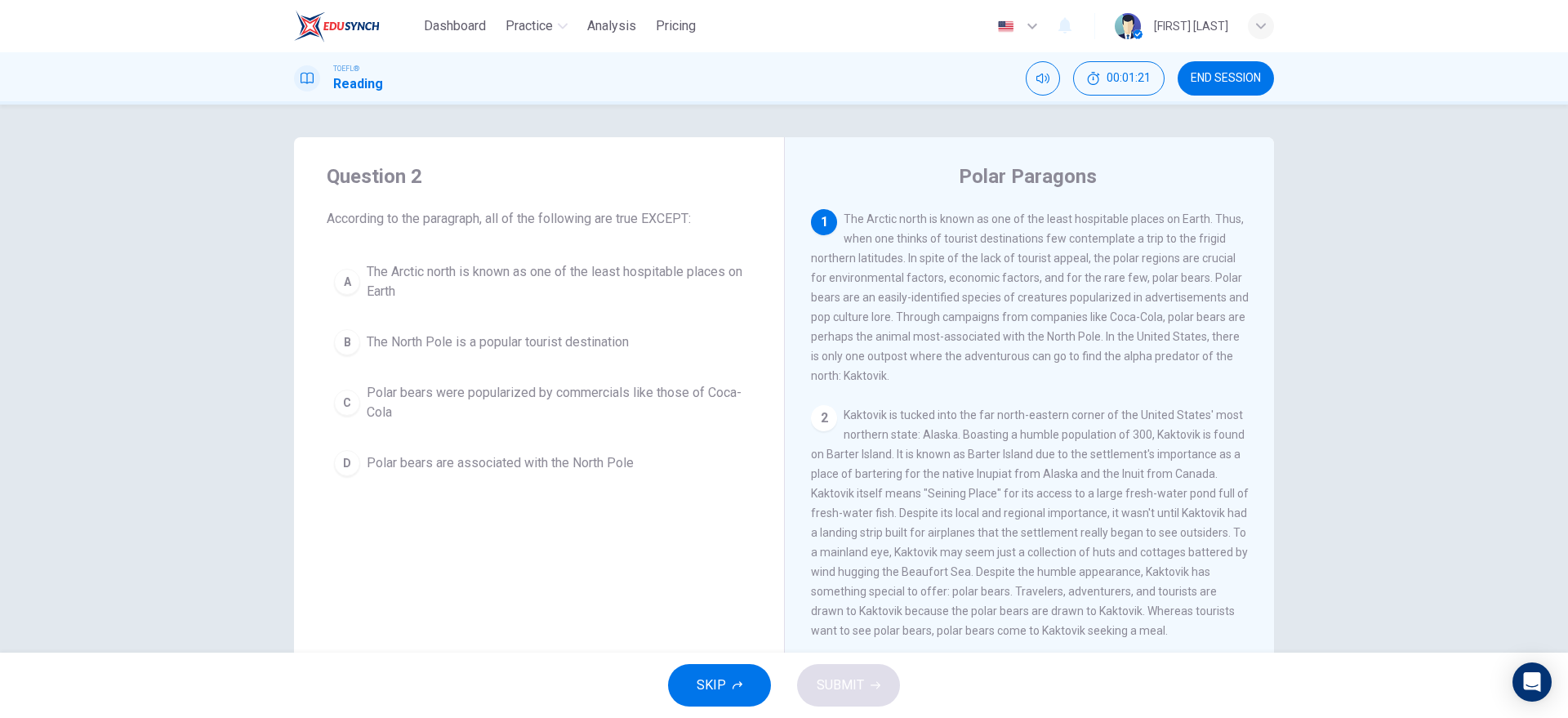 click on "2" at bounding box center (824, 418) 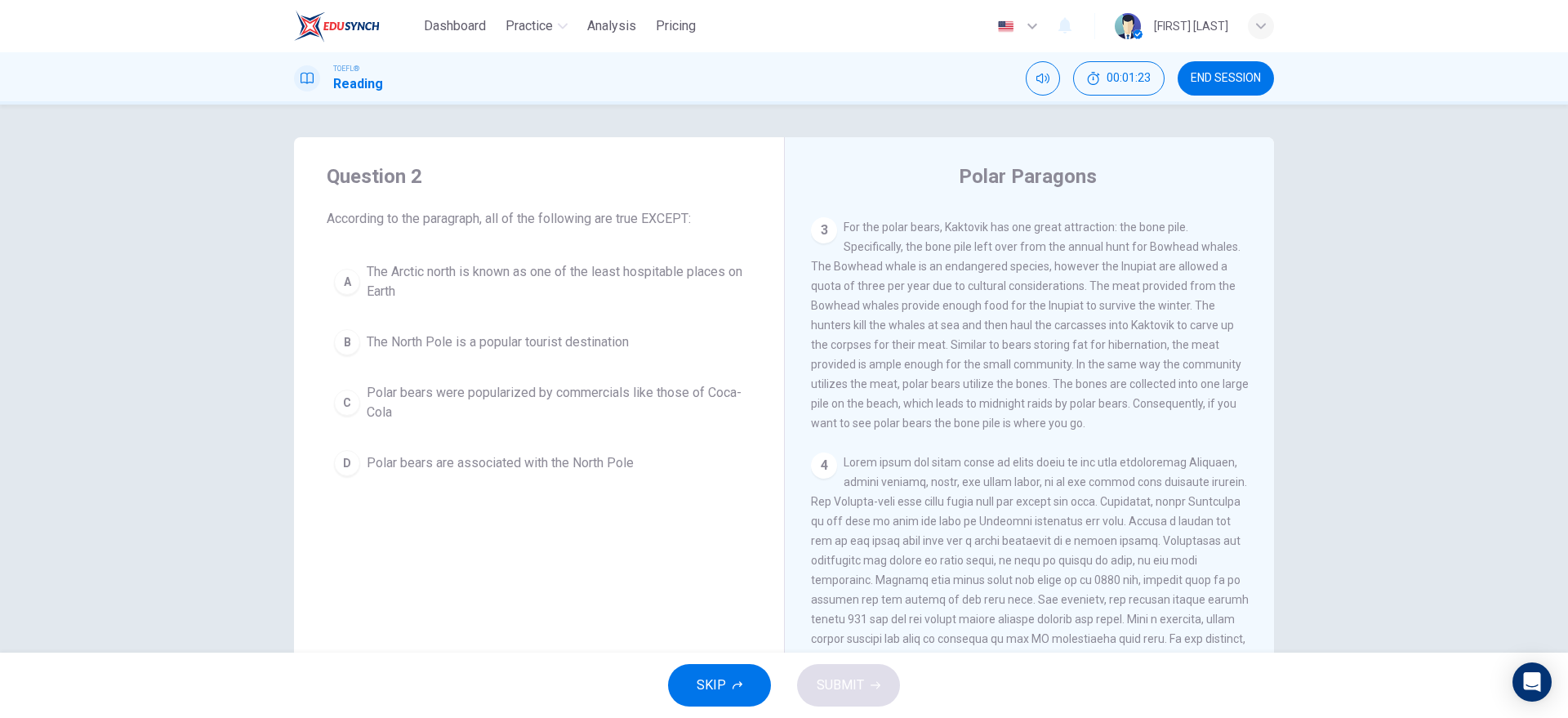 scroll, scrollTop: 476, scrollLeft: 0, axis: vertical 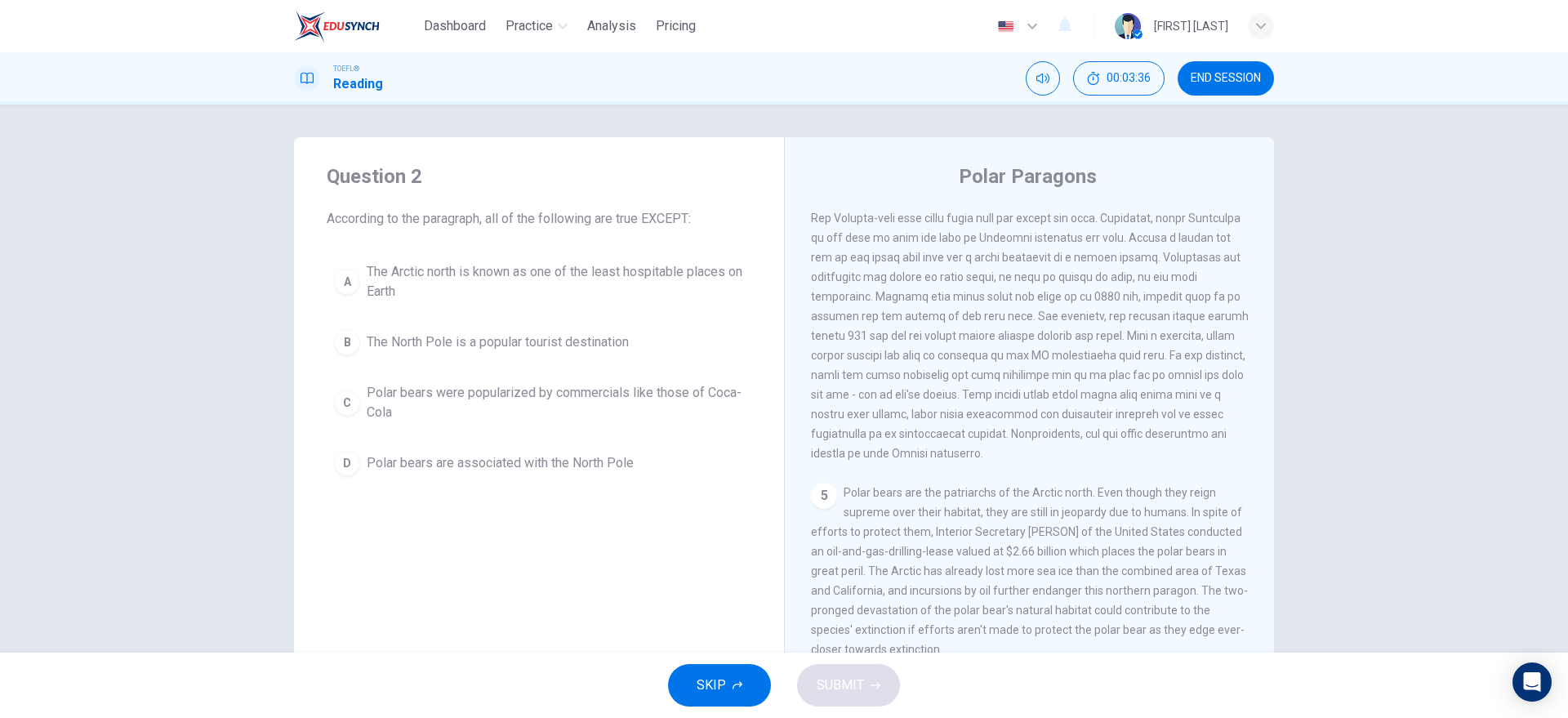 click on "The North Pole is a popular tourist destination" at bounding box center [497, 342] 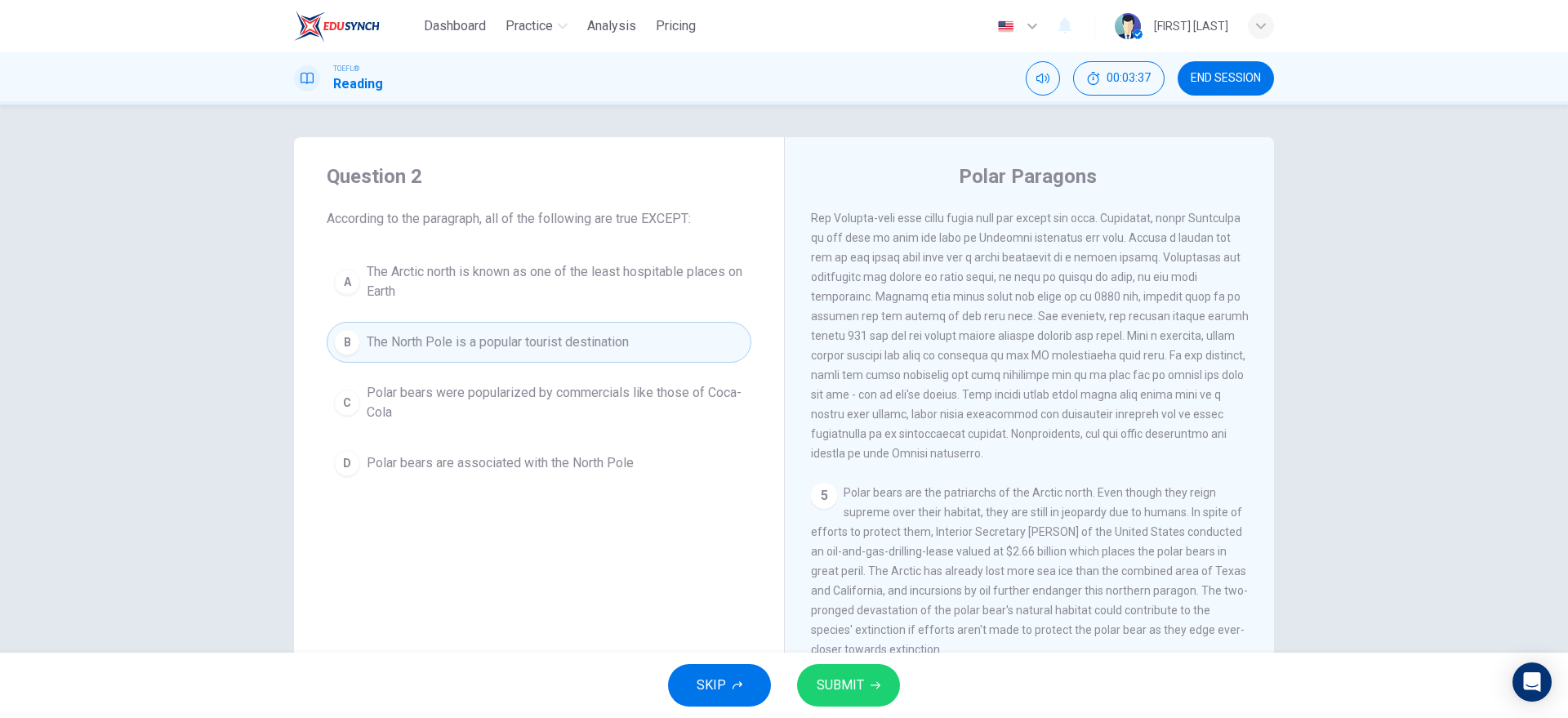 click on "SUBMIT" at bounding box center [840, 685] 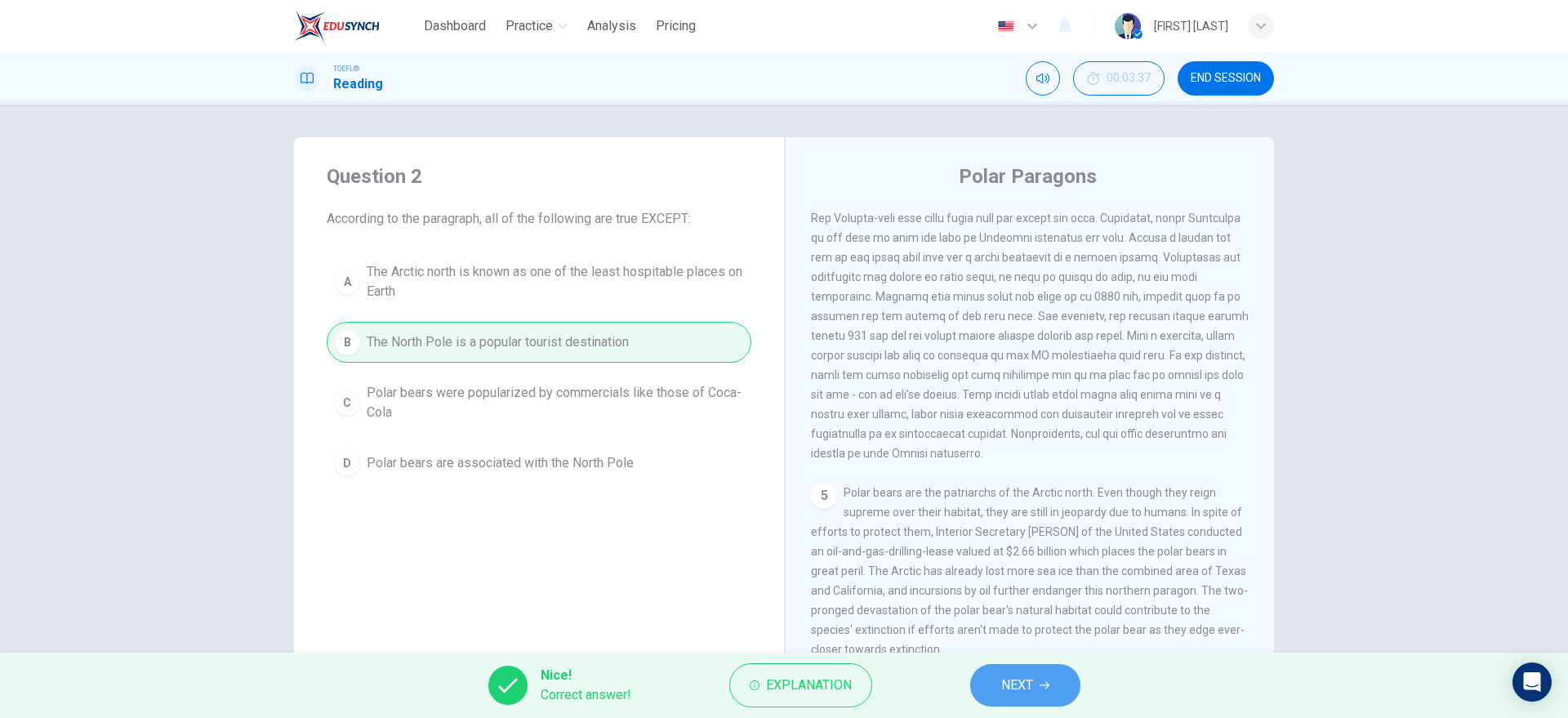 drag, startPoint x: 1018, startPoint y: 687, endPoint x: 960, endPoint y: 712, distance: 63.15853 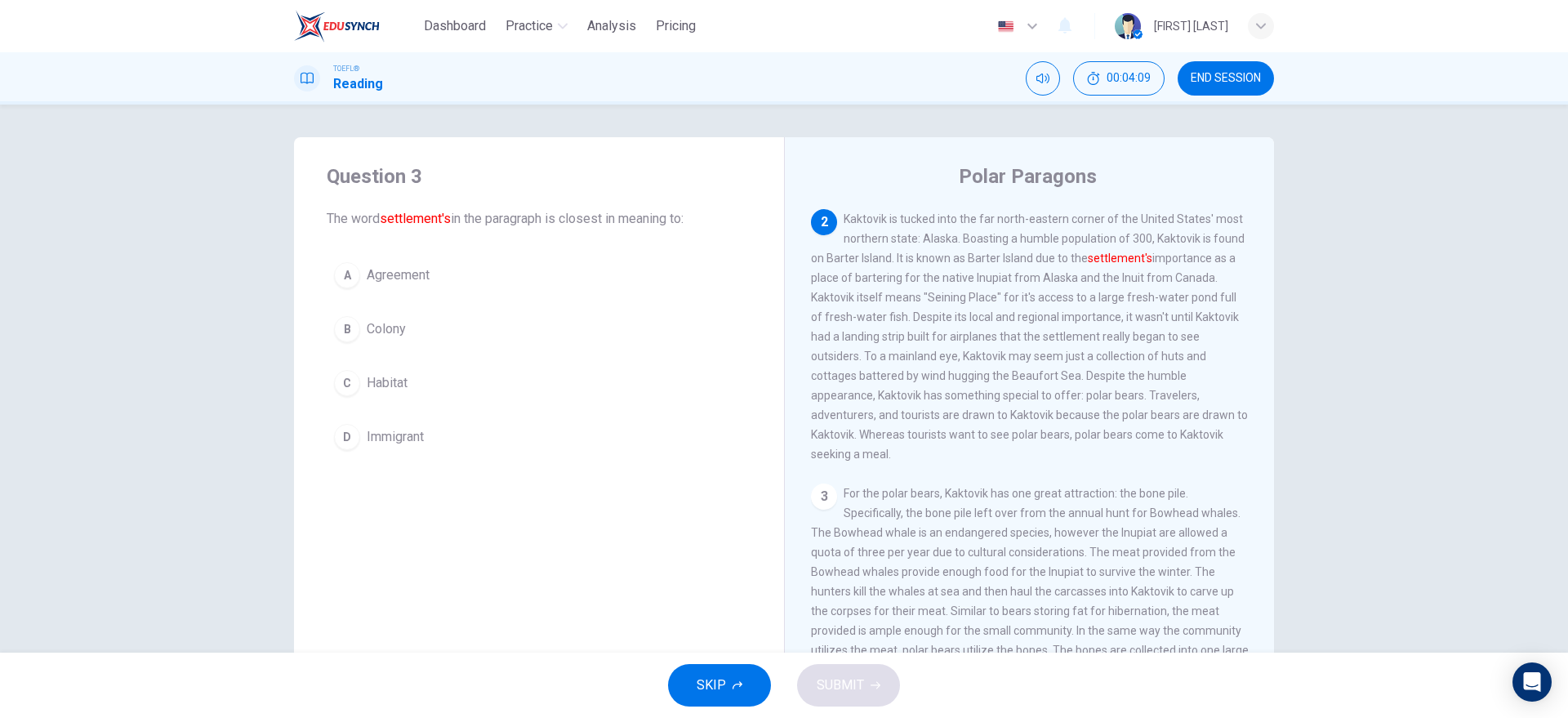 click on "B Colony" at bounding box center [539, 329] 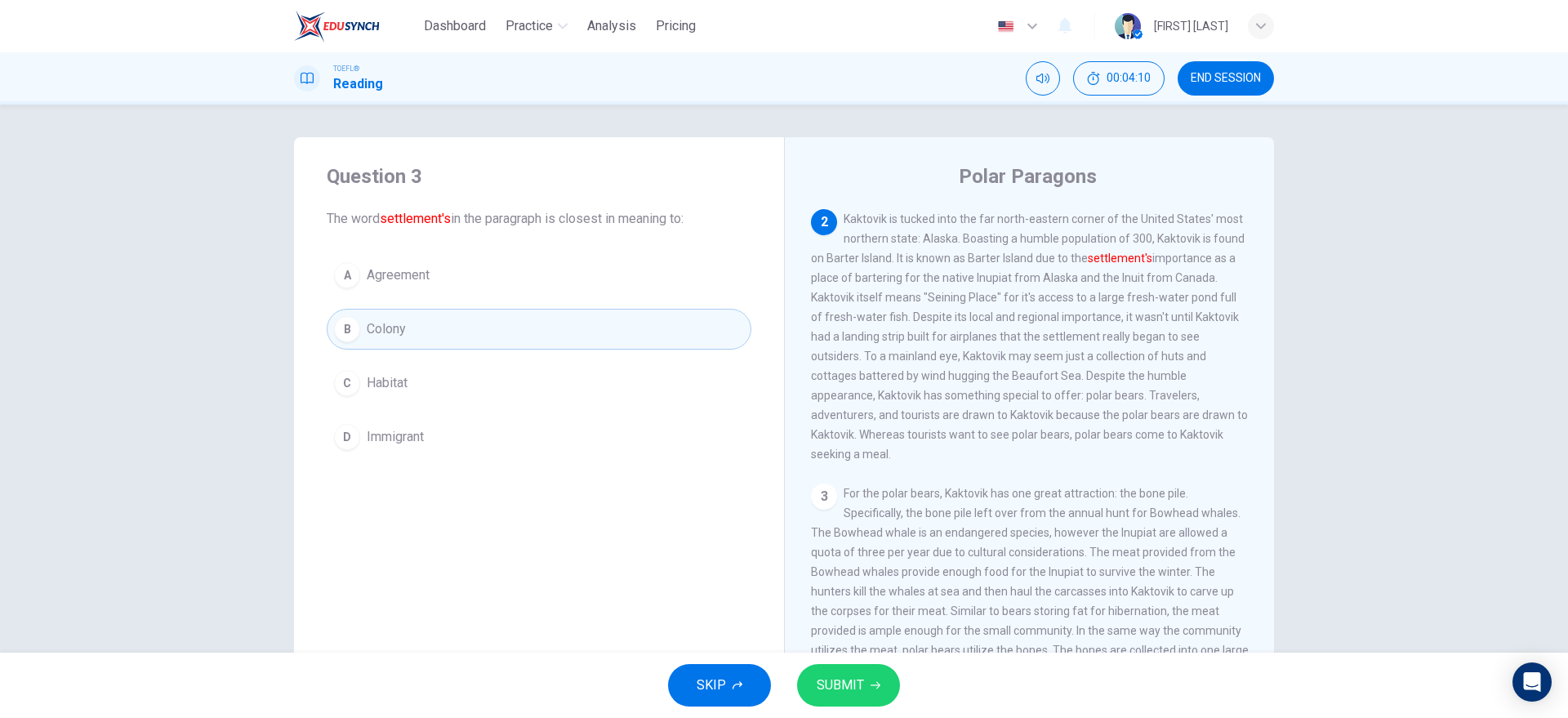 drag, startPoint x: 820, startPoint y: 677, endPoint x: 573, endPoint y: 702, distance: 248.26196 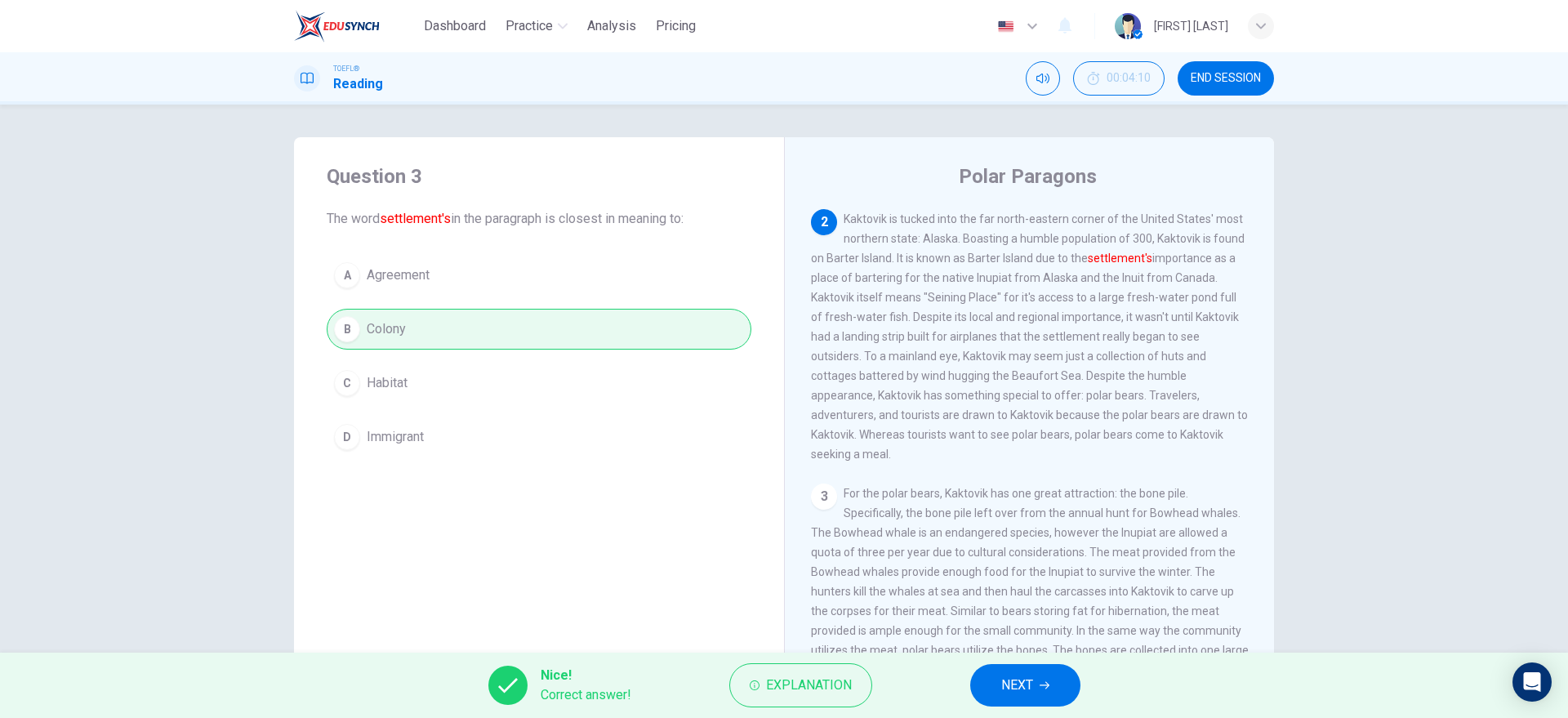 drag, startPoint x: 1054, startPoint y: 676, endPoint x: 703, endPoint y: 504, distance: 390.87722 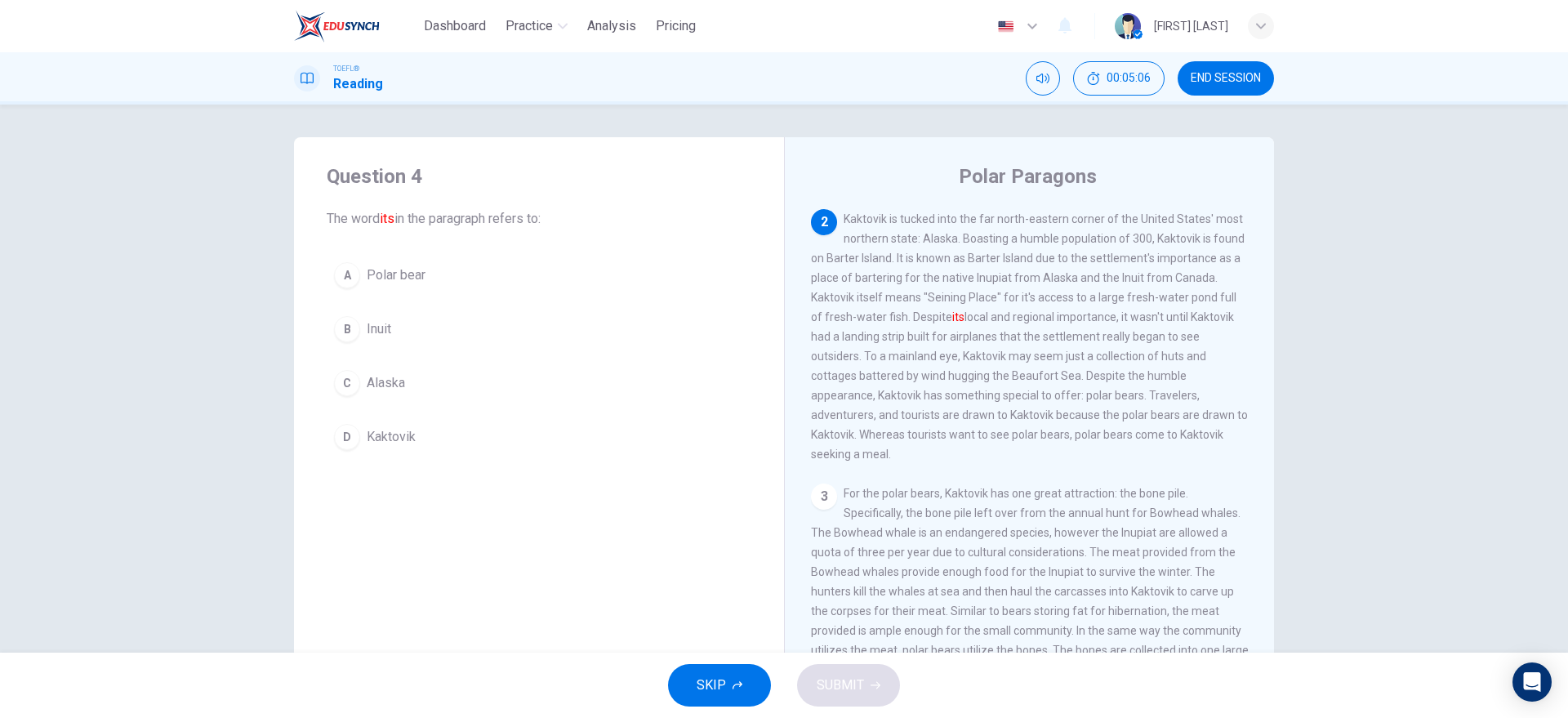 drag, startPoint x: 430, startPoint y: 435, endPoint x: 441, endPoint y: 444, distance: 14.21267 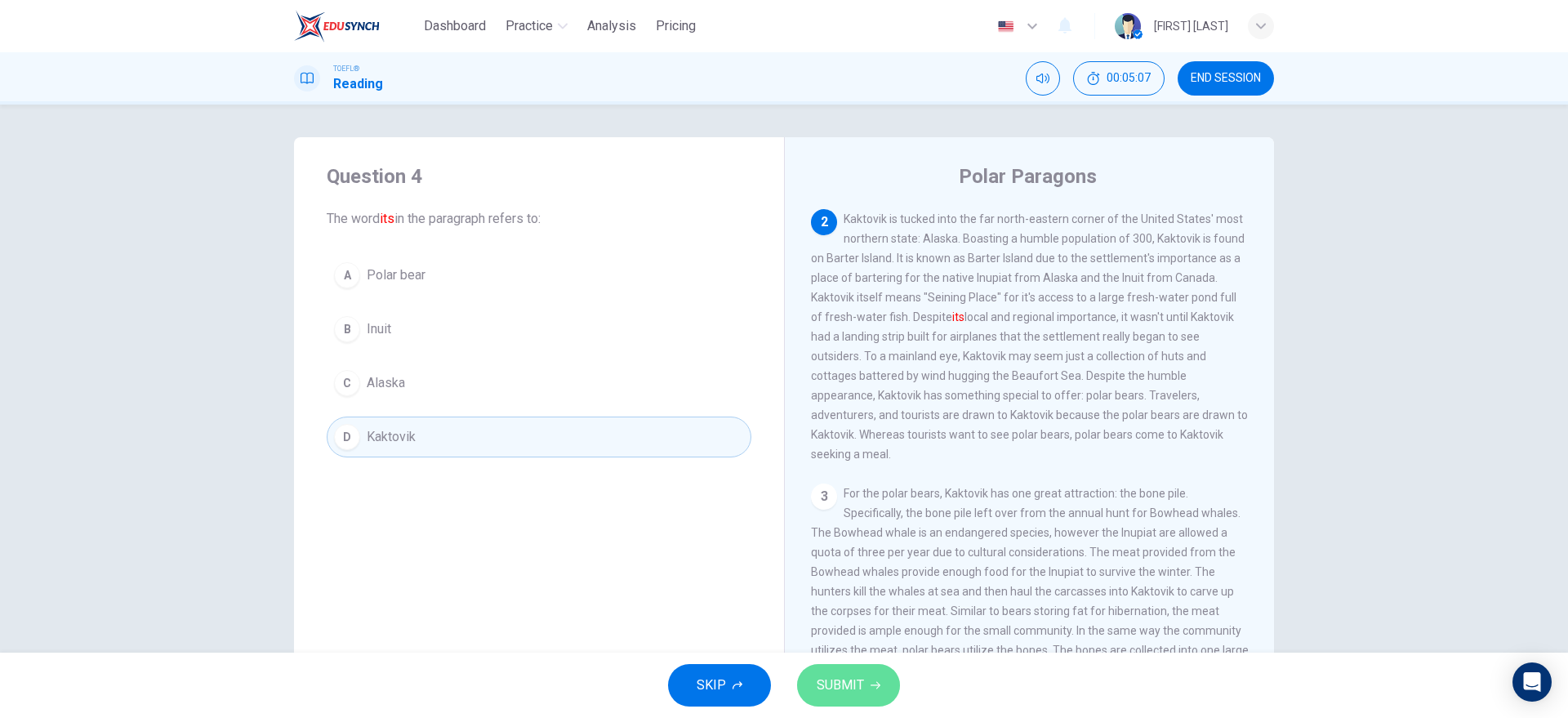 drag, startPoint x: 855, startPoint y: 676, endPoint x: 755, endPoint y: 666, distance: 100.49876 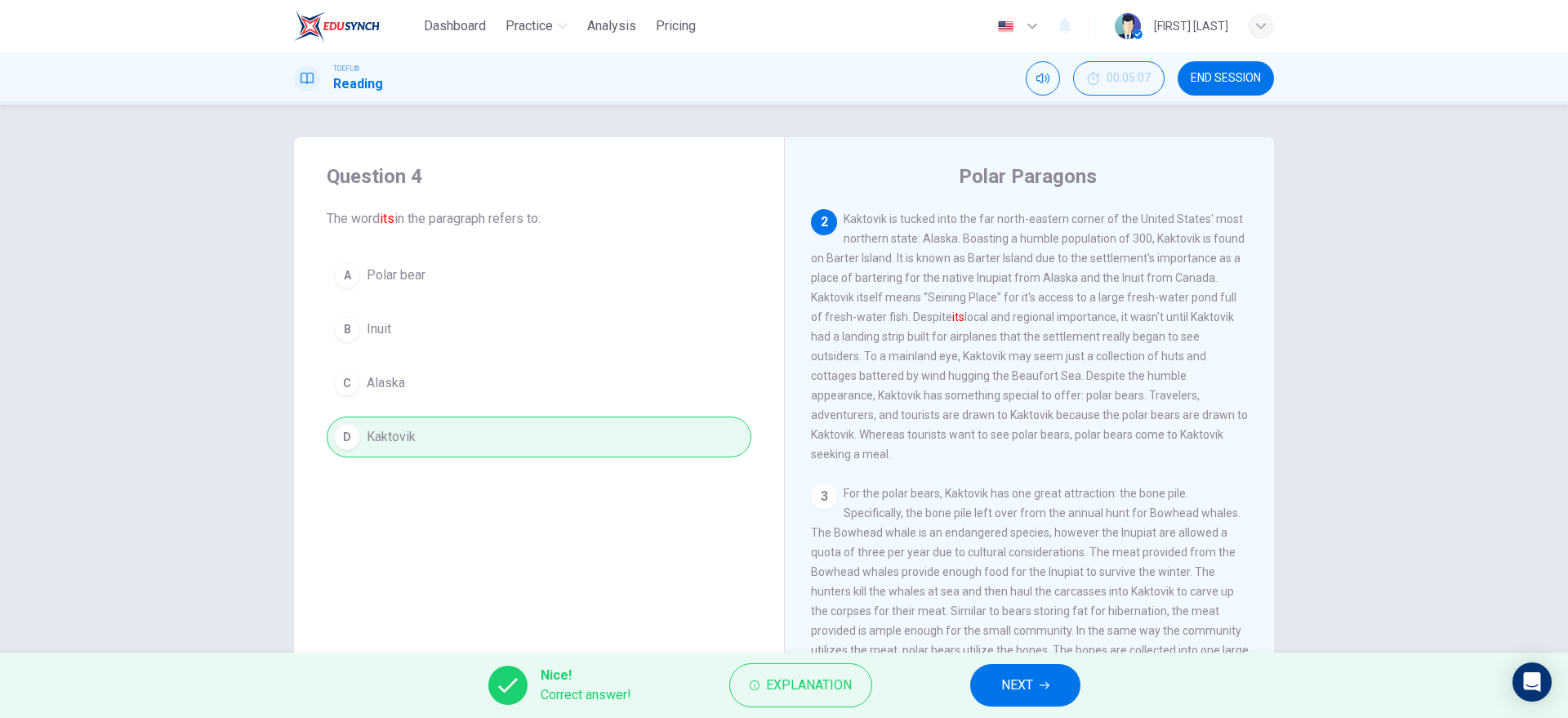 click on "NEXT" at bounding box center [1025, 685] 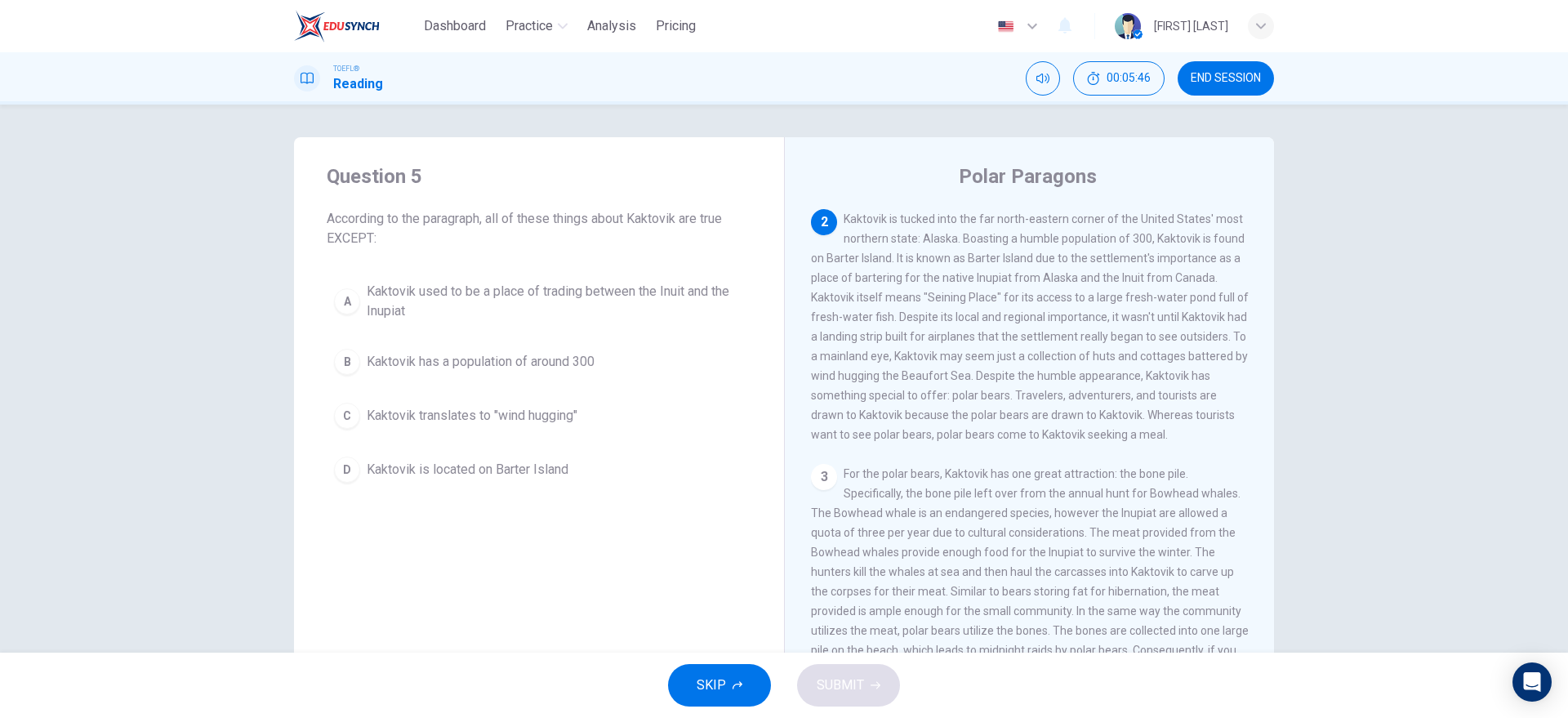 click on "C Kaktovik translates to "wind hugging"" at bounding box center [539, 416] 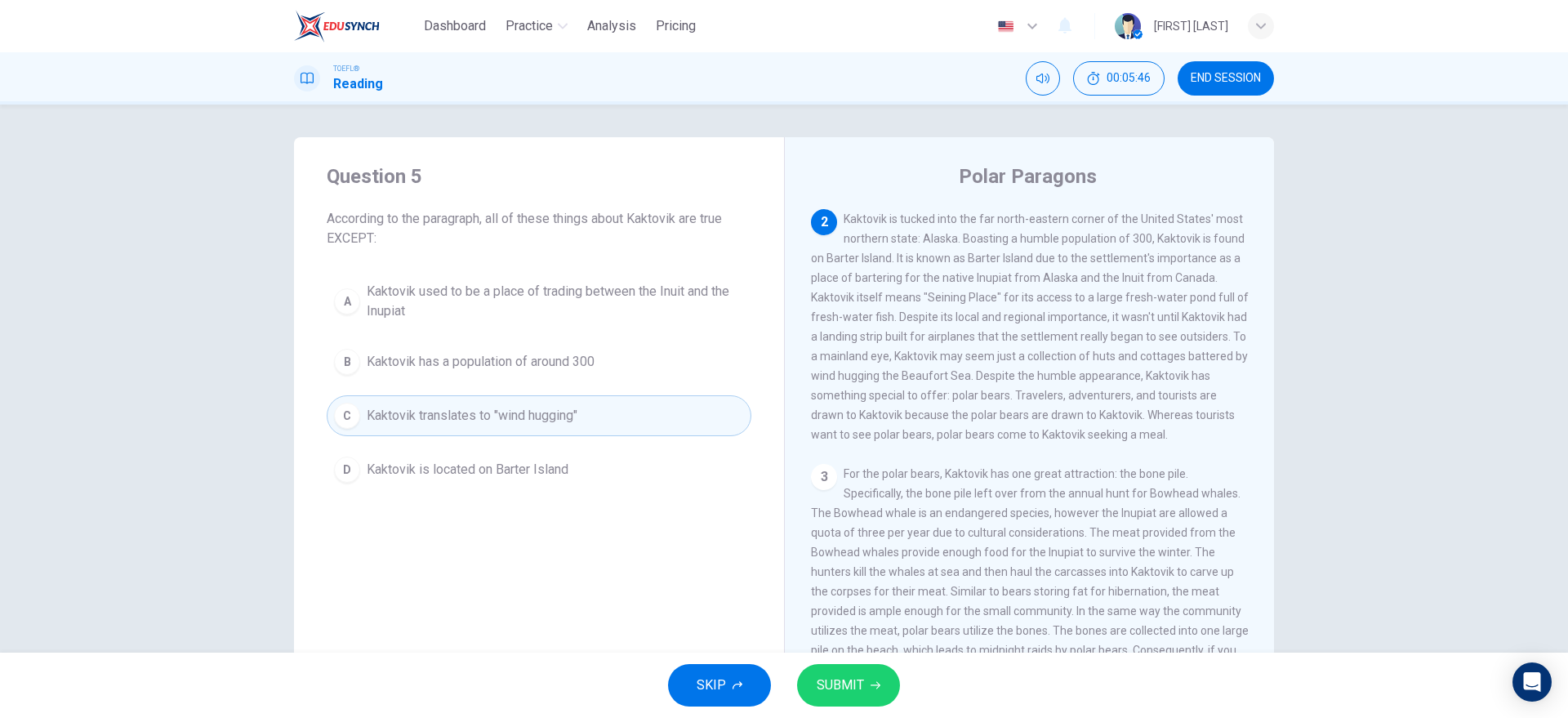 click on "SUBMIT" at bounding box center (849, 685) 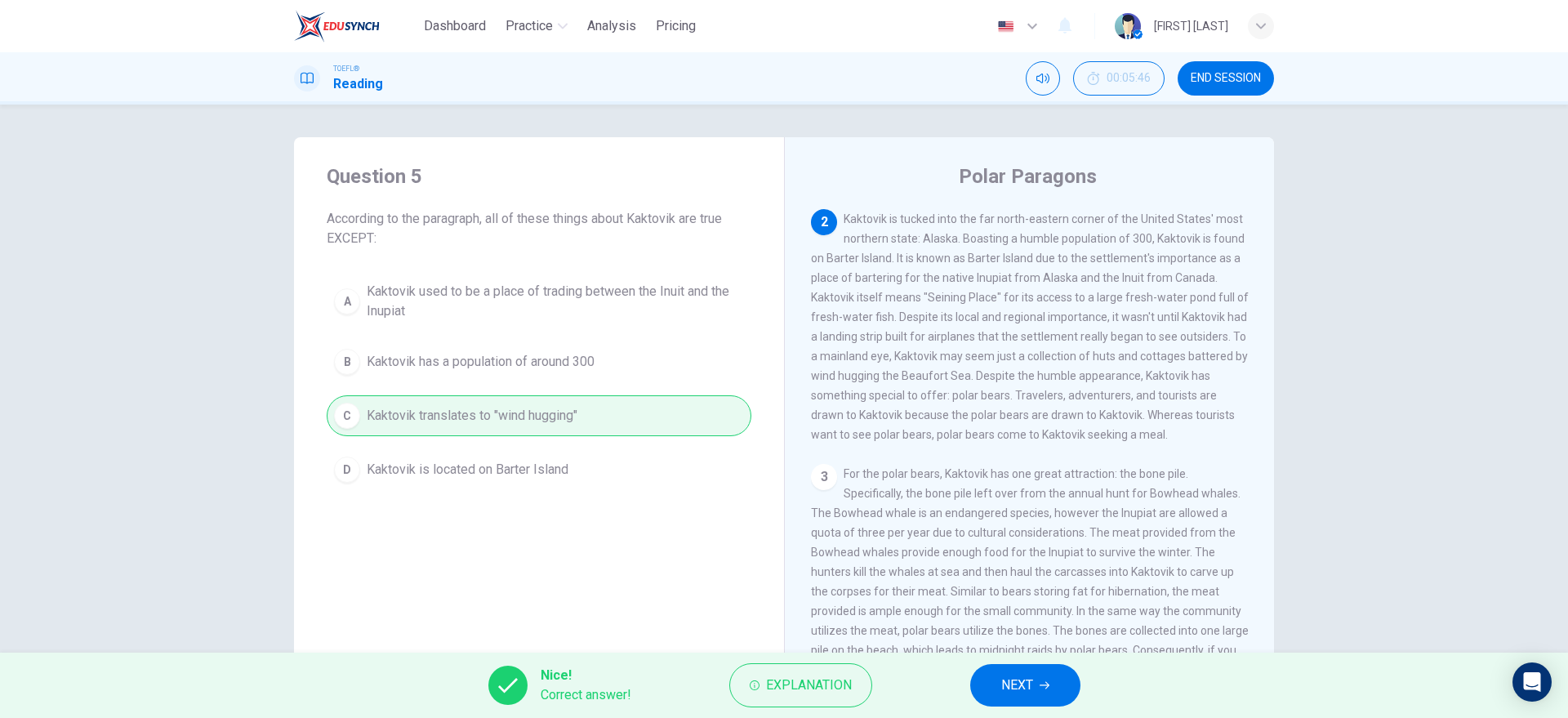 drag, startPoint x: 1042, startPoint y: 689, endPoint x: 1040, endPoint y: 678, distance: 11.18034 